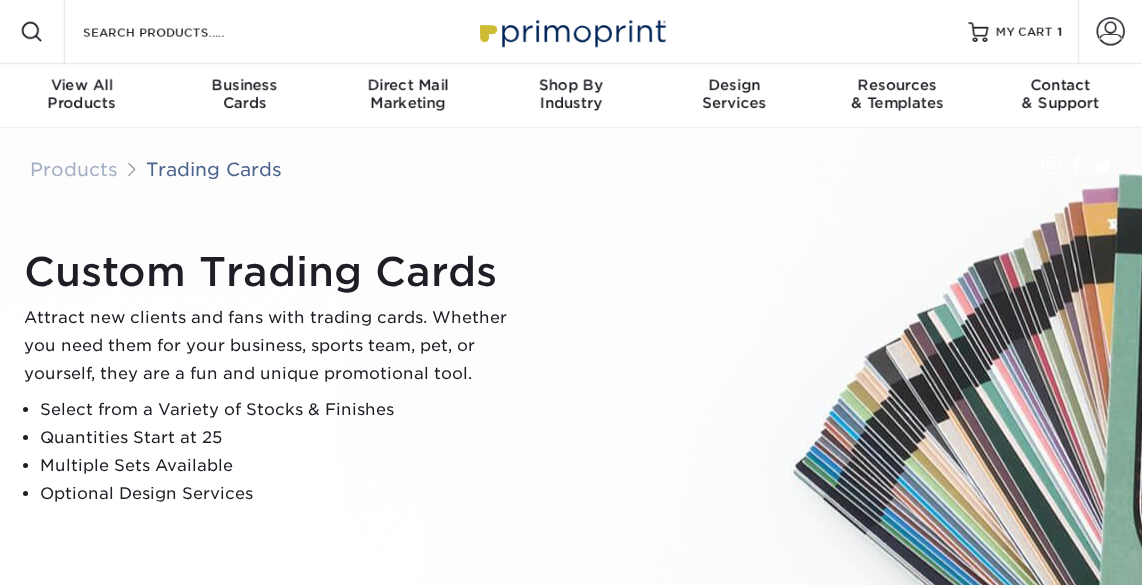 scroll, scrollTop: 0, scrollLeft: 0, axis: both 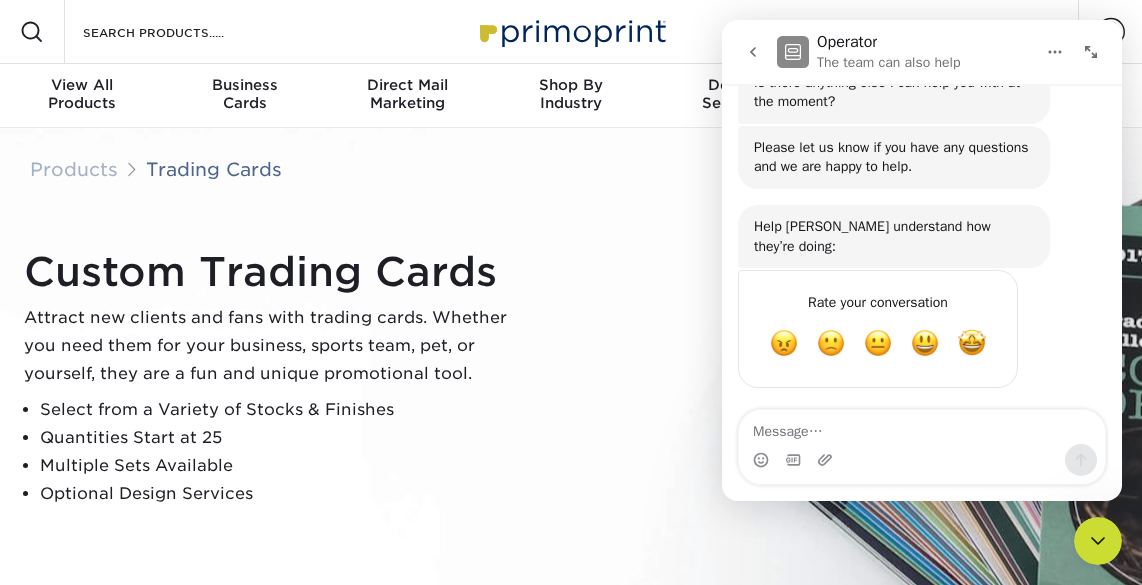 click on "Custom Trading Cards
Attract new clients and fans with trading cards. Whether you need them for your business, sports team, pet, or yourself, they are a fun and unique promotional tool.
Select from a Variety of Stocks & Finishes
Quantities Start at 25
Multiple Sets Available
Optional Design Services" at bounding box center (580, 378) 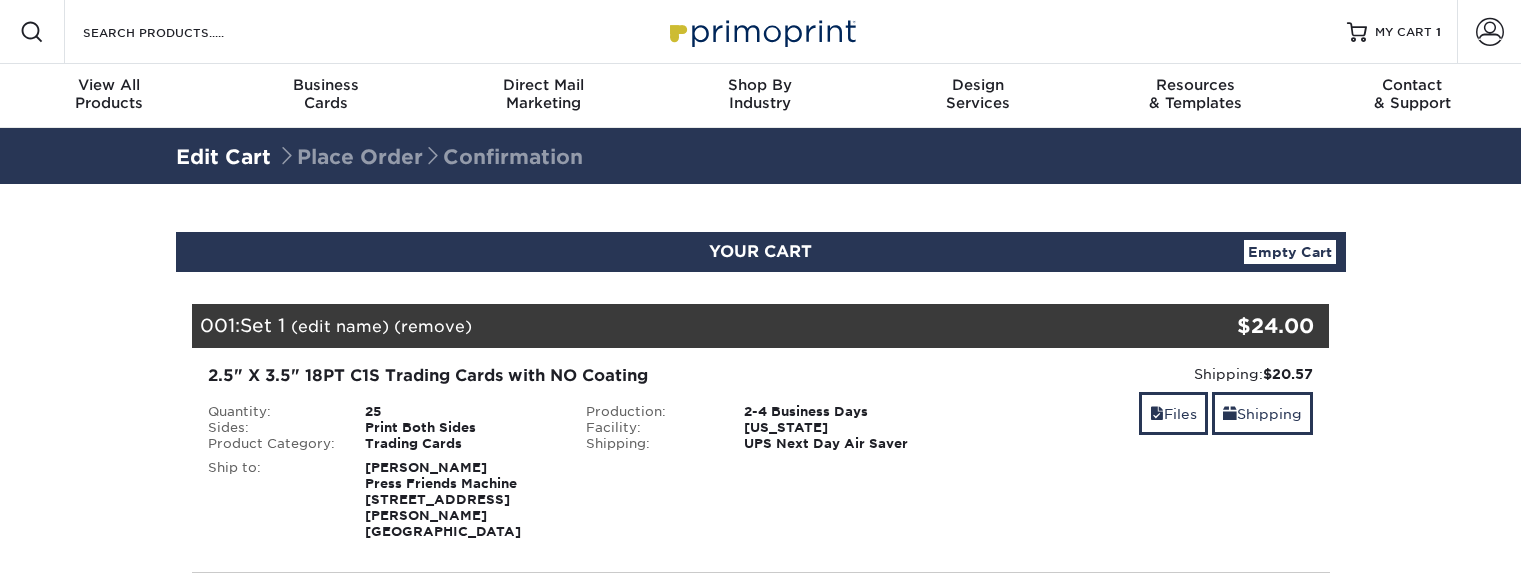 scroll, scrollTop: 0, scrollLeft: 0, axis: both 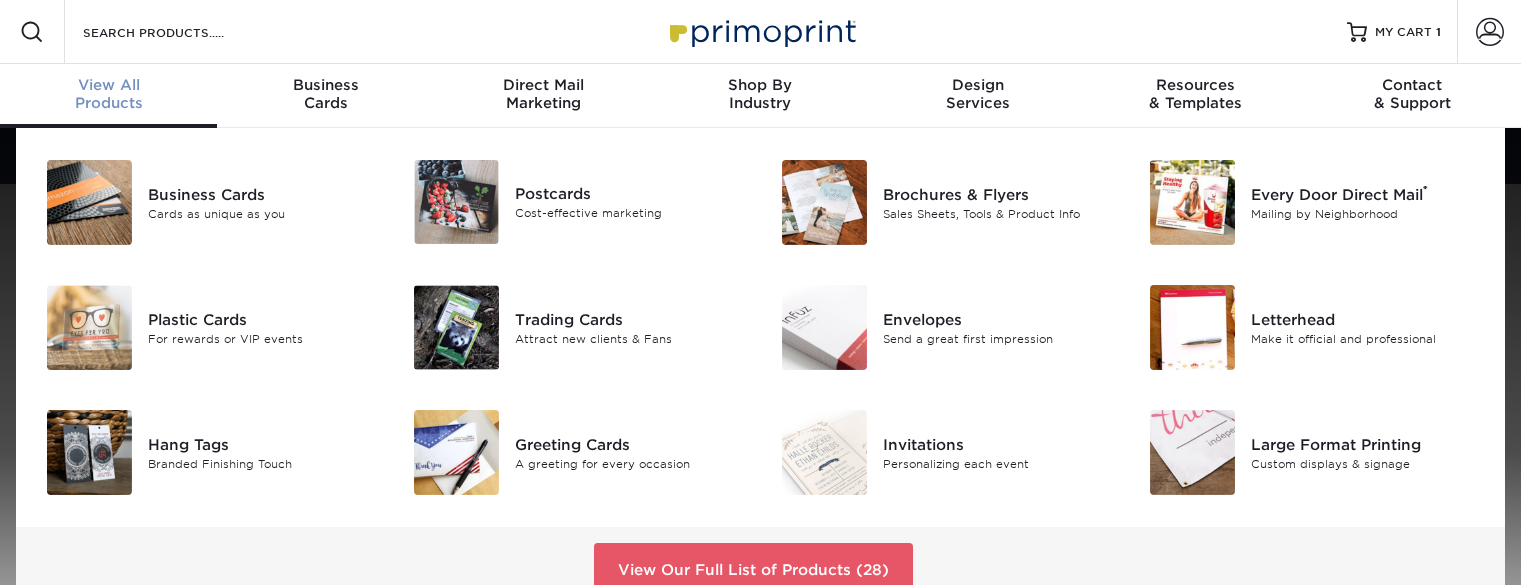 click on "View All  Products" at bounding box center (108, 96) 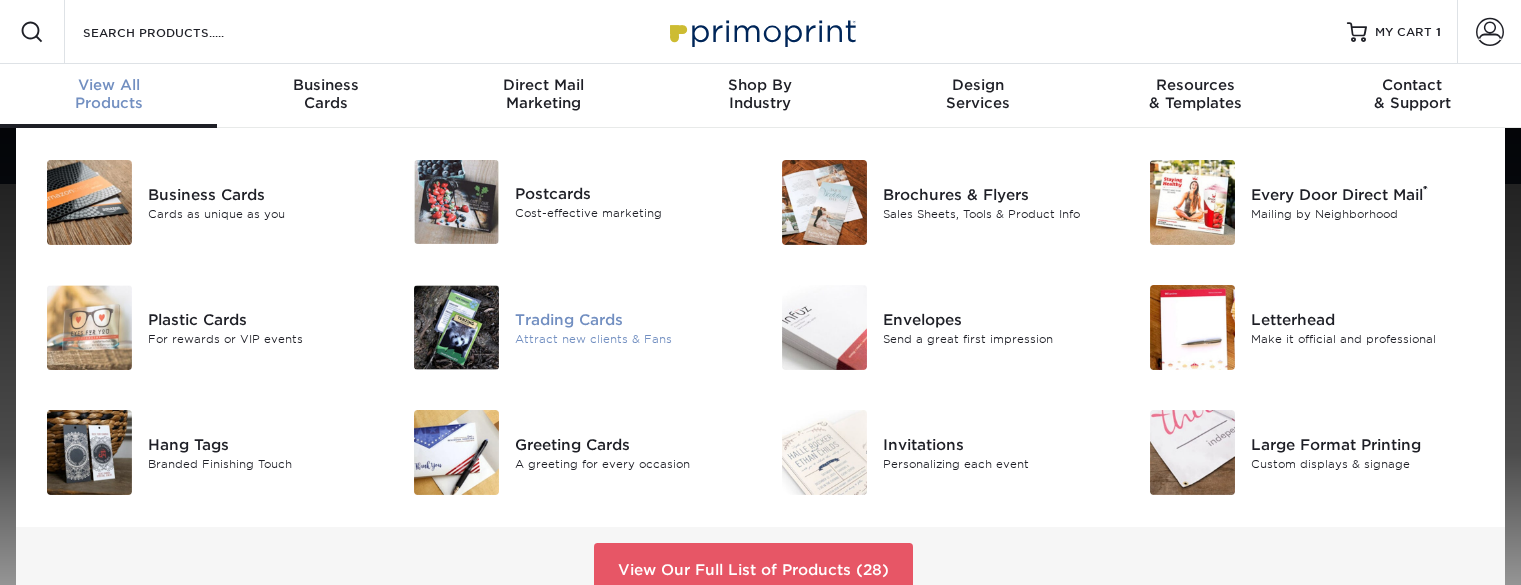 click on "Attract new clients & Fans" at bounding box center (630, 338) 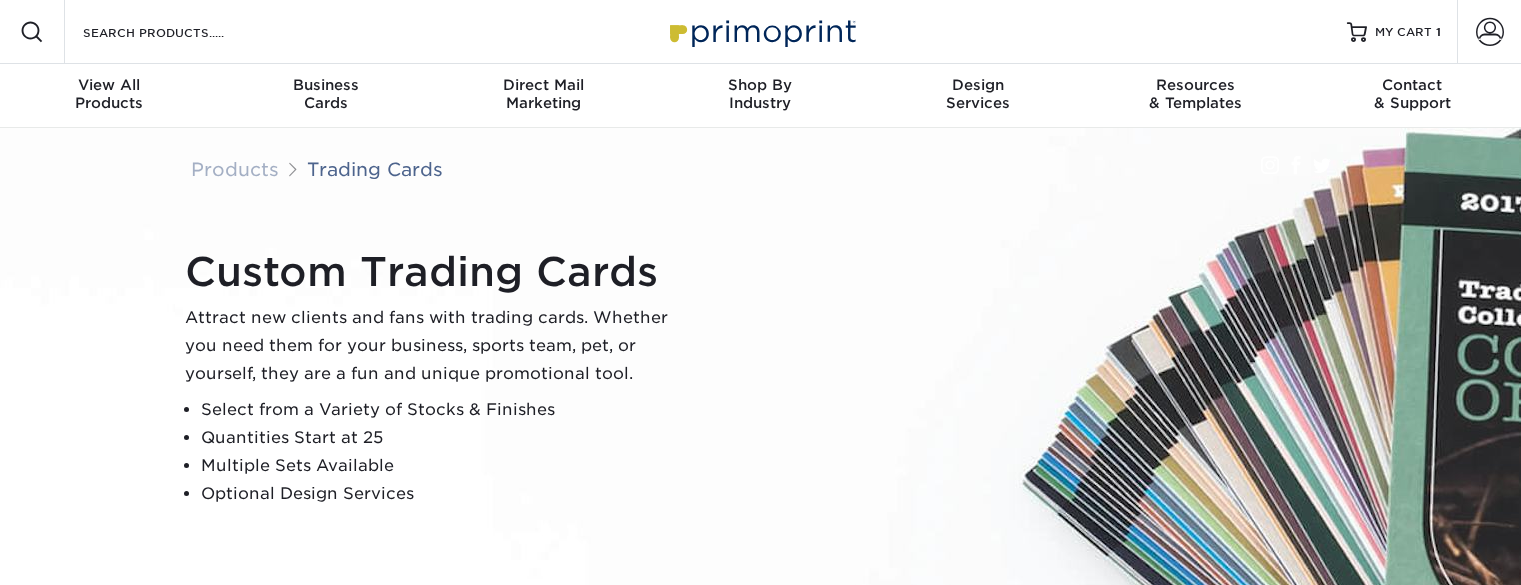 scroll, scrollTop: 0, scrollLeft: 0, axis: both 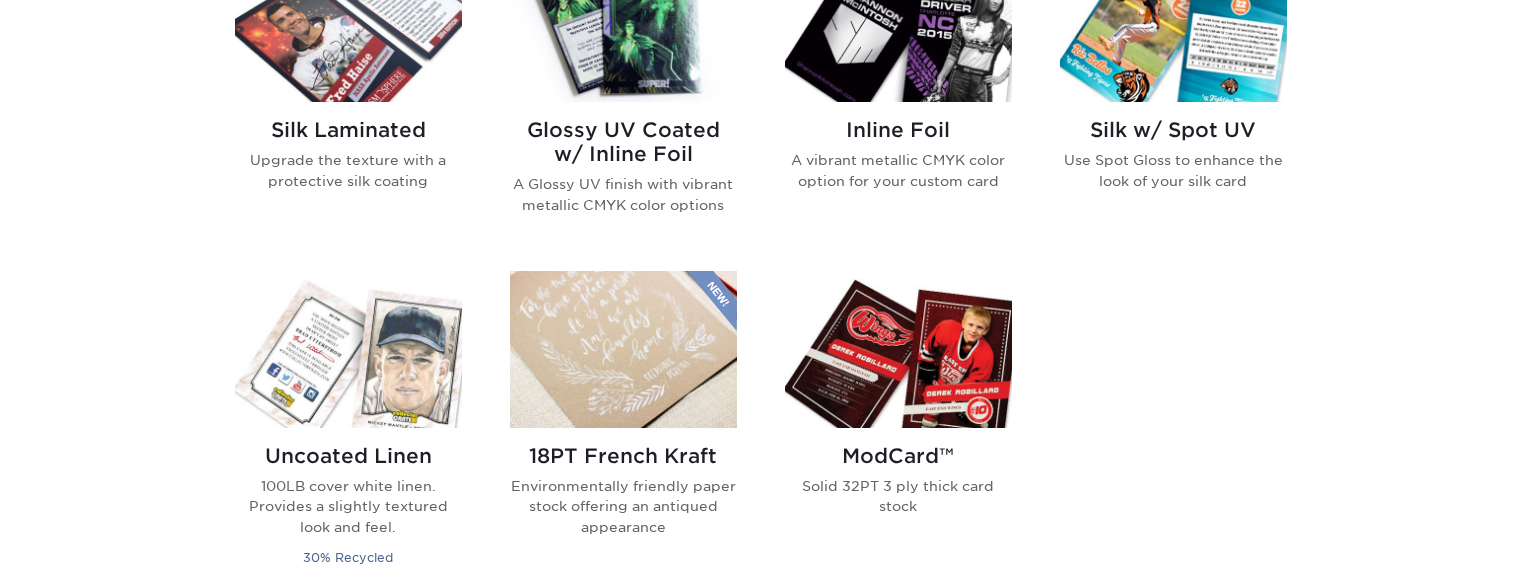 click at bounding box center [898, 349] 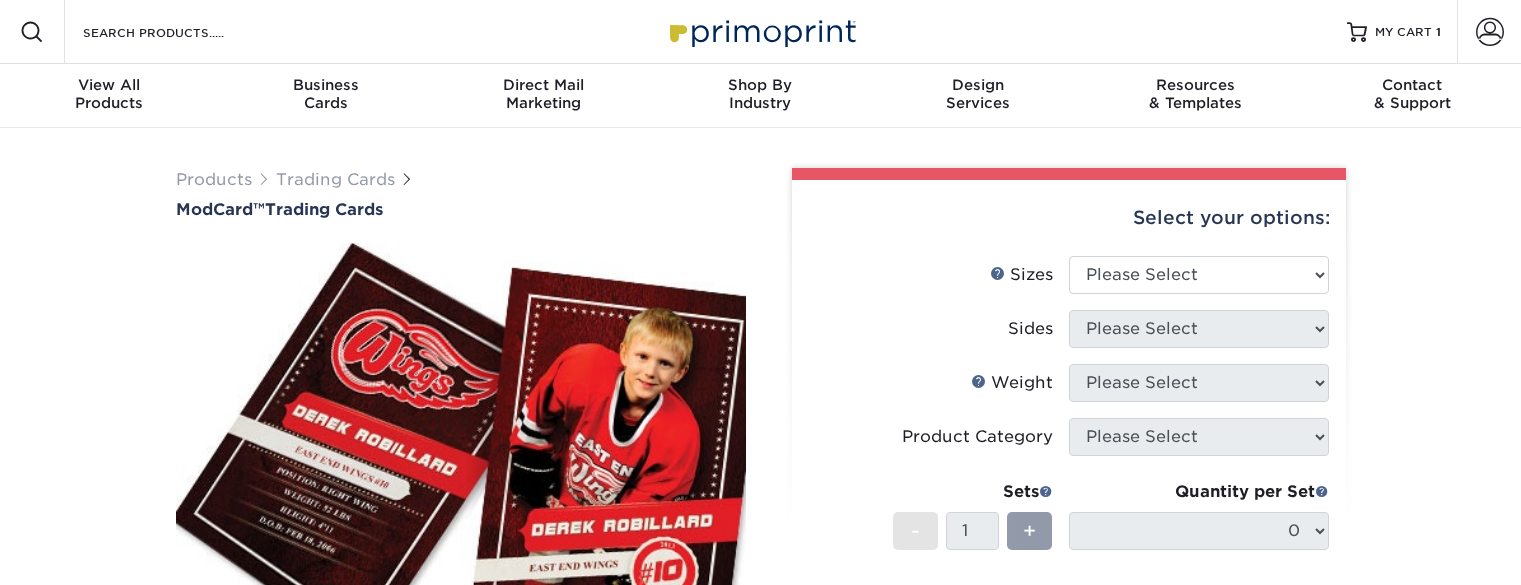 scroll, scrollTop: 0, scrollLeft: 0, axis: both 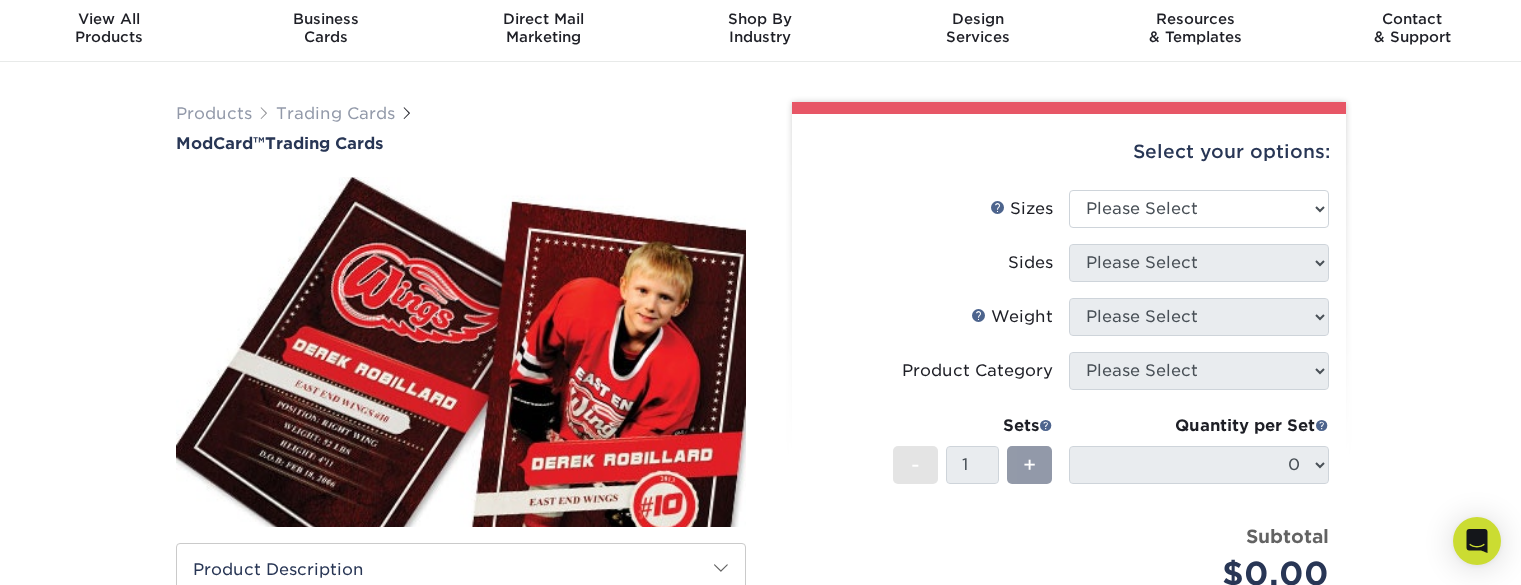 click on "Sizes Help Sizes
Please Select
2.5" x 3.5"
Sides
Please Select 32PTUCBLK" at bounding box center [1069, 406] 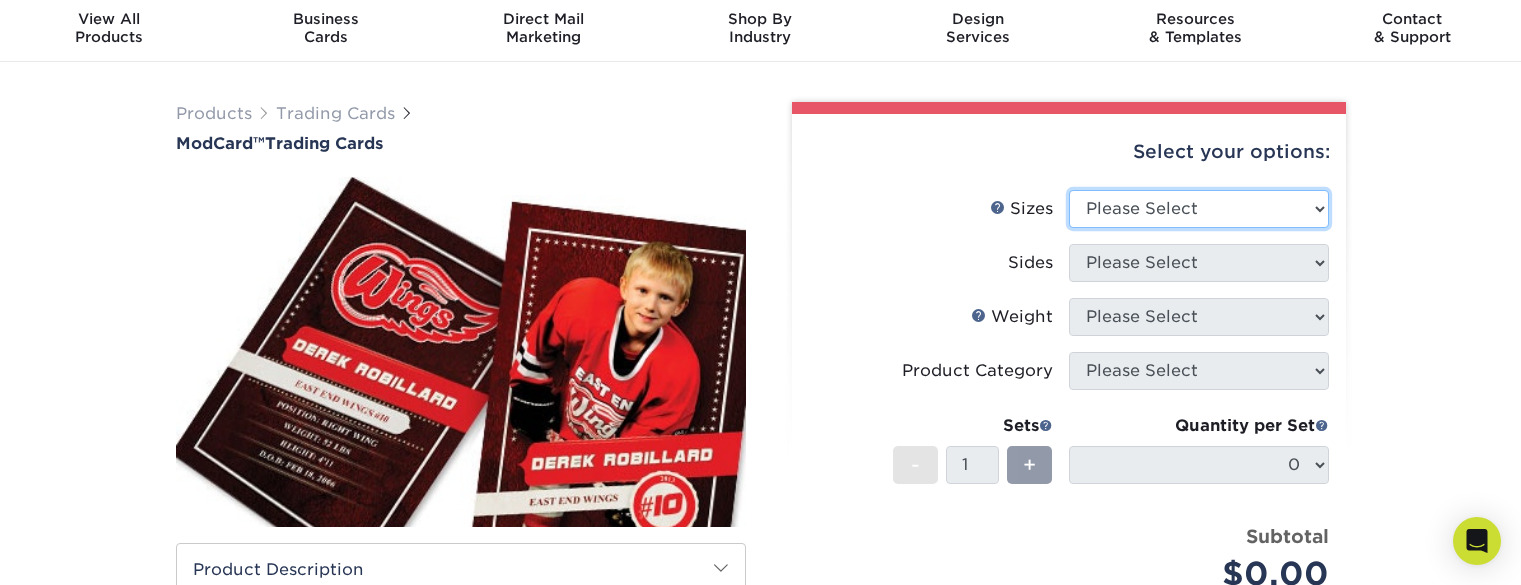 click on "Please Select
2.5" x 3.5"" at bounding box center [1199, 209] 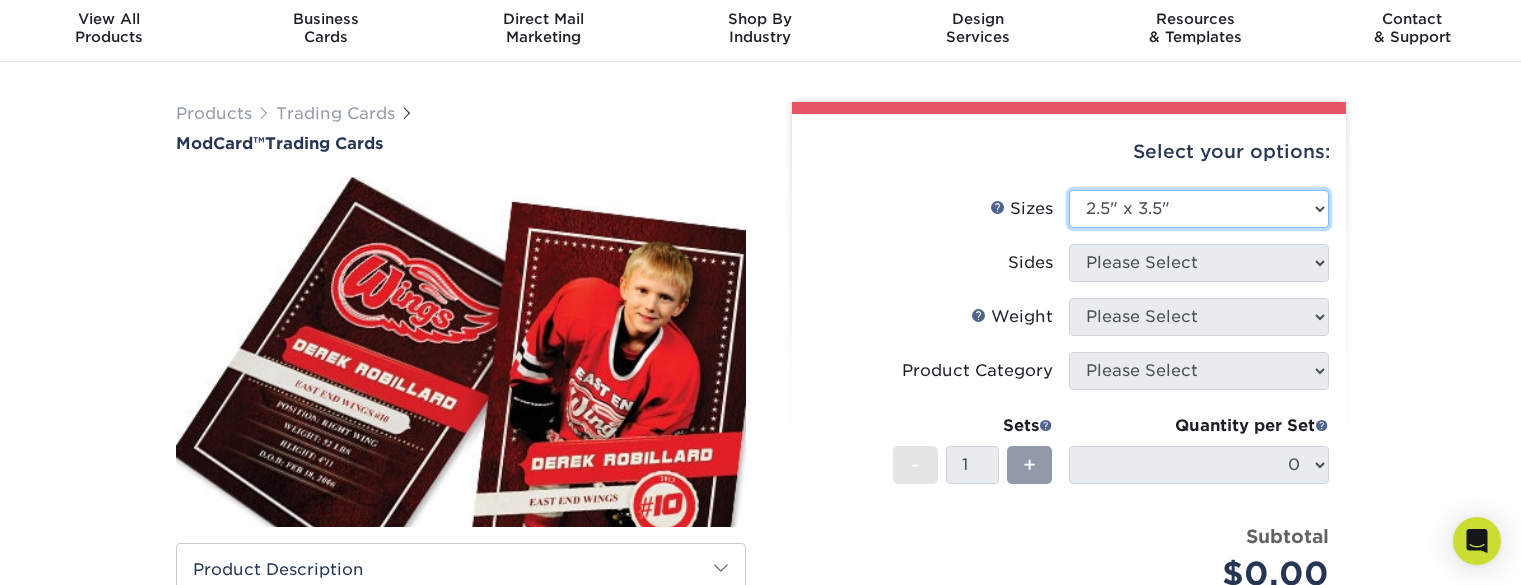 click on "Please Select
2.5" x 3.5"" at bounding box center (1199, 209) 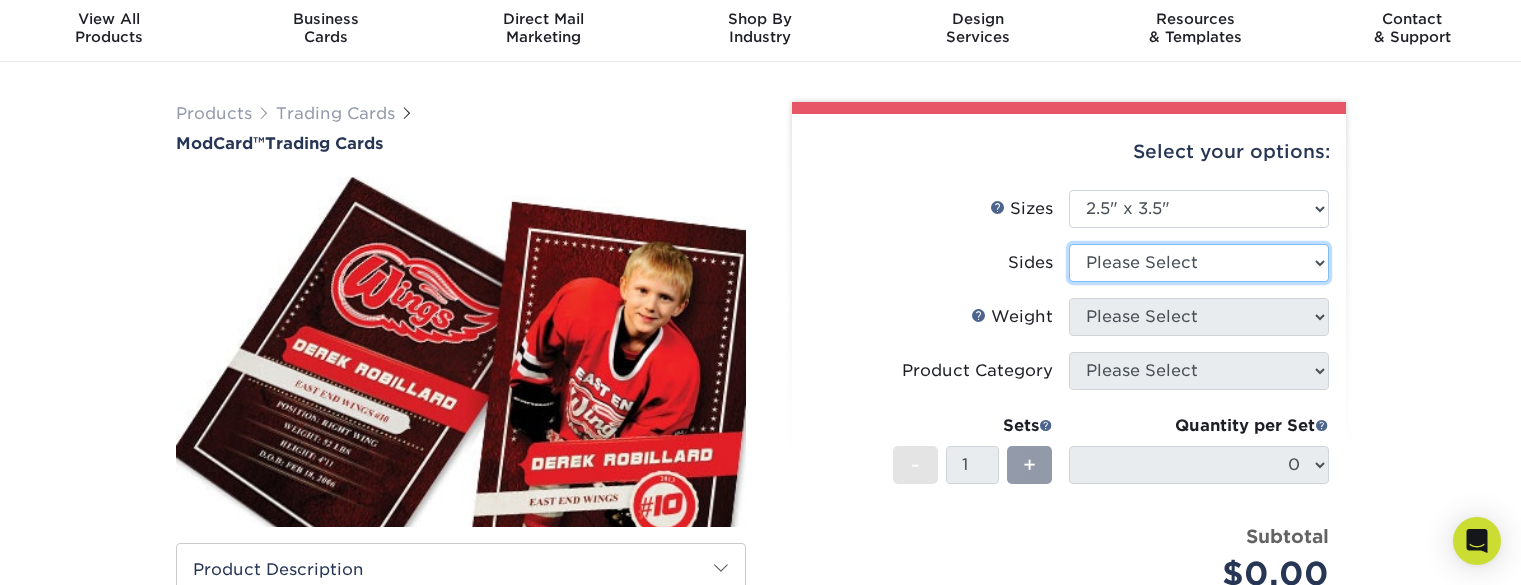 click on "Please Select Print Both Sides Print Front Only" at bounding box center (1199, 263) 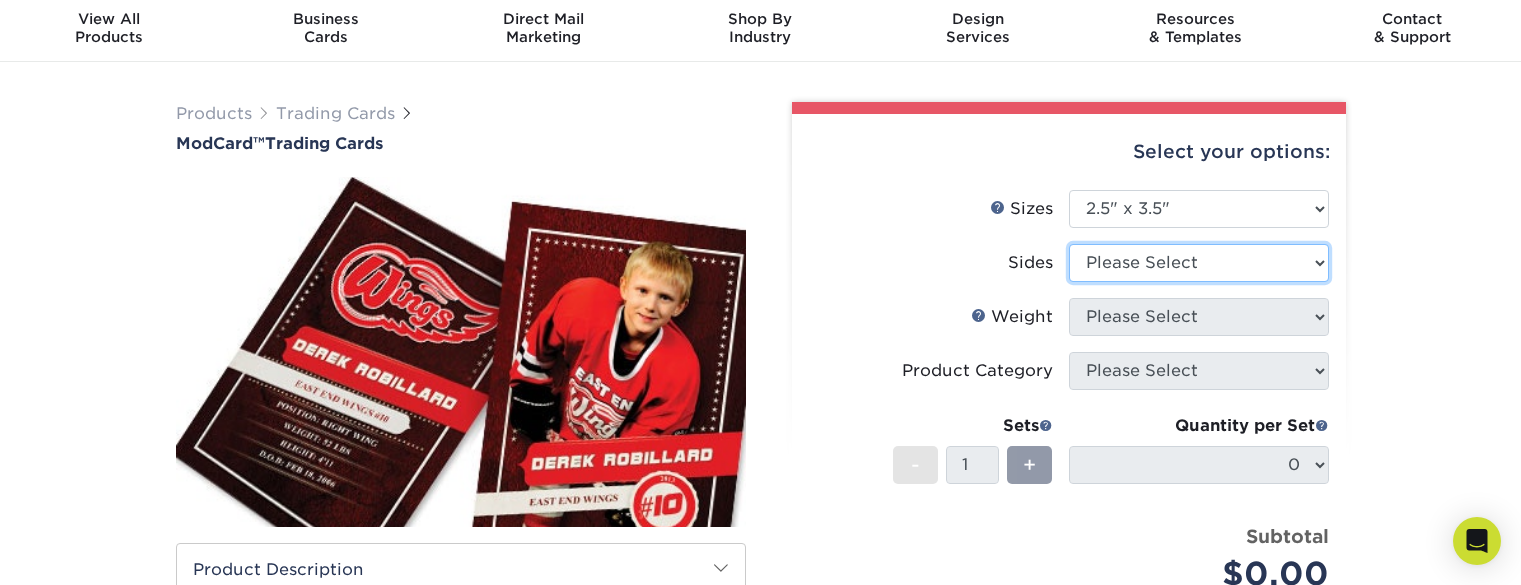 select on "13abbda7-1d64-4f25-8bb2-c179b224825d" 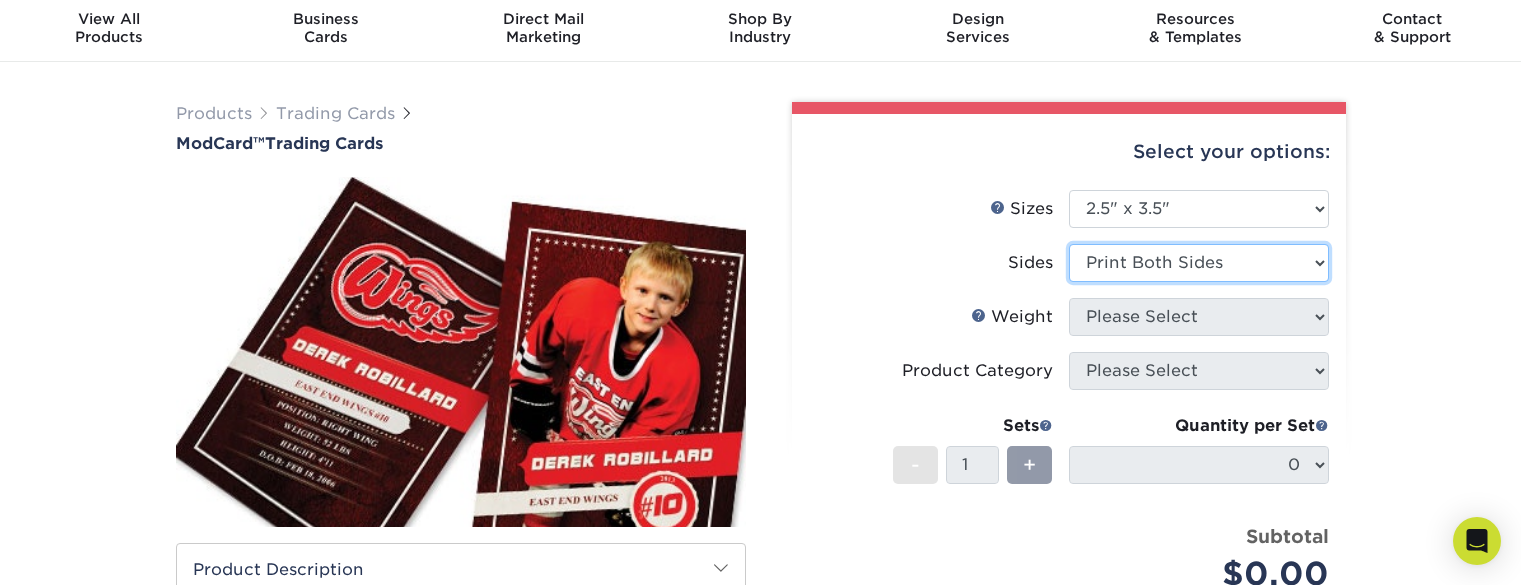 click on "Please Select Print Both Sides Print Front Only" at bounding box center (1199, 263) 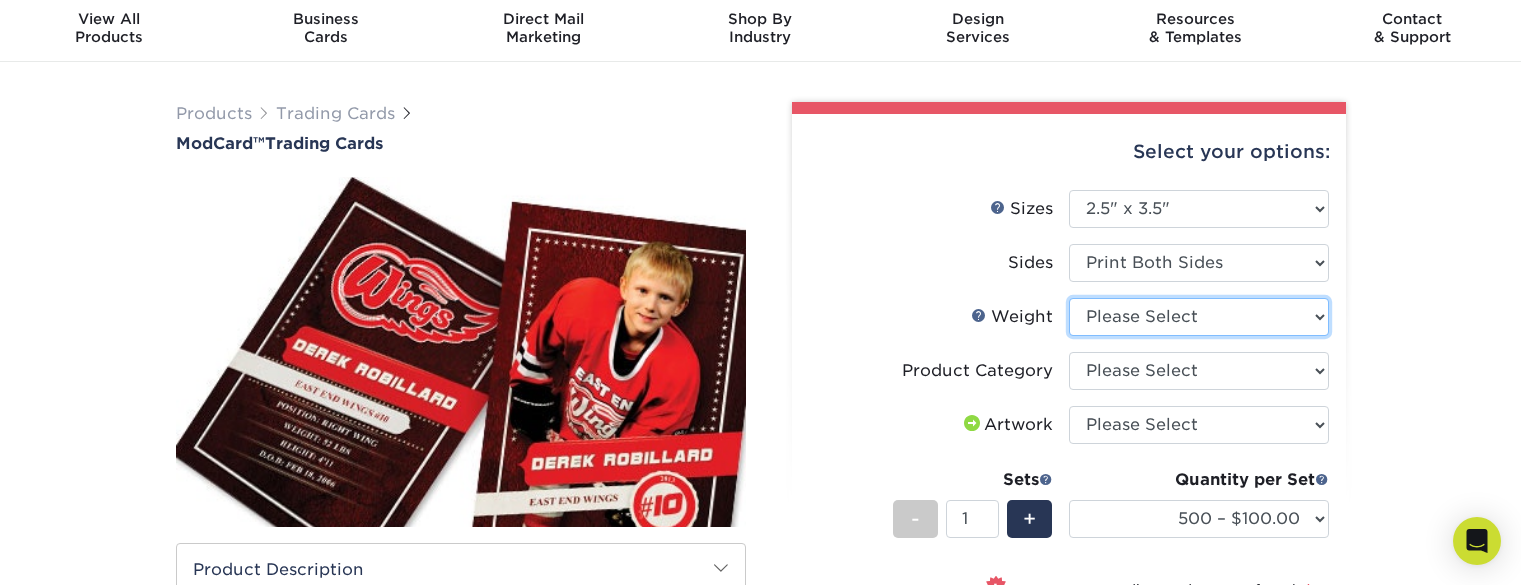 click on "Please Select 32PTUCBLK" at bounding box center [1199, 317] 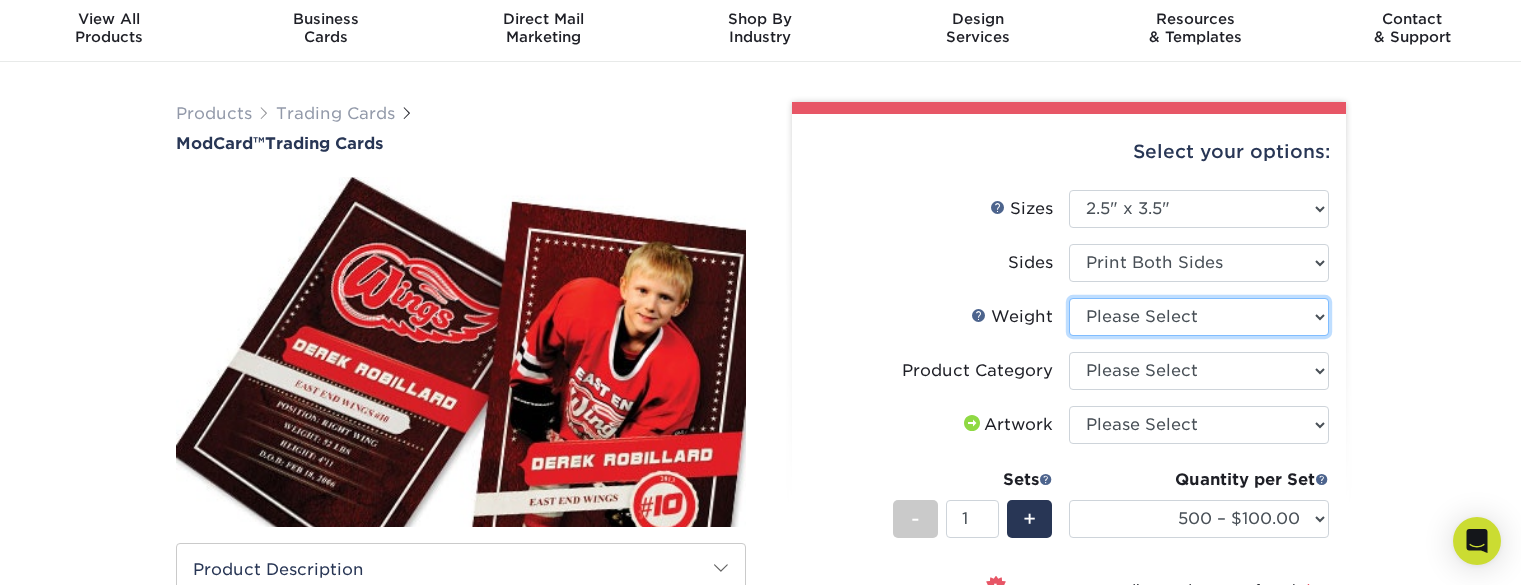 select on "32PTUCBLK" 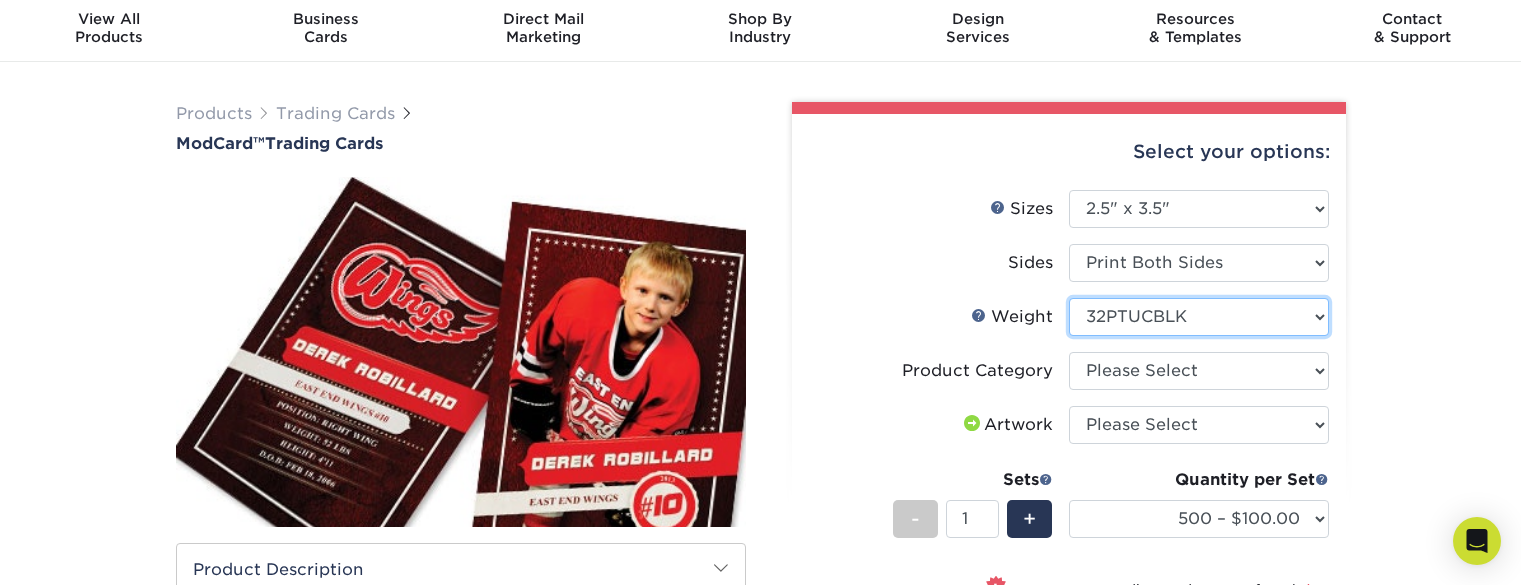 click on "Please Select 32PTUCBLK" at bounding box center (1199, 317) 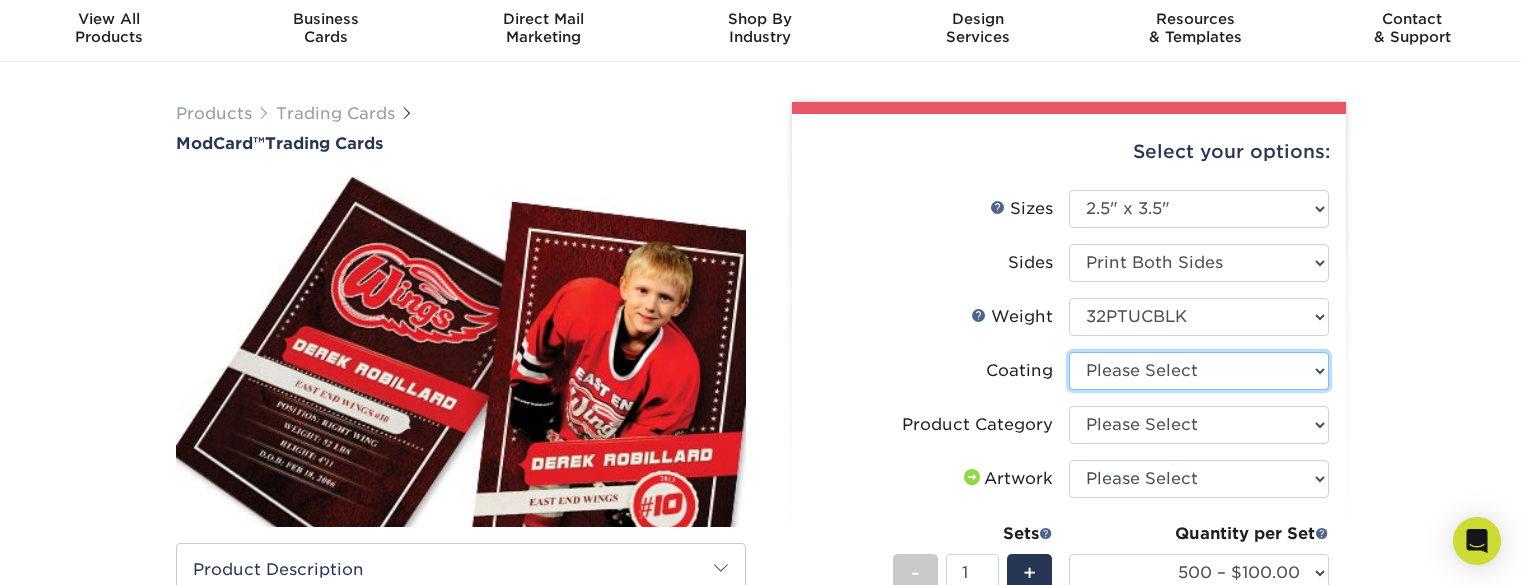 click at bounding box center (1199, 371) 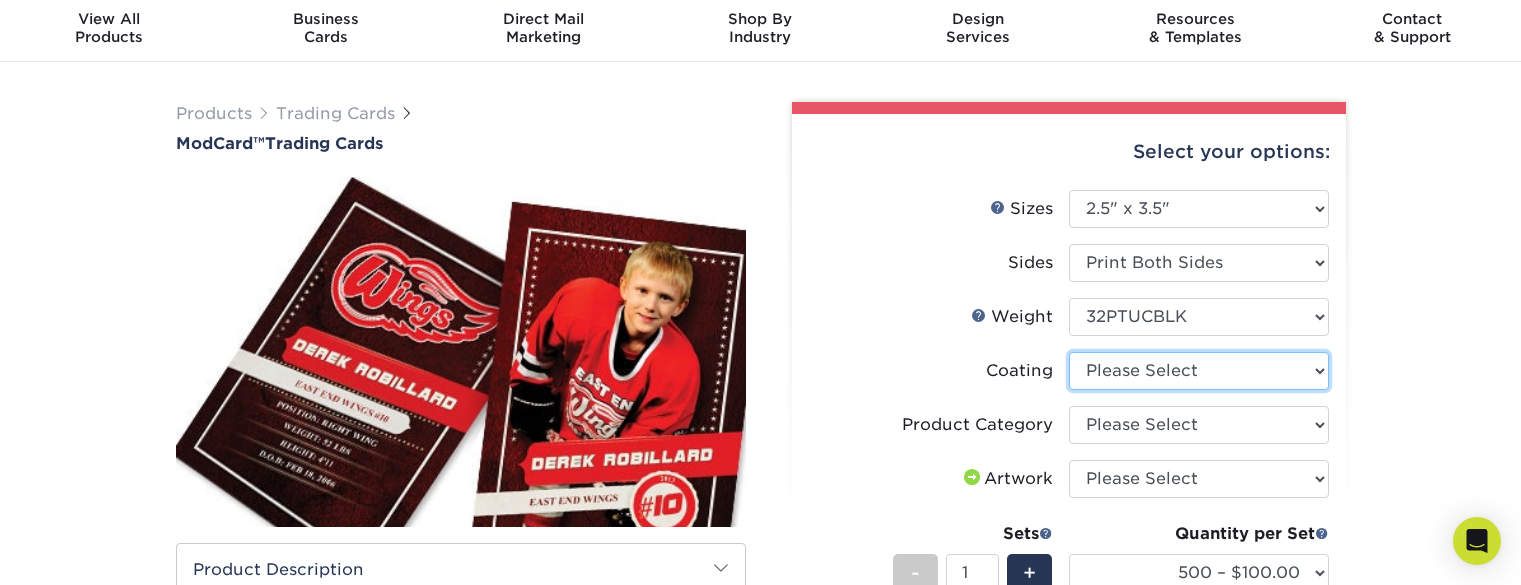 select on "3e7618de-abca-4bda-9f97-8b9129e913d8" 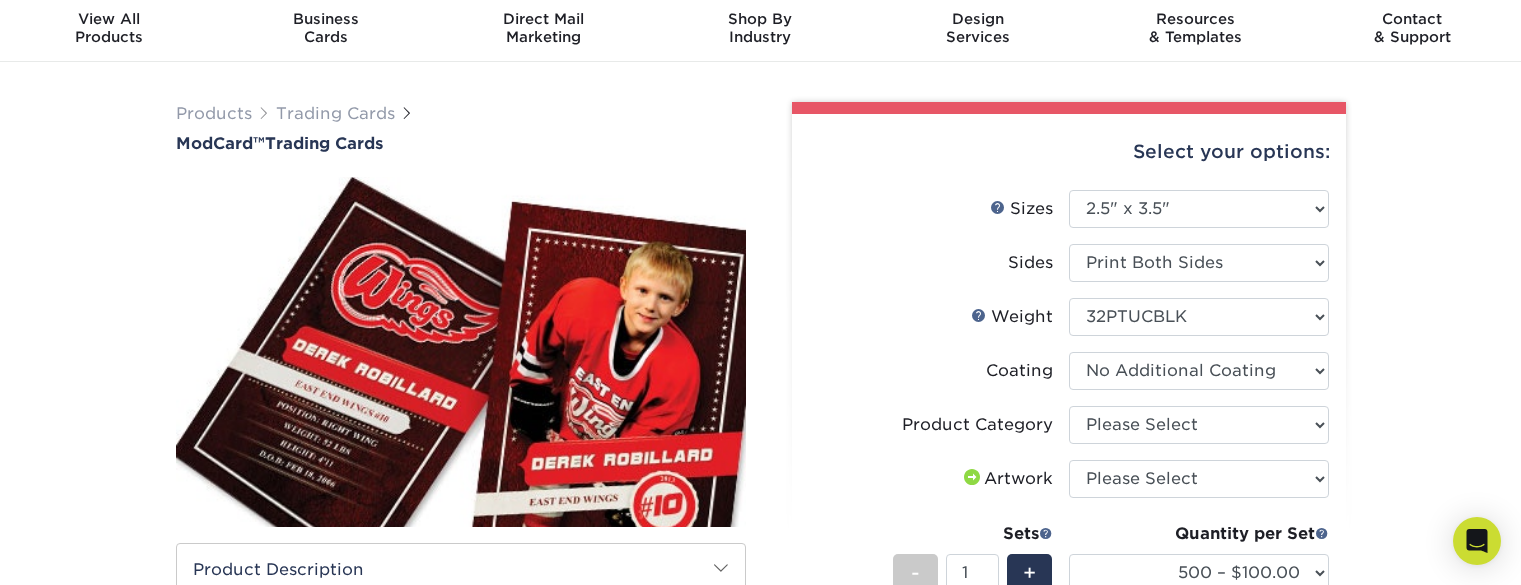 click at bounding box center (1199, 371) 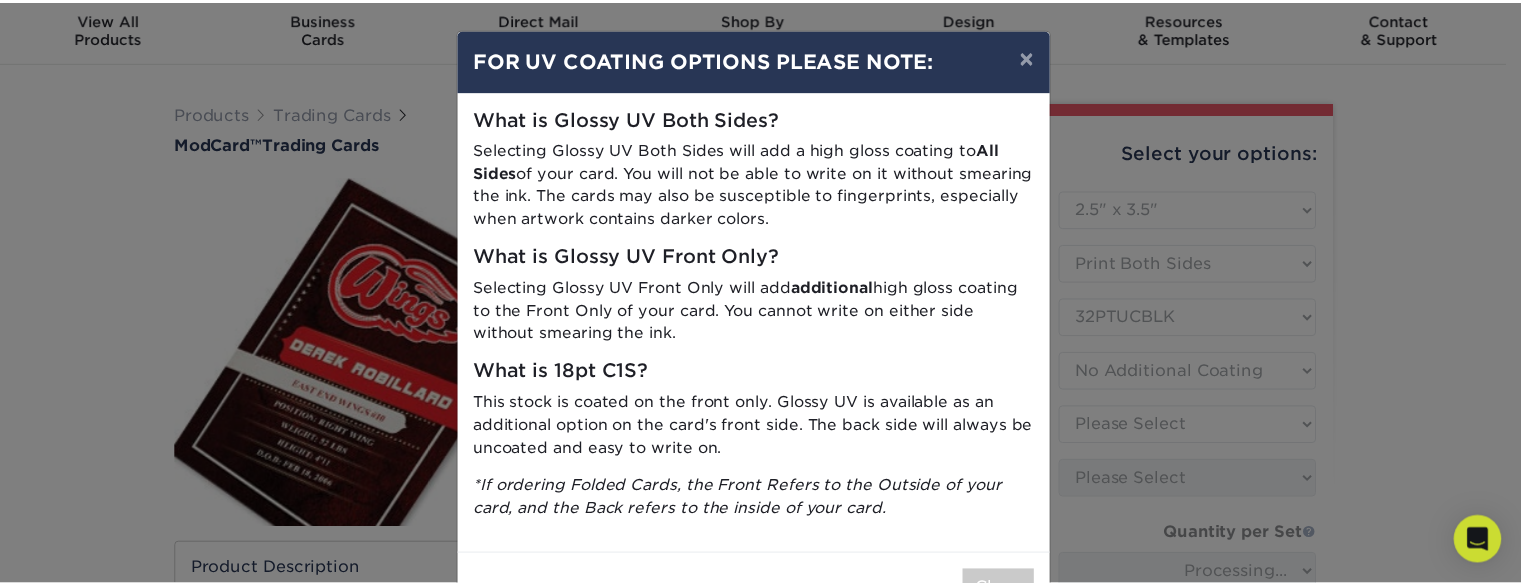 scroll, scrollTop: 69, scrollLeft: 0, axis: vertical 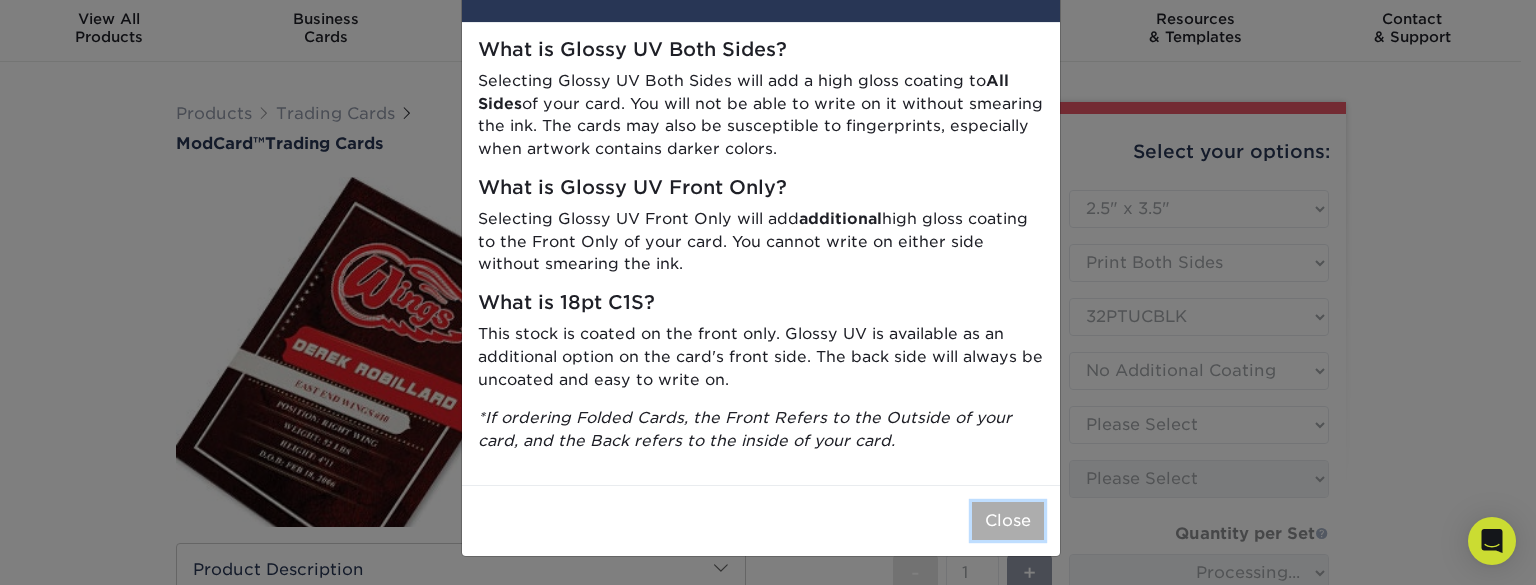 click on "Close" at bounding box center (1008, 521) 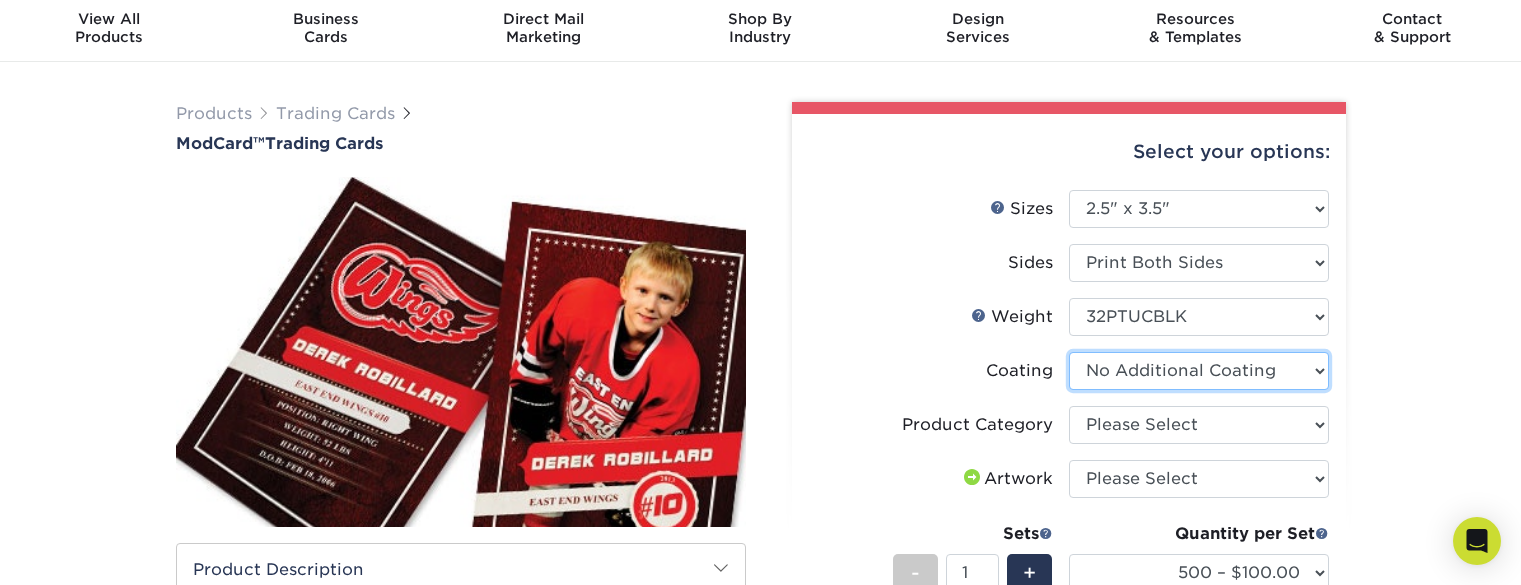 click at bounding box center [1199, 371] 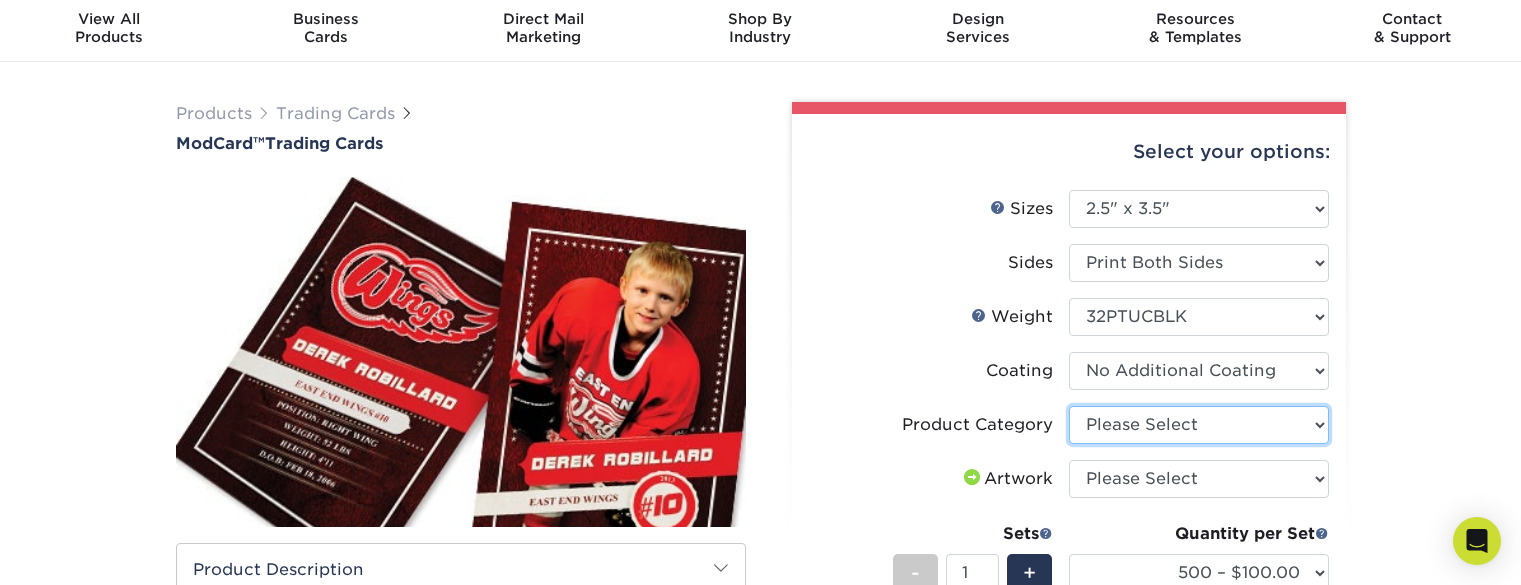 click on "Please Select Trading Cards" at bounding box center [1199, 425] 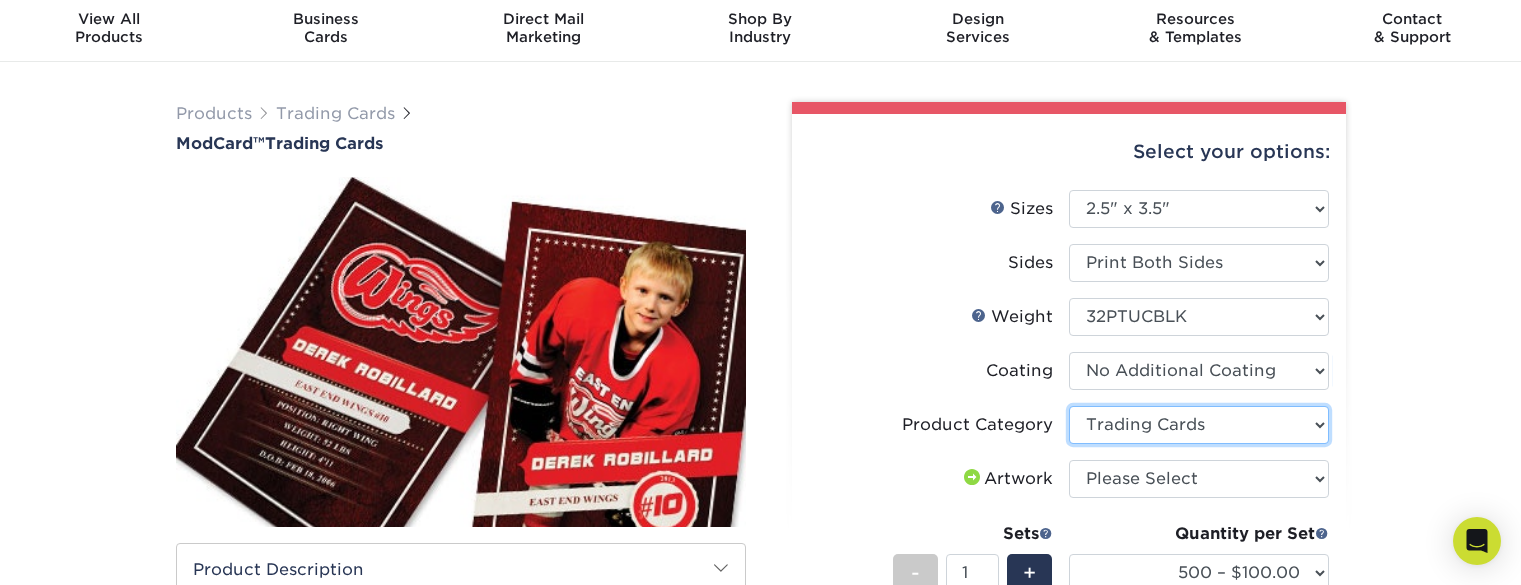 click on "Please Select Trading Cards" at bounding box center [1199, 425] 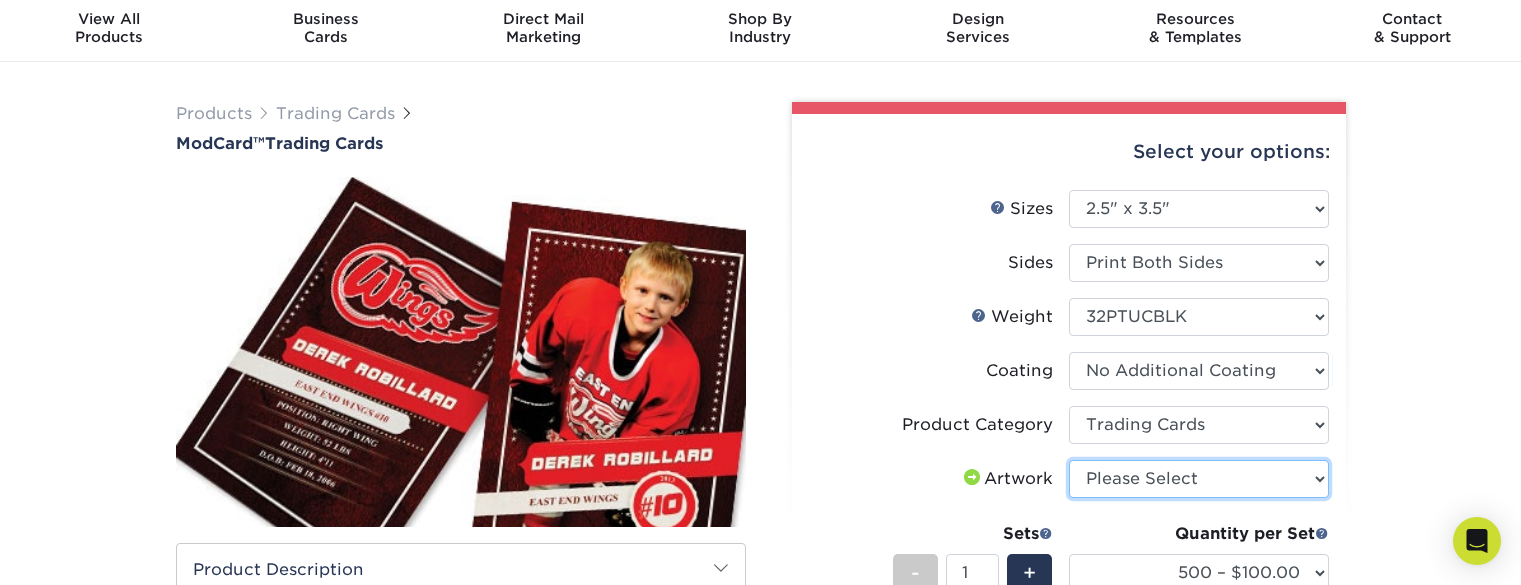 click on "Please Select I will upload files I need a design - $100" at bounding box center (1199, 479) 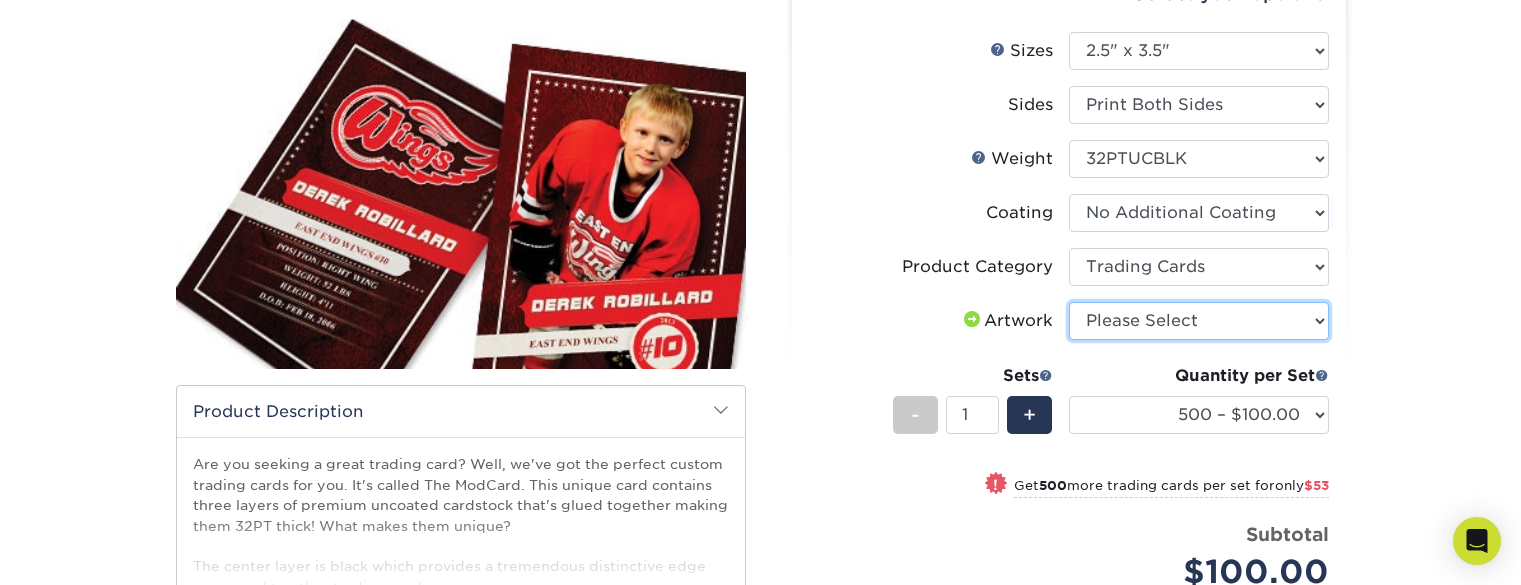 scroll, scrollTop: 236, scrollLeft: 0, axis: vertical 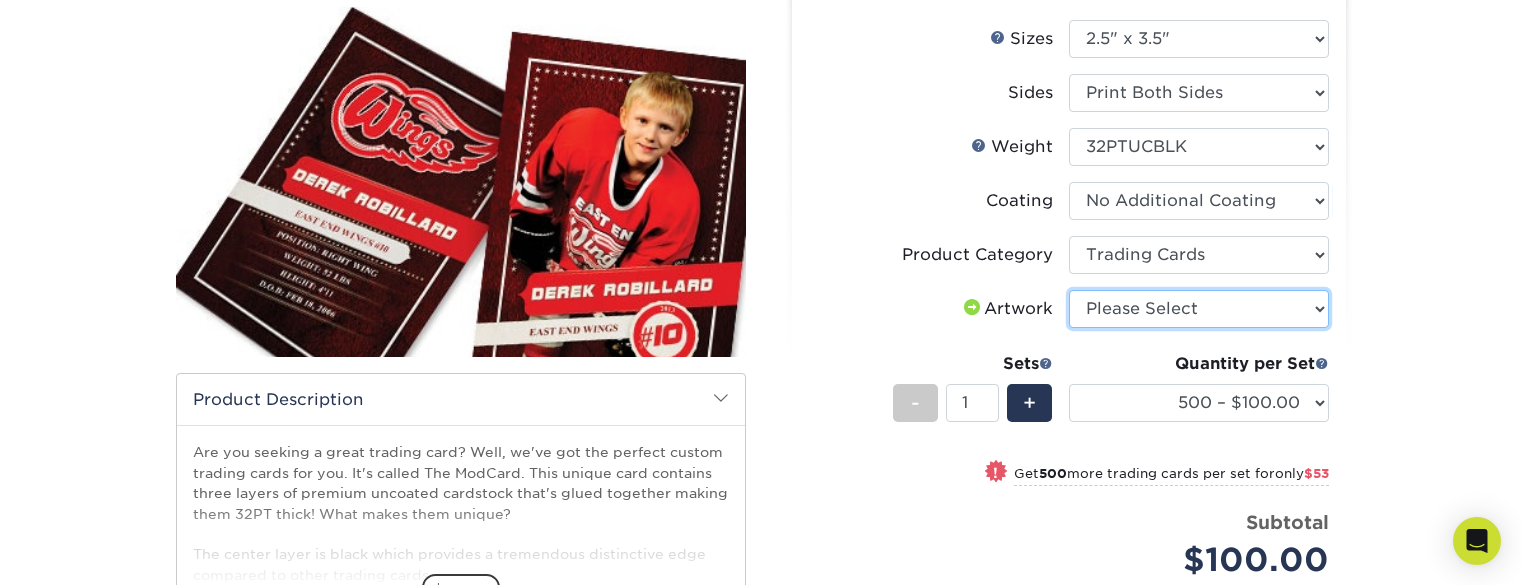click on "Please Select I will upload files I need a design - $100" at bounding box center (1199, 309) 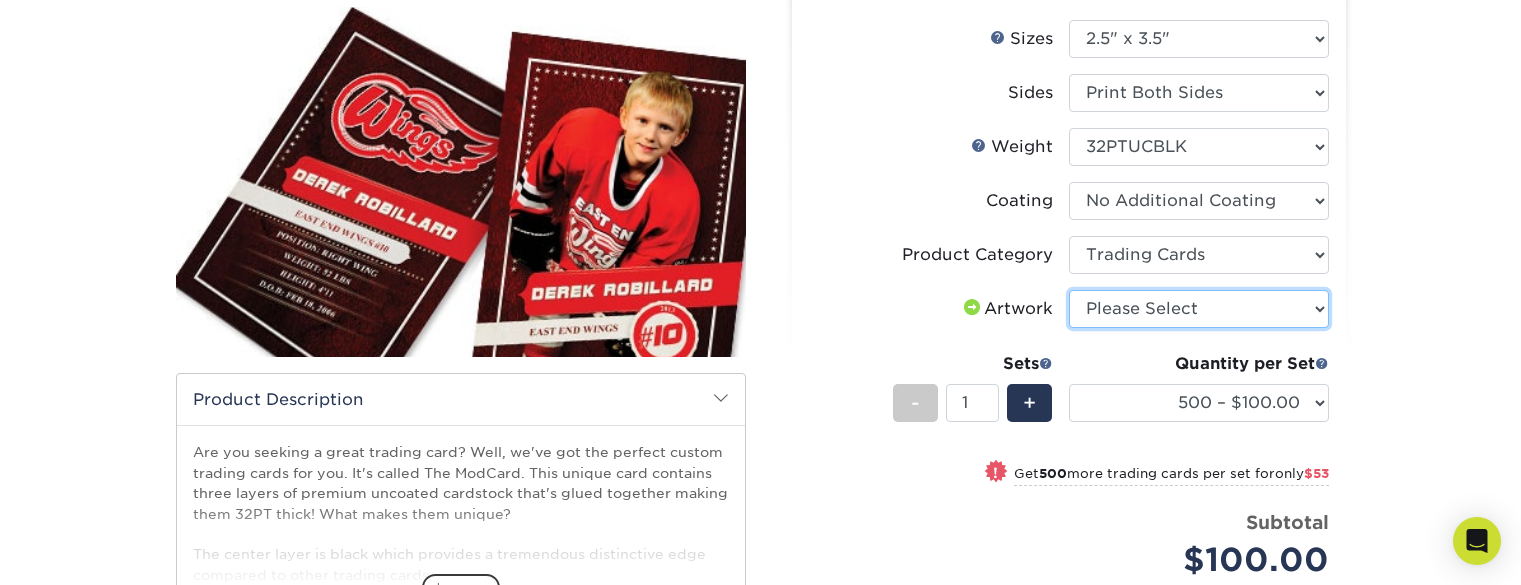 select on "upload" 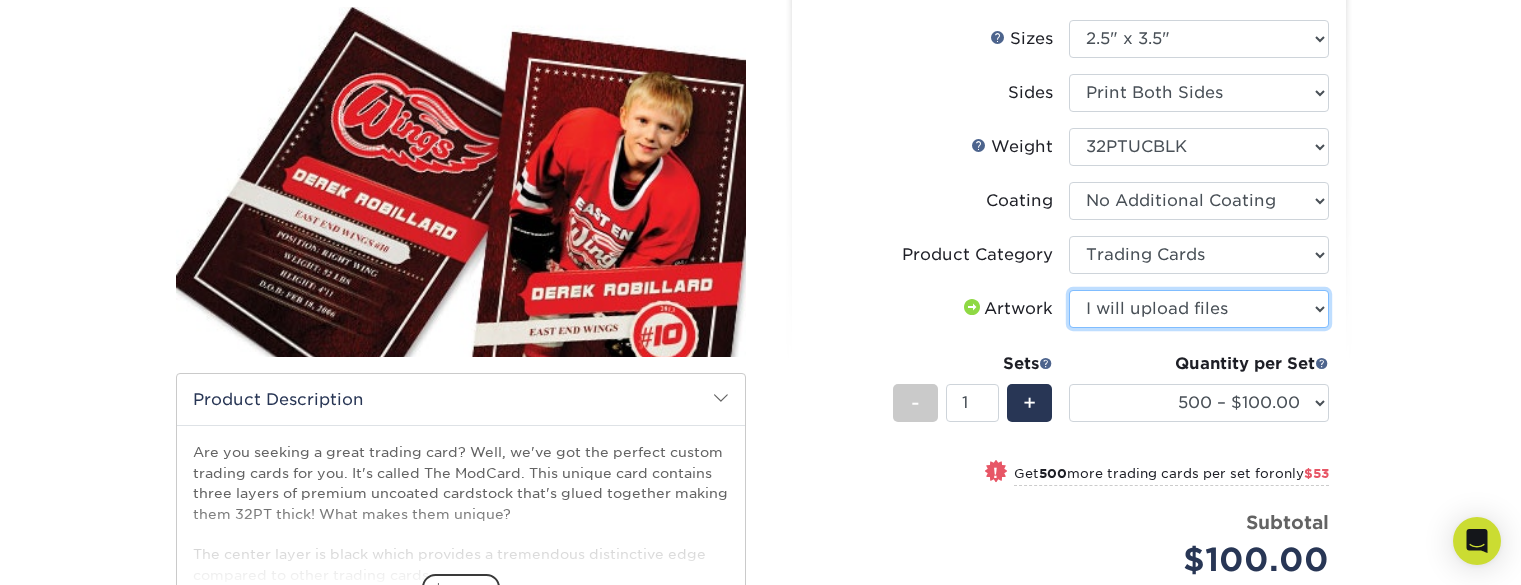 click on "Please Select I will upload files I need a design - $100" at bounding box center (1199, 309) 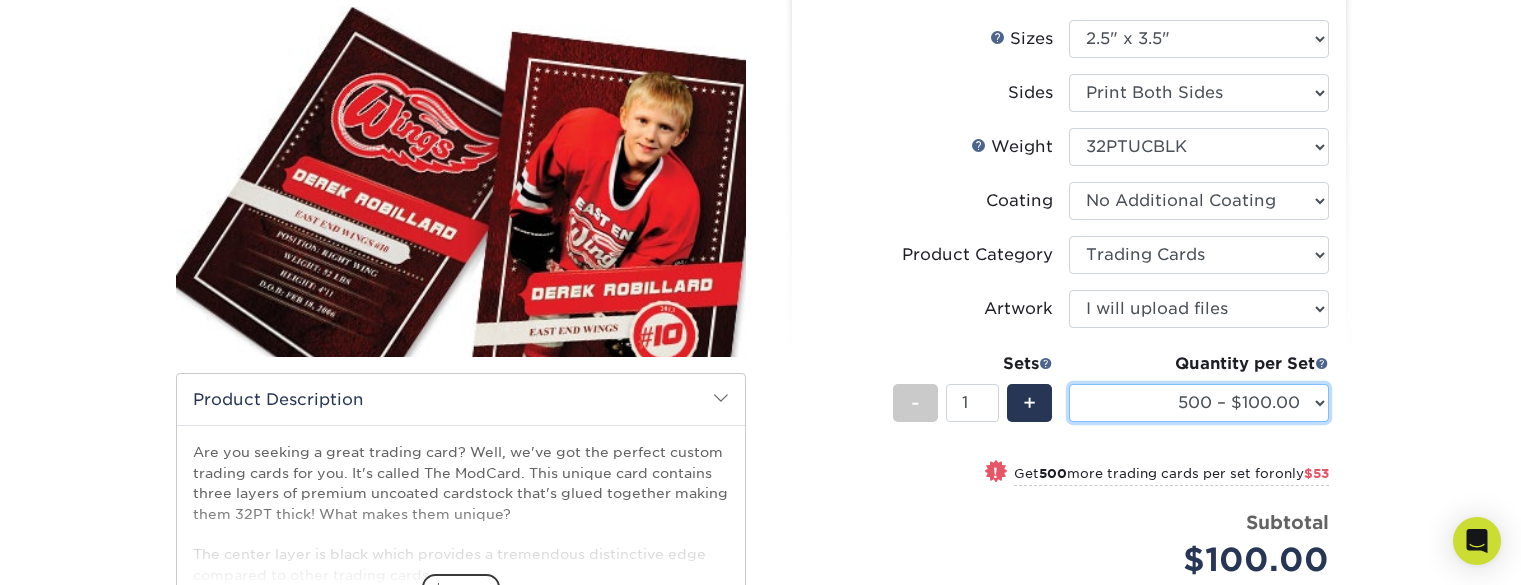 click on "500 – $100.00 1000 – $153.00" at bounding box center [1199, 403] 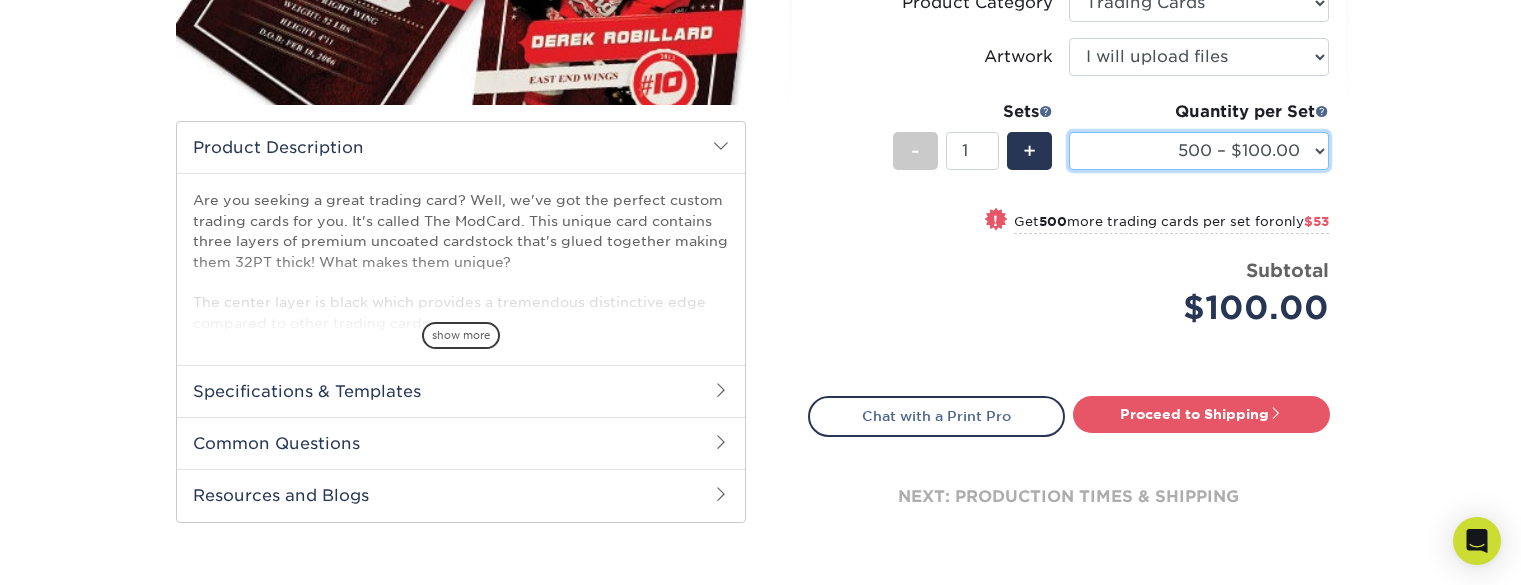 scroll, scrollTop: 489, scrollLeft: 0, axis: vertical 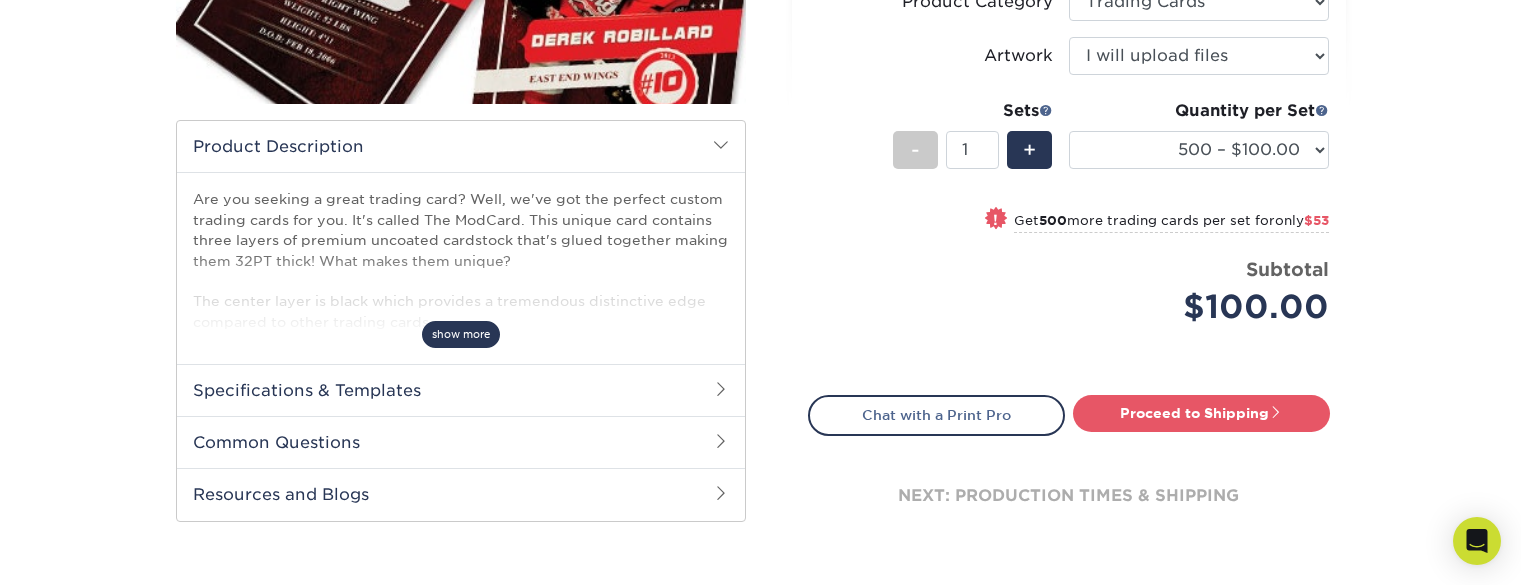 click on "show more" at bounding box center [461, 334] 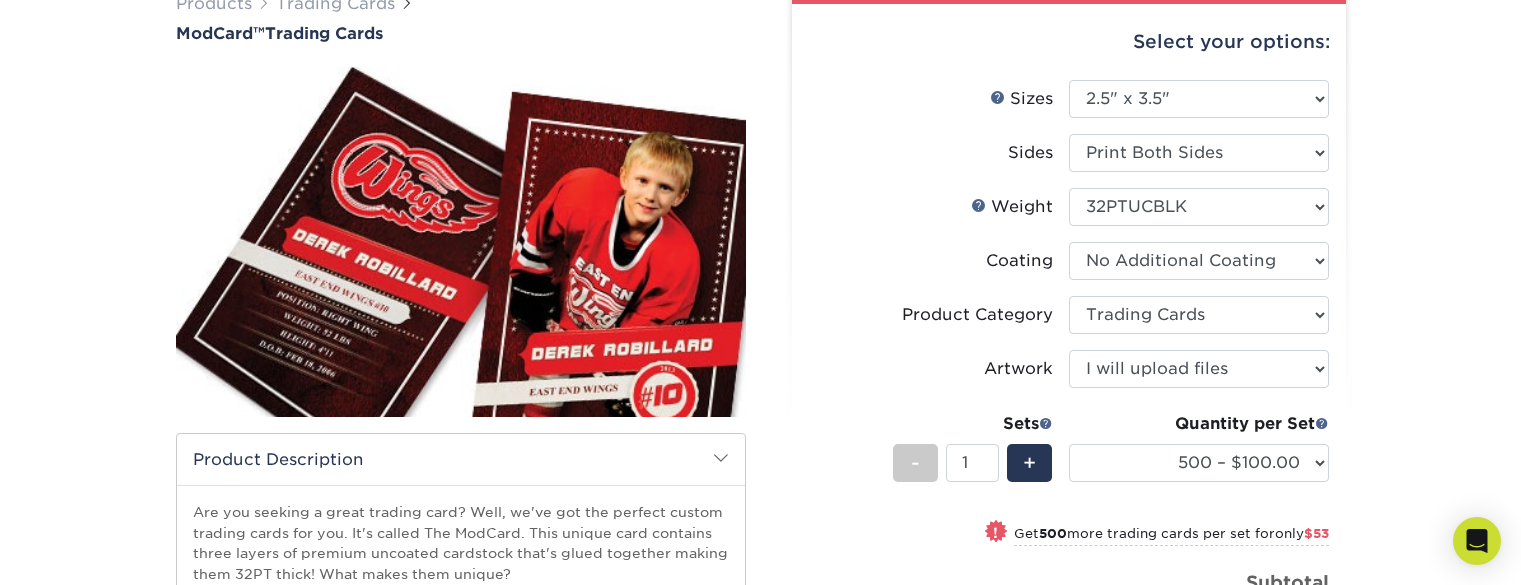 scroll, scrollTop: 177, scrollLeft: 0, axis: vertical 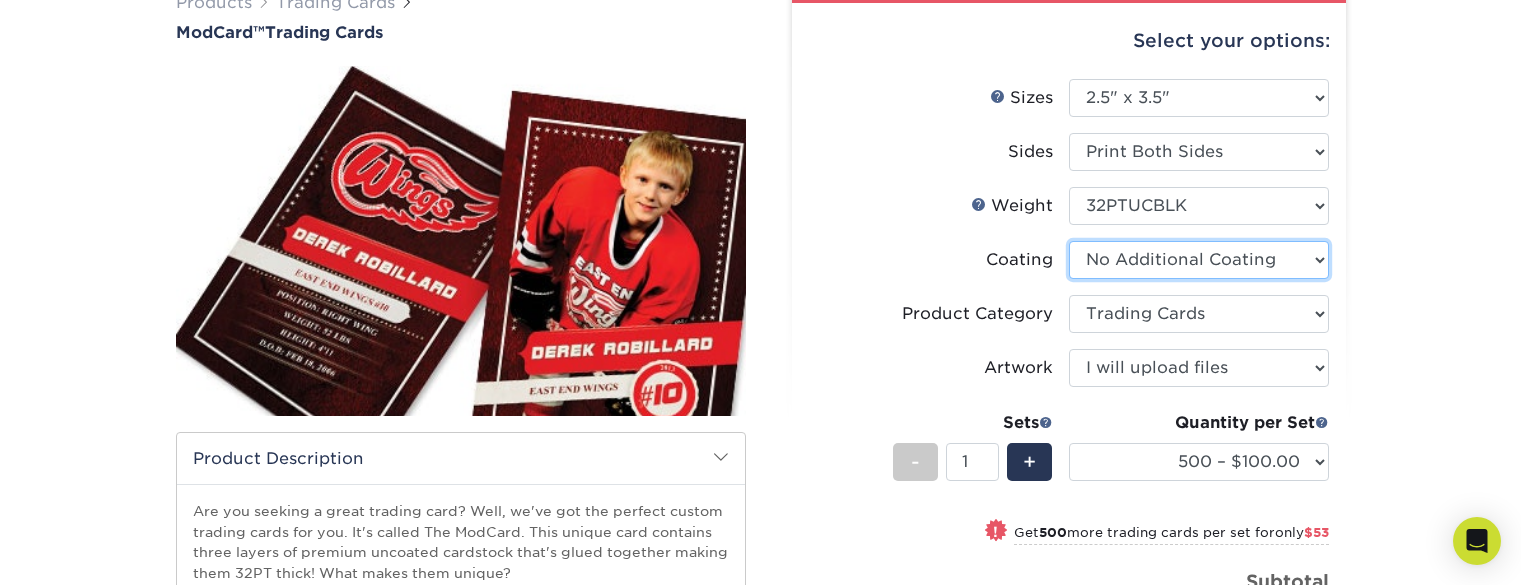 click at bounding box center (1199, 260) 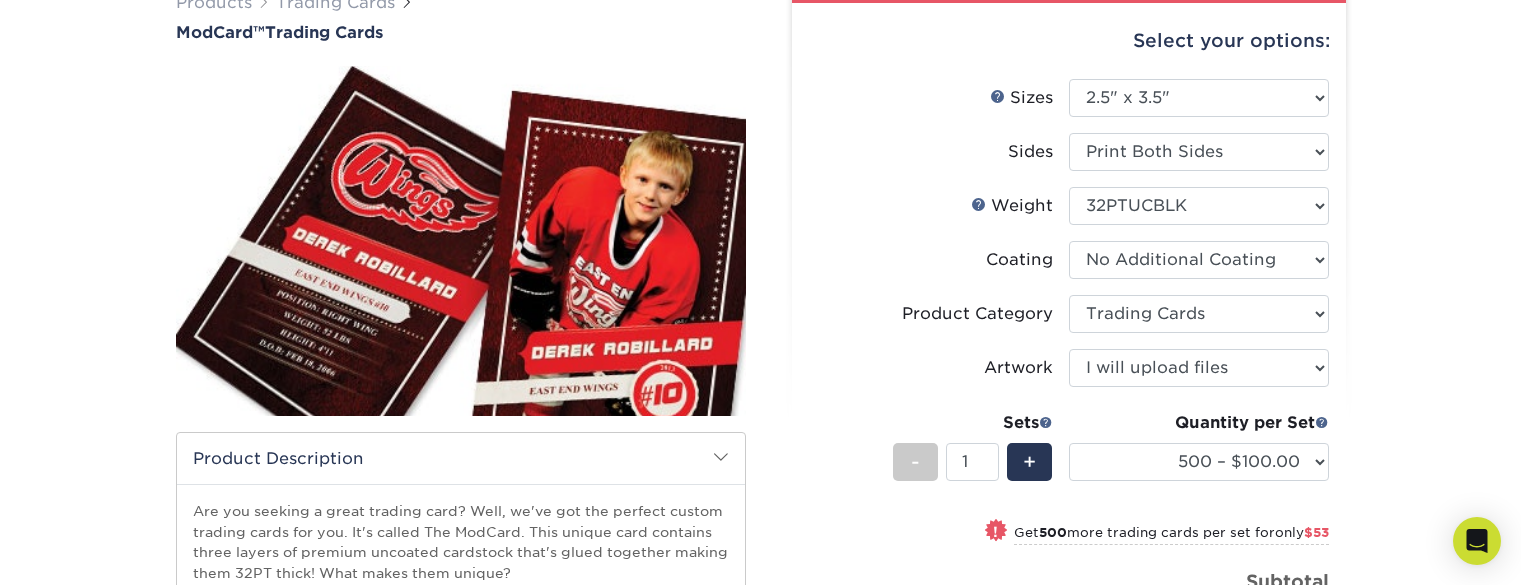 click on "Product Category
Please Select Trading Cards" at bounding box center (1069, 322) 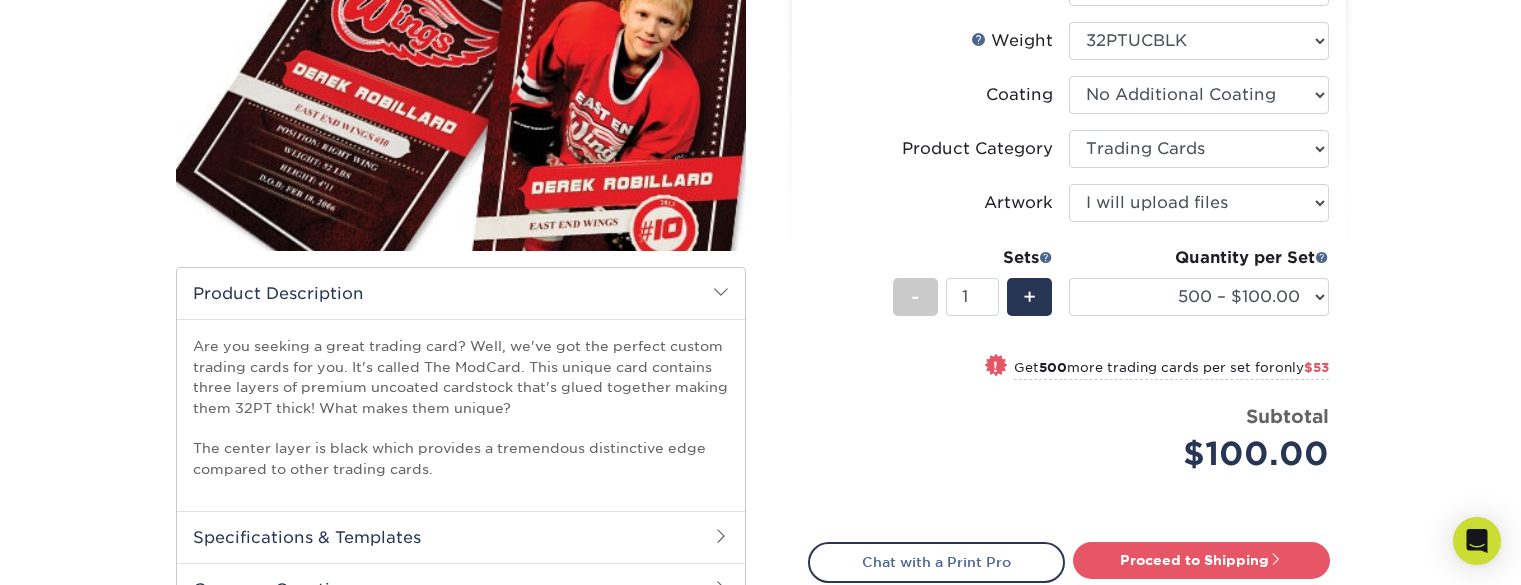 scroll, scrollTop: 343, scrollLeft: 0, axis: vertical 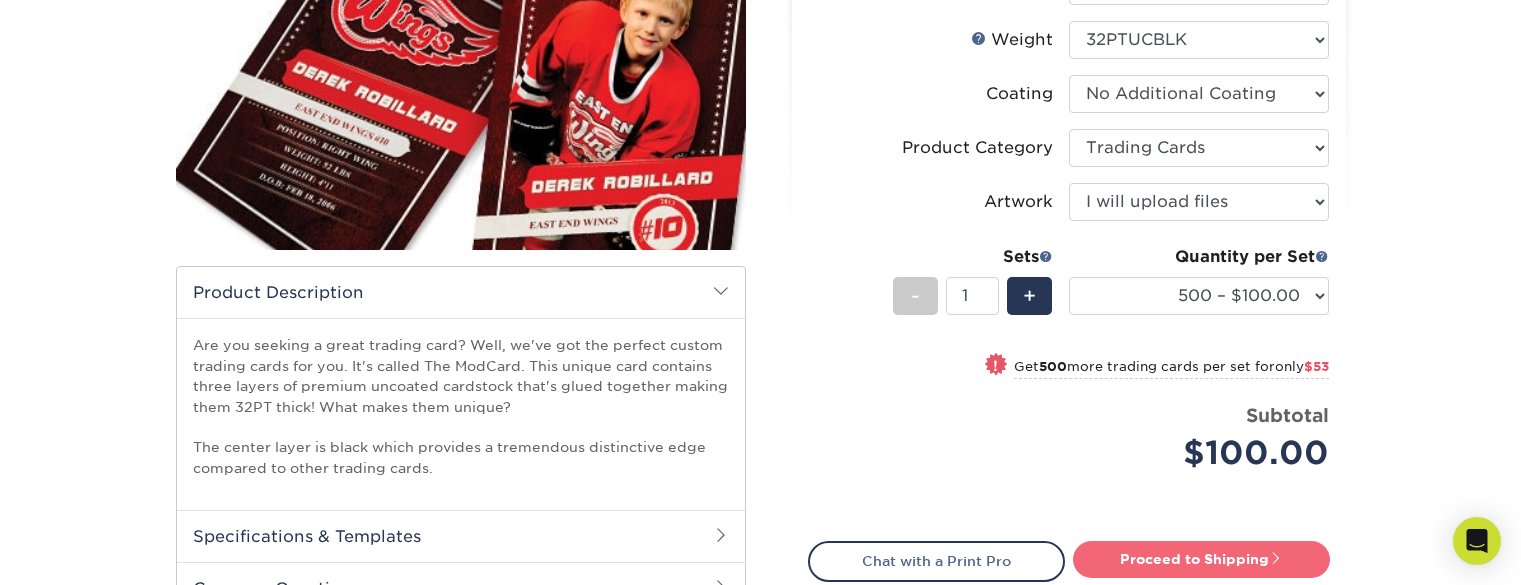click on "Proceed to Shipping" at bounding box center (1201, 559) 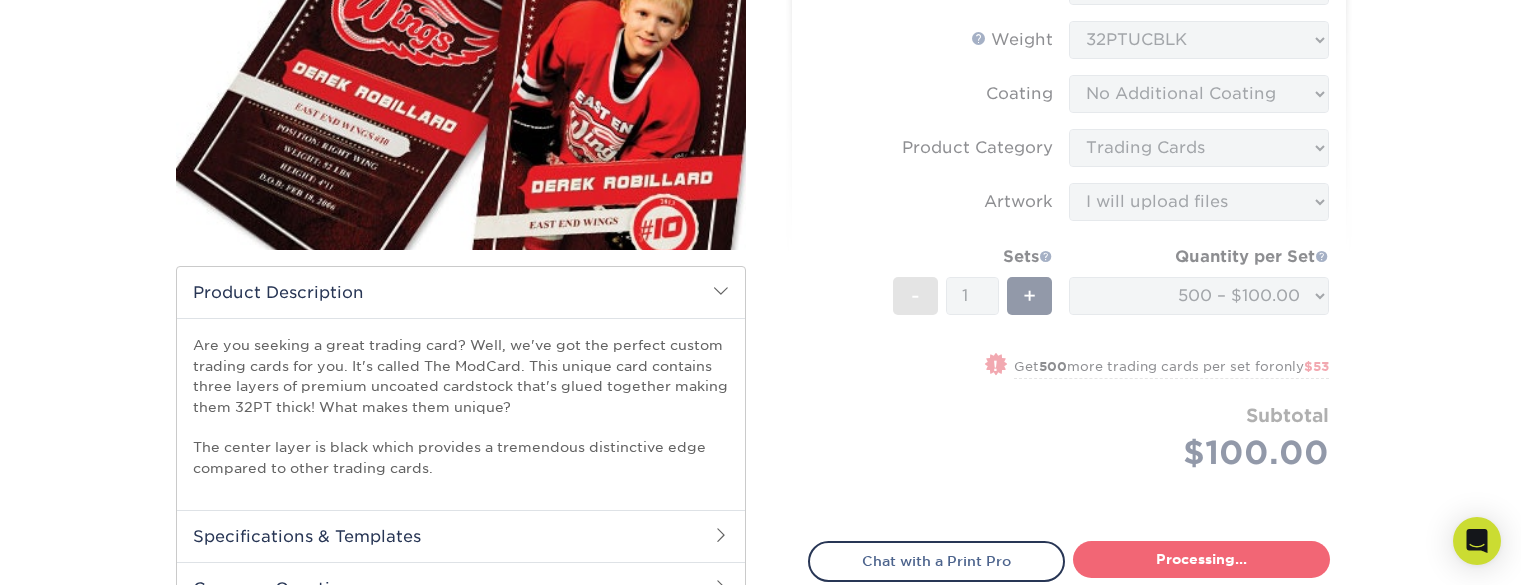 select on "1cb2575a-0653-4a32-8e14-9db875e4cbae" 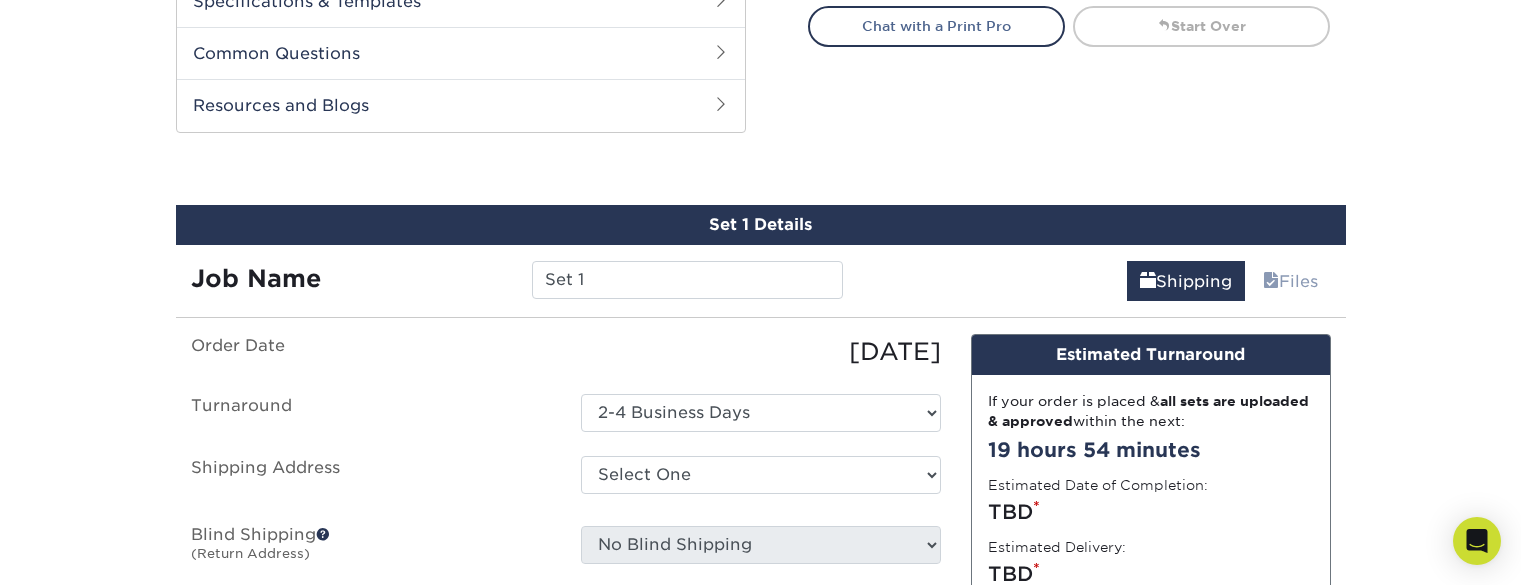 scroll, scrollTop: 938, scrollLeft: 0, axis: vertical 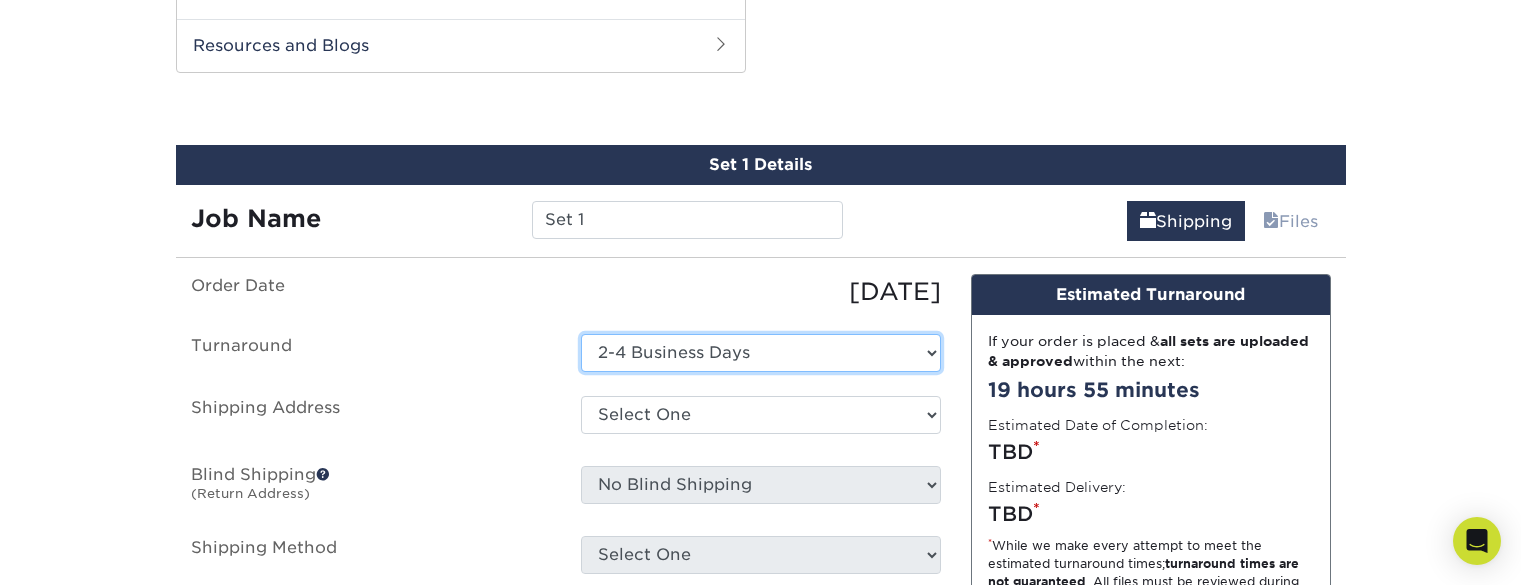 click on "Select One 2-4 Business Days" at bounding box center (761, 353) 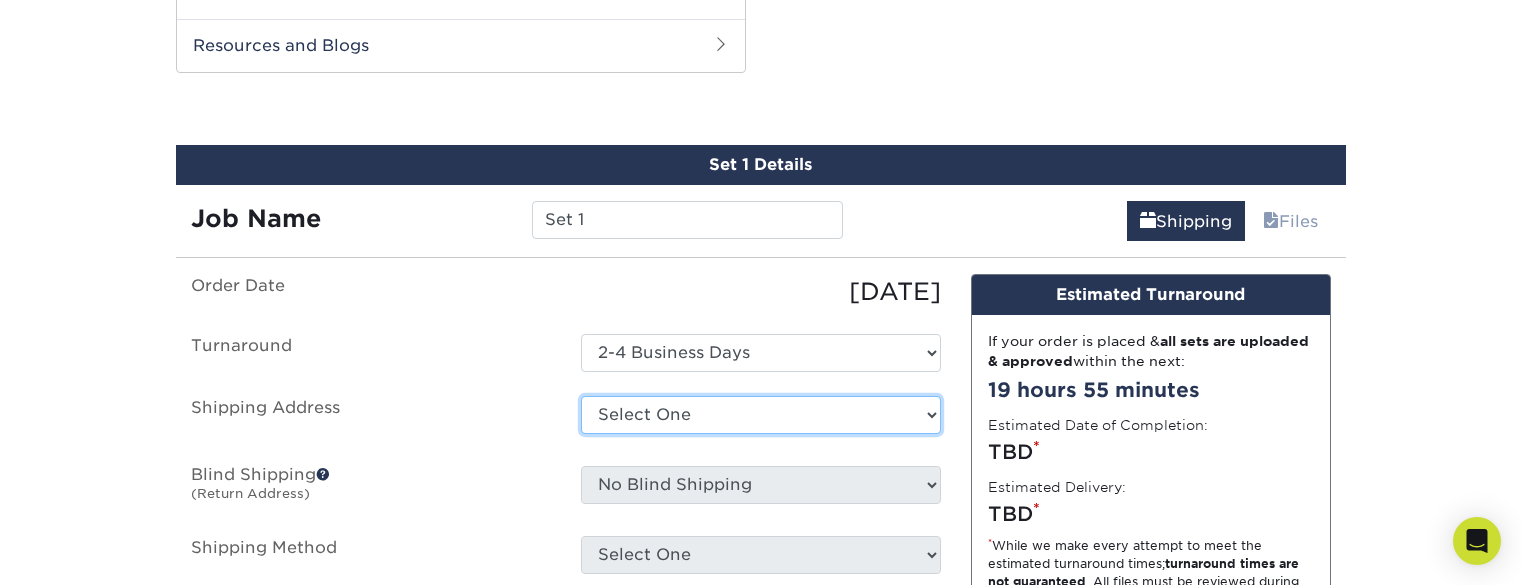click on "Select One
Press Friends
+ Add New Address
- Login" at bounding box center [761, 415] 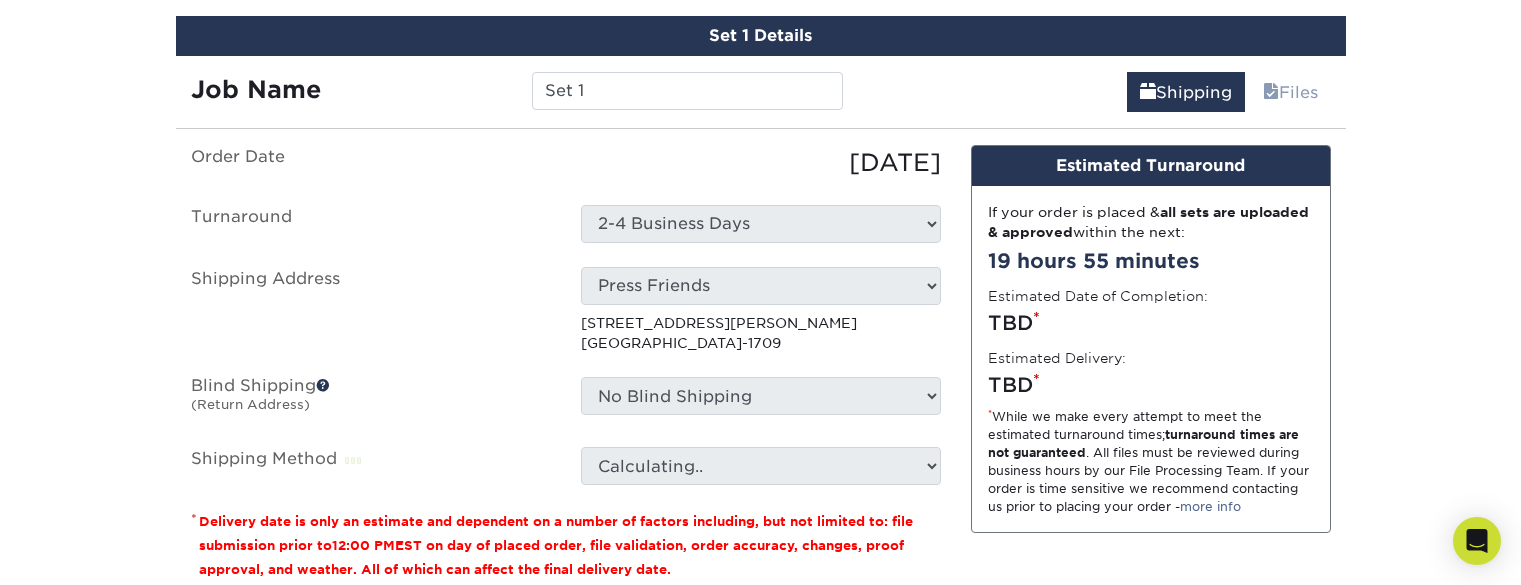 scroll, scrollTop: 1073, scrollLeft: 0, axis: vertical 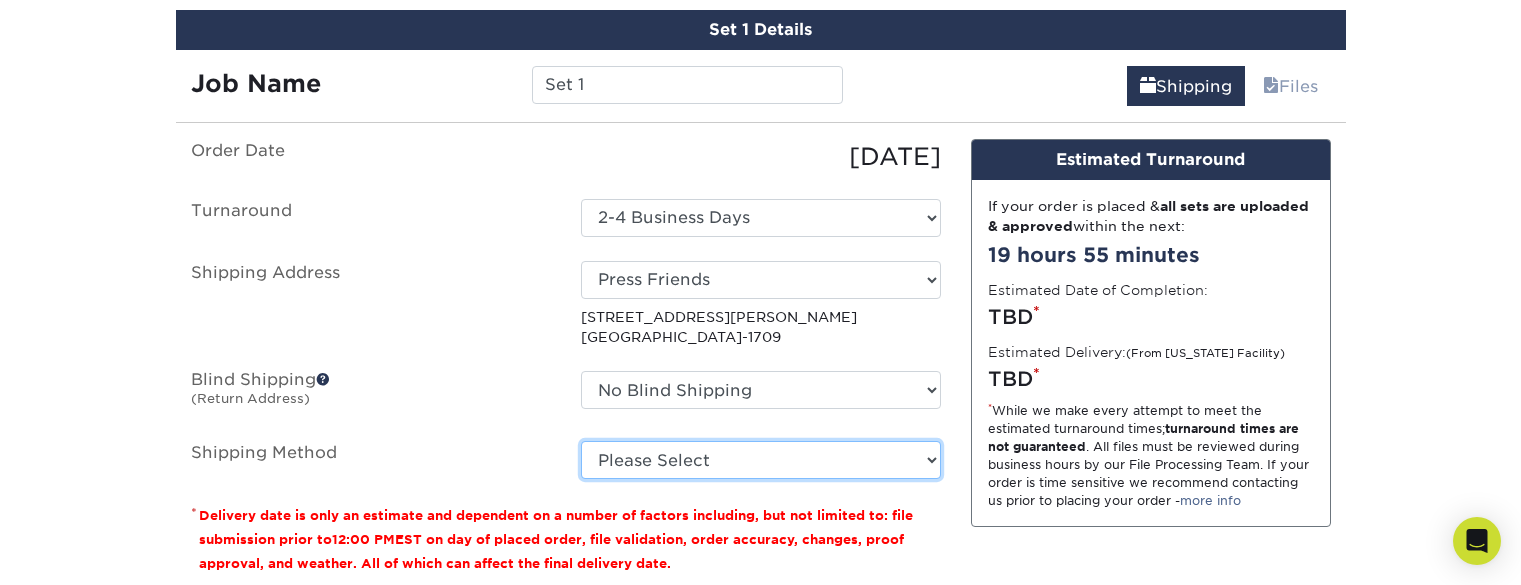 click on "Please Select Ground Shipping (+$13.20) 3 Day Shipping Service (+$13.65) 2 Day Air Shipping (+$14.11) Next Day Shipping by 5pm (+$16.43) Next Day Shipping by 12 noon (+$17.35) Next Day Air Early A.M. (+$100.87)" at bounding box center [761, 460] 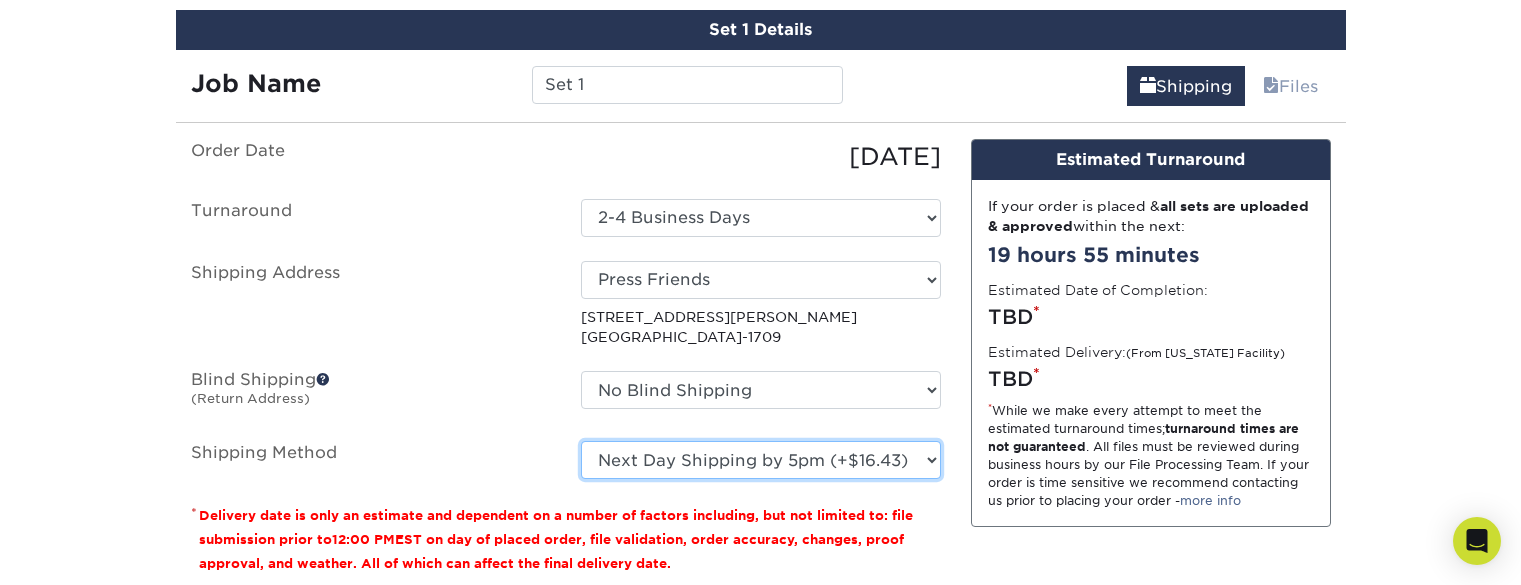 click on "Please Select Ground Shipping (+$13.20) 3 Day Shipping Service (+$13.65) 2 Day Air Shipping (+$14.11) Next Day Shipping by 5pm (+$16.43) Next Day Shipping by 12 noon (+$17.35) Next Day Air Early A.M. (+$100.87)" at bounding box center [761, 460] 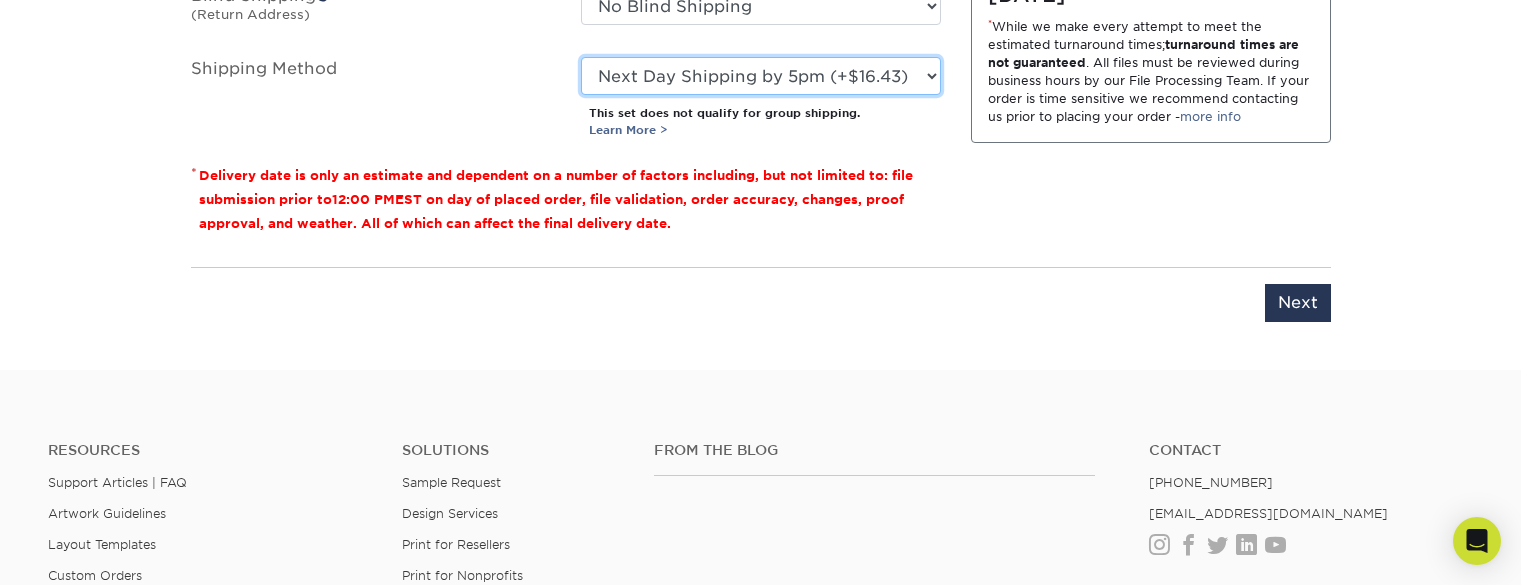 scroll, scrollTop: 1474, scrollLeft: 0, axis: vertical 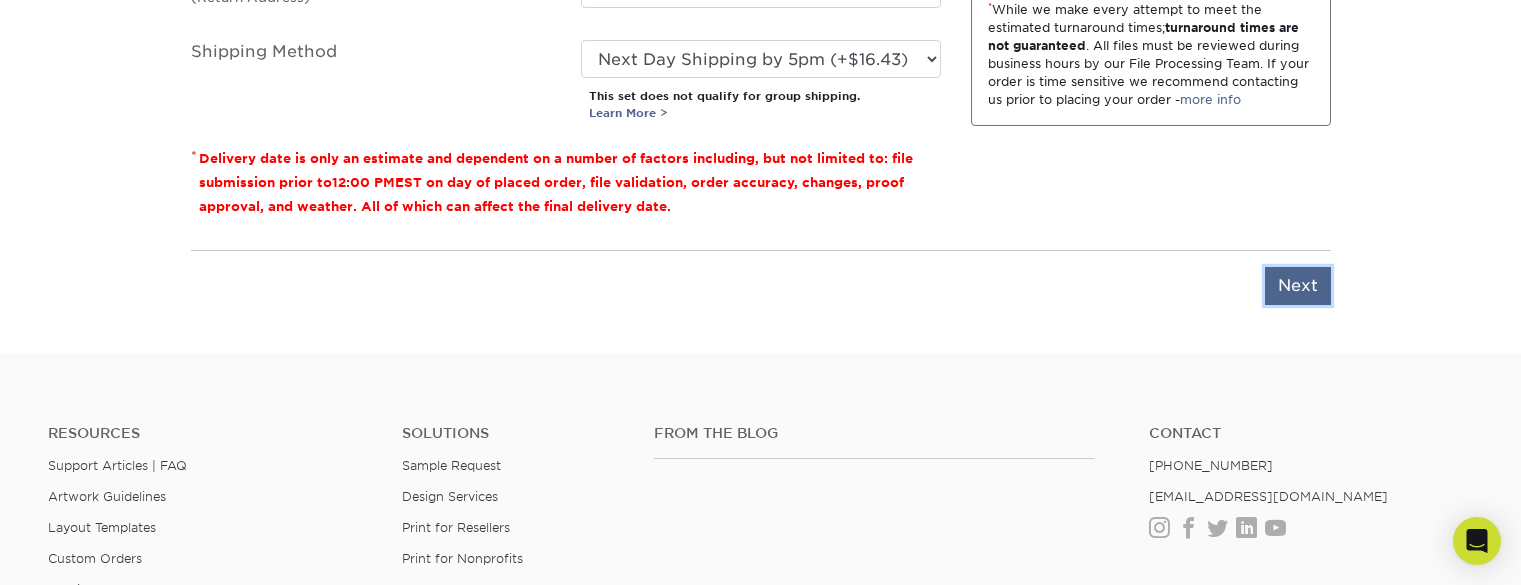 click on "Next" at bounding box center [1298, 286] 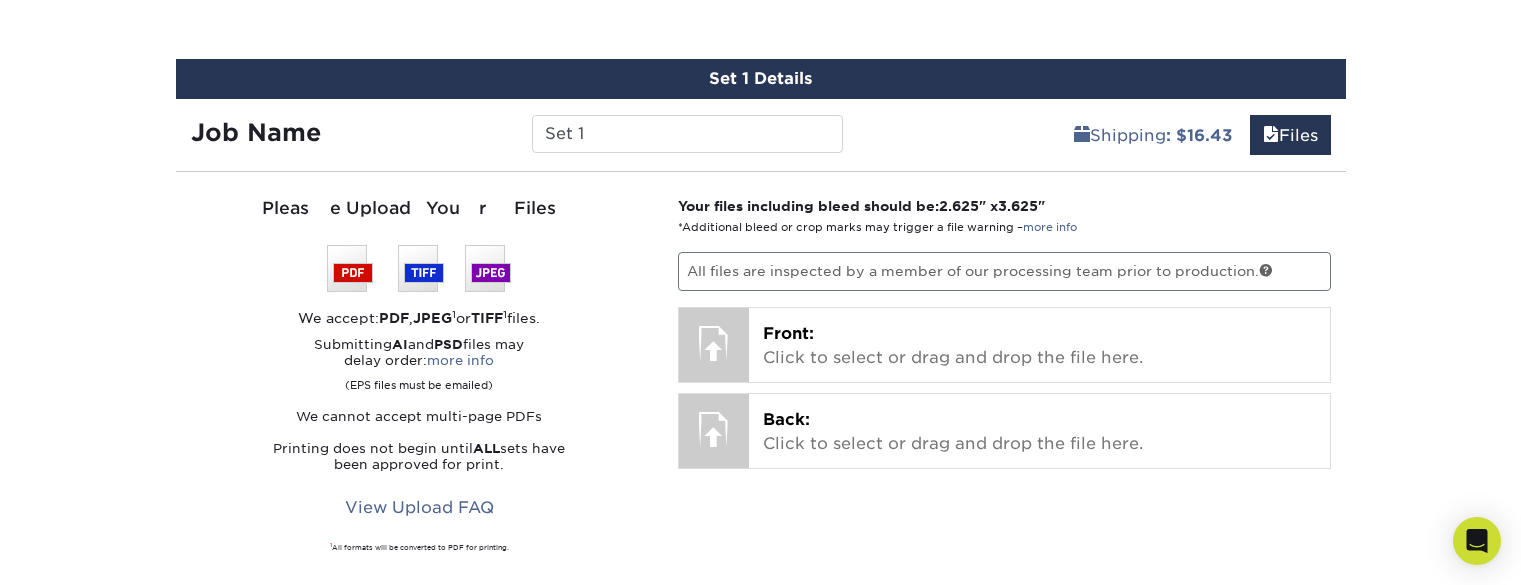 scroll, scrollTop: 1023, scrollLeft: 0, axis: vertical 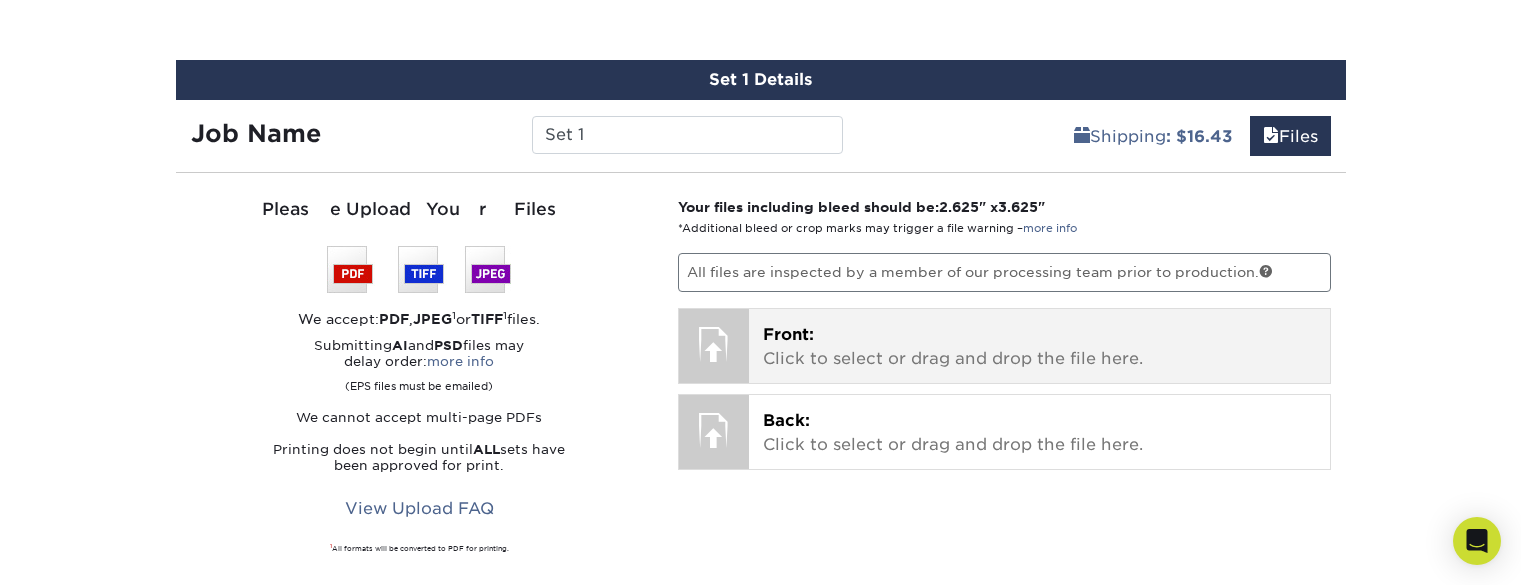 click on "Front: Click to select or drag and drop the file here." at bounding box center [1039, 347] 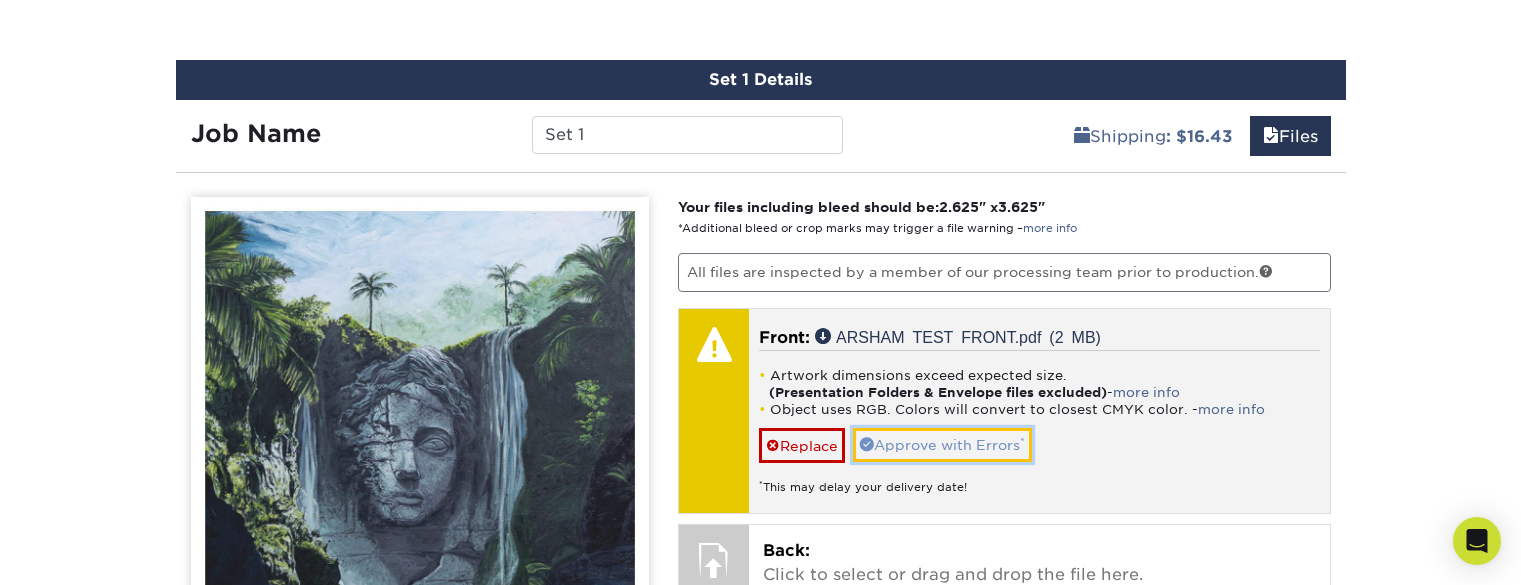 click on "Approve with Errors *" at bounding box center (942, 445) 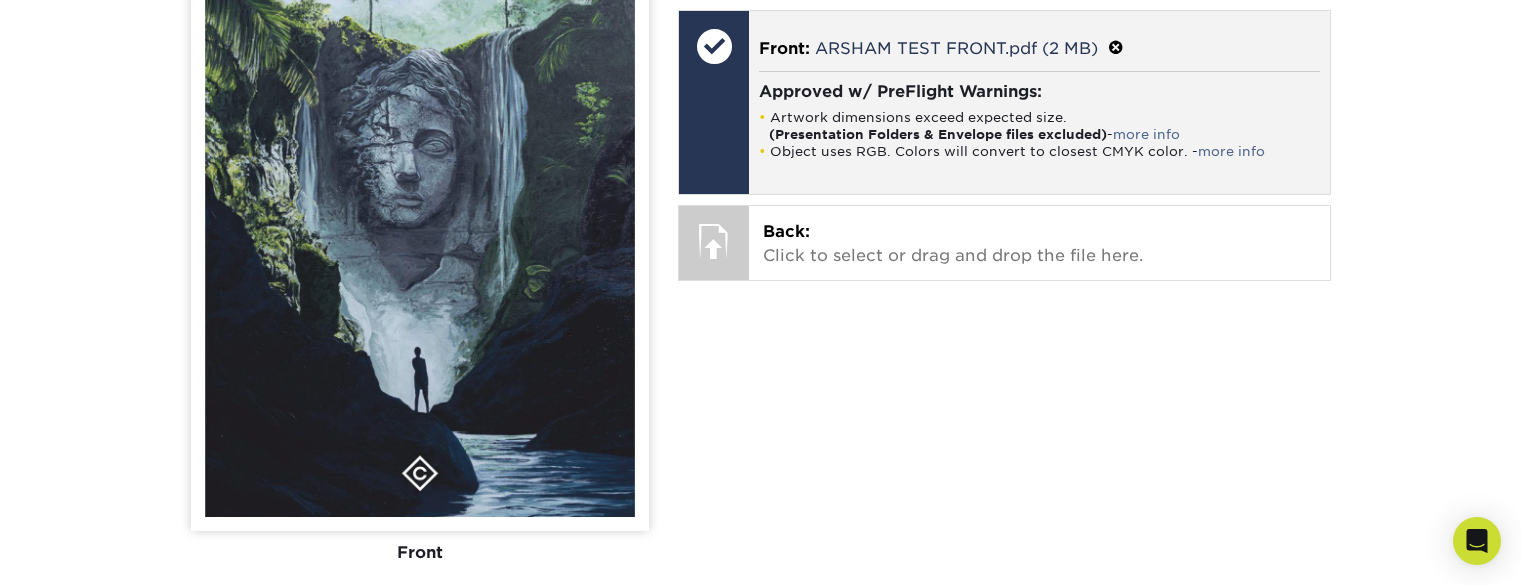 scroll, scrollTop: 1403, scrollLeft: 0, axis: vertical 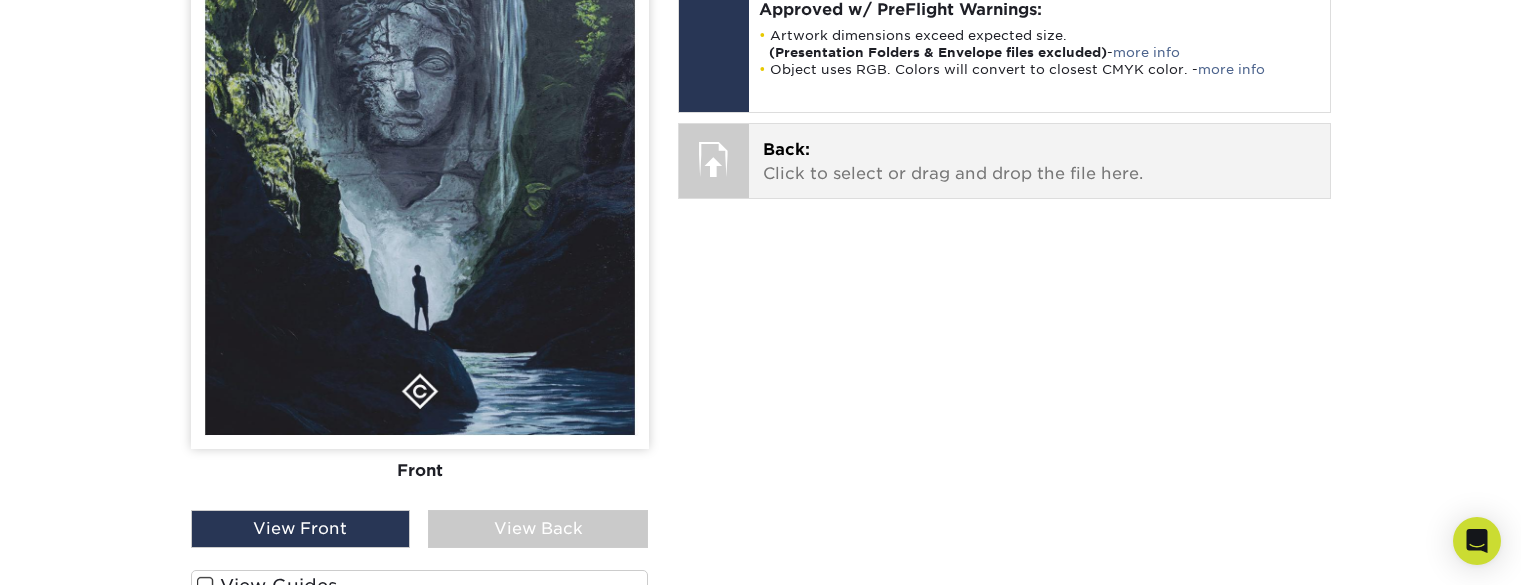 click on "Back: Click to select or drag and drop the file here." at bounding box center (1039, 162) 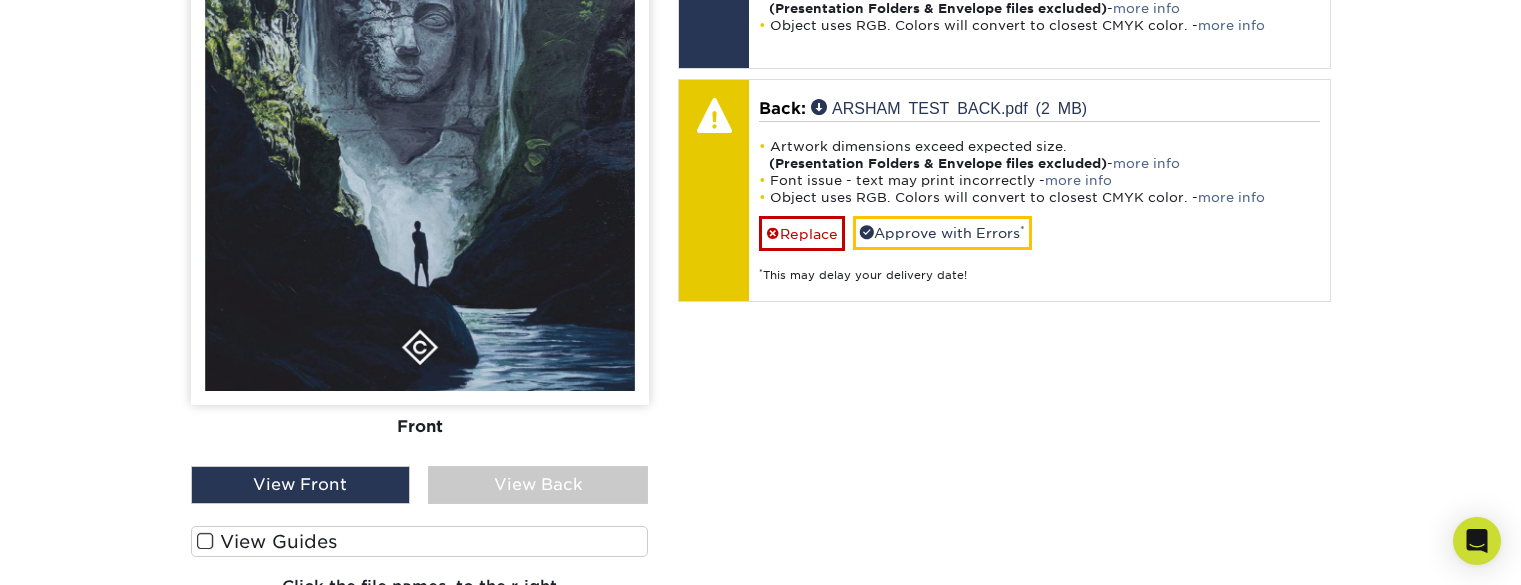 scroll, scrollTop: 1446, scrollLeft: 0, axis: vertical 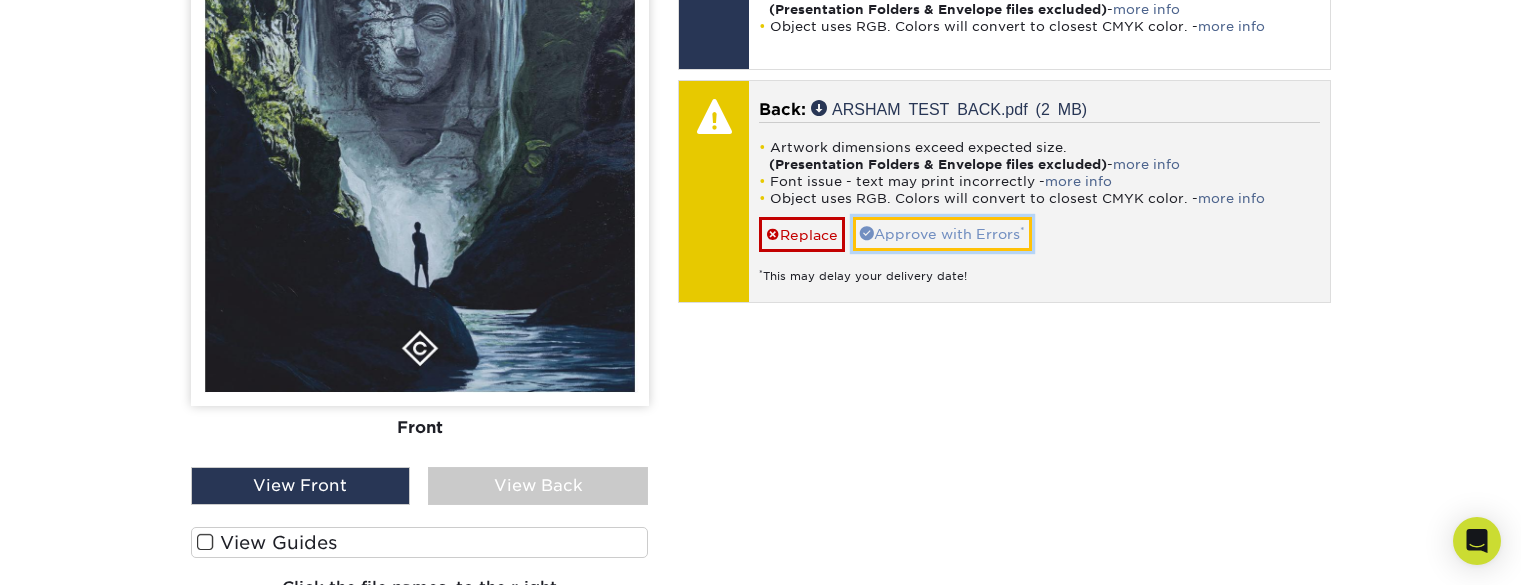 click on "Approve with Errors *" at bounding box center (942, 234) 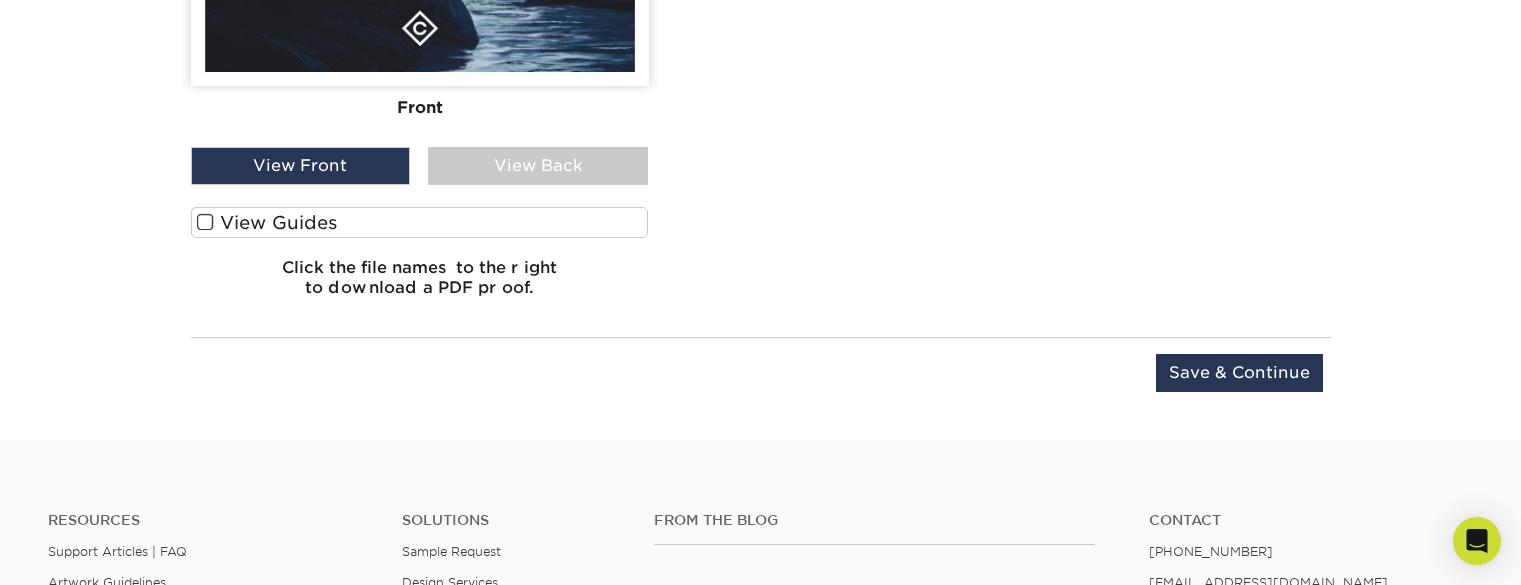 scroll, scrollTop: 1809, scrollLeft: 0, axis: vertical 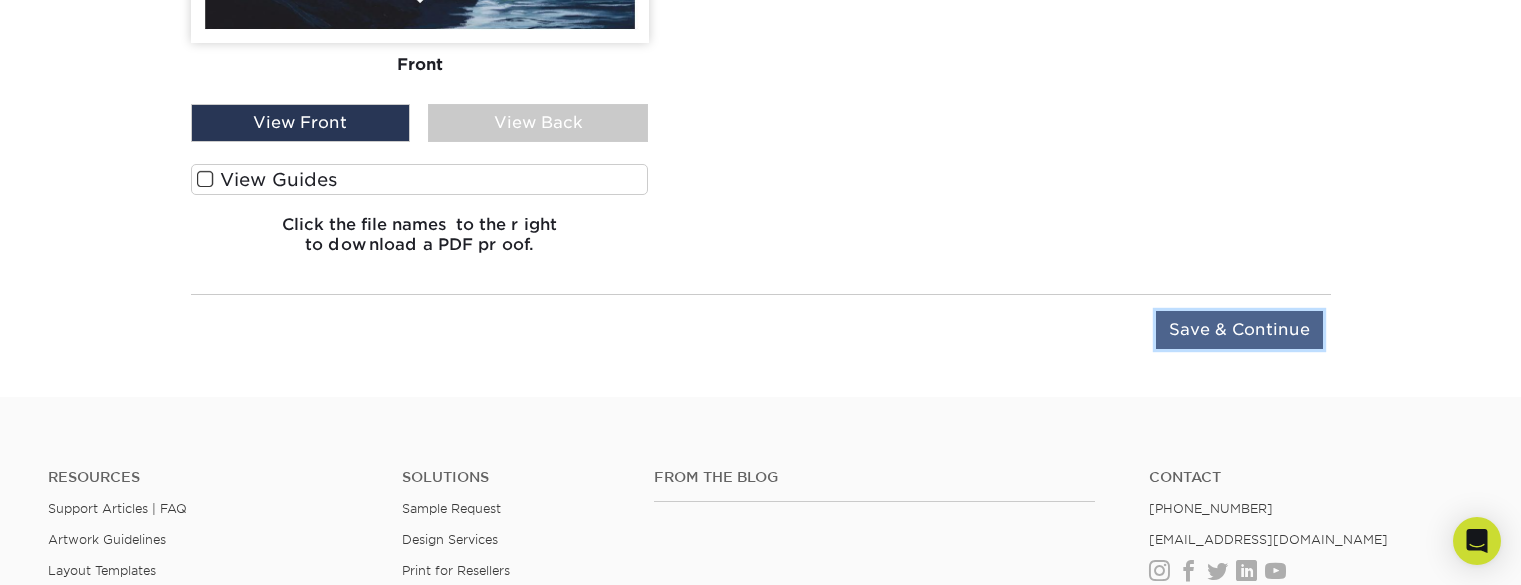 click on "Save & Continue" at bounding box center (1239, 330) 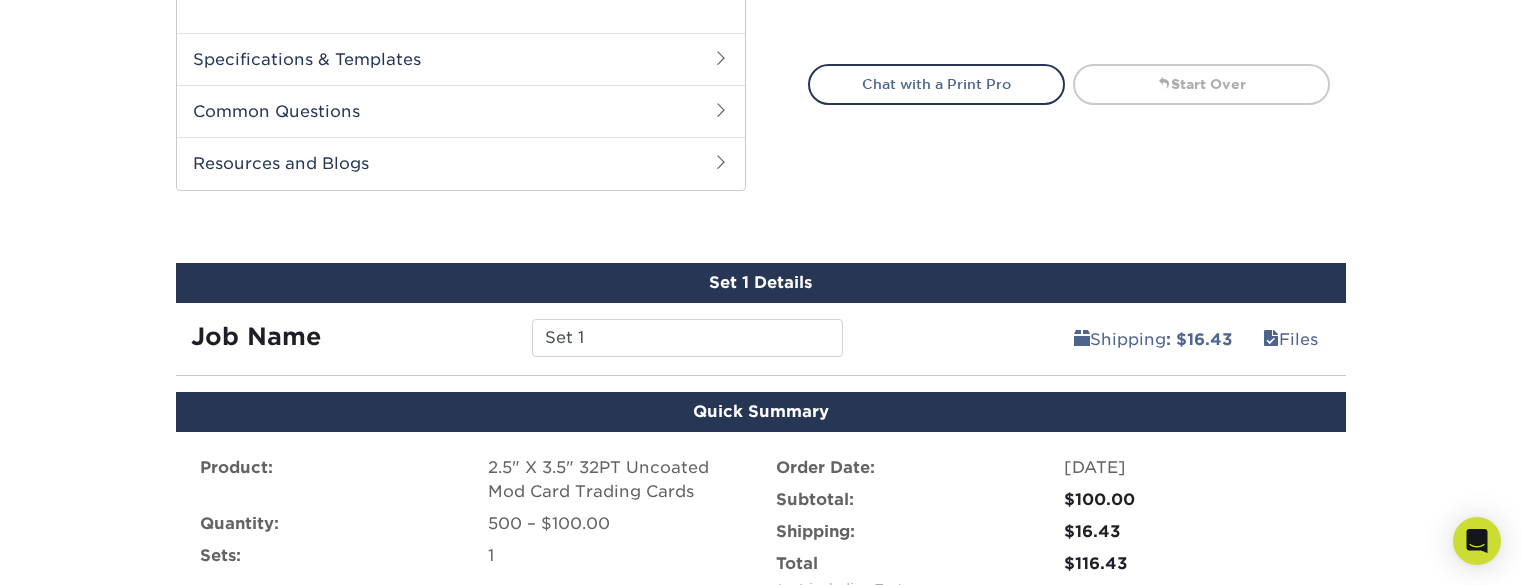 scroll, scrollTop: 821, scrollLeft: 0, axis: vertical 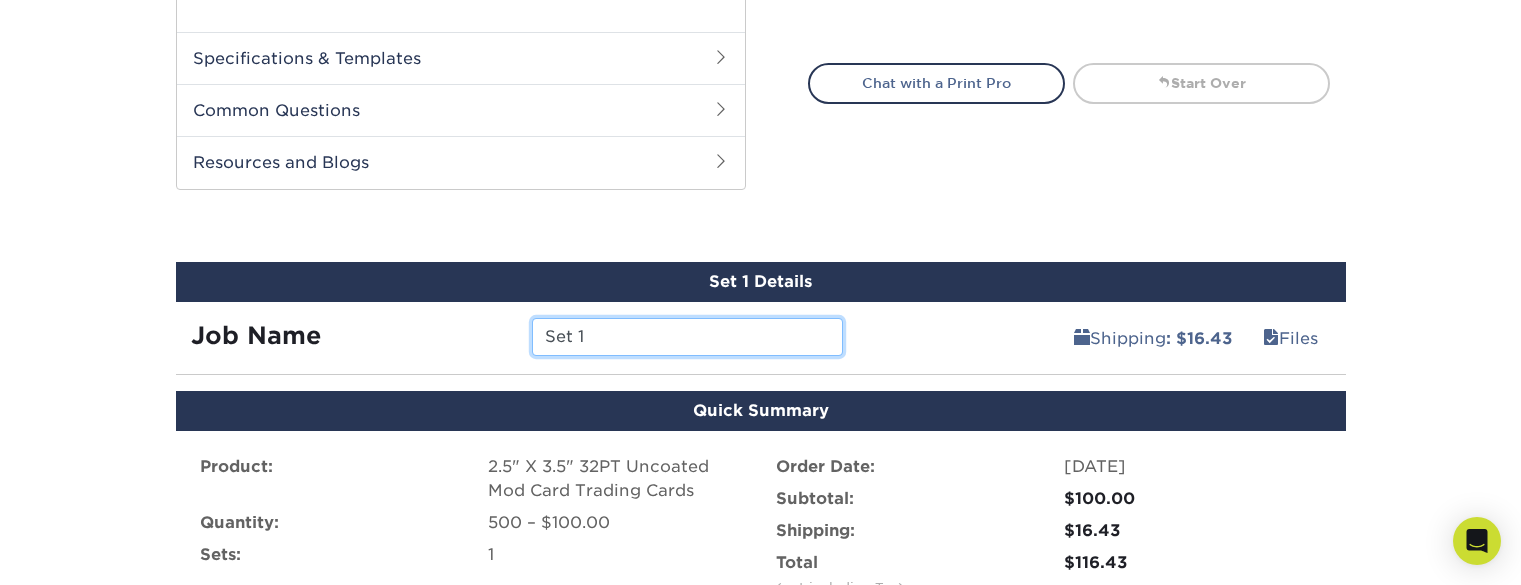 click on "Set 1" at bounding box center (687, 337) 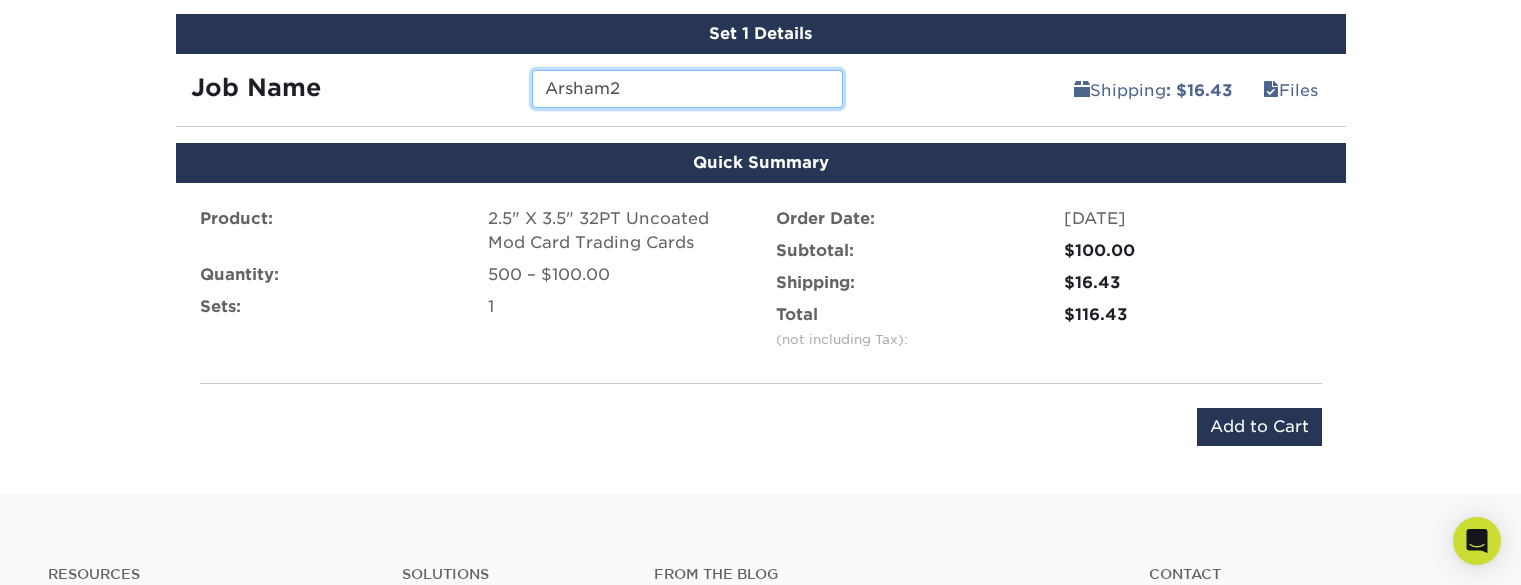 scroll, scrollTop: 1117, scrollLeft: 0, axis: vertical 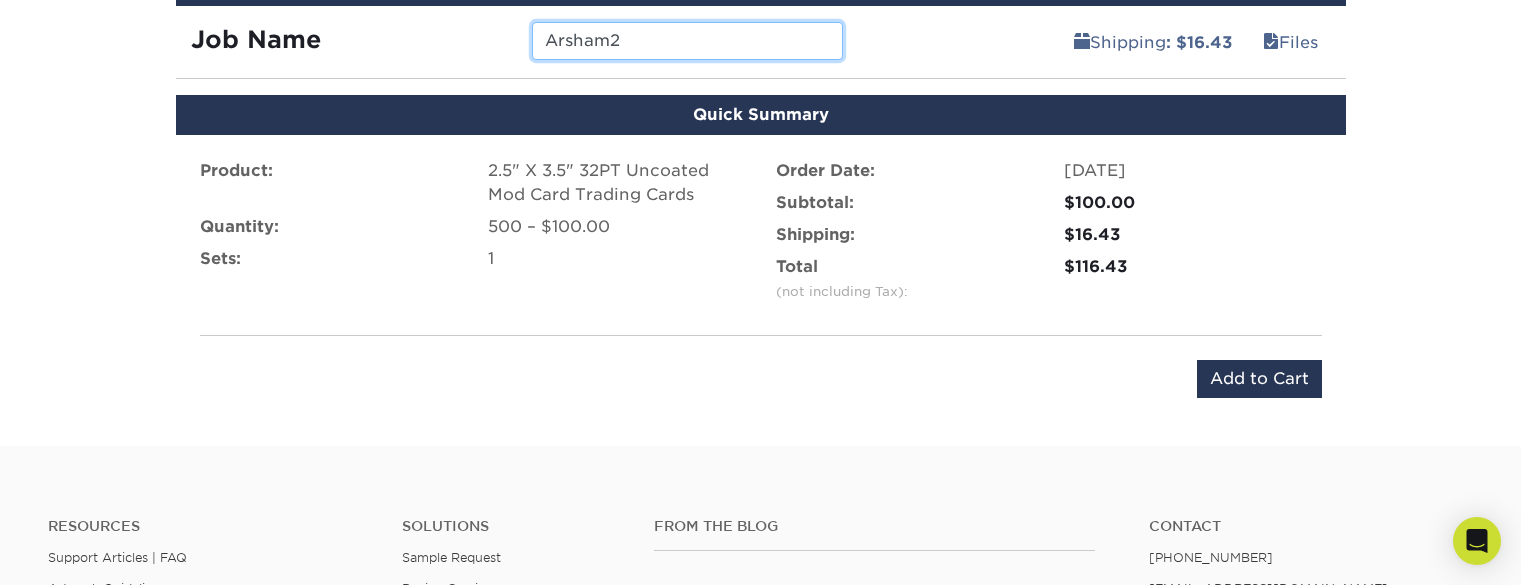 type on "Arsham2" 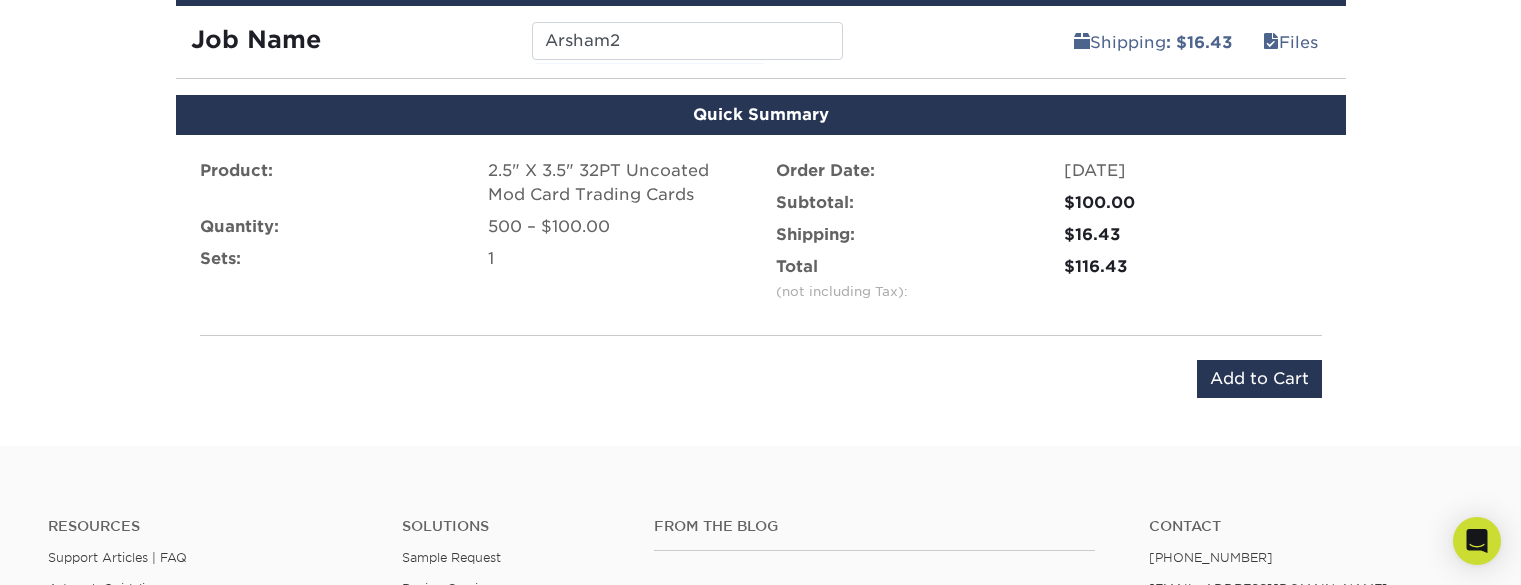 click on "Product:
2.5" X 3.5" 32PT Uncoated Mod Card Trading Cards
Quantity:
500 – $100.00
Sets:
1
Order Date:
07/11/2025
Subtotal:
$100.00
Shipping:
$16.43
Total (not including Tax):
$116.43
Product:
Targeted Mailing List
Quantity:" at bounding box center (761, 278) 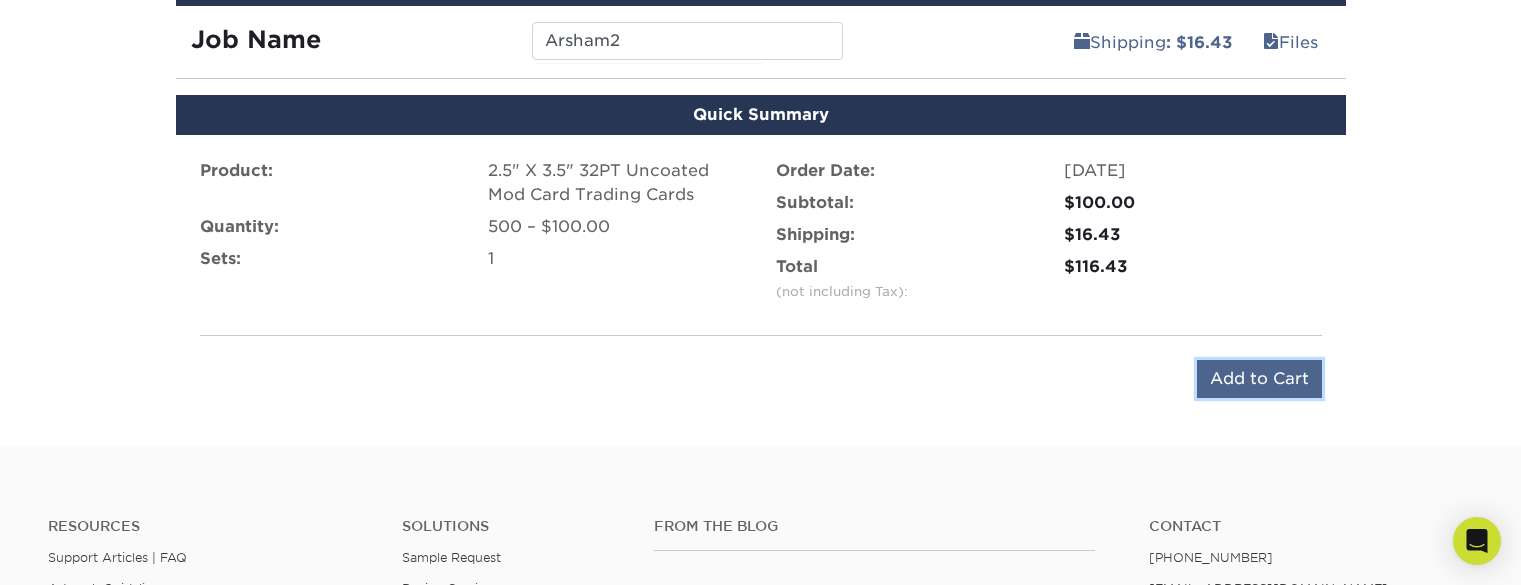 click on "Add to Cart" at bounding box center (1259, 379) 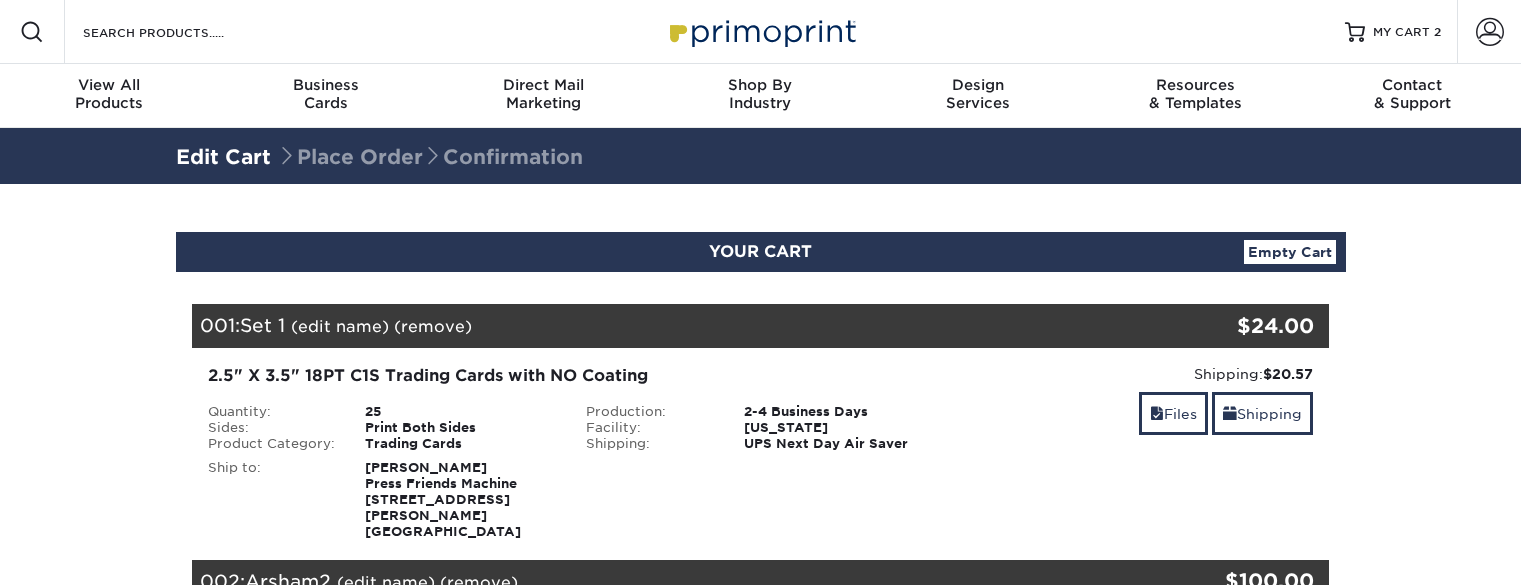 scroll, scrollTop: 0, scrollLeft: 0, axis: both 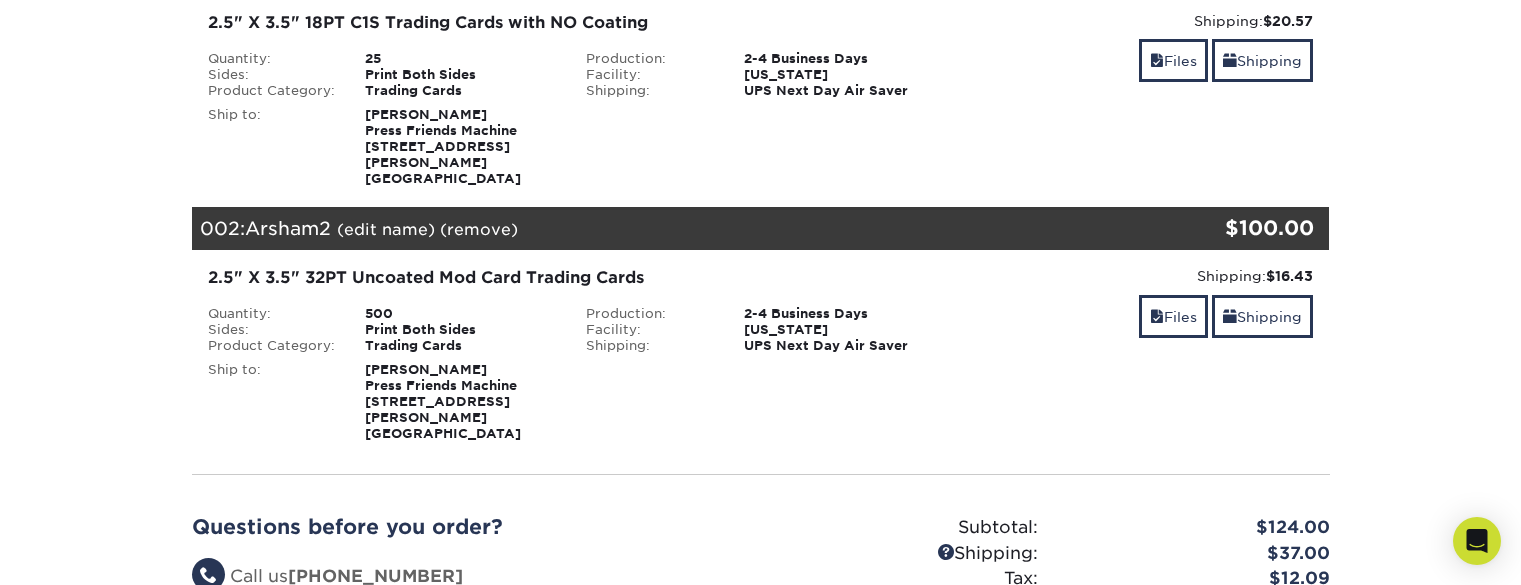 click on "YOUR CART
Empty Cart
Your Cart is Empty
Account Login
Create Account
Contact Us
Business Cards
100  cards from  $ 9
Learn More
250 $ 54" at bounding box center (760, 326) 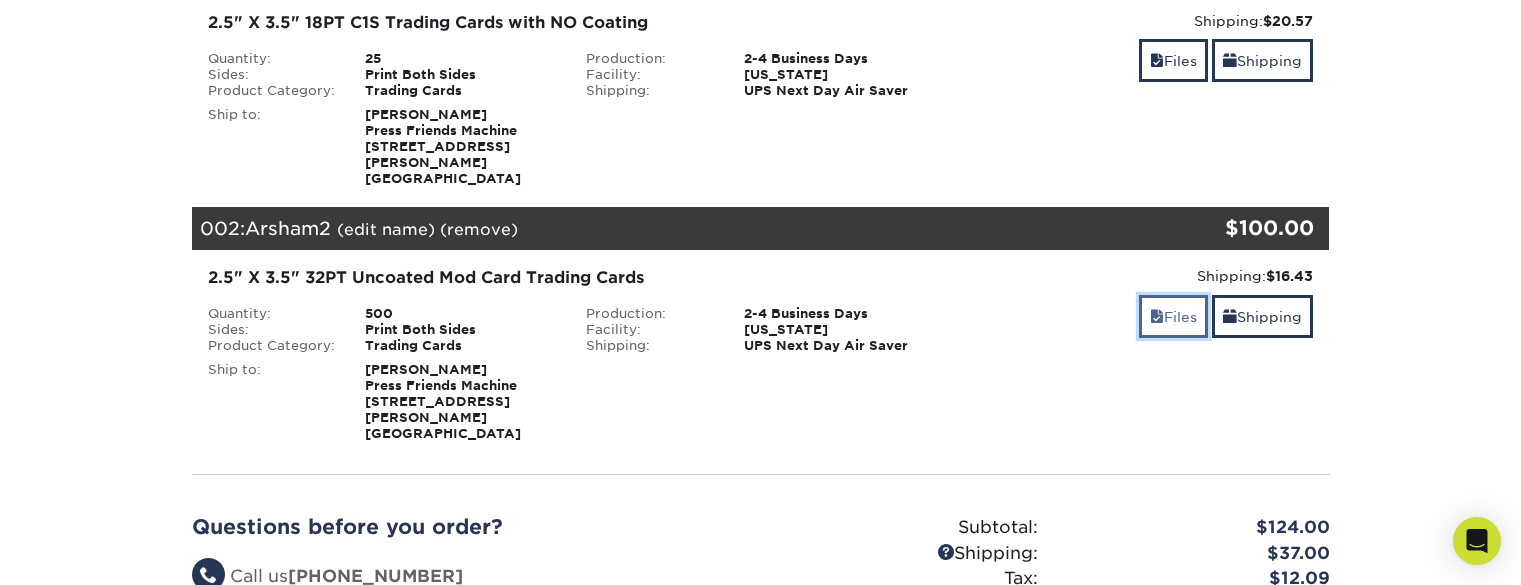 click on "Files" at bounding box center [1173, 316] 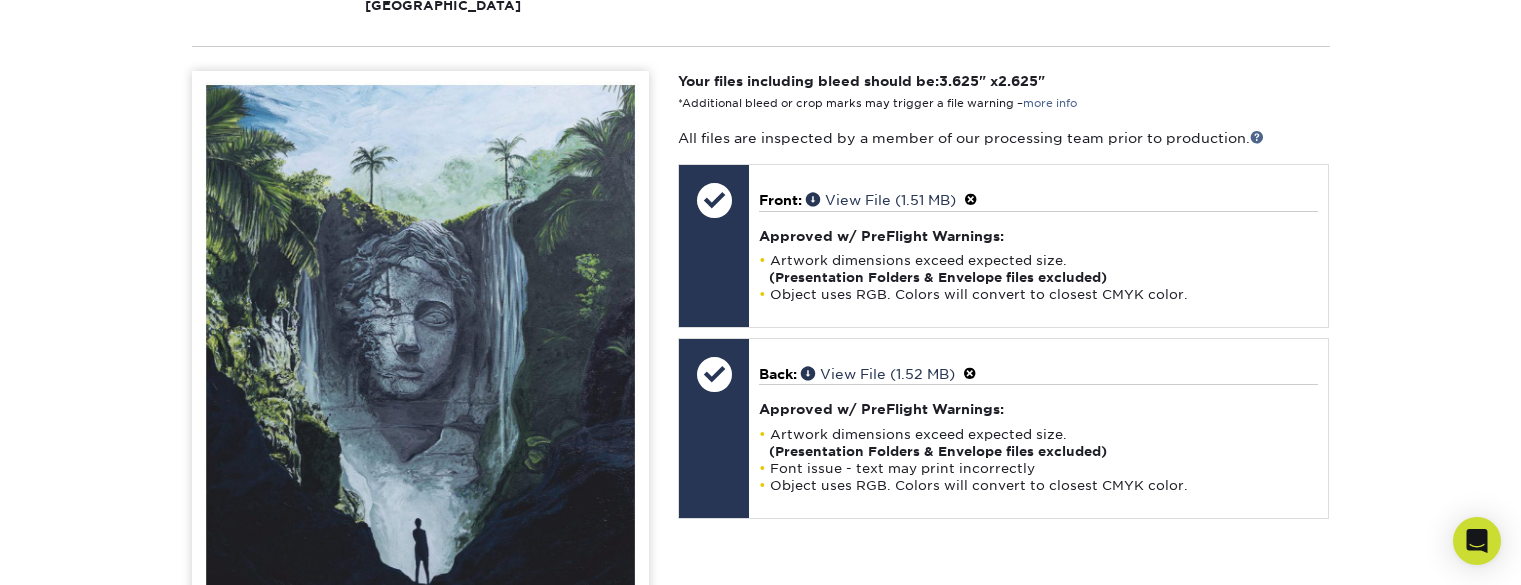 scroll, scrollTop: 783, scrollLeft: 0, axis: vertical 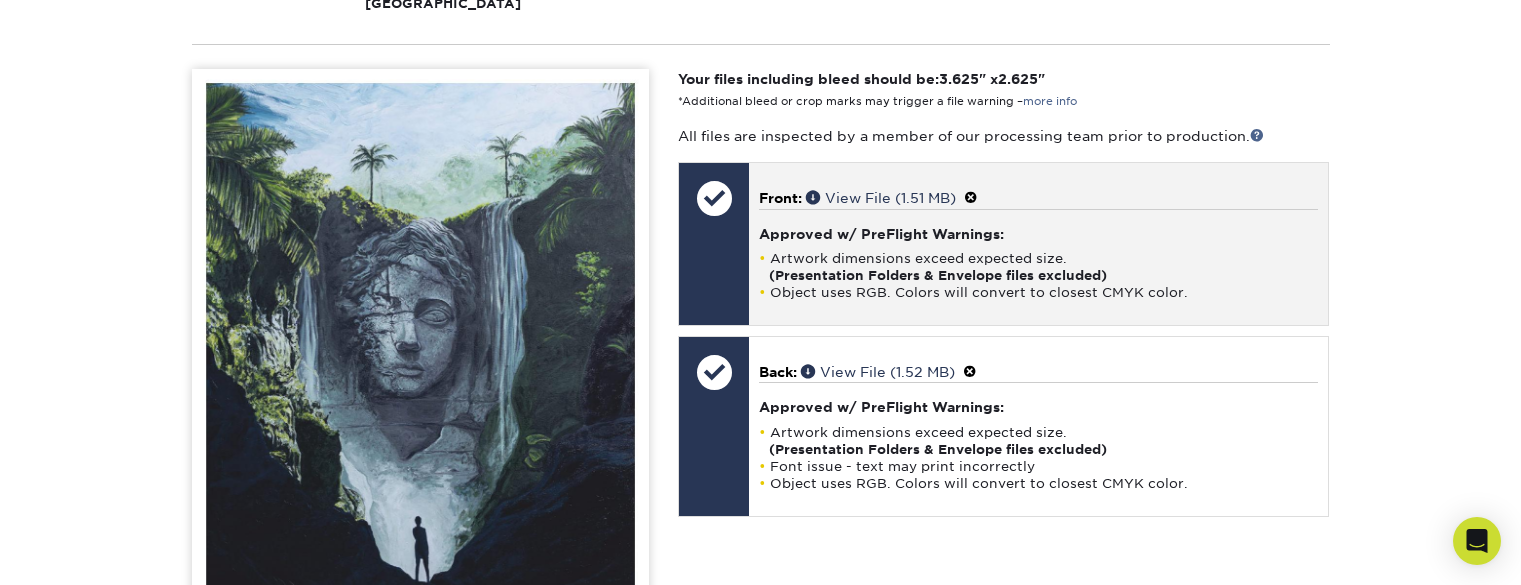 click on "Front:    View File (1.51 MB)
Approved w/ PreFlight Warnings: Artwork dimensions exceed expected size. (Presentation Folders & Envelope files excluded) Object uses RGB. Colors will convert to closest CMYK color." at bounding box center (1038, 244) 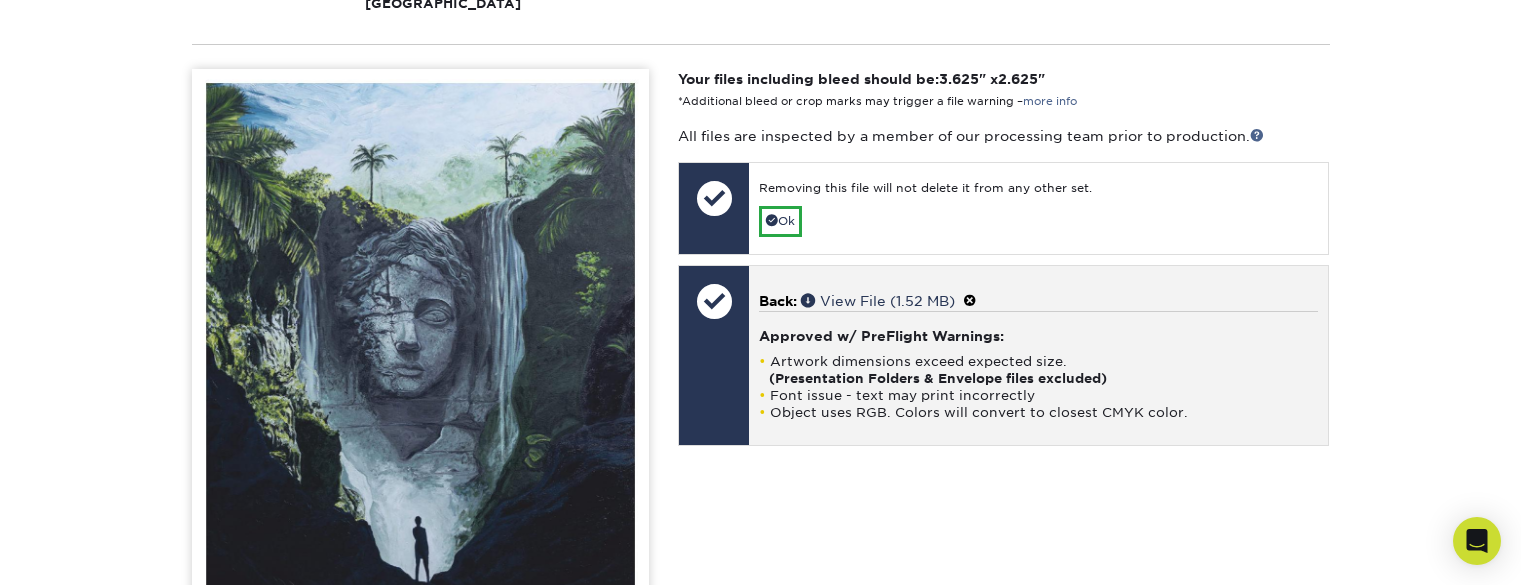 click at bounding box center (970, 301) 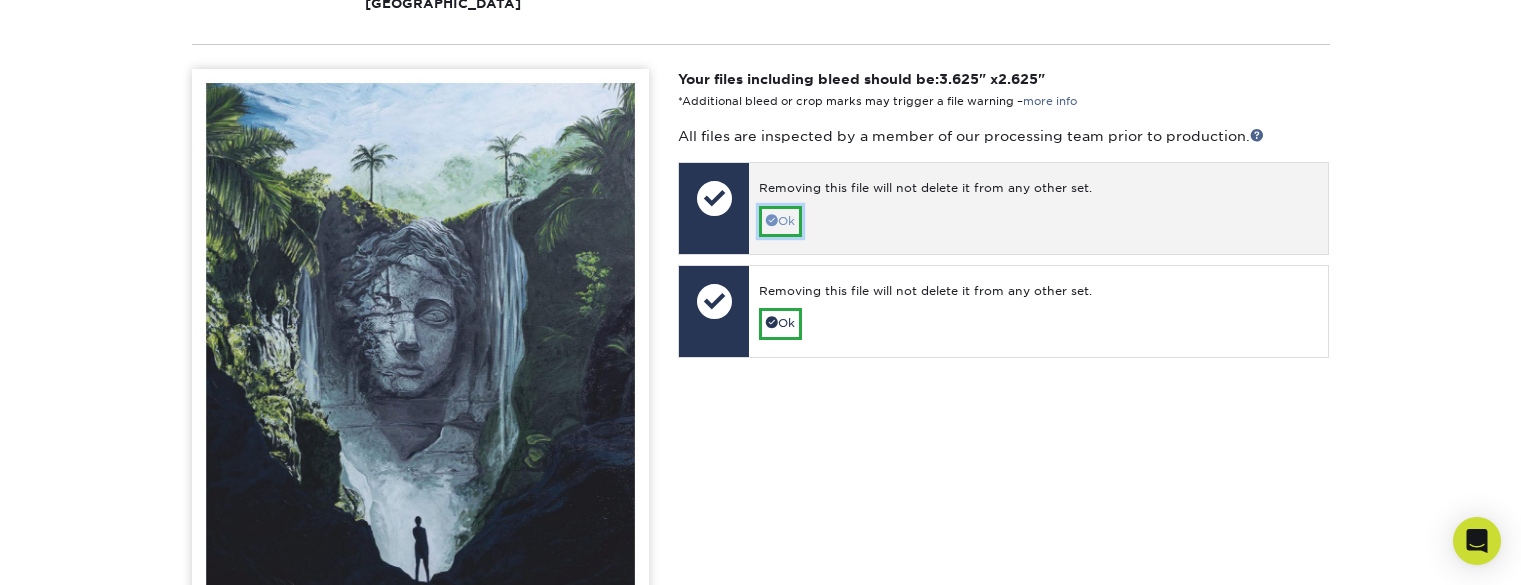 click on "Ok" at bounding box center (780, 221) 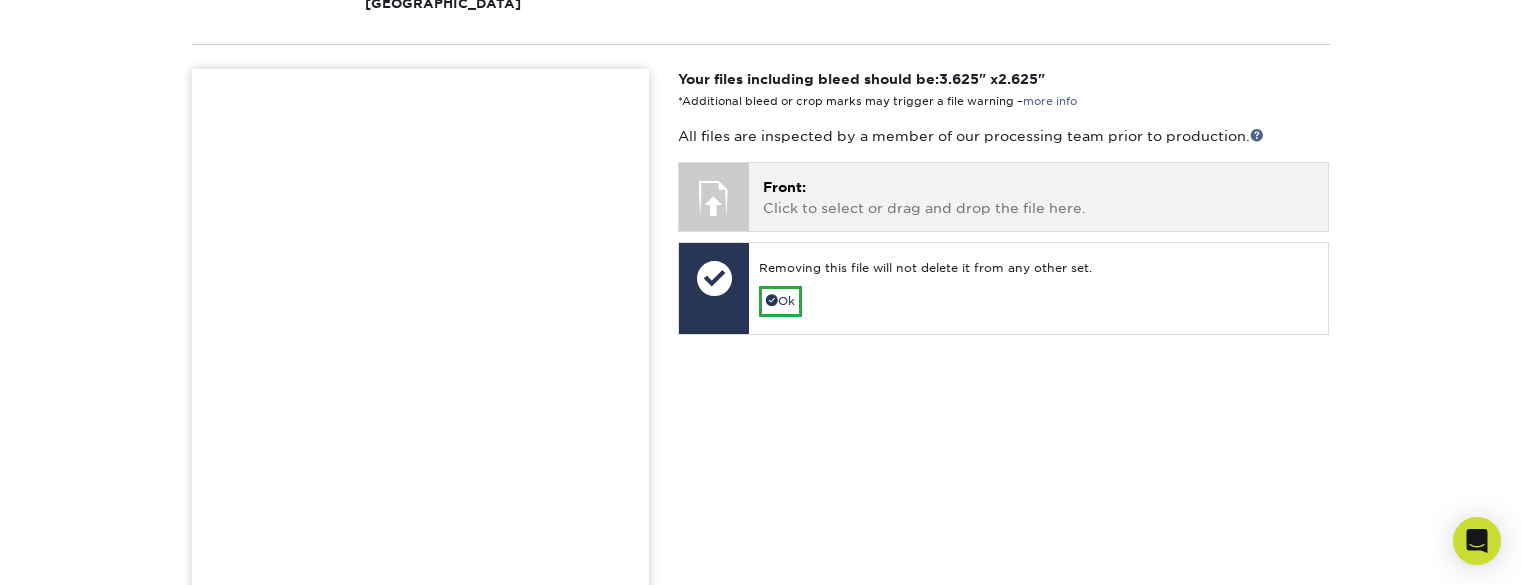 click on "Front: Click to select or drag and drop the file here." at bounding box center [1038, 197] 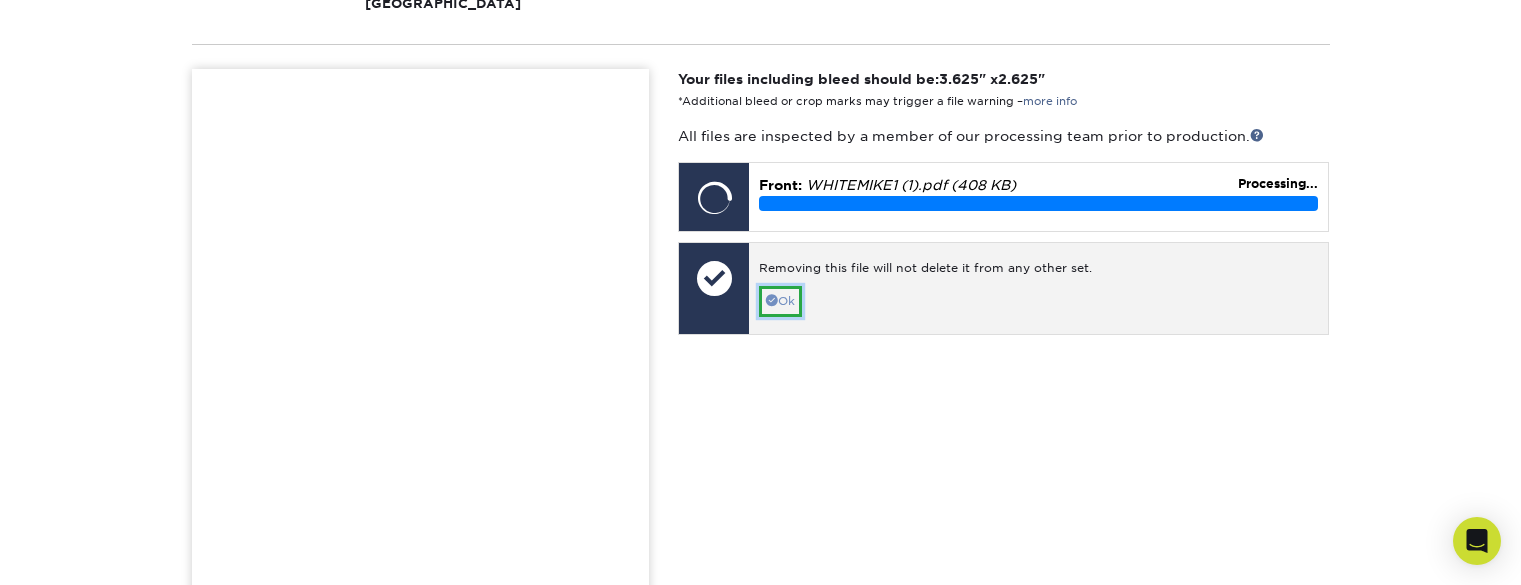 click on "Ok" at bounding box center (780, 301) 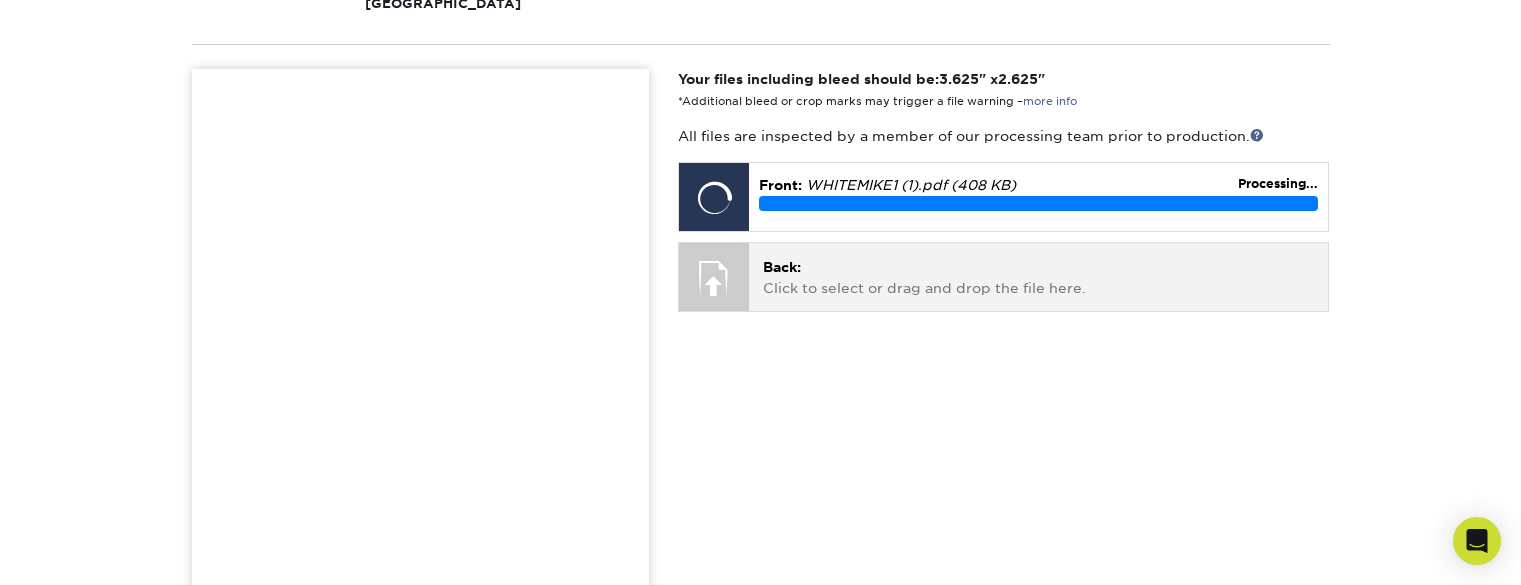 click at bounding box center (714, 278) 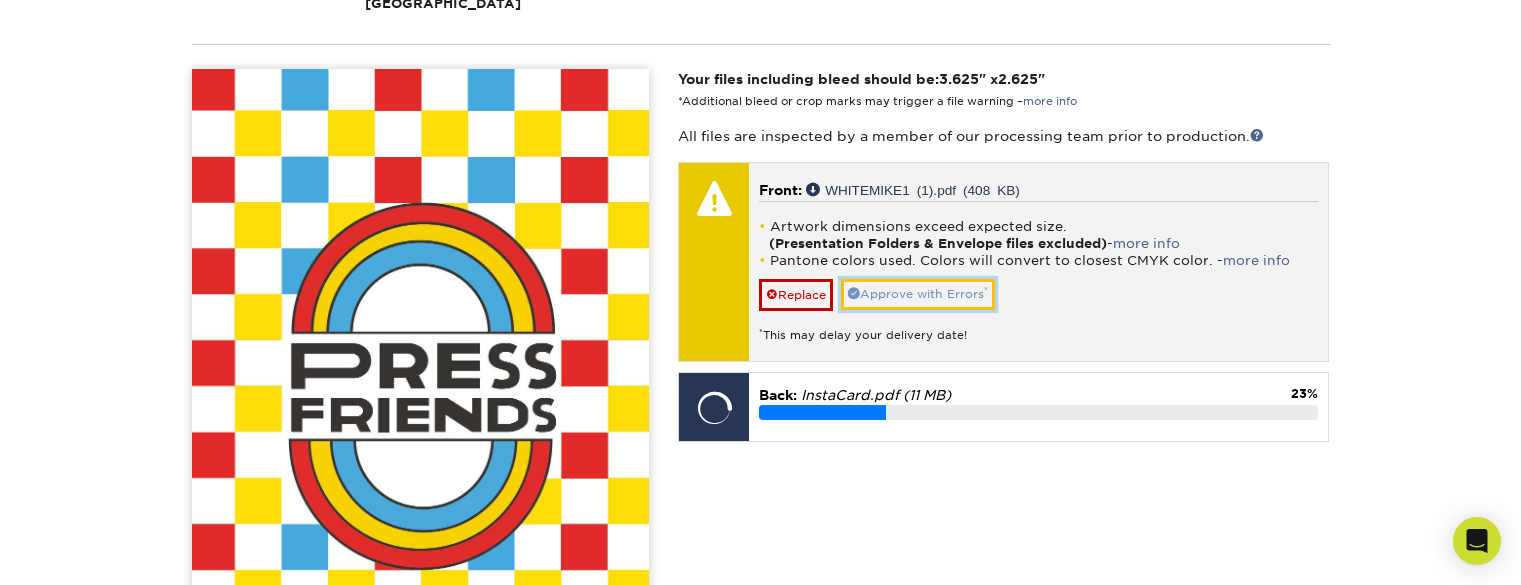 click on "Approve with Errors *" at bounding box center (918, 294) 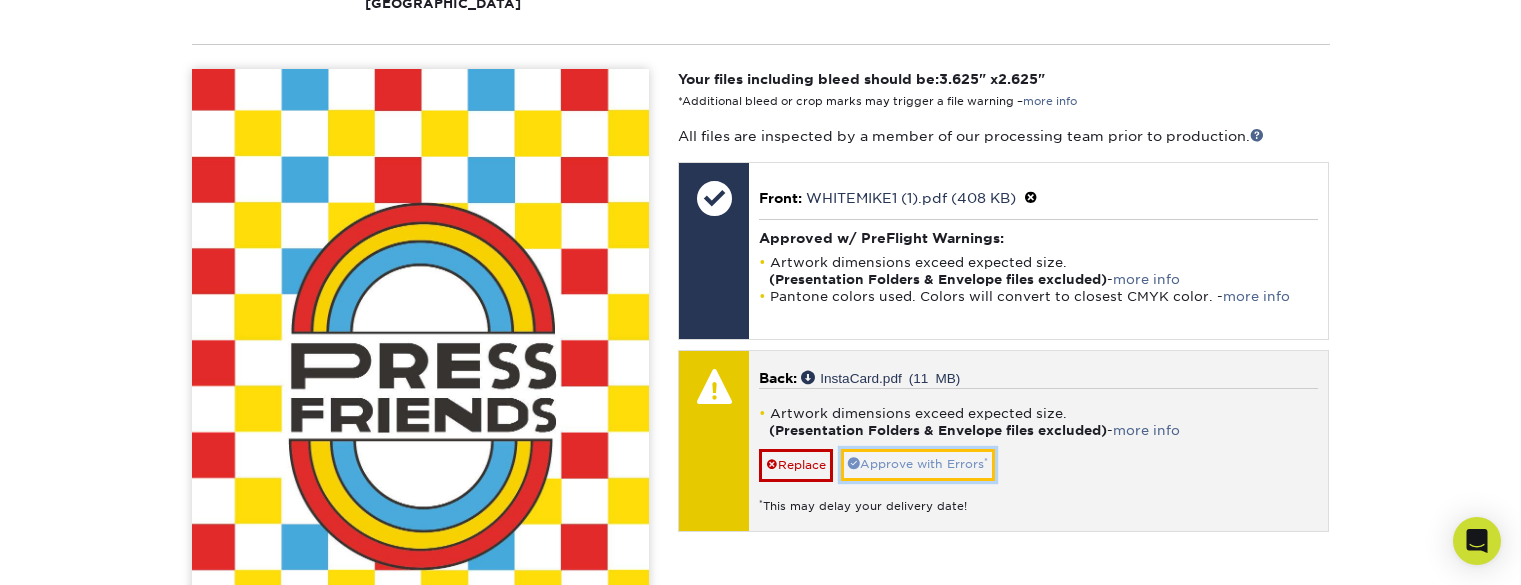 click on "Approve with Errors *" at bounding box center [918, 464] 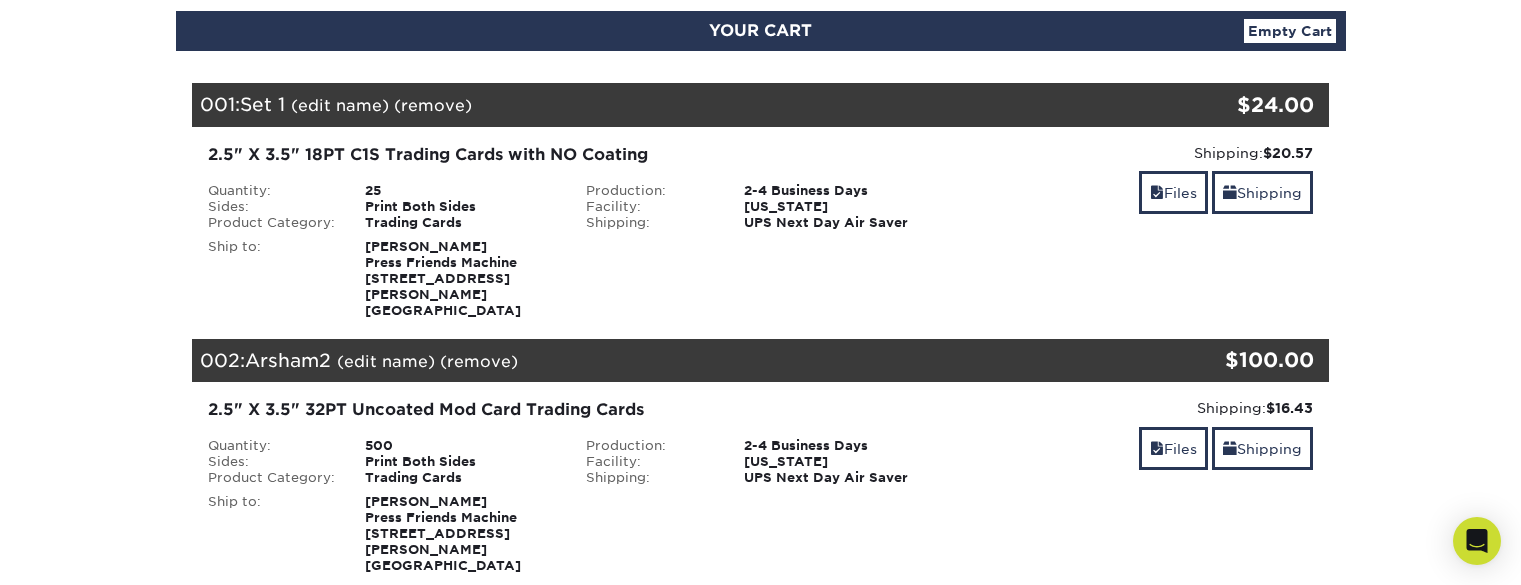 scroll, scrollTop: 0, scrollLeft: 0, axis: both 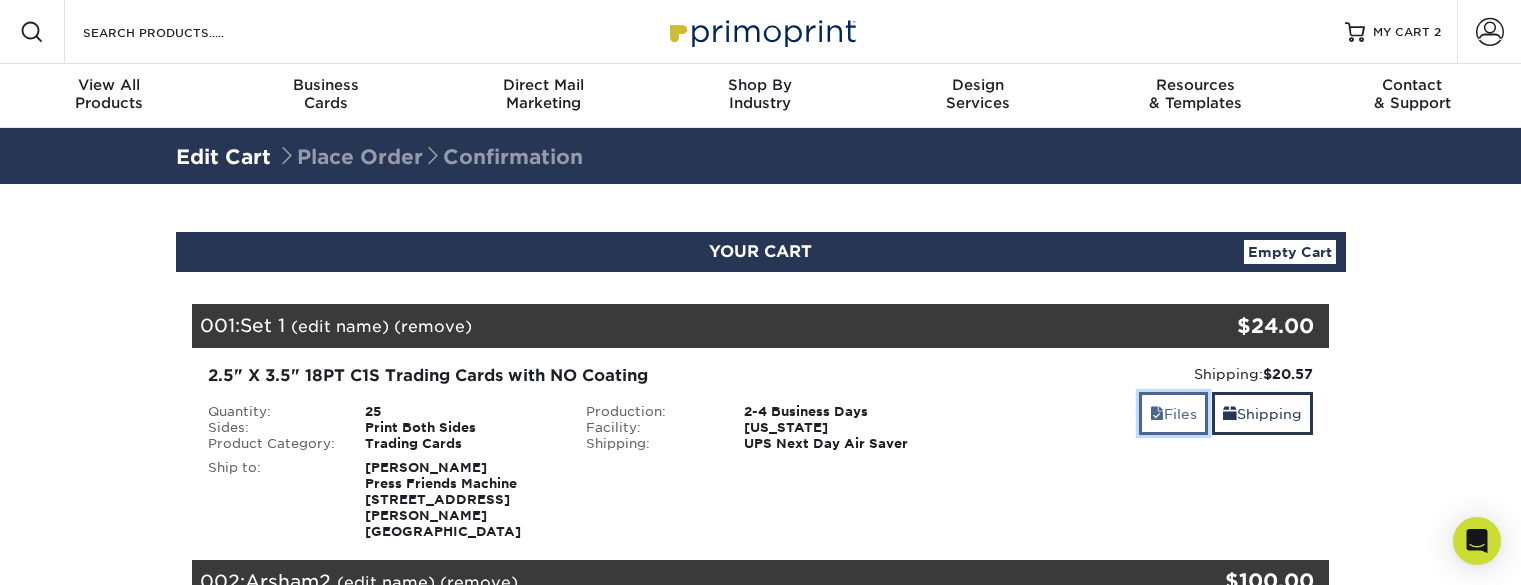 click on "Files" at bounding box center [1173, 413] 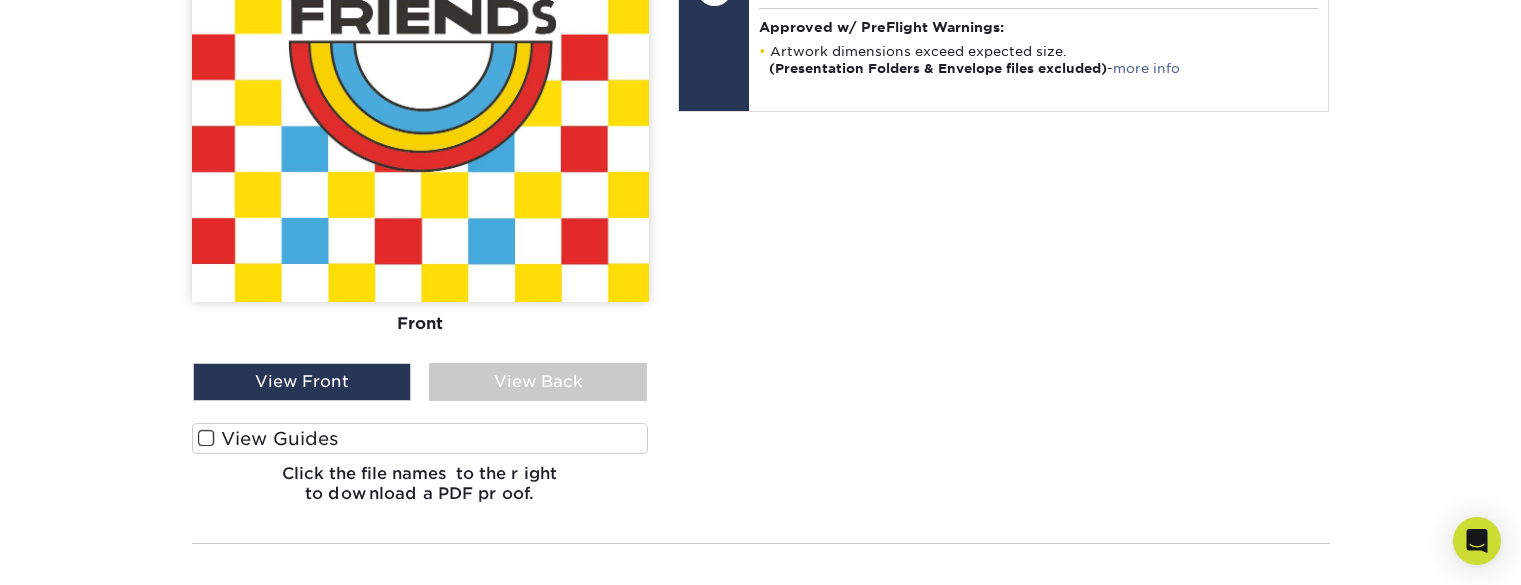 scroll, scrollTop: 2292, scrollLeft: 0, axis: vertical 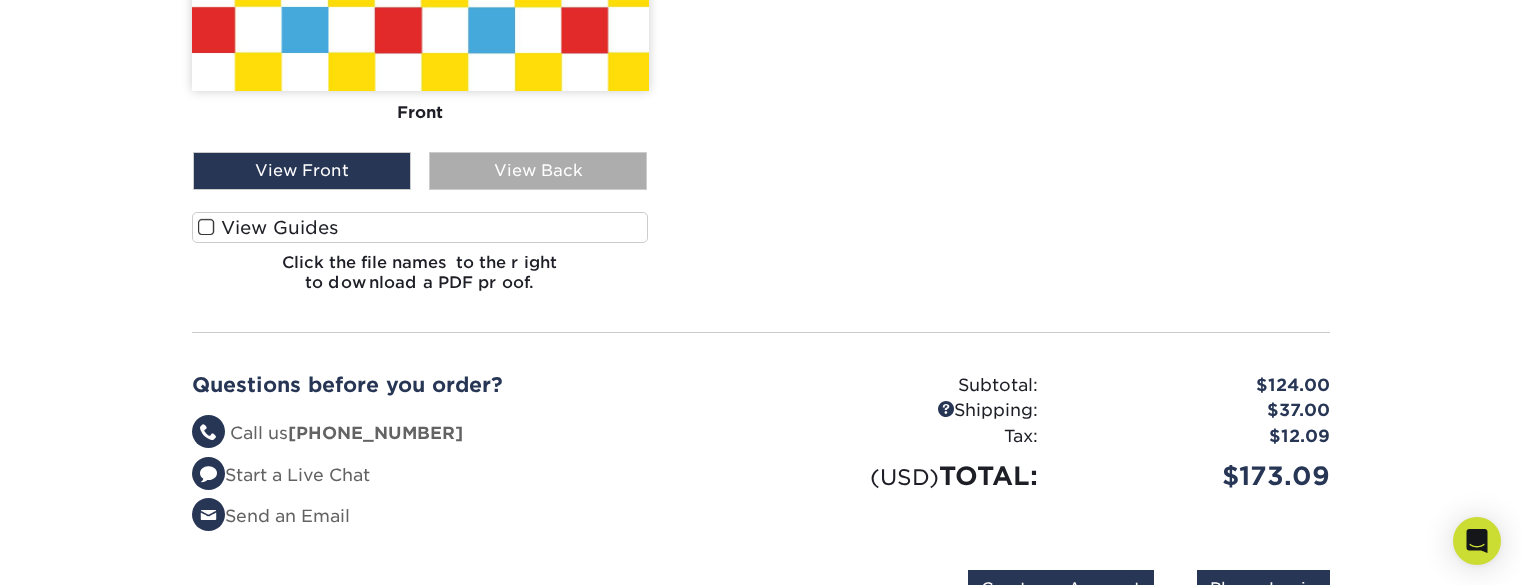 click on "View Back" at bounding box center [538, 171] 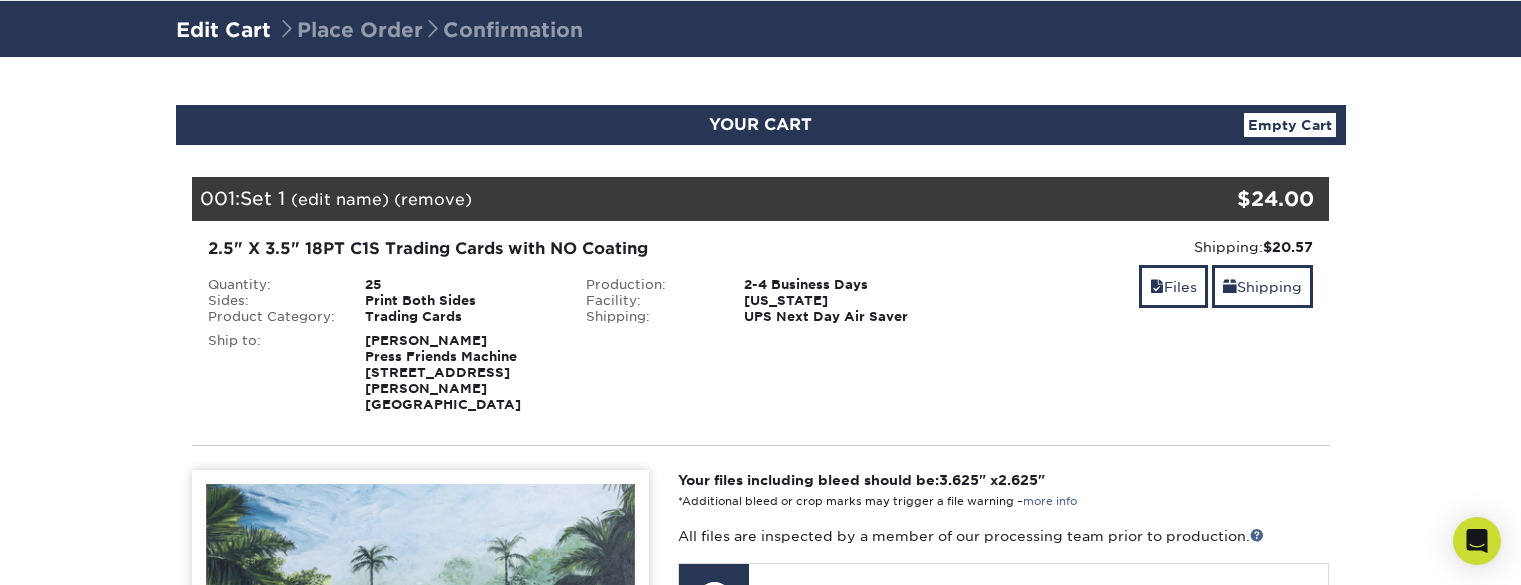 scroll, scrollTop: 0, scrollLeft: 0, axis: both 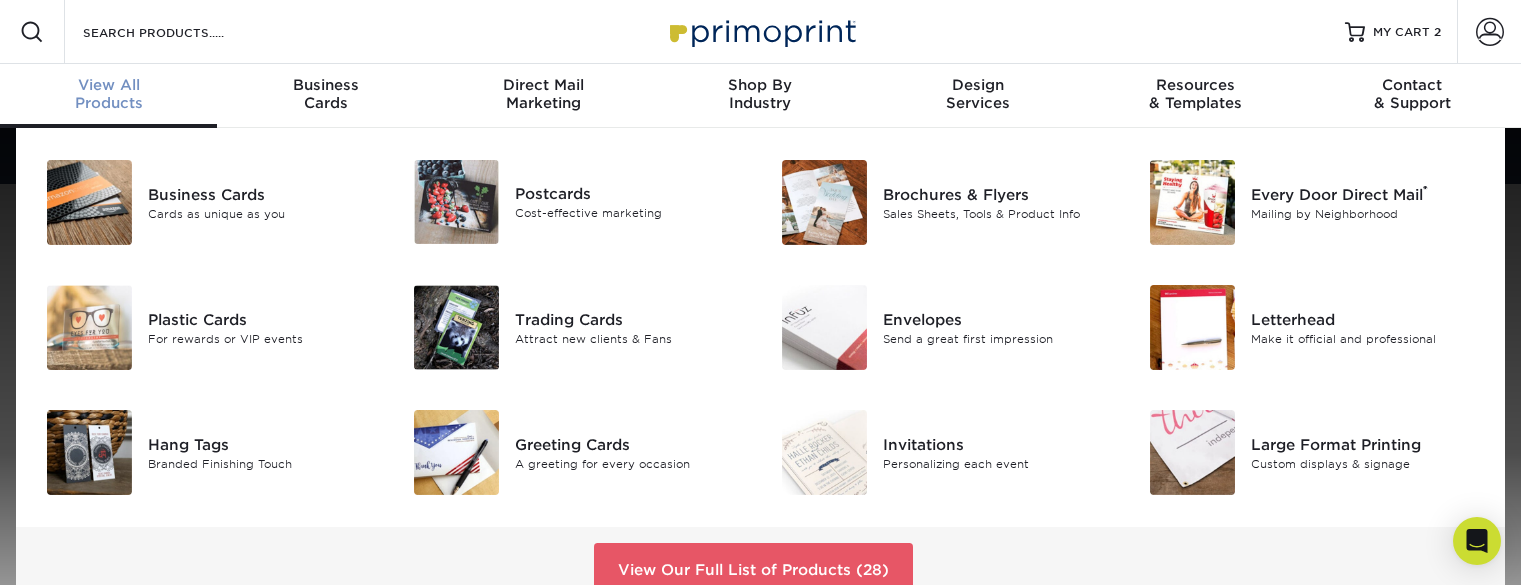 click on "View All" at bounding box center [108, 85] 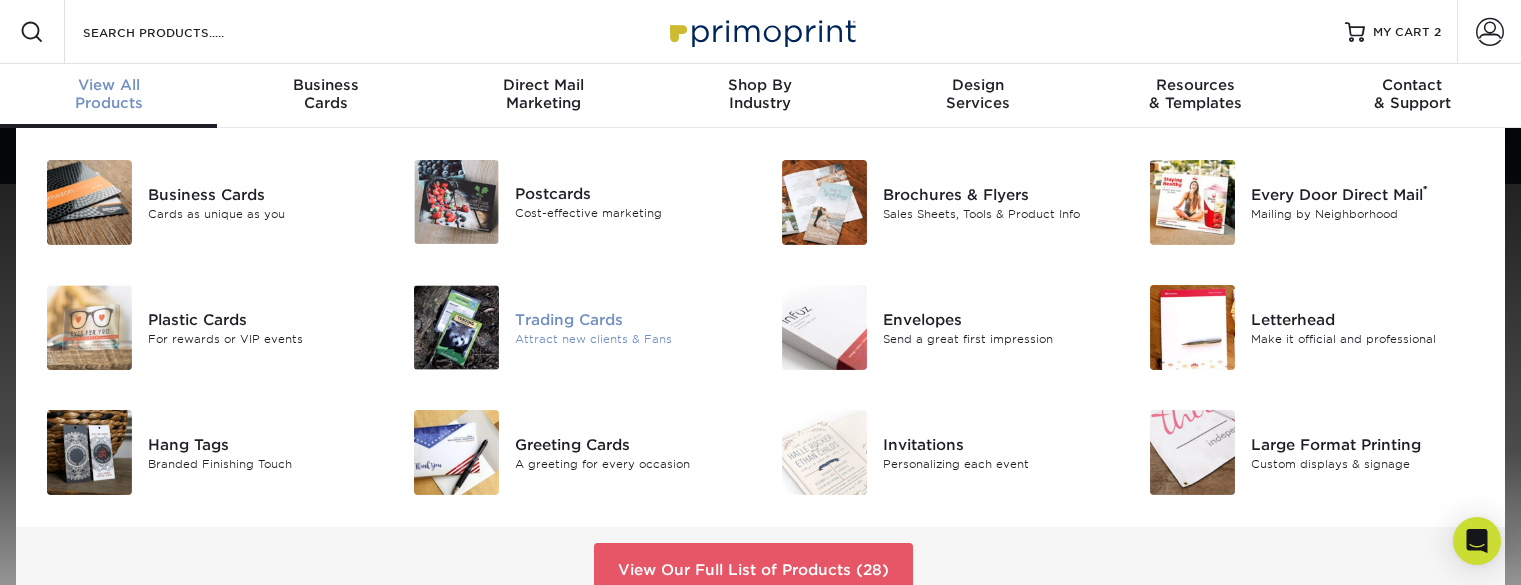 click on "Trading Cards" at bounding box center (630, 319) 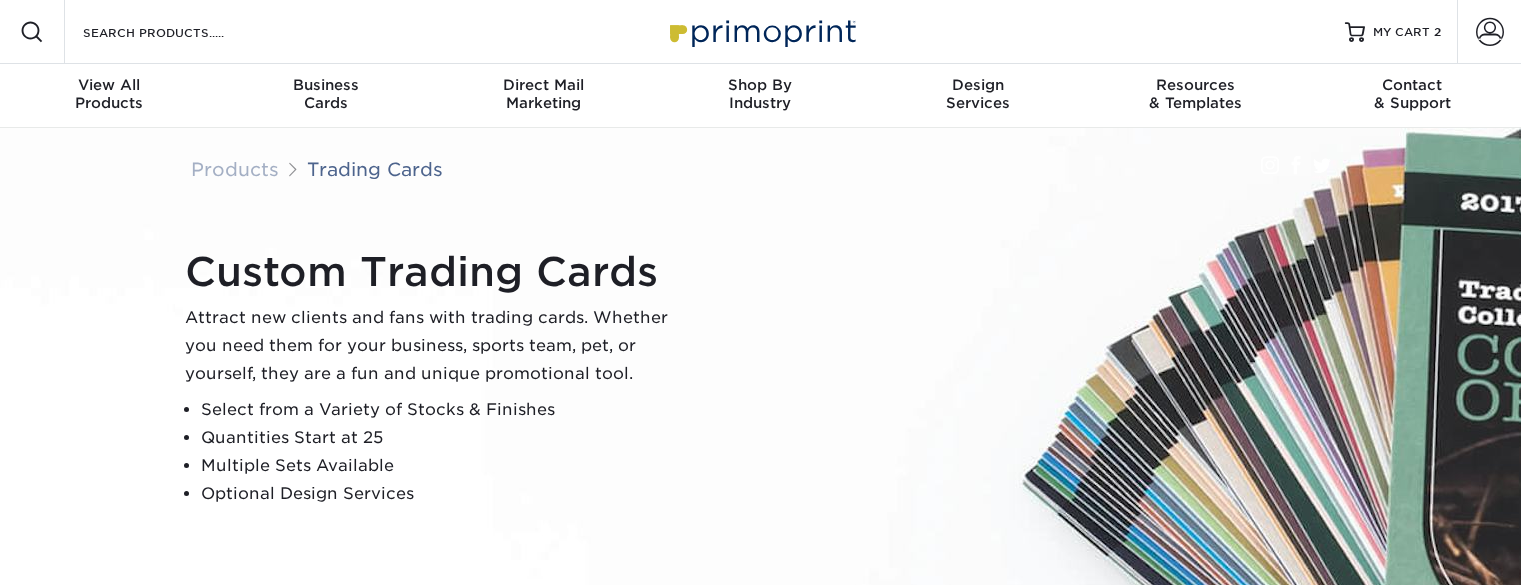 scroll, scrollTop: 0, scrollLeft: 0, axis: both 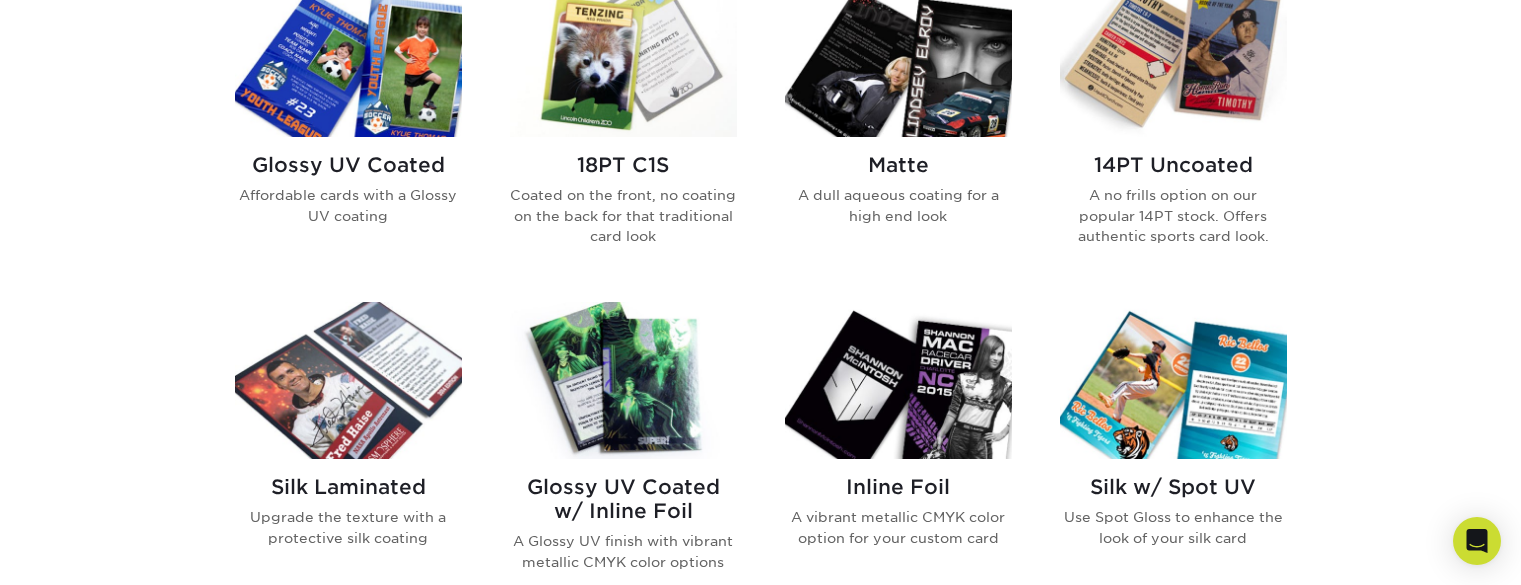 click at bounding box center (1173, 380) 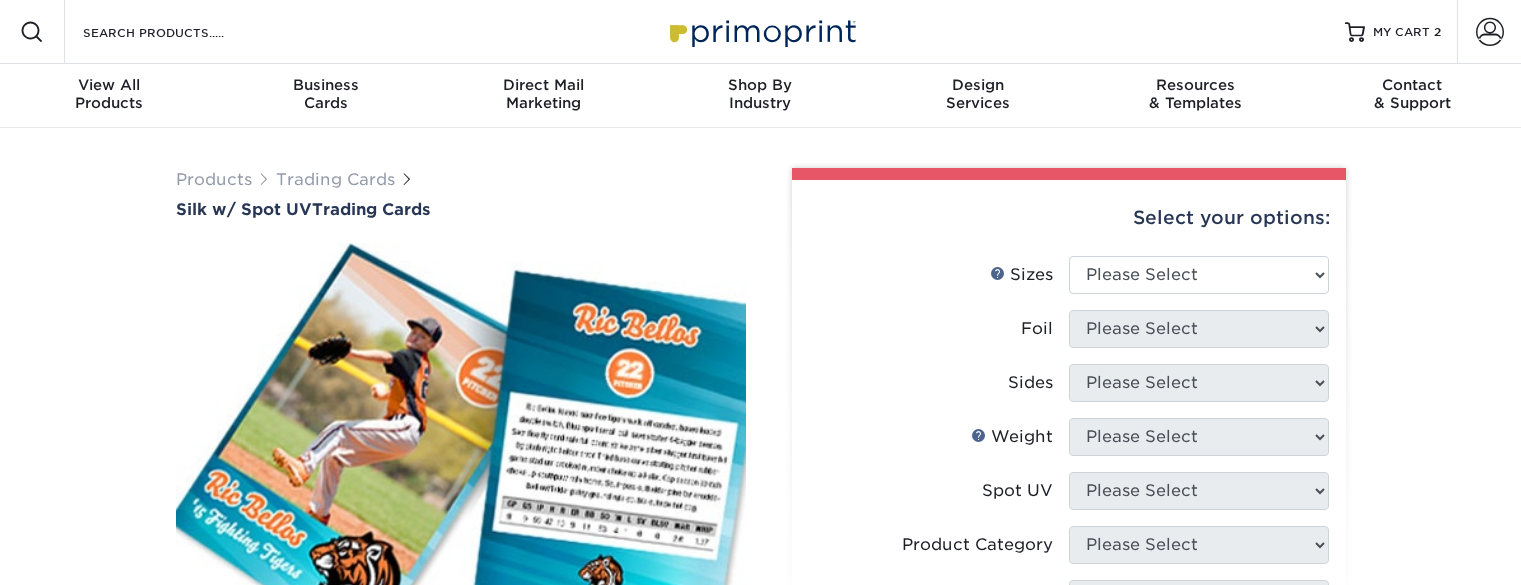 scroll, scrollTop: 0, scrollLeft: 0, axis: both 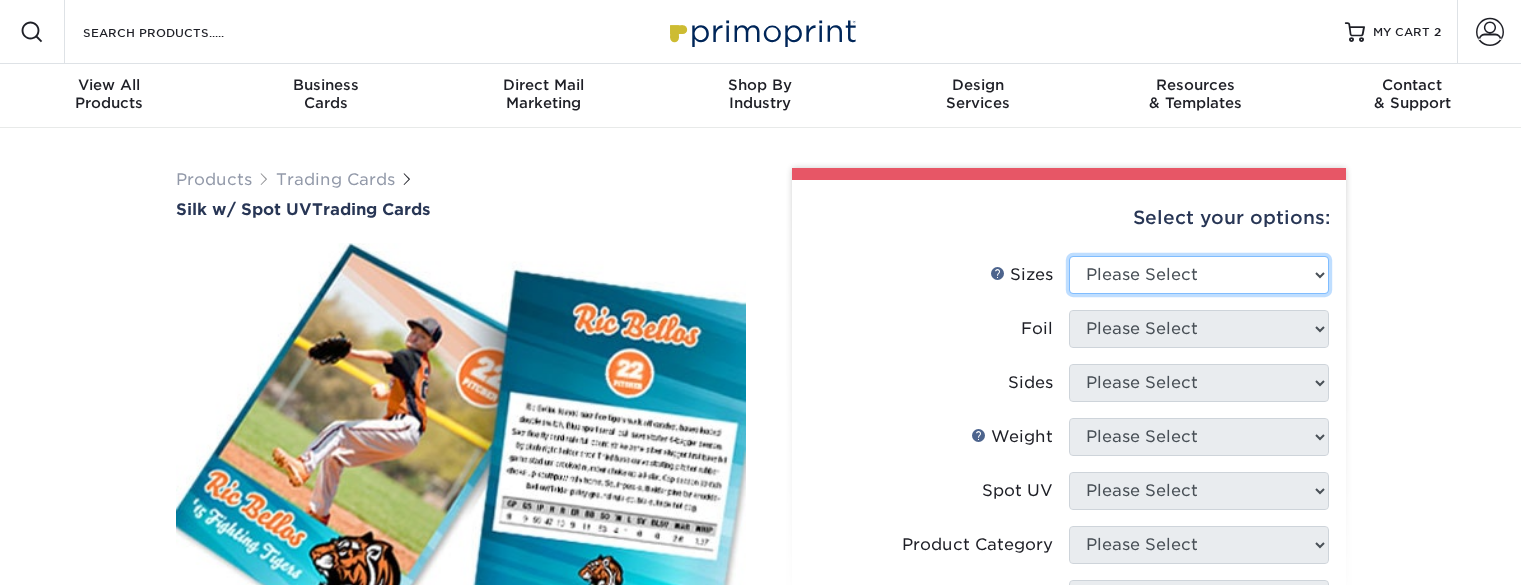 click on "Please Select
2.5" x 3.5"" at bounding box center (1199, 275) 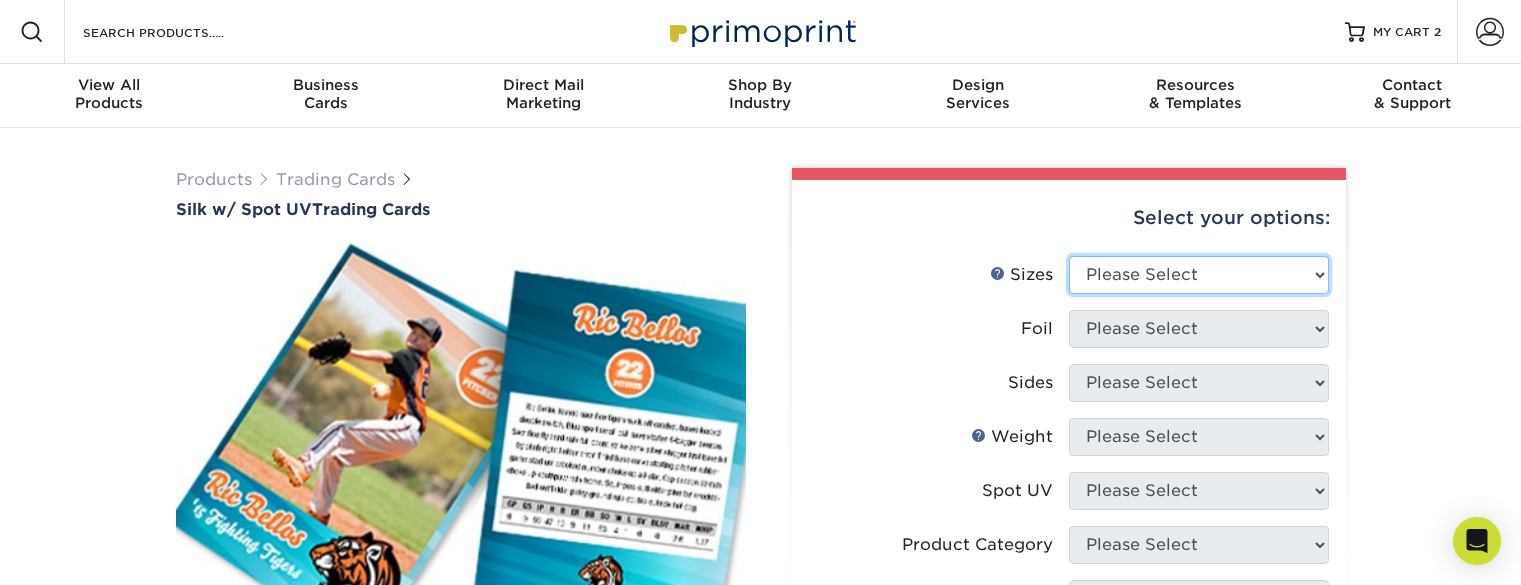 select on "2.50x3.50" 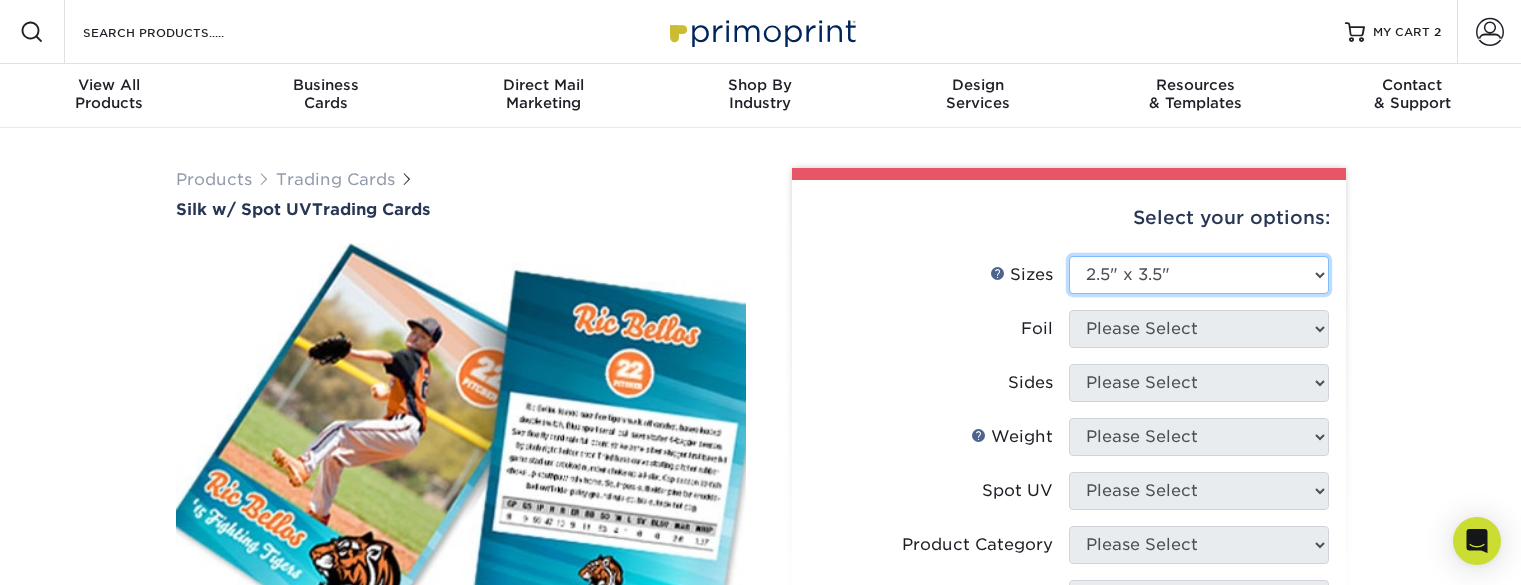 click on "Please Select
2.5" x 3.5"" at bounding box center (1199, 275) 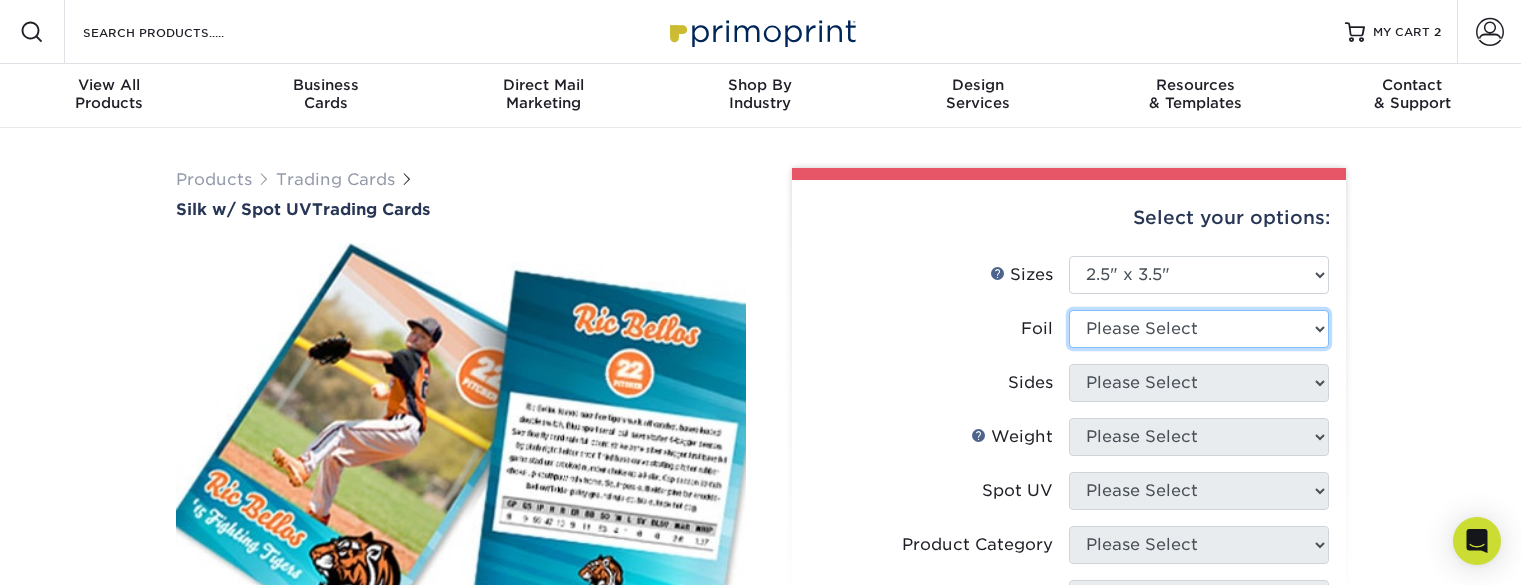 click on "Please Select No Yes" at bounding box center (1199, 329) 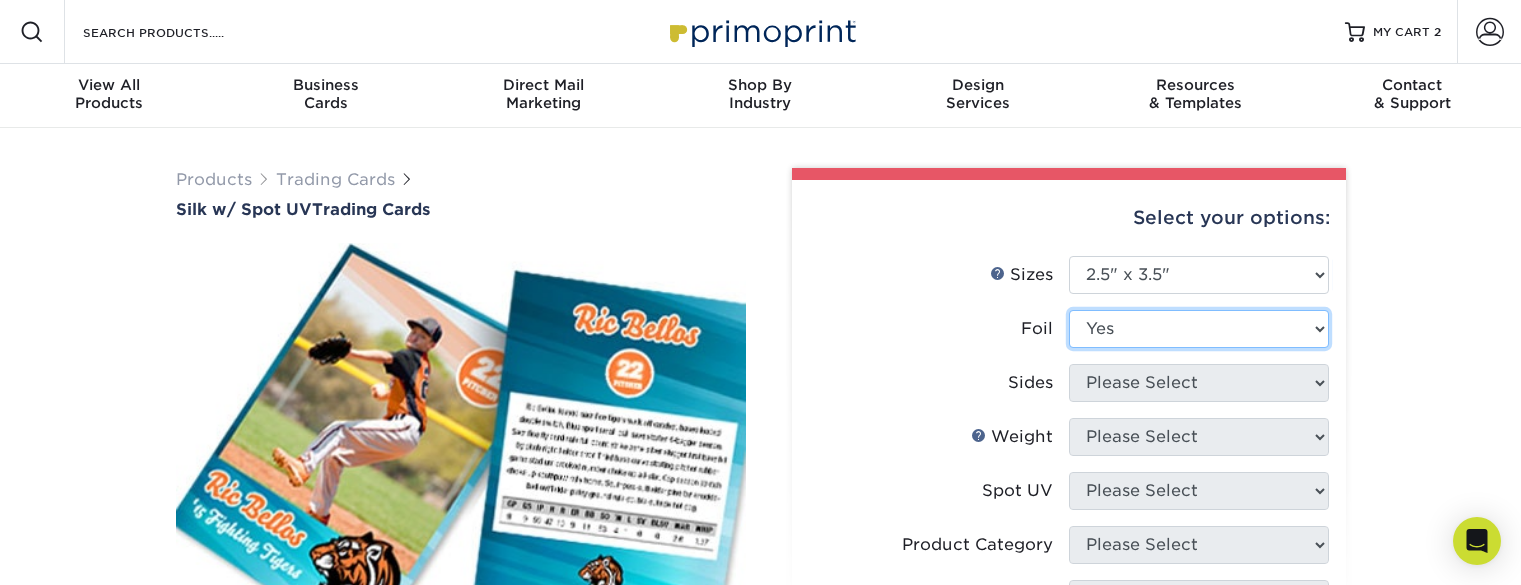 click on "Please Select No Yes" at bounding box center (1199, 329) 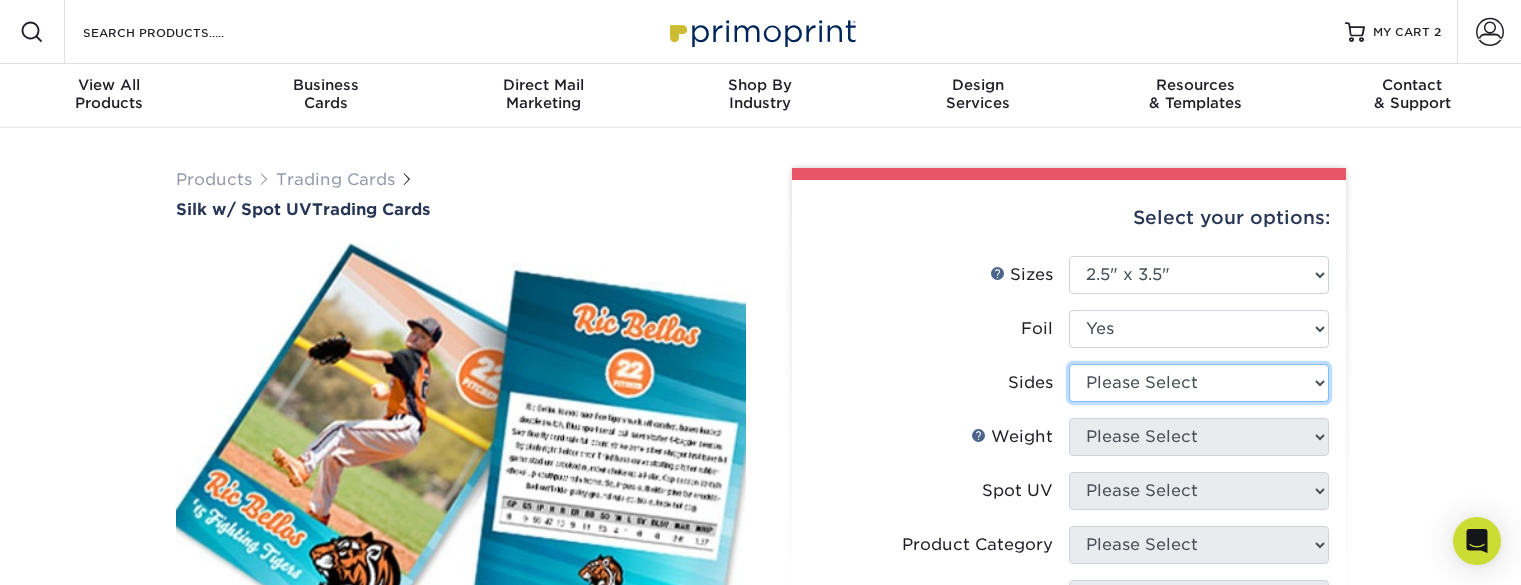 click on "Please Select Print Both Sides Print Both Sides - Foil Both Sides Print Both Sides - Foil Front Only Print Front Only Print Front Only - Foil Front Only" at bounding box center (1199, 383) 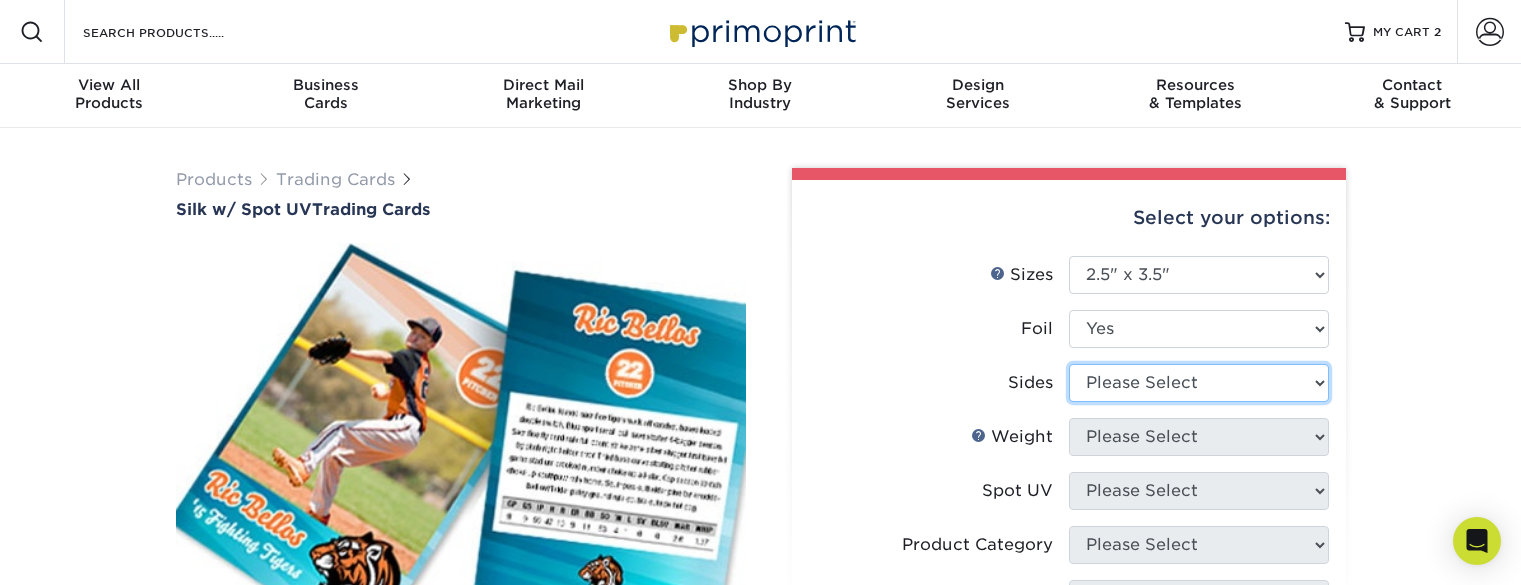 select on "34527644-b4fd-4ffb-9092-1318eefcd9d9" 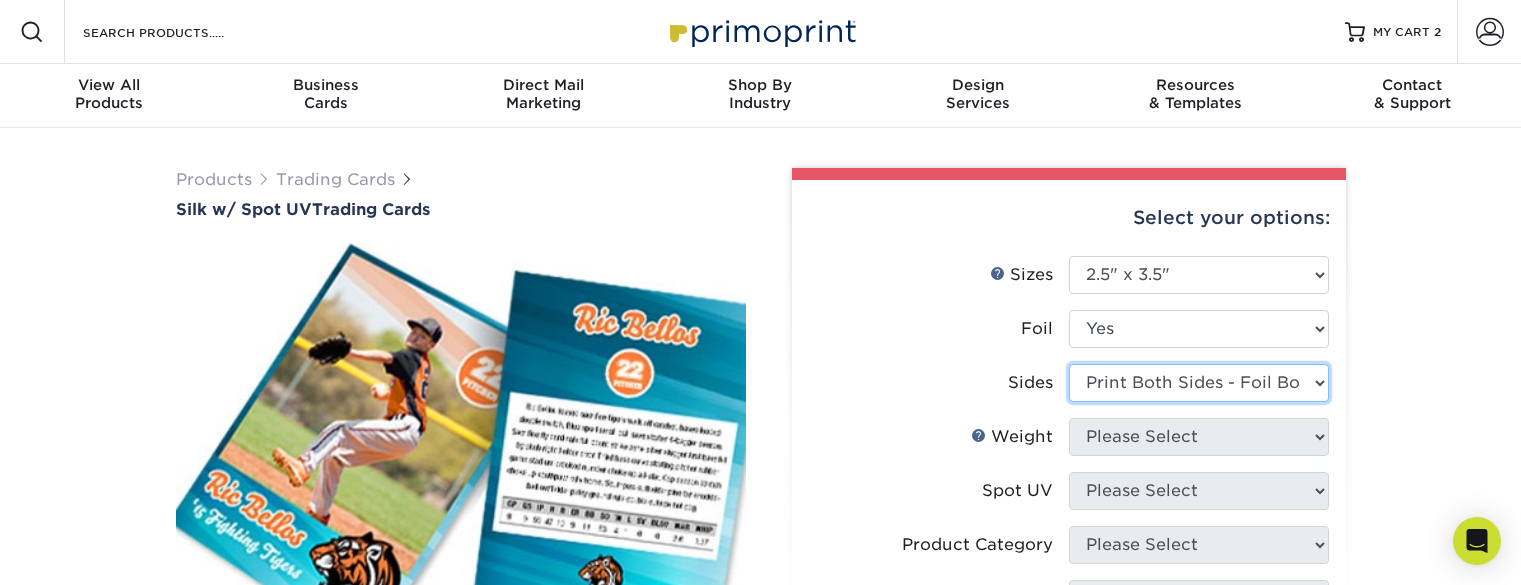 click on "Please Select Print Both Sides Print Both Sides - Foil Both Sides Print Both Sides - Foil Front Only Print Front Only Print Front Only - Foil Front Only" at bounding box center [1199, 383] 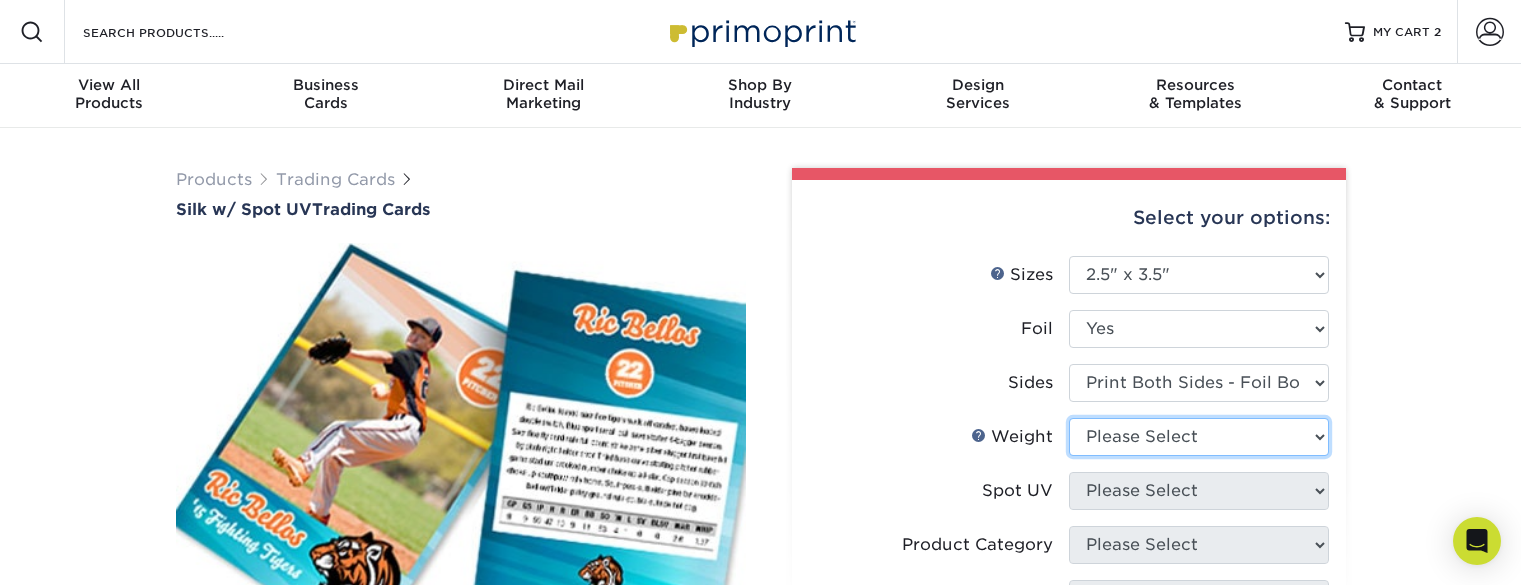 click on "Please Select 16PT" at bounding box center [1199, 437] 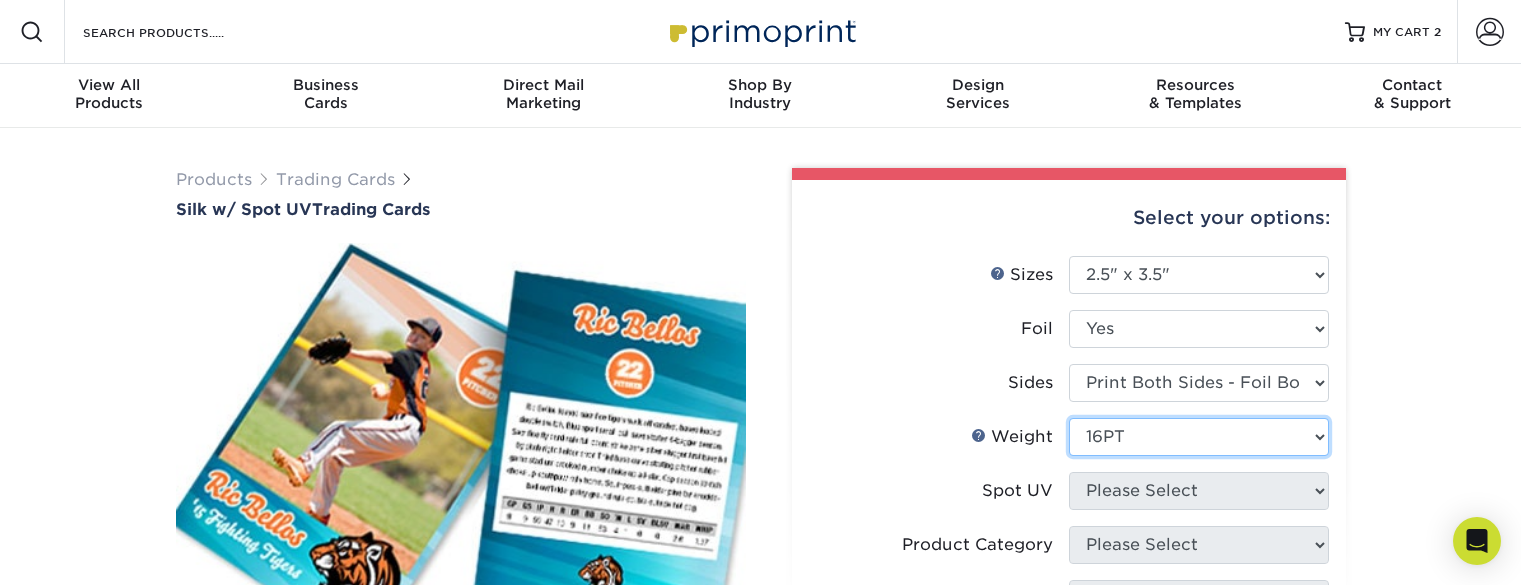 click on "Please Select 16PT" at bounding box center (1199, 437) 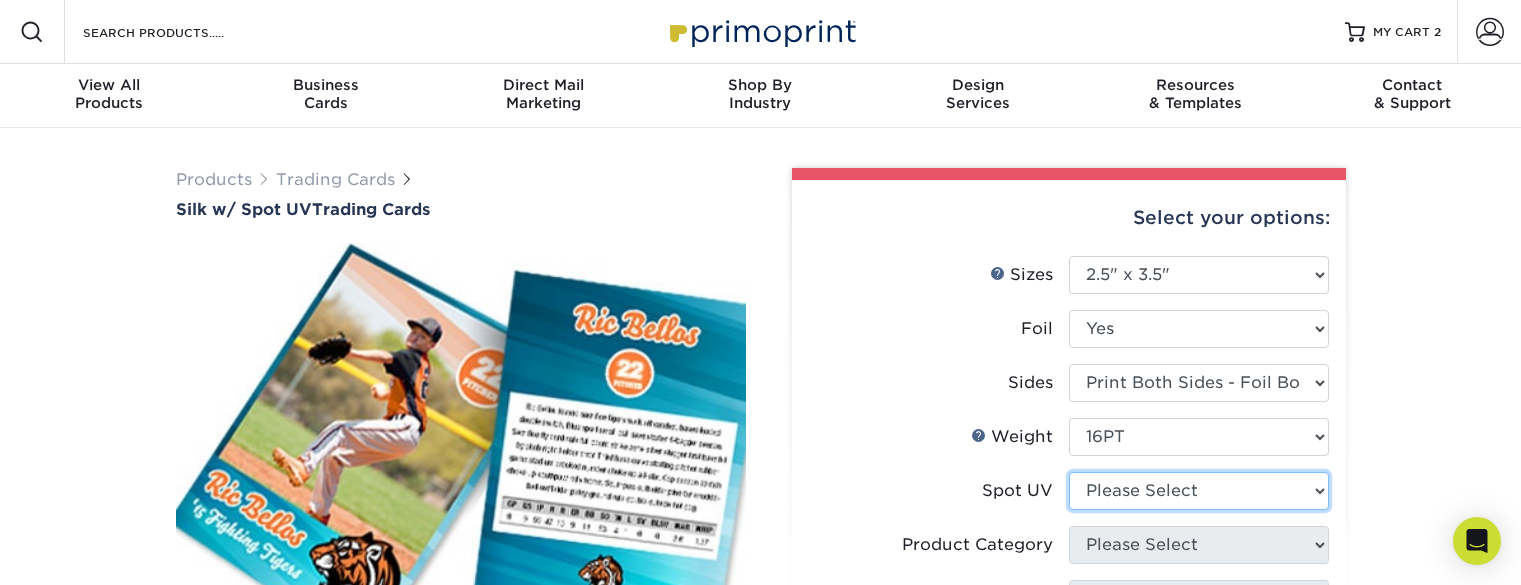 click on "Please Select Front and Back (Both Sides) Front Only Back Only" at bounding box center [1199, 491] 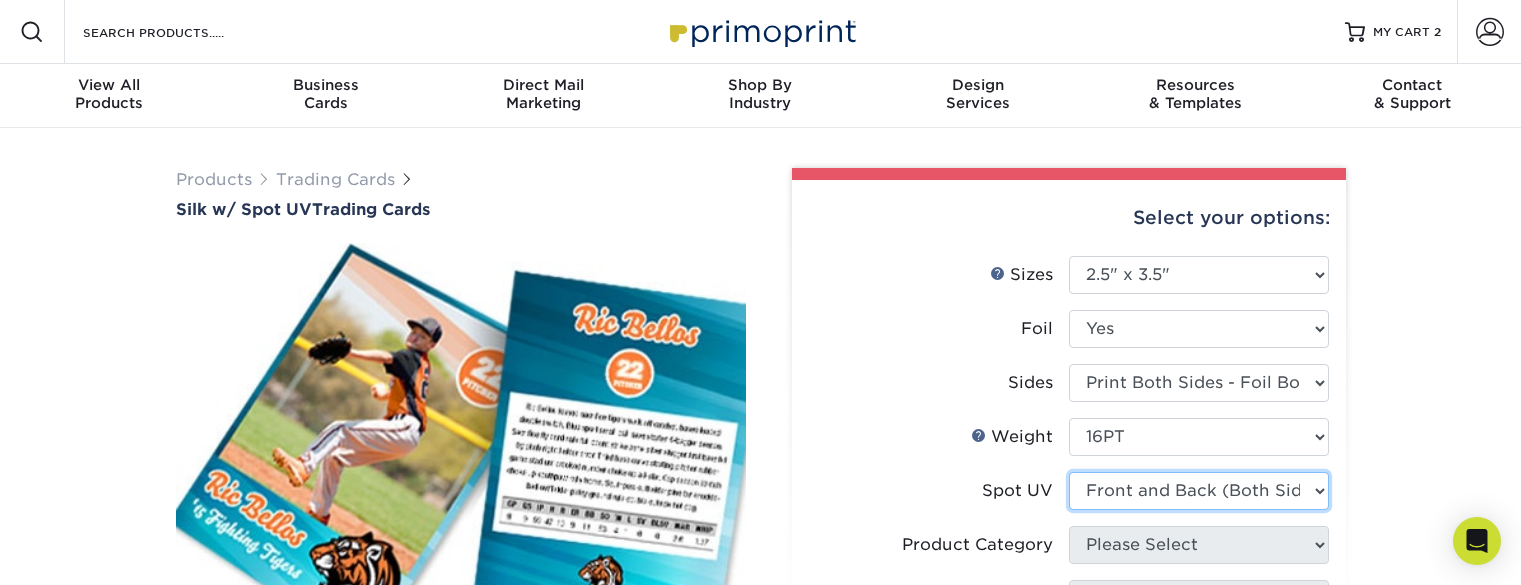 click on "Please Select Front and Back (Both Sides) Front Only Back Only" at bounding box center (1199, 491) 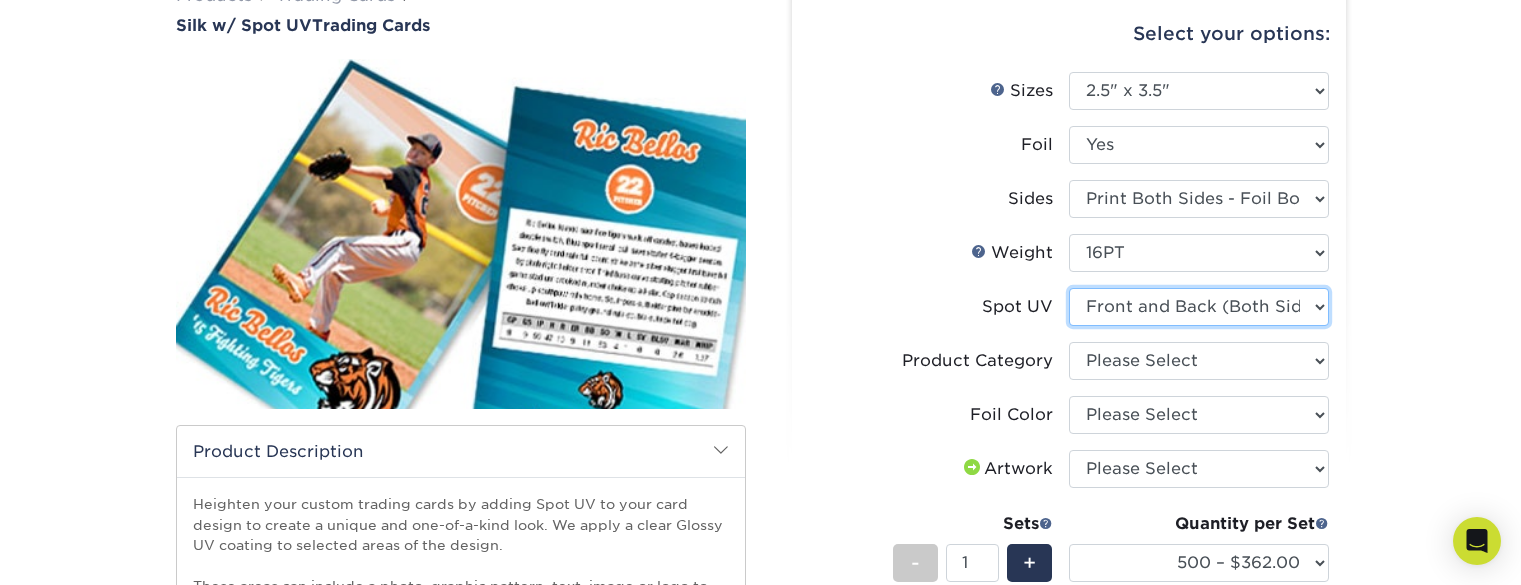scroll, scrollTop: 185, scrollLeft: 0, axis: vertical 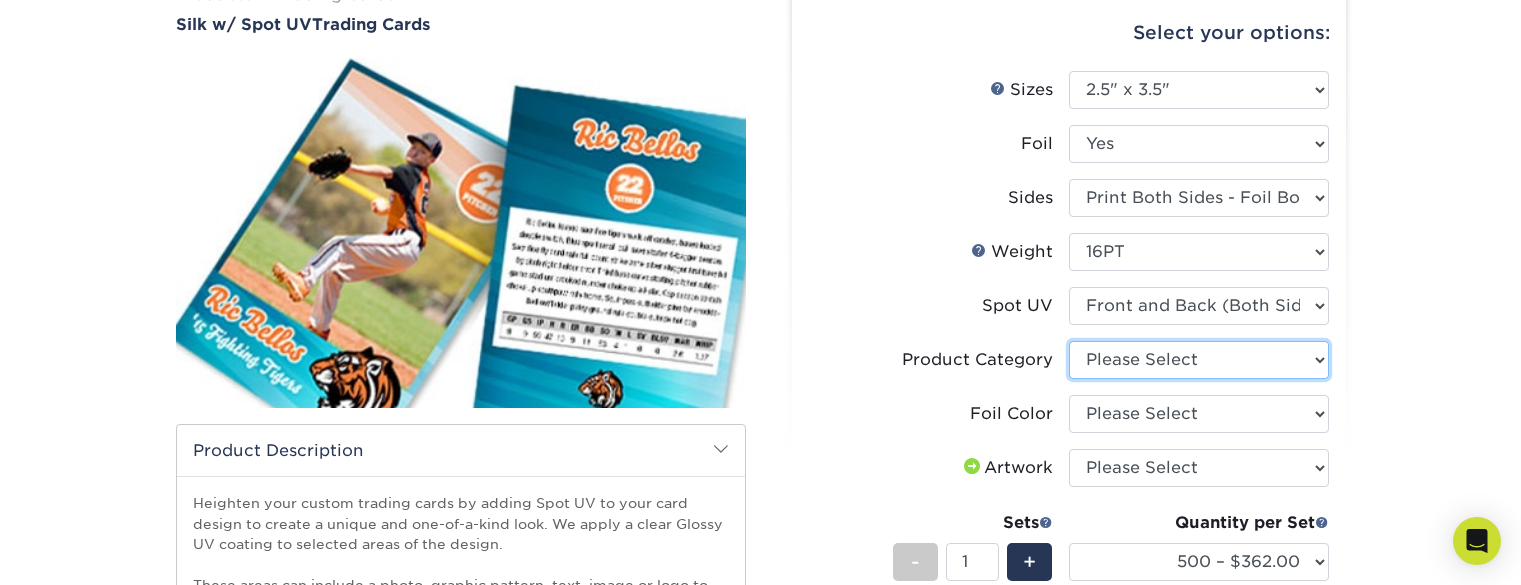click on "Please Select Trading Cards" at bounding box center [1199, 360] 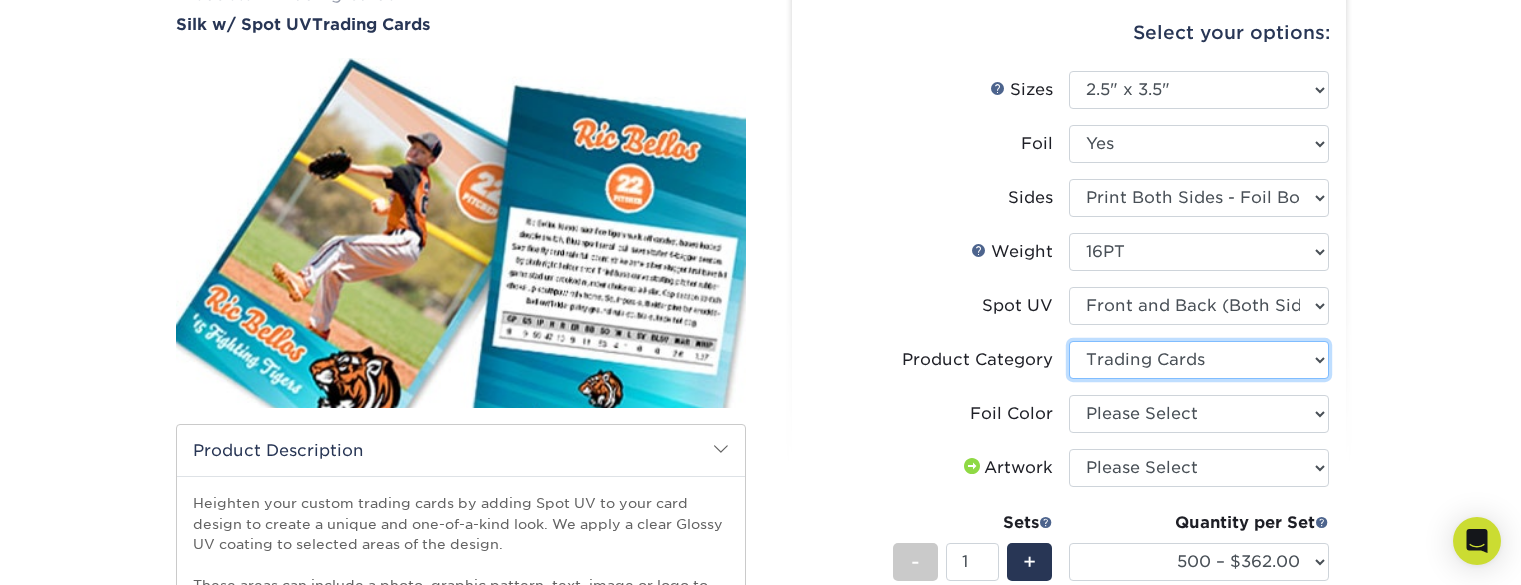 click on "Please Select Trading Cards" at bounding box center [1199, 360] 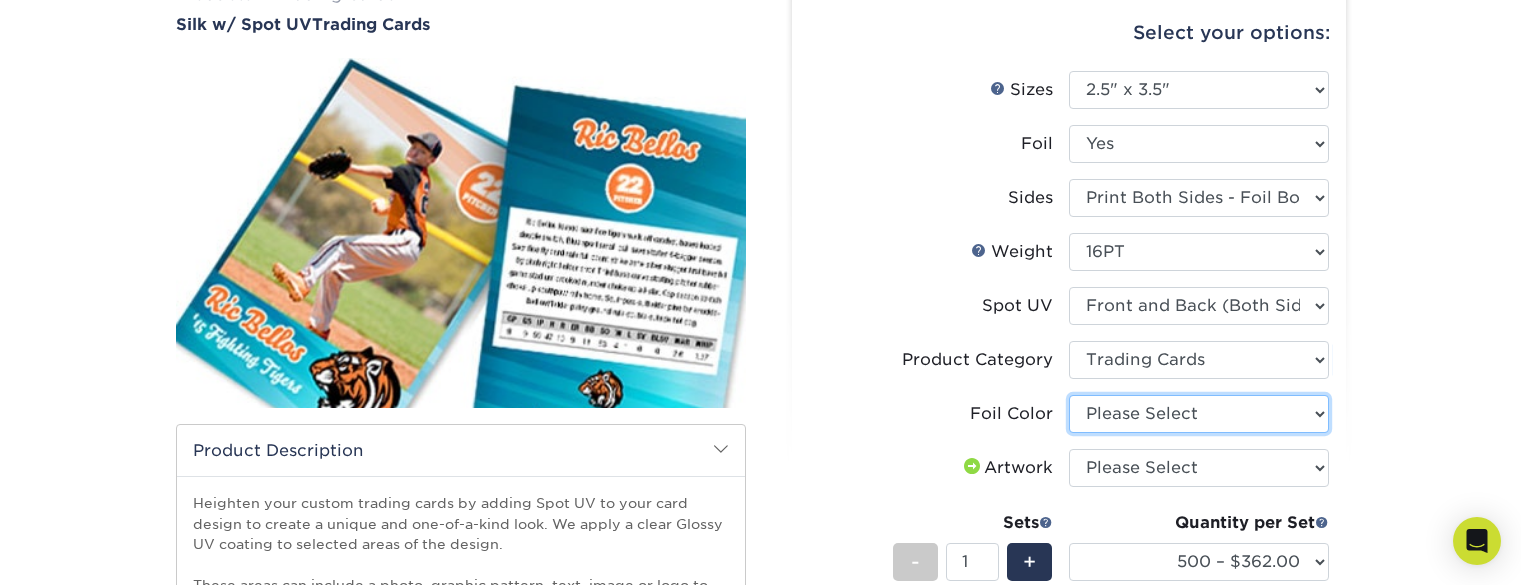 drag, startPoint x: 1156, startPoint y: 415, endPoint x: 1139, endPoint y: 415, distance: 17 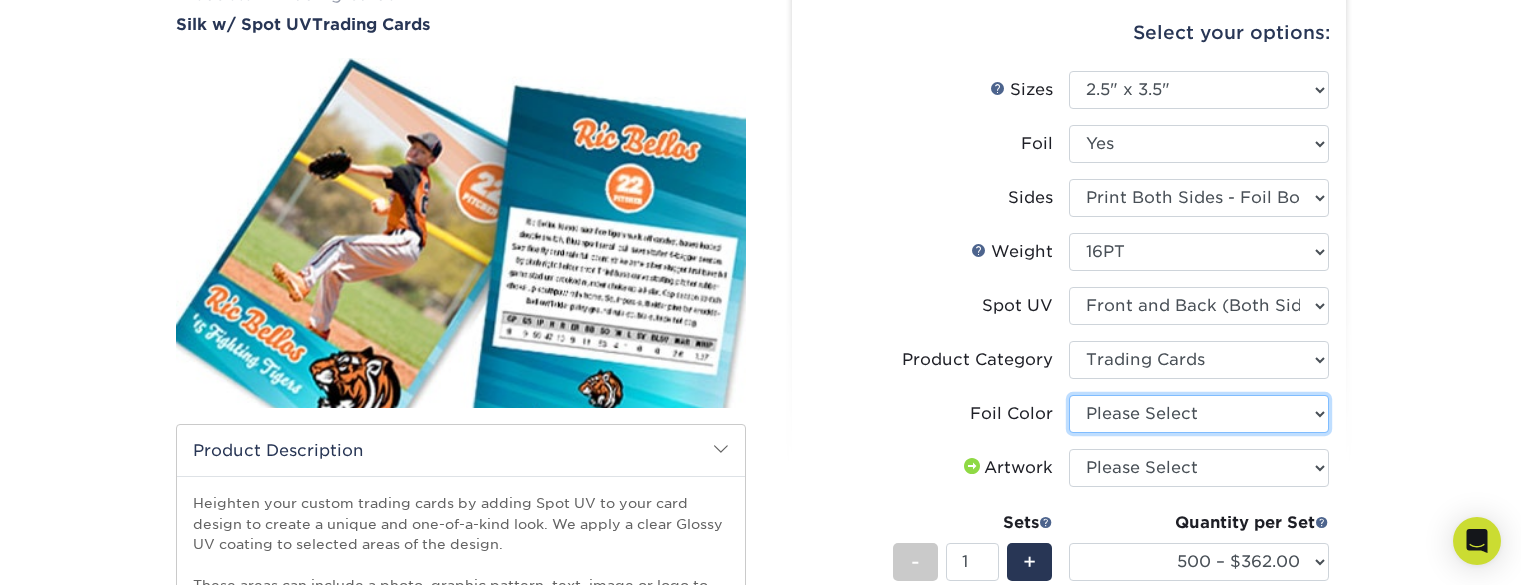 select on "a834dd52-fe06-4ed6-9a86-5bd3c2d02515" 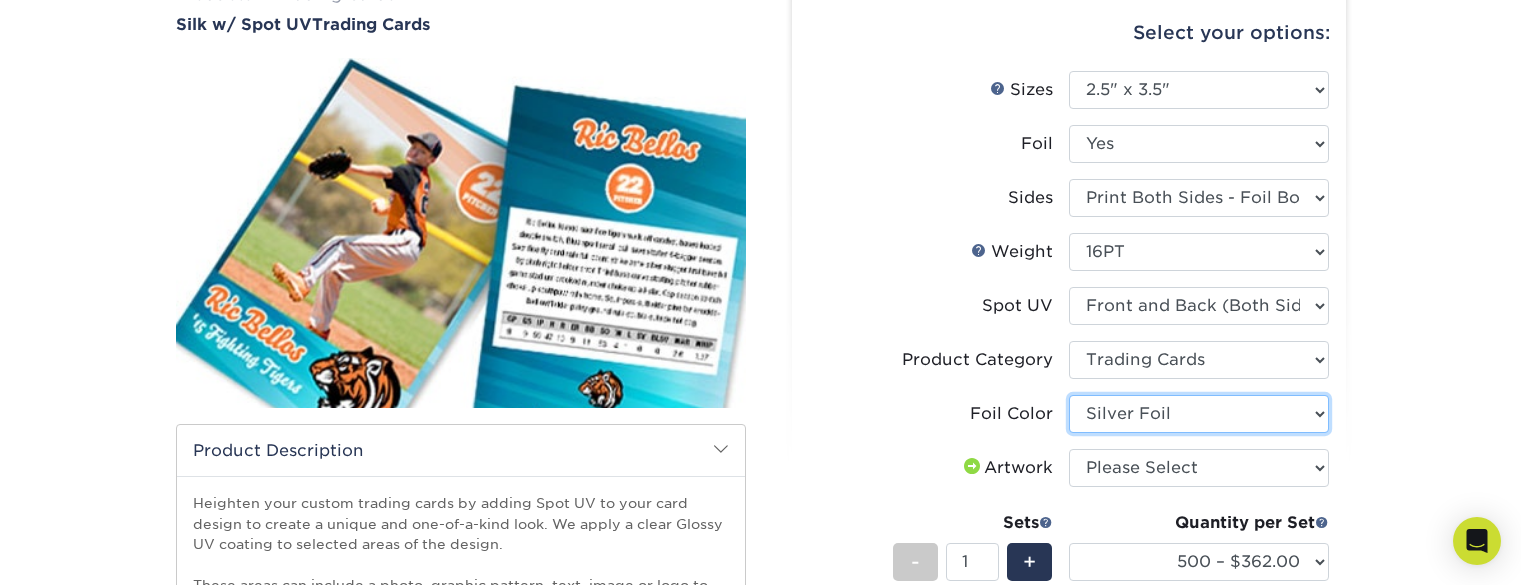 click on "Please Select Silver Foil Black Foil Blue Foil Copper Foil Gold Foil Red Foil Rose Gold Foil" at bounding box center (1199, 414) 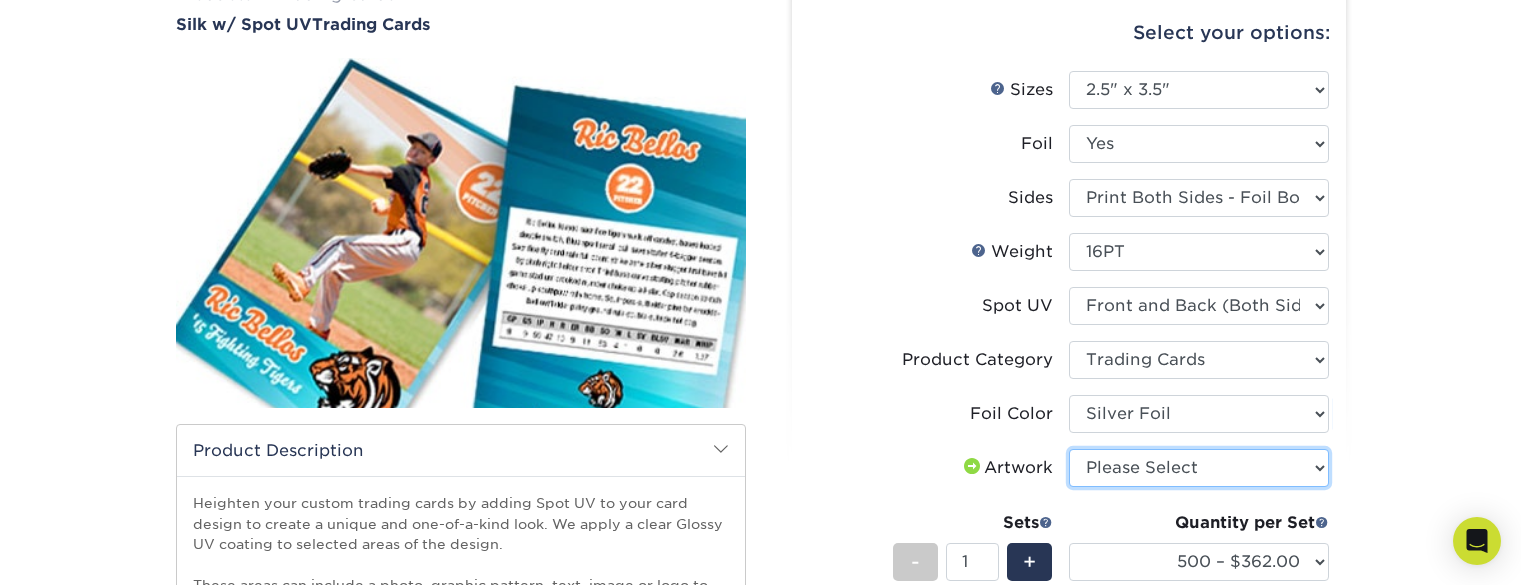 click on "Please Select I will upload files I need a design - $100" at bounding box center [1199, 468] 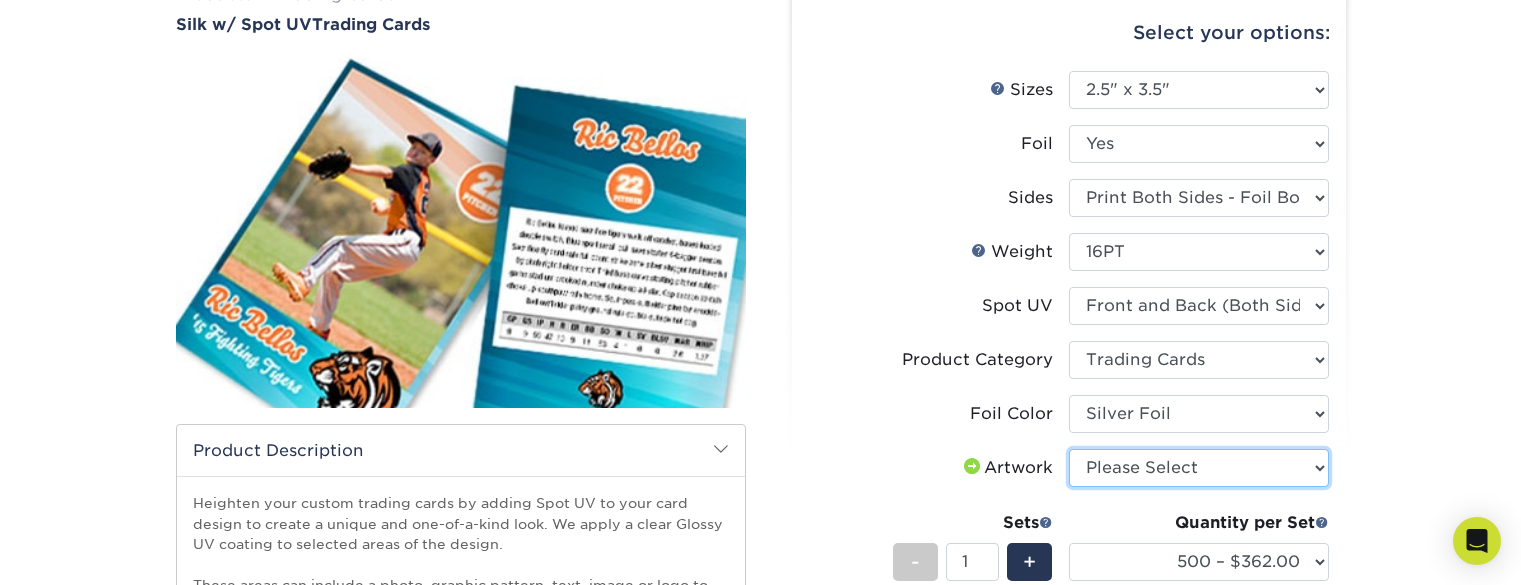 select on "upload" 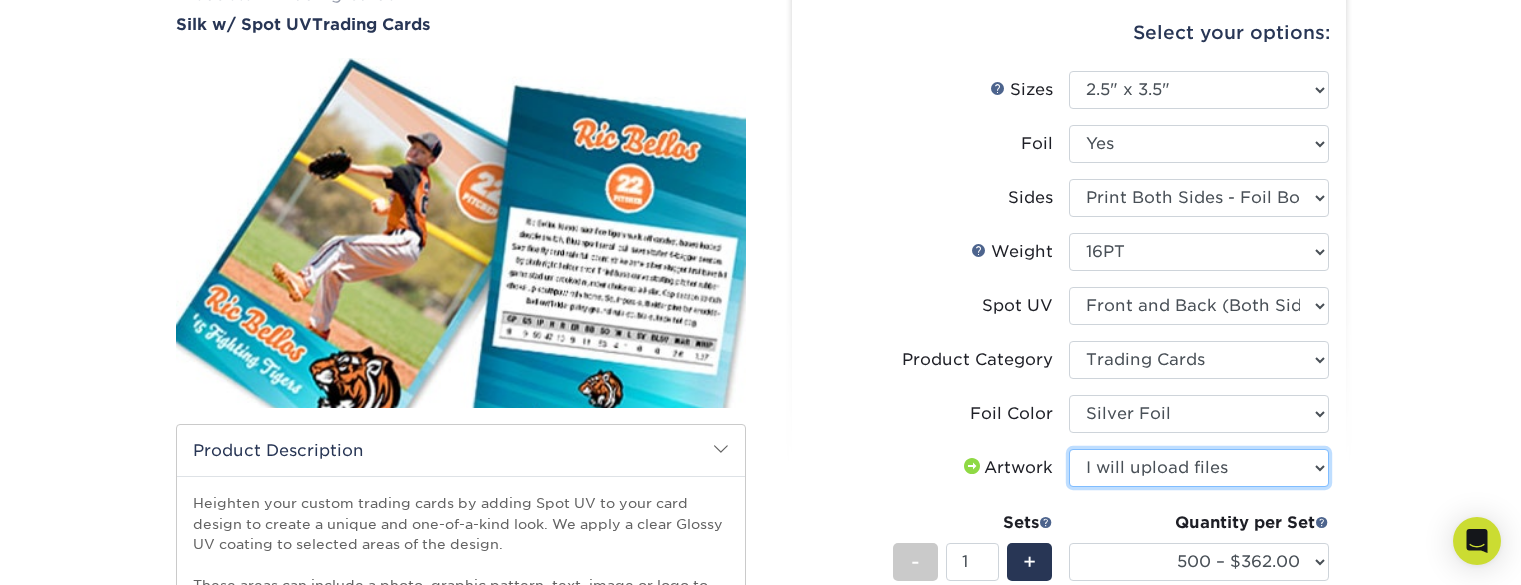 click on "Please Select I will upload files I need a design - $100" at bounding box center [1199, 468] 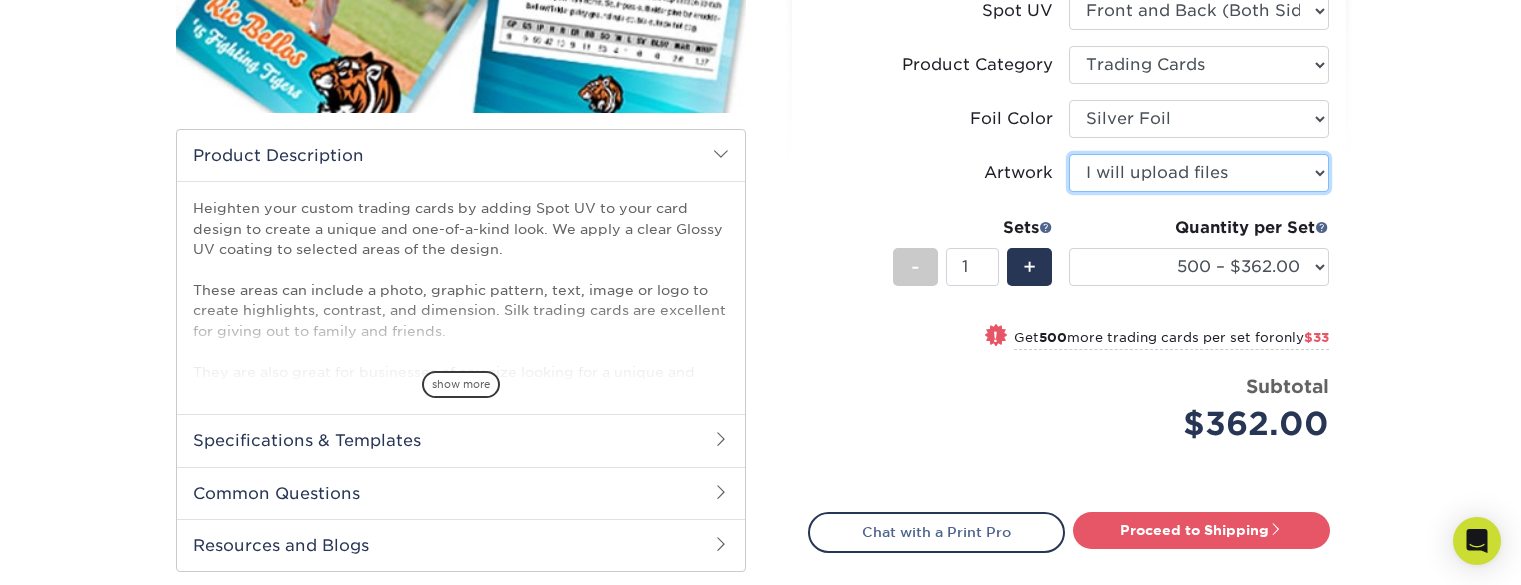scroll, scrollTop: 483, scrollLeft: 0, axis: vertical 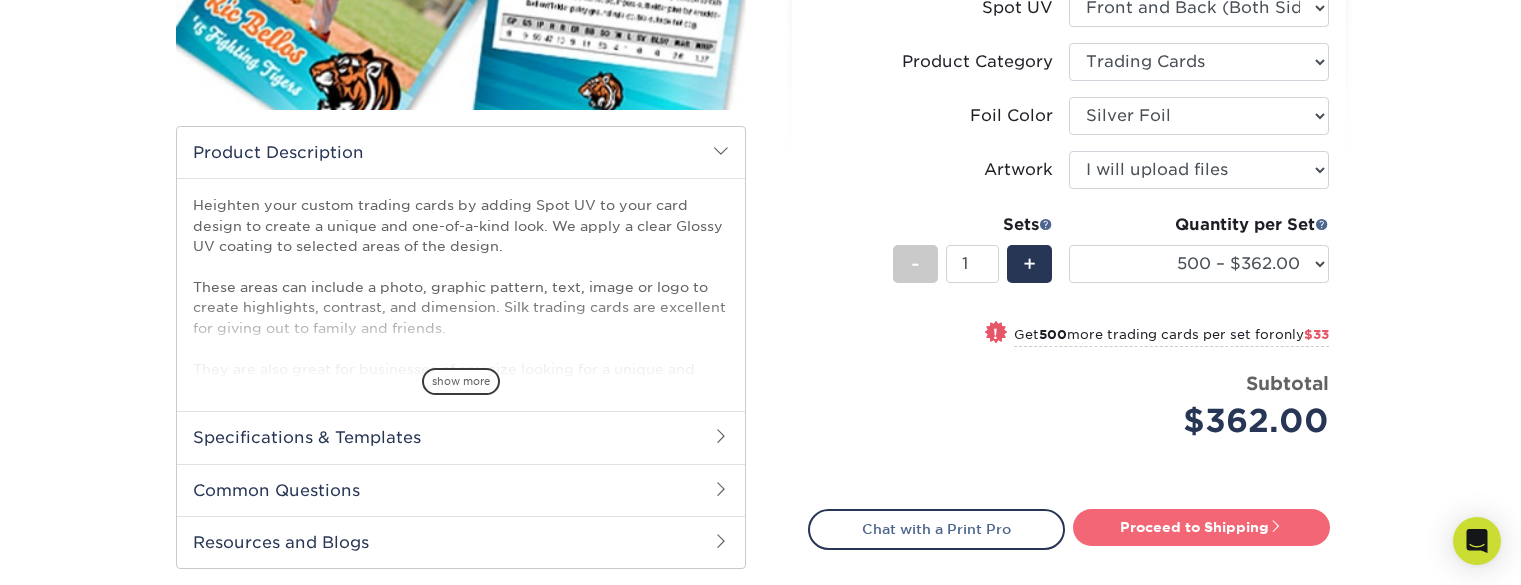 click on "Proceed to Shipping" at bounding box center [1201, 527] 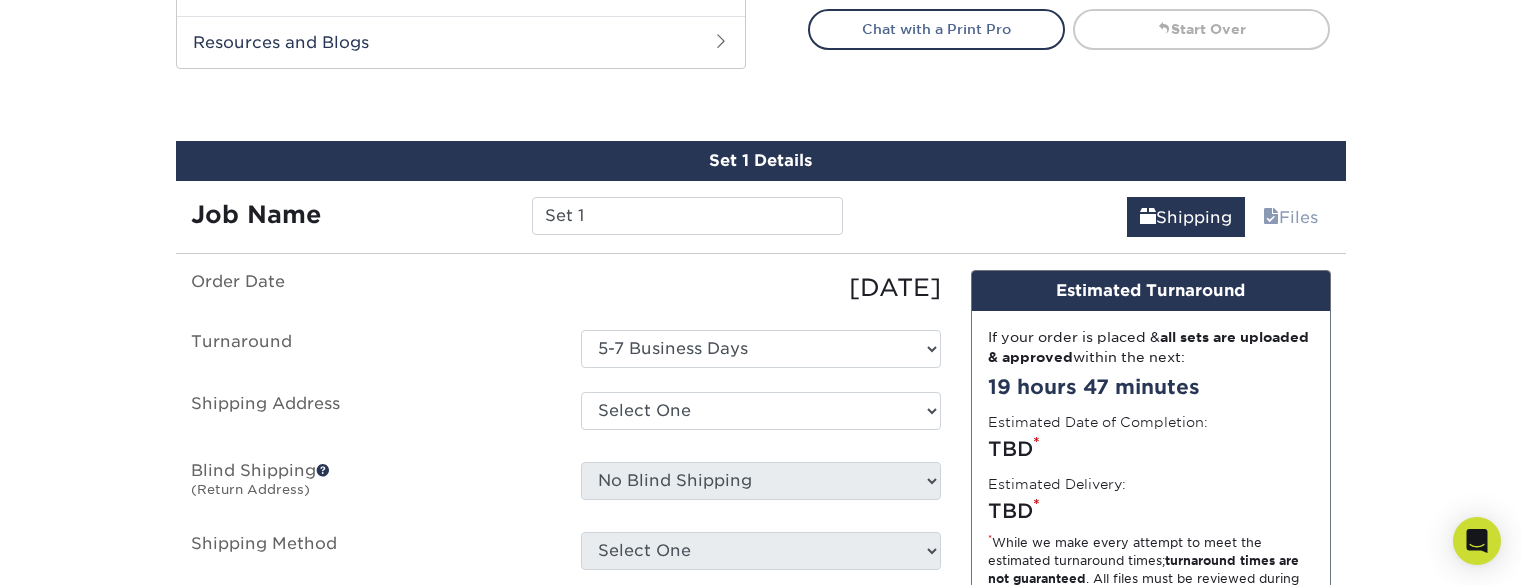 scroll, scrollTop: 1046, scrollLeft: 0, axis: vertical 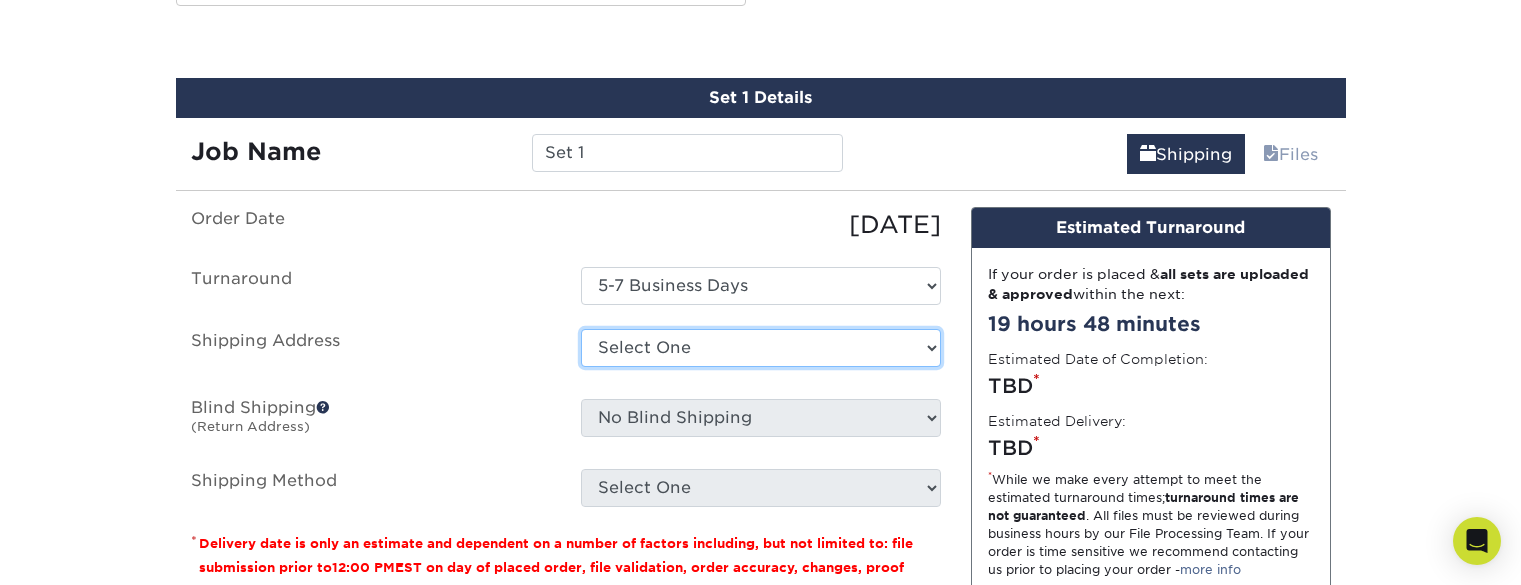 click on "Select One
Press Friends
+ Add New Address
- Login" at bounding box center (761, 348) 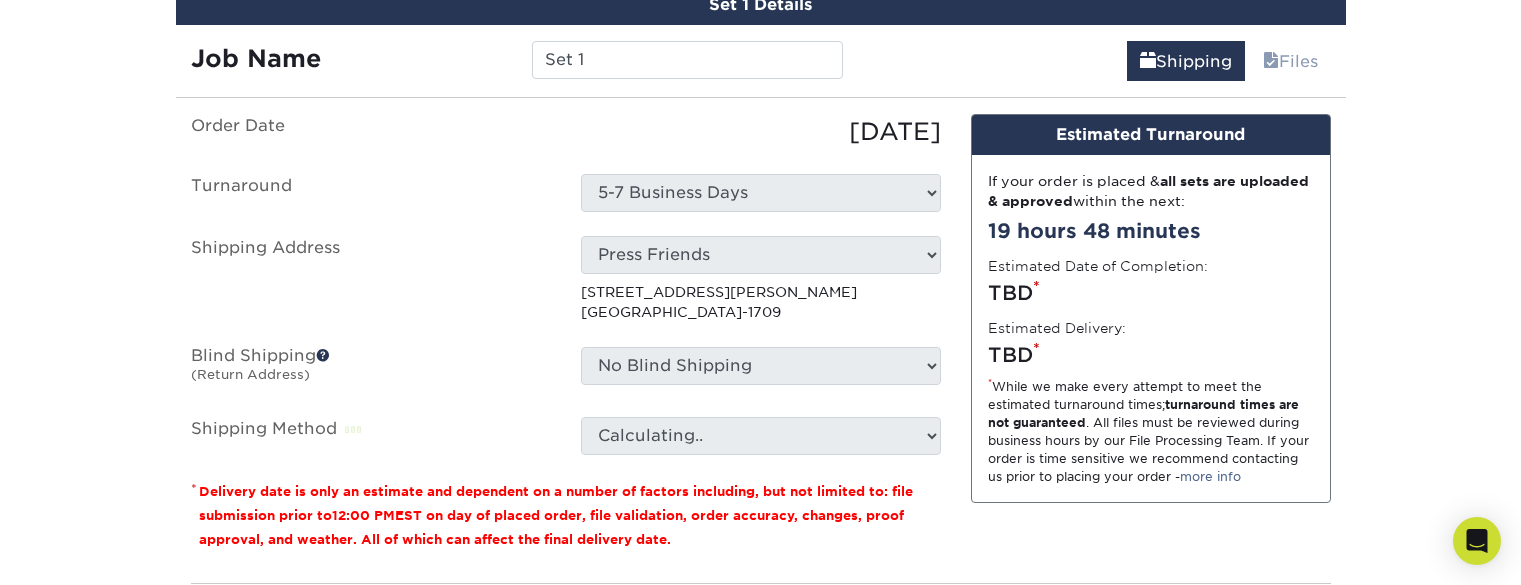 scroll, scrollTop: 1131, scrollLeft: 0, axis: vertical 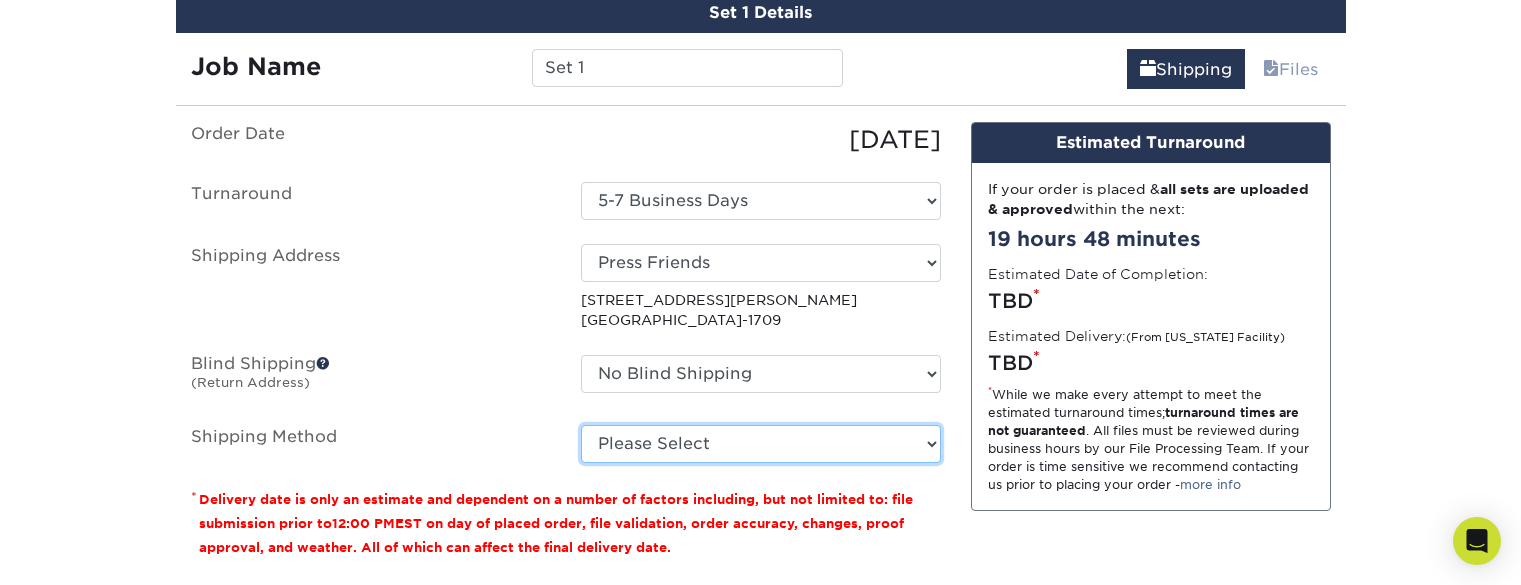 click on "Please Select Ground Shipping (+$13.20) 3 Day Shipping Service (+$13.65) 2 Day Air Shipping (+$14.11) Next Day Shipping by 5pm (+$16.43) Next Day Shipping by 12 noon (+$17.35) Next Day Air Early A.M. (+$96.99)" at bounding box center [761, 444] 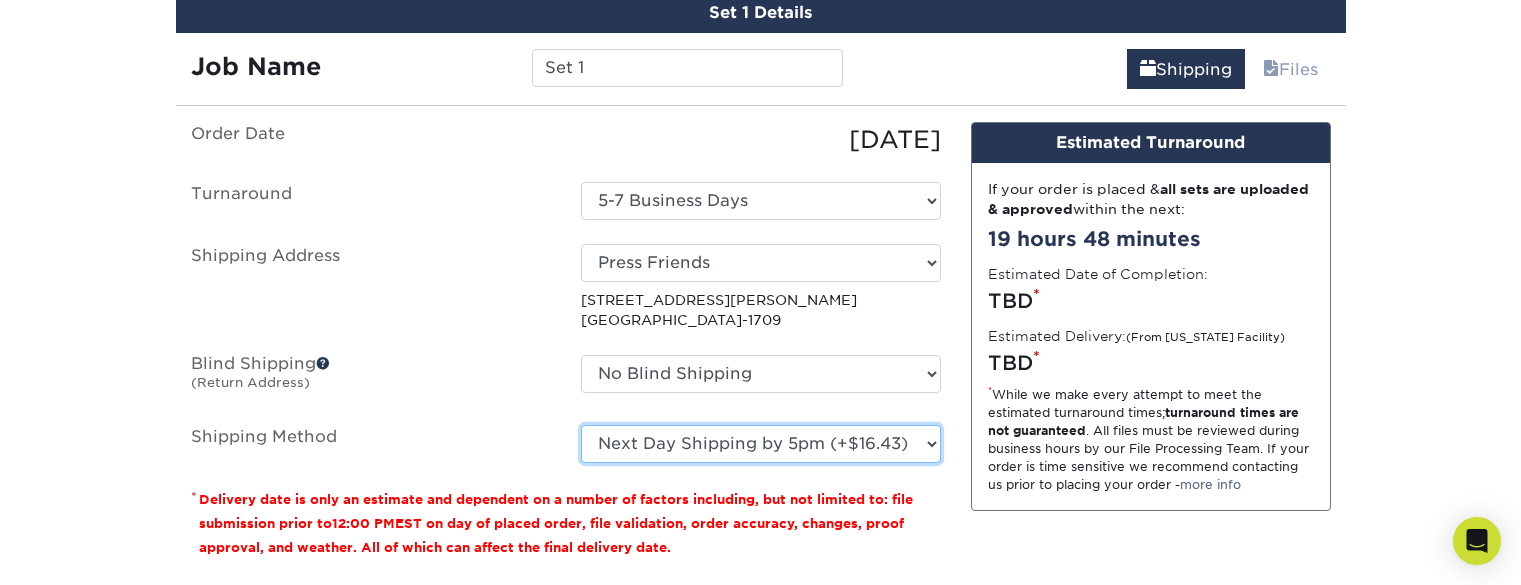 click on "Please Select Ground Shipping (+$13.20) 3 Day Shipping Service (+$13.65) 2 Day Air Shipping (+$14.11) Next Day Shipping by 5pm (+$16.43) Next Day Shipping by 12 noon (+$17.35) Next Day Air Early A.M. (+$96.99)" at bounding box center (761, 444) 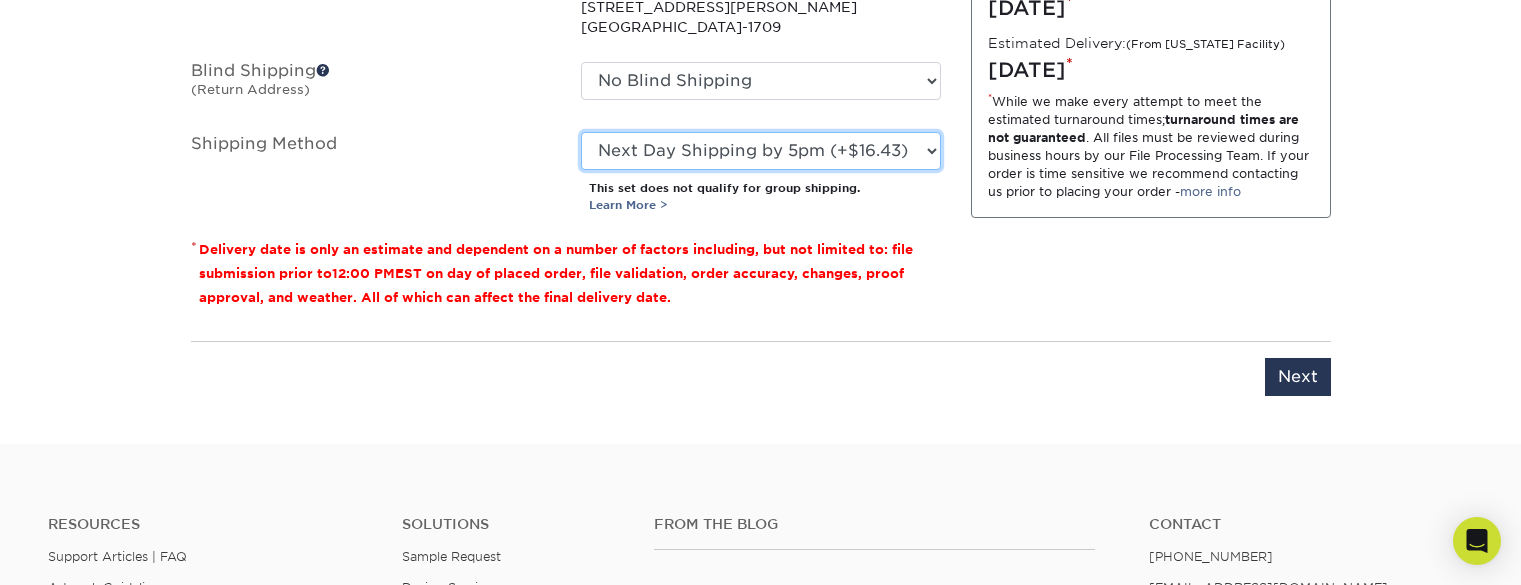scroll, scrollTop: 1421, scrollLeft: 0, axis: vertical 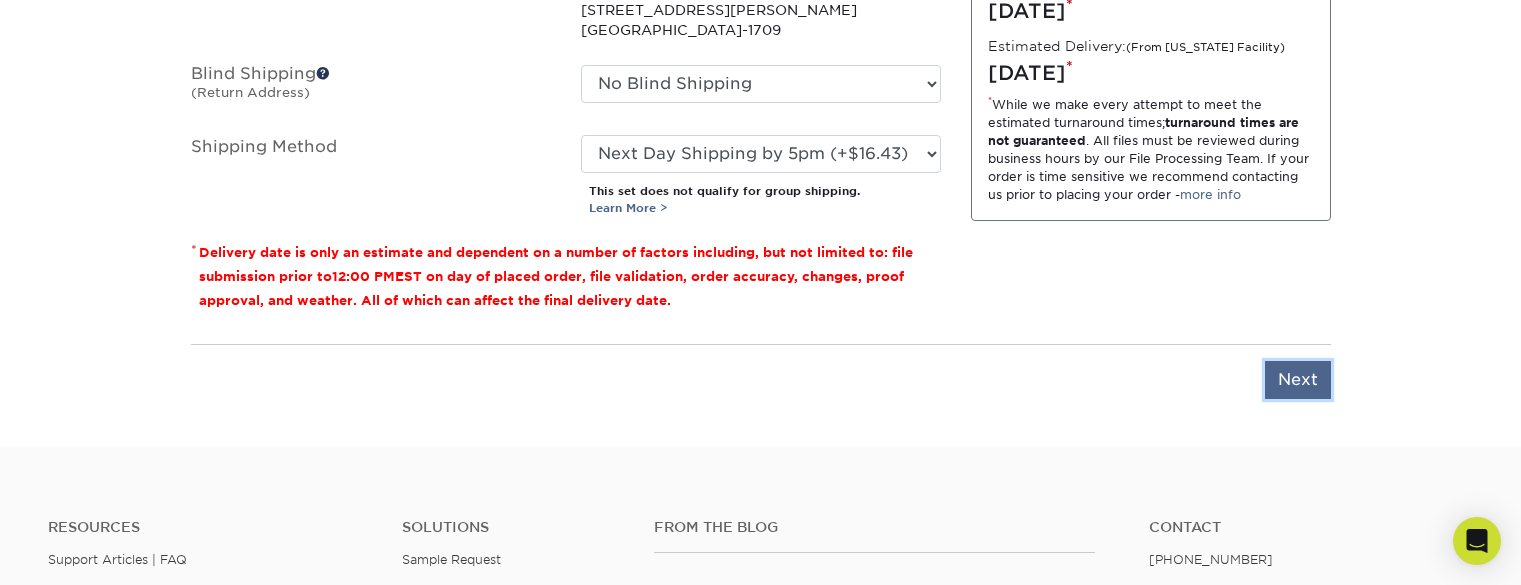 click on "Next" at bounding box center (1298, 380) 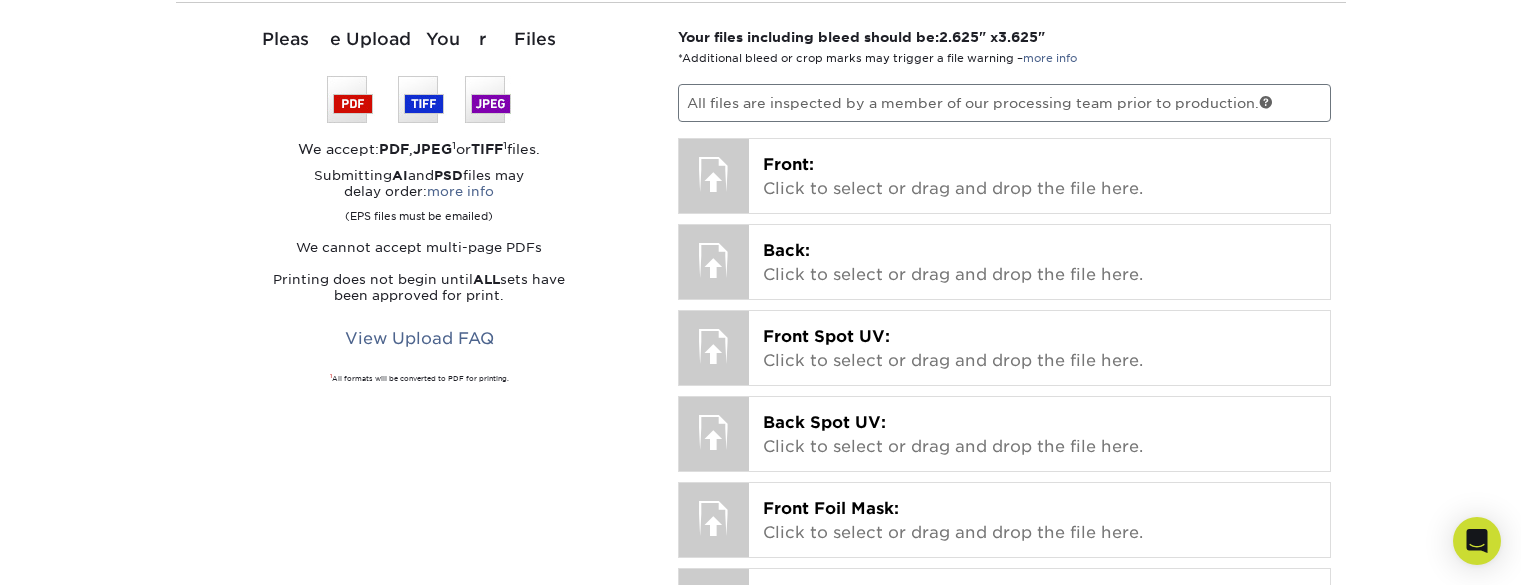 scroll, scrollTop: 1233, scrollLeft: 0, axis: vertical 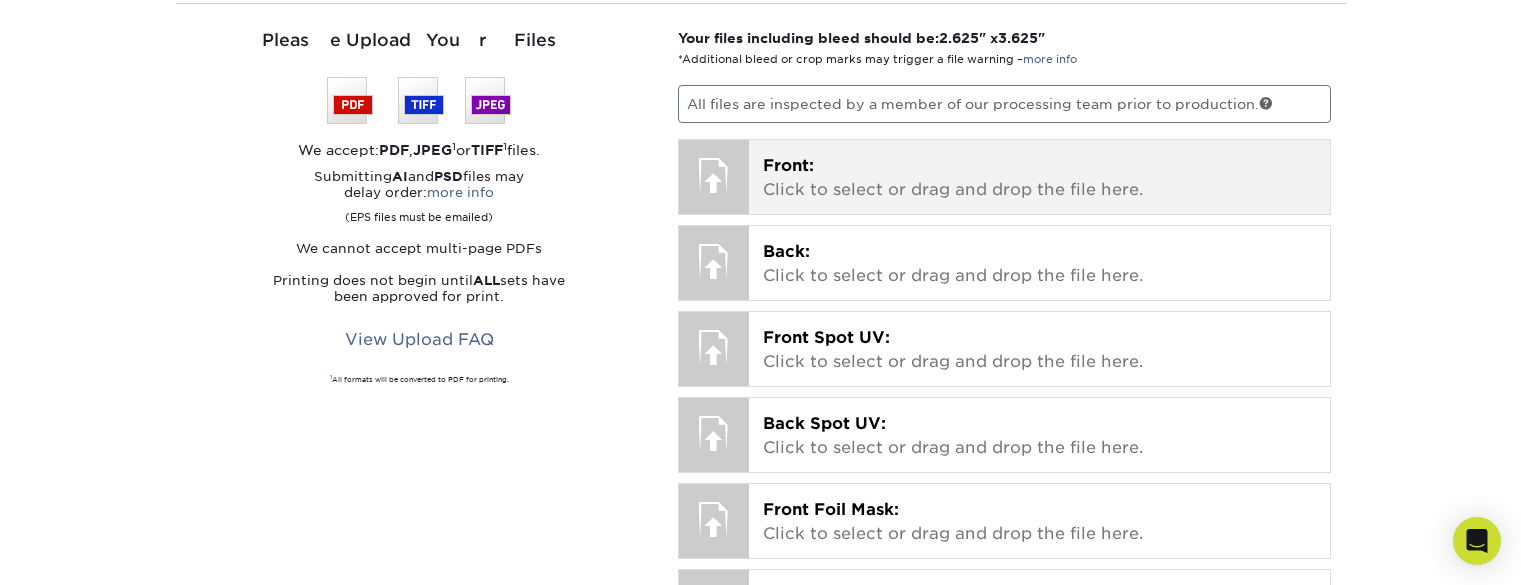 click on "Front: Click to select or drag and drop the file here." at bounding box center (1039, 178) 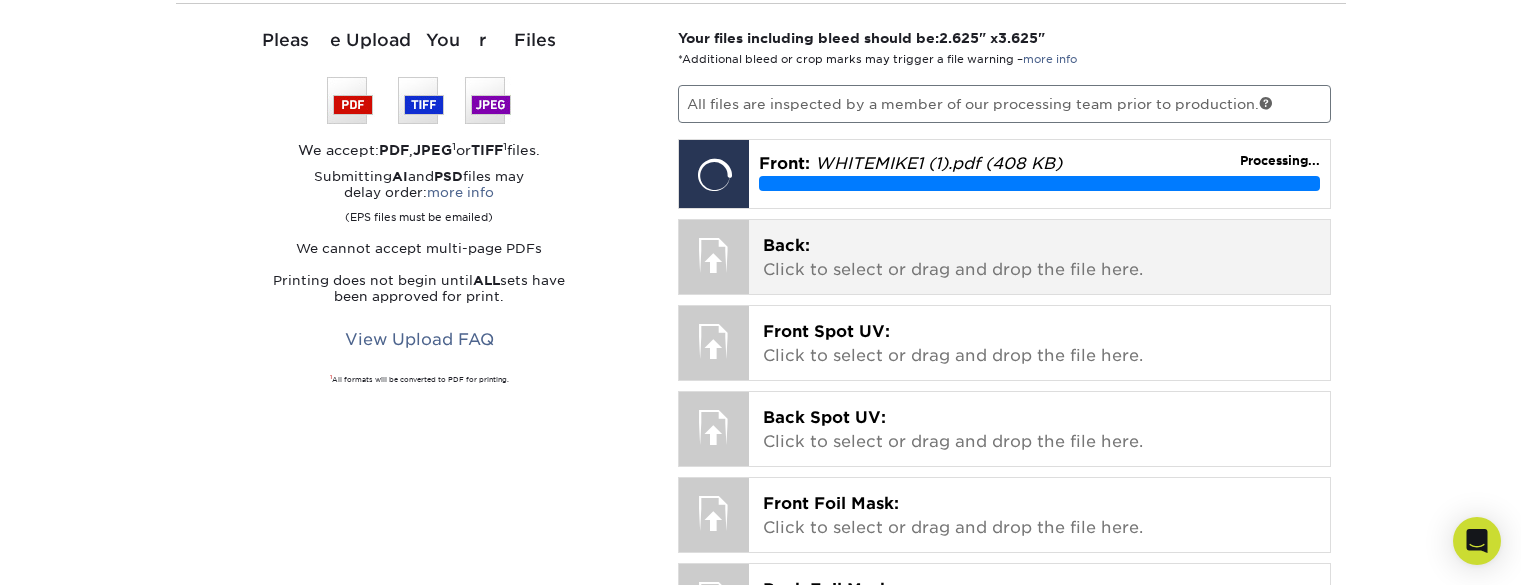 click on "Back: Click to select or drag and drop the file here." at bounding box center [1039, 258] 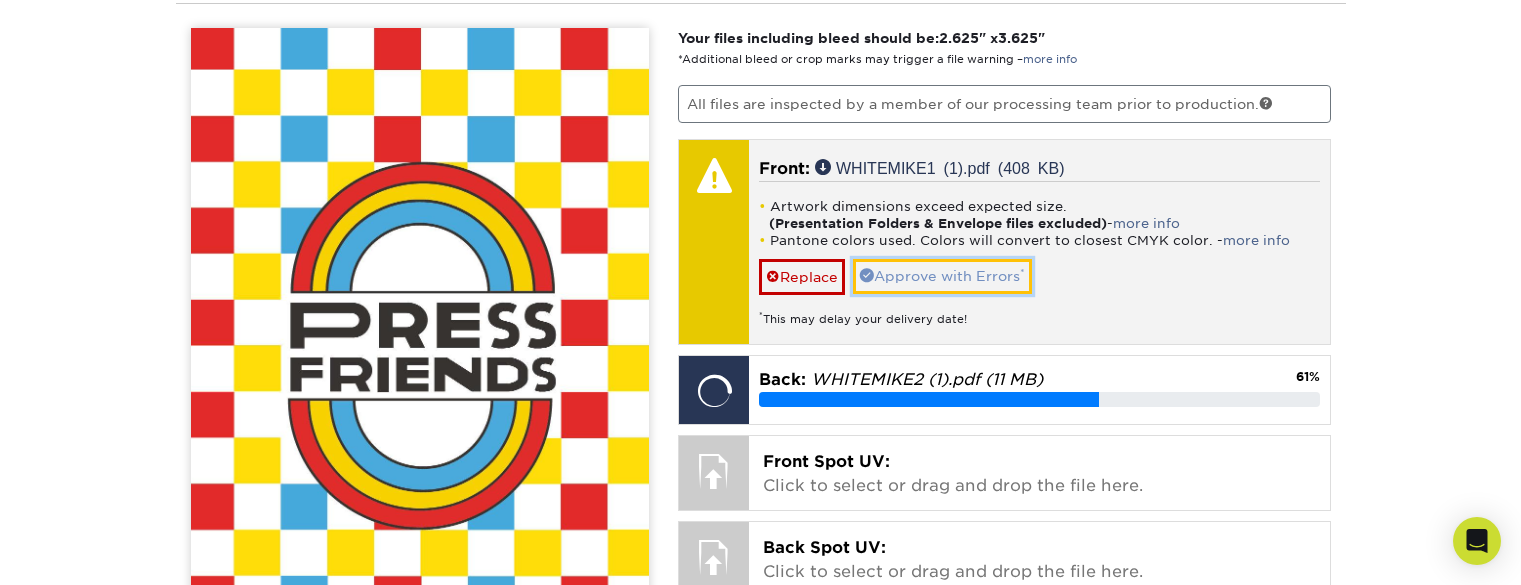 click on "Approve with Errors *" at bounding box center [942, 276] 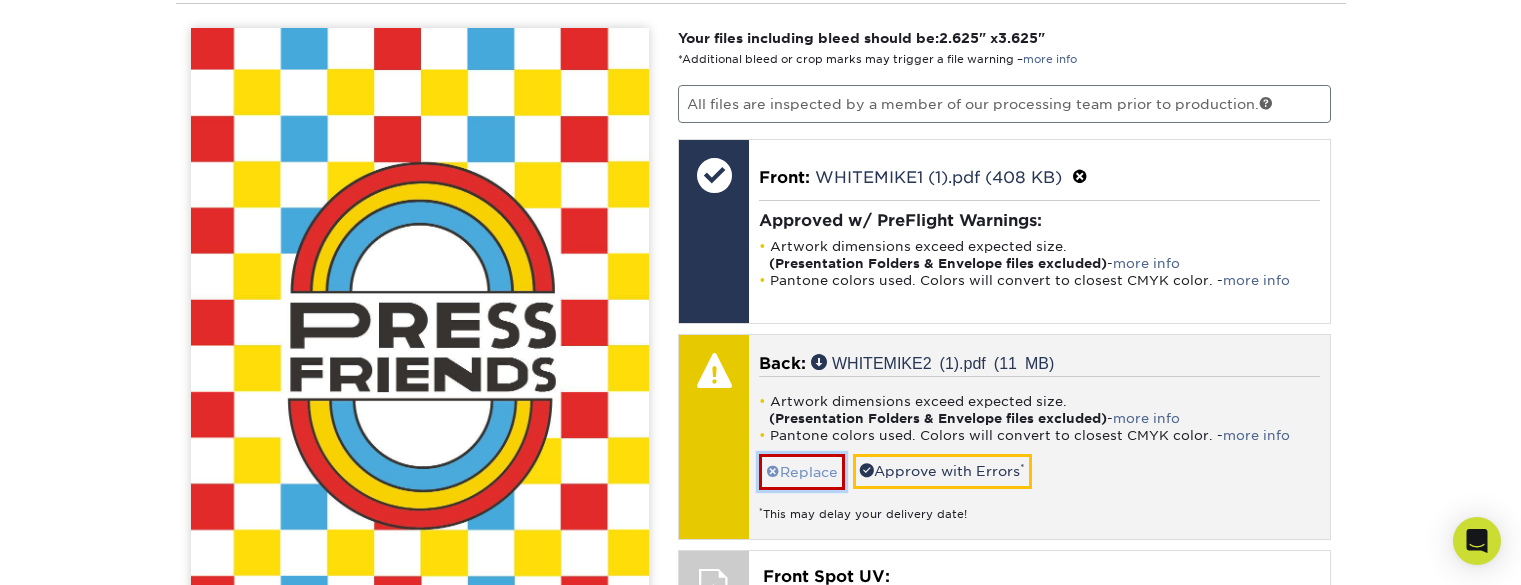 click on "Replace" at bounding box center (802, 471) 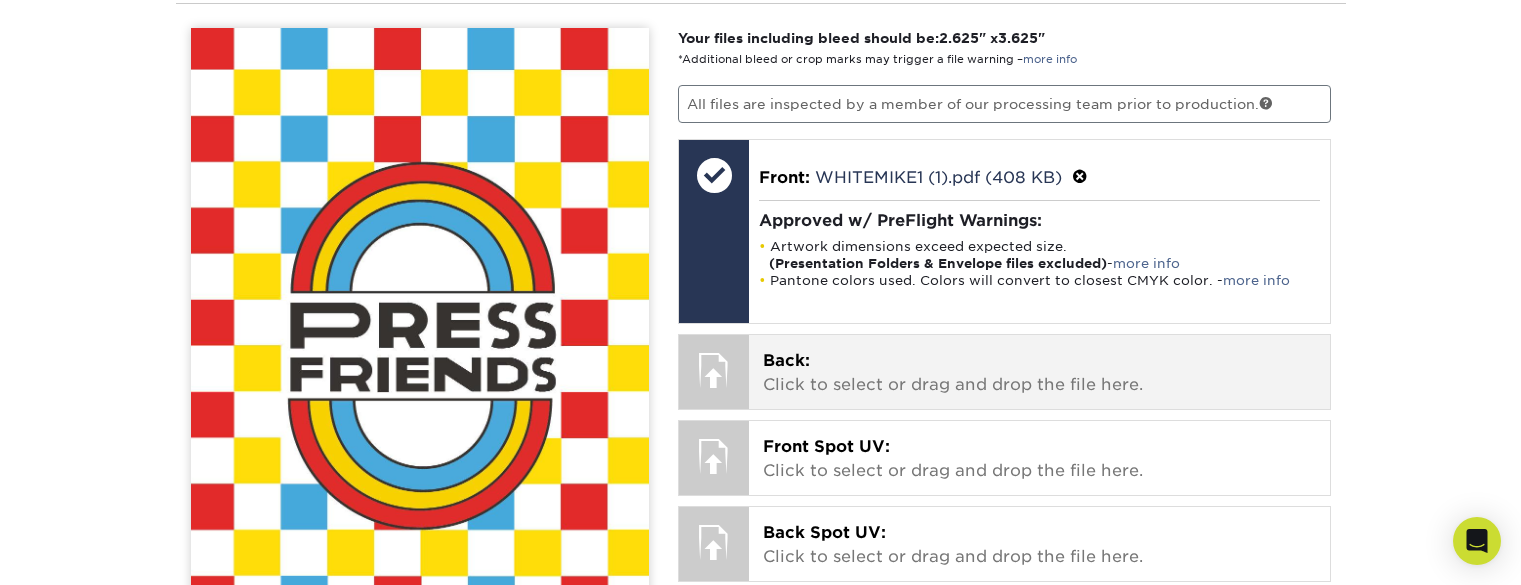 click on "Back: Click to select or drag and drop the file here." at bounding box center (1039, 373) 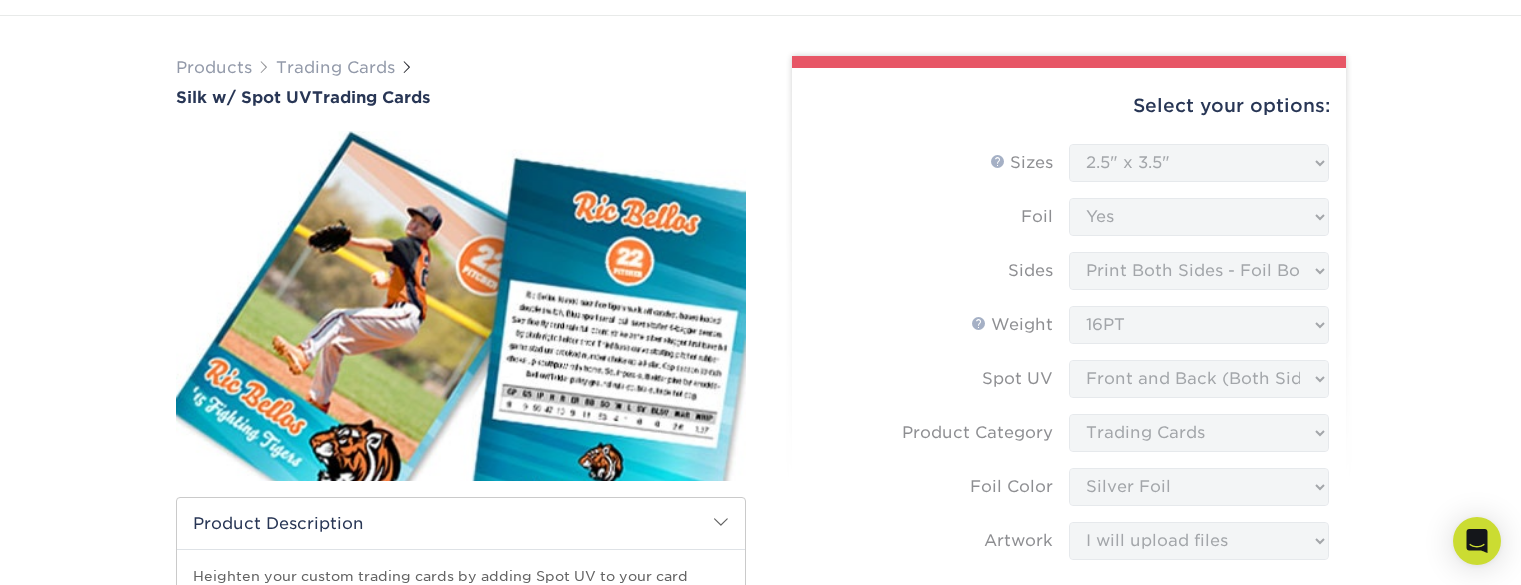 scroll, scrollTop: 107, scrollLeft: 0, axis: vertical 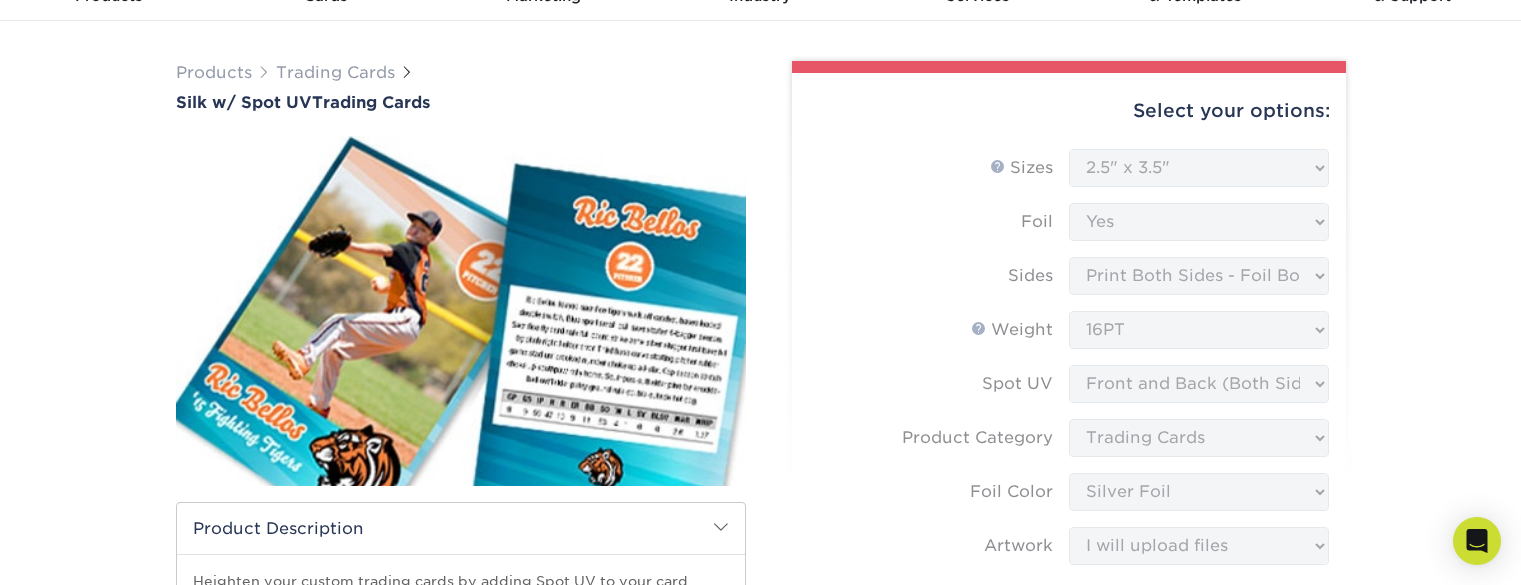 click on "Products
Trading Cards
Silk w/ Spot UV  Trading Cards
show more Templates" at bounding box center [760, 1131] 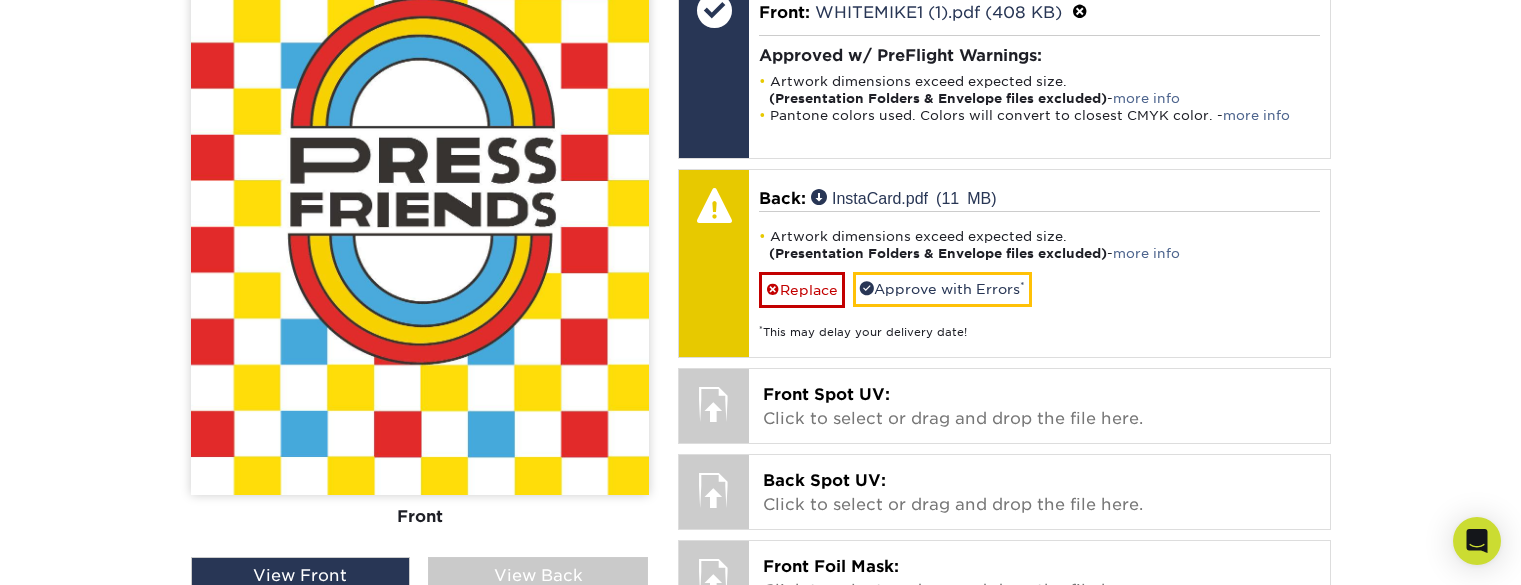 scroll, scrollTop: 1403, scrollLeft: 0, axis: vertical 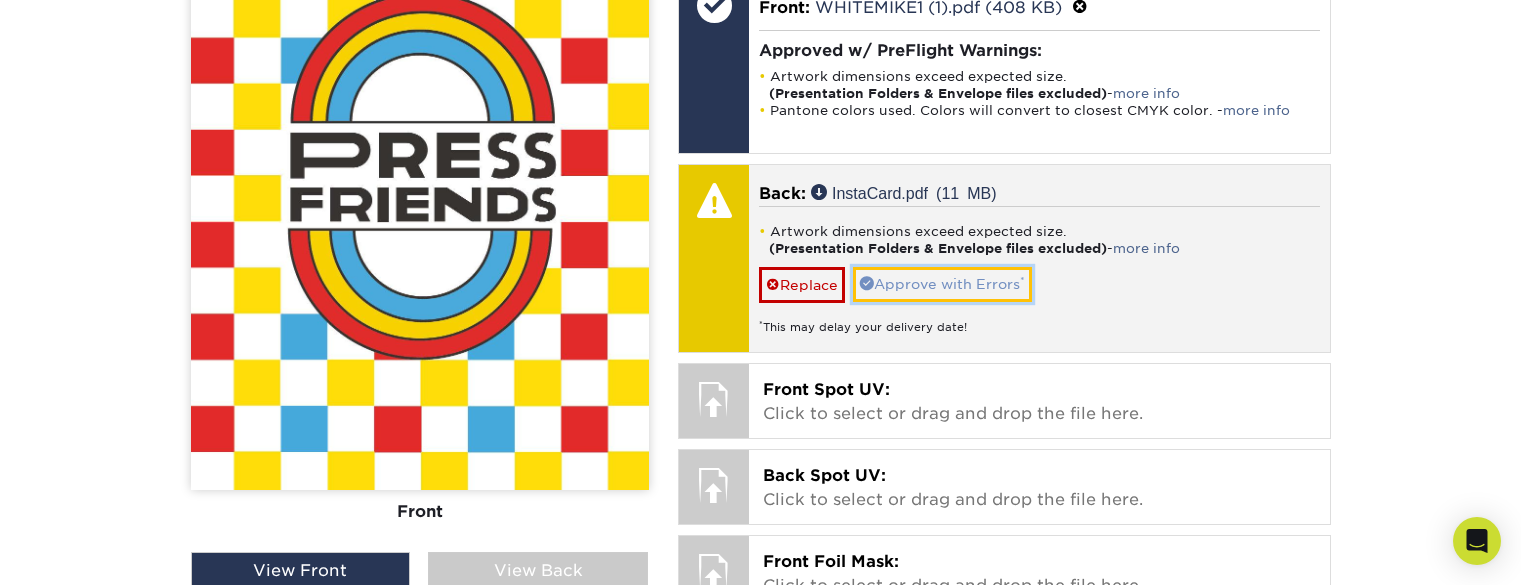 click on "Approve with Errors *" at bounding box center (942, 284) 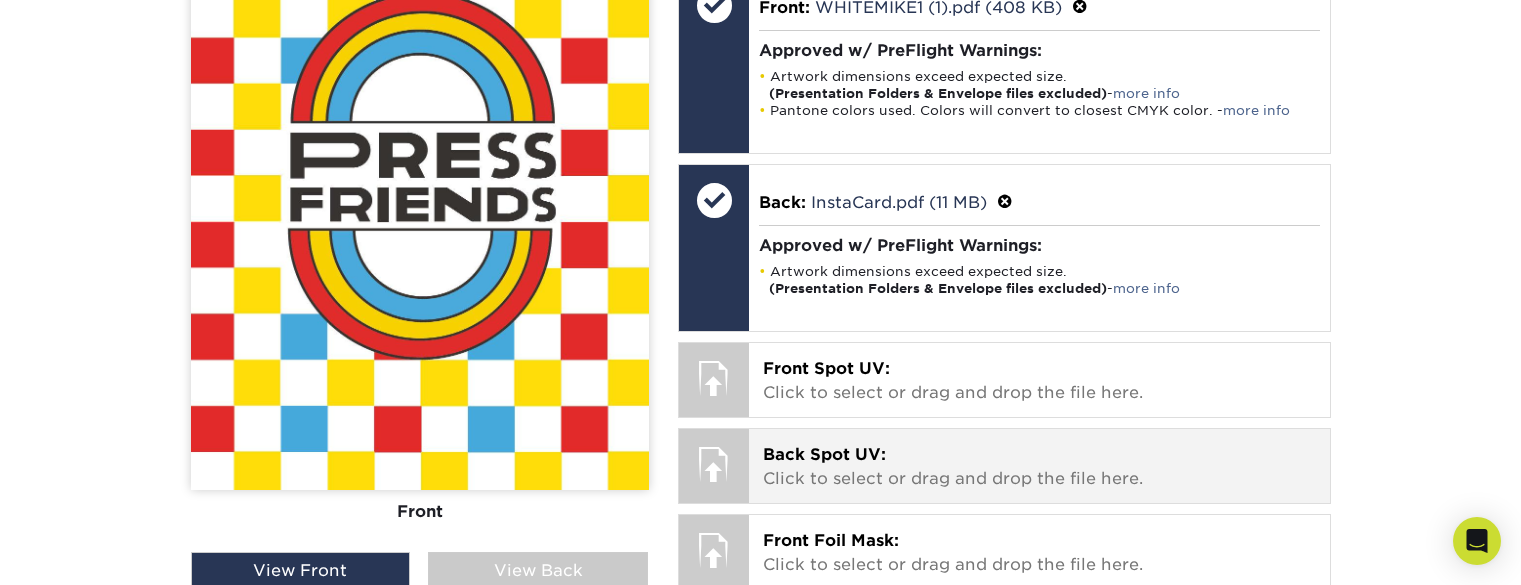 click on "Back Spot UV: Click to select or drag and drop the file here." at bounding box center [1039, 467] 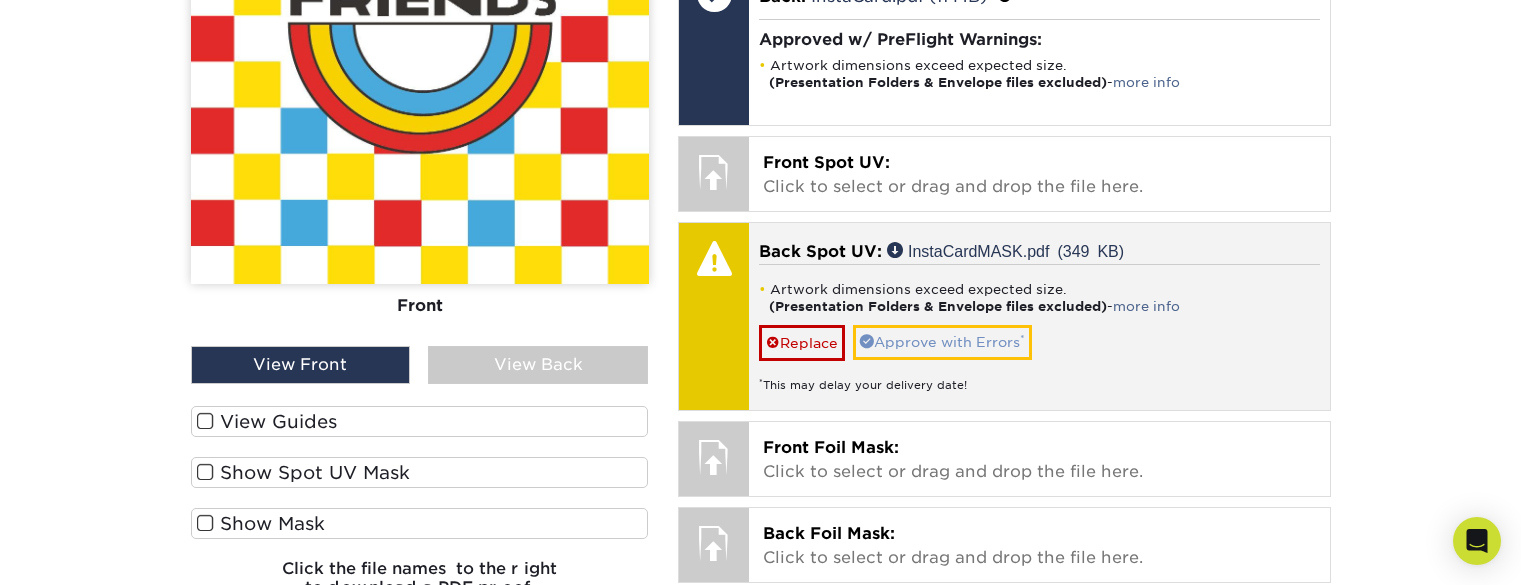 scroll, scrollTop: 1618, scrollLeft: 0, axis: vertical 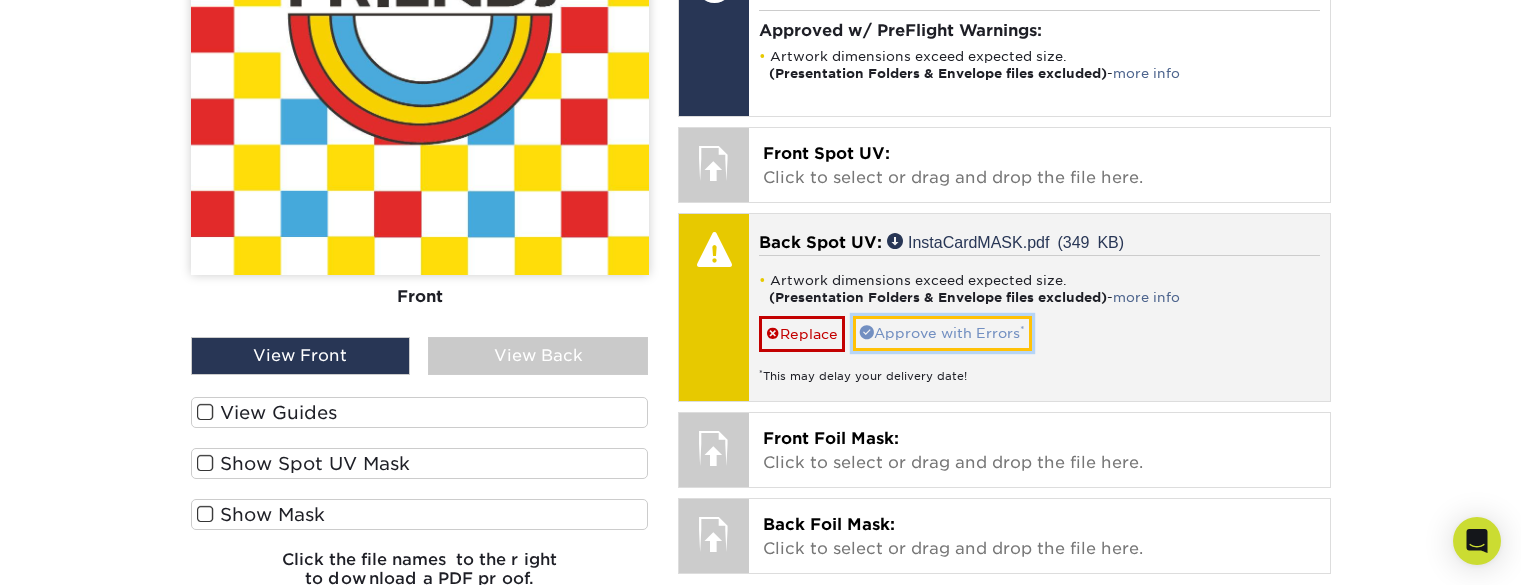click on "Approve with Errors *" at bounding box center [942, 333] 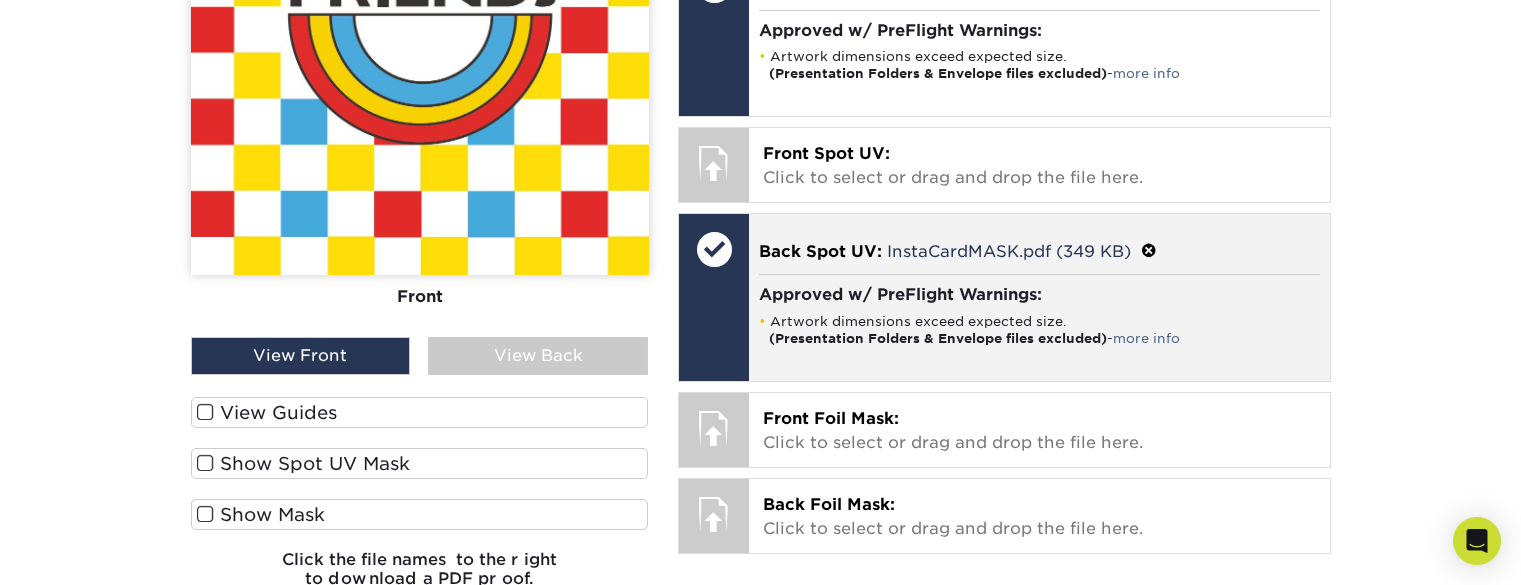 click at bounding box center (1149, 251) 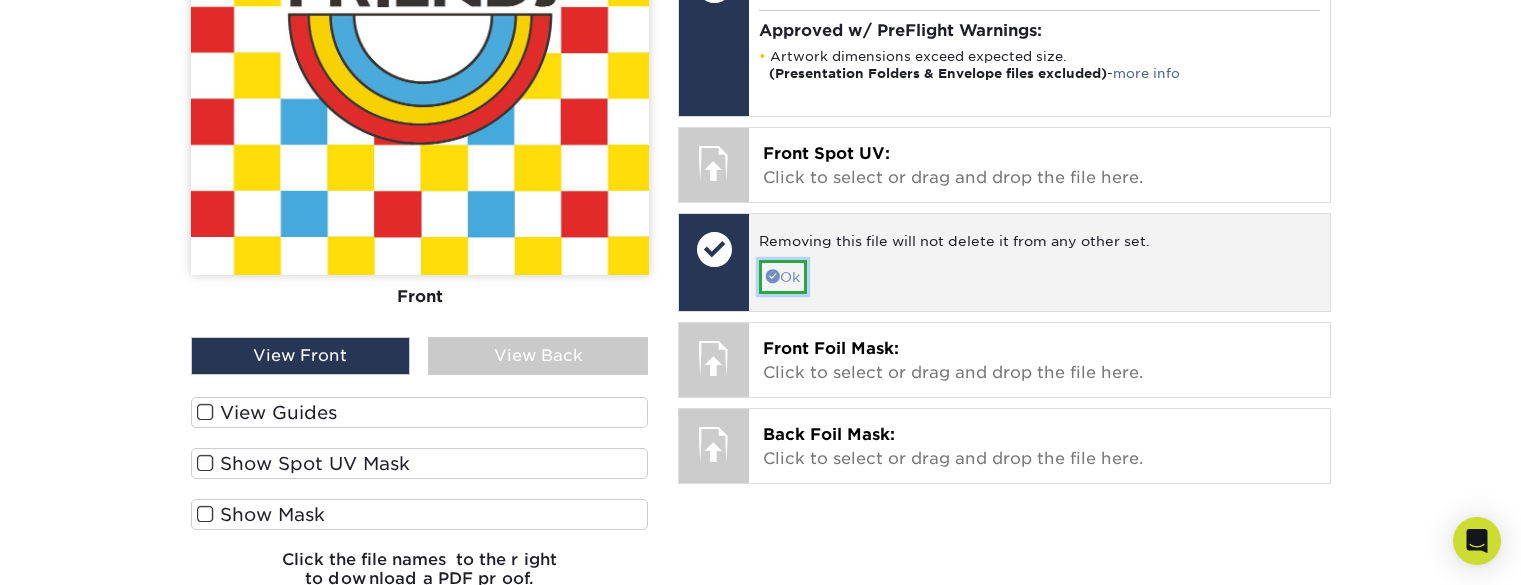 click at bounding box center (773, 276) 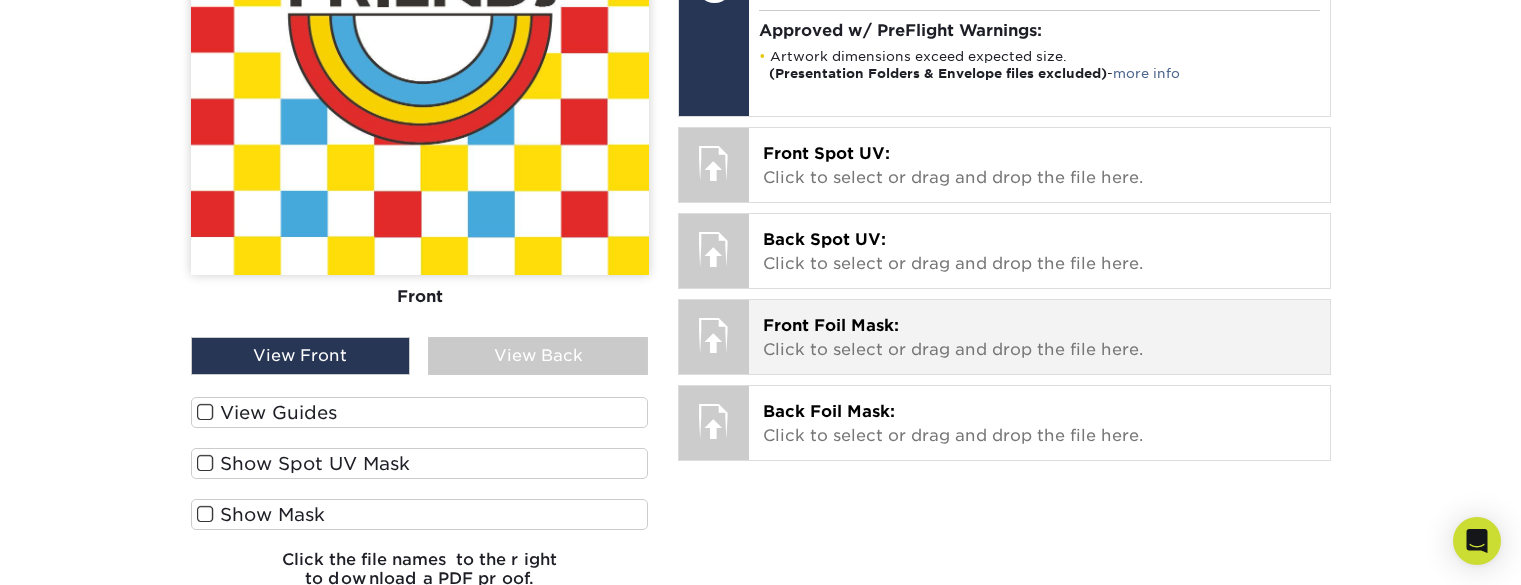 click on "Front Foil Mask: Click to select or drag and drop the file here." at bounding box center [1039, 338] 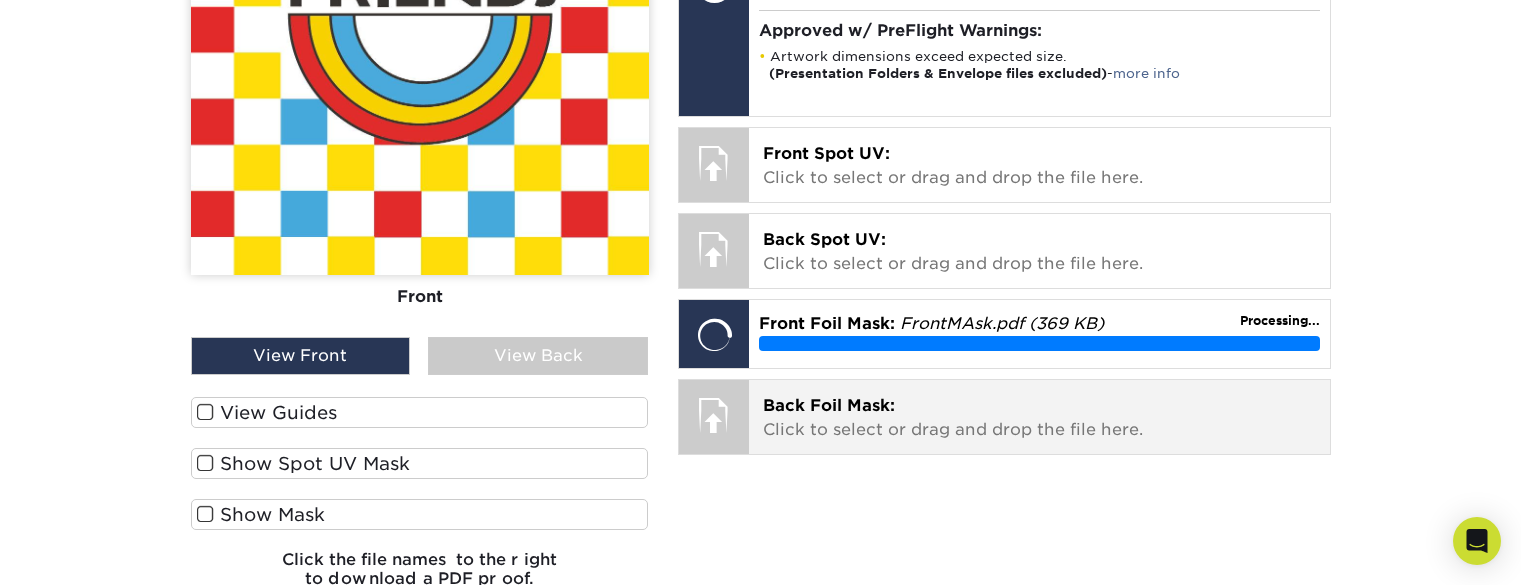 click on "Back Foil Mask: Click to select or drag and drop the file here." at bounding box center (1039, 418) 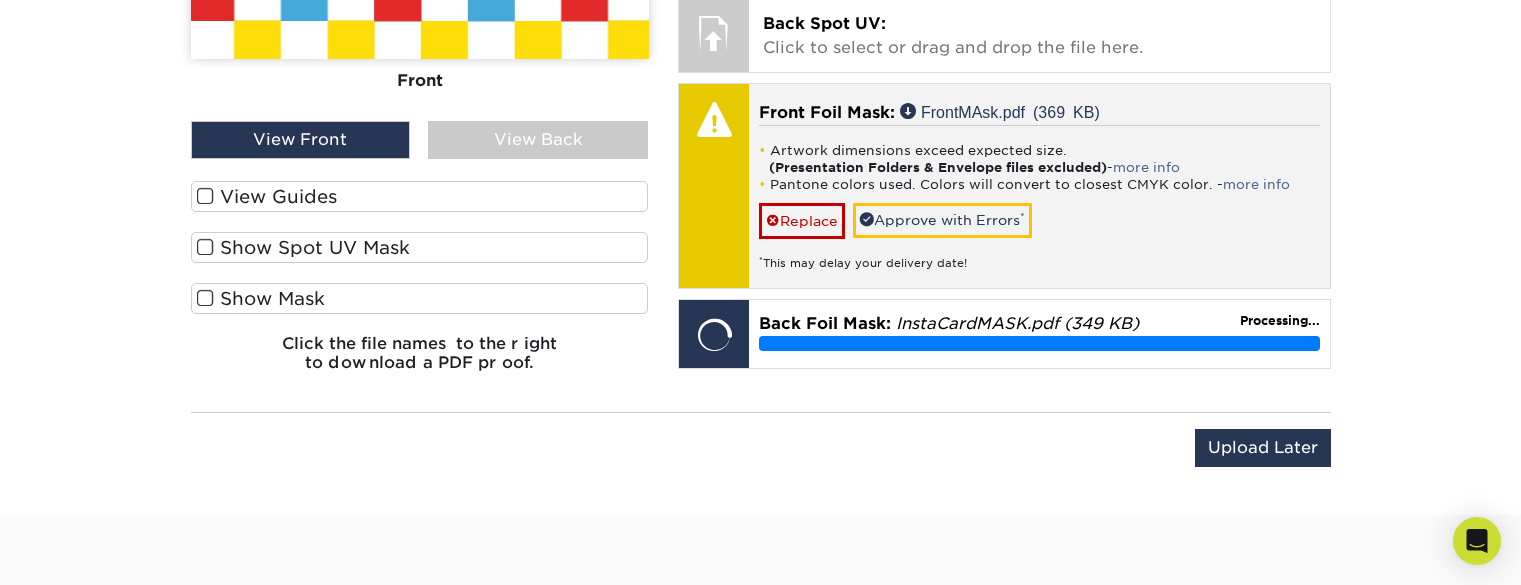 scroll, scrollTop: 1837, scrollLeft: 0, axis: vertical 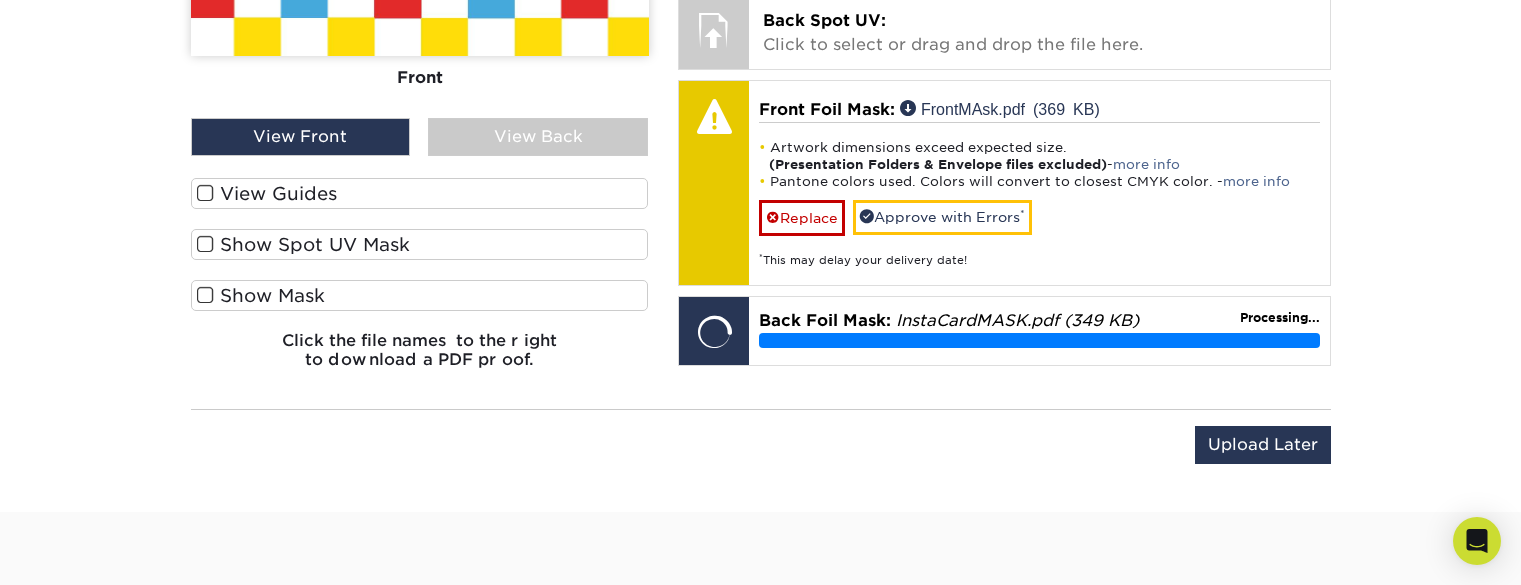 click on "Show Mask" at bounding box center [420, 295] 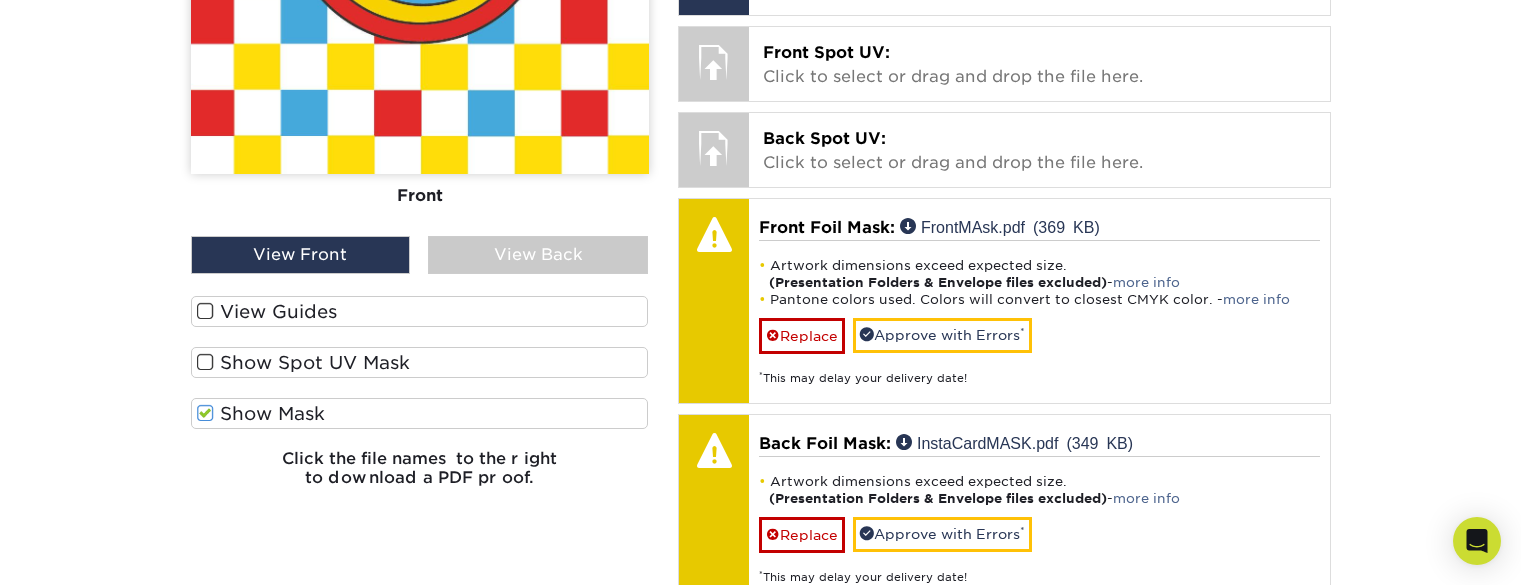 scroll, scrollTop: 1718, scrollLeft: 0, axis: vertical 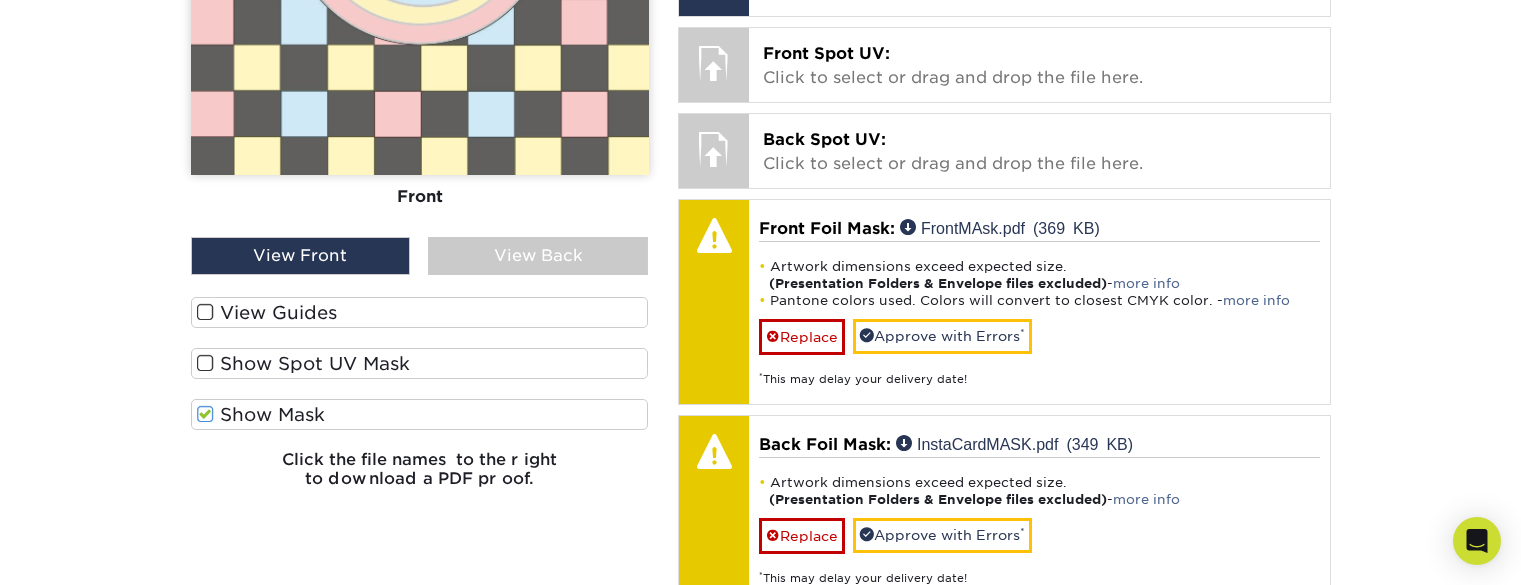 click on "Front
Back
View Front
View Back
Front" at bounding box center (420, 23) 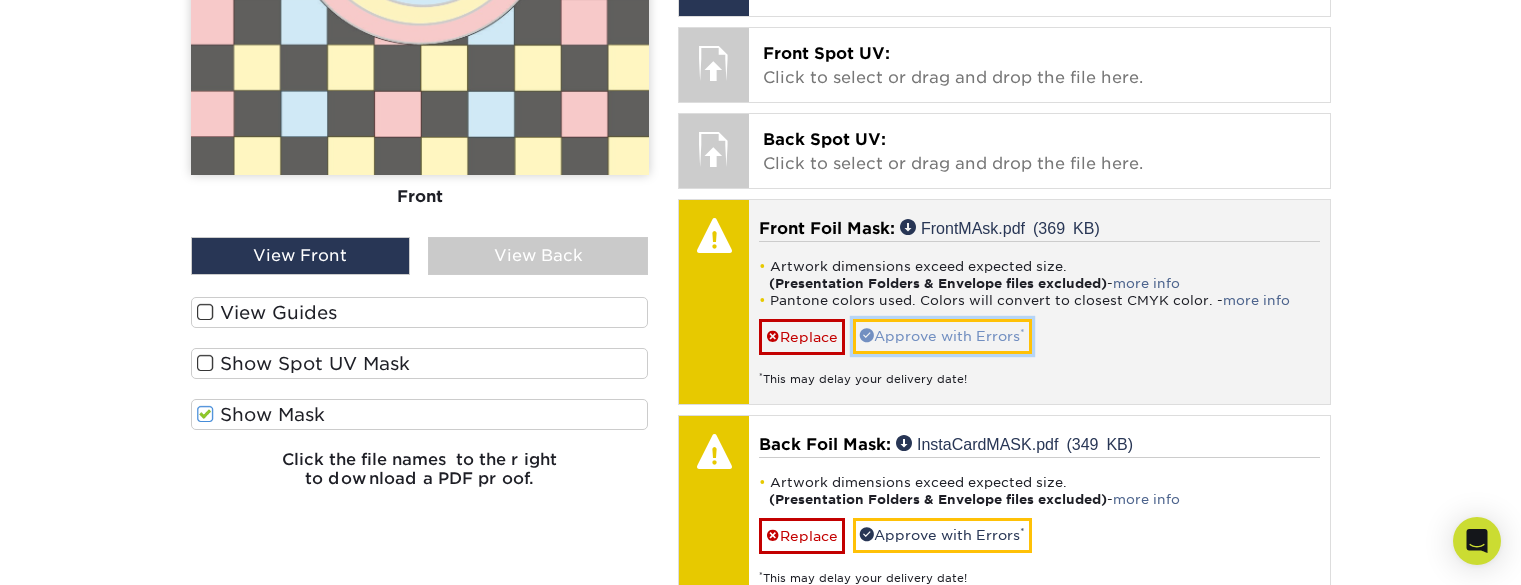 click on "Approve with Errors *" at bounding box center (942, 336) 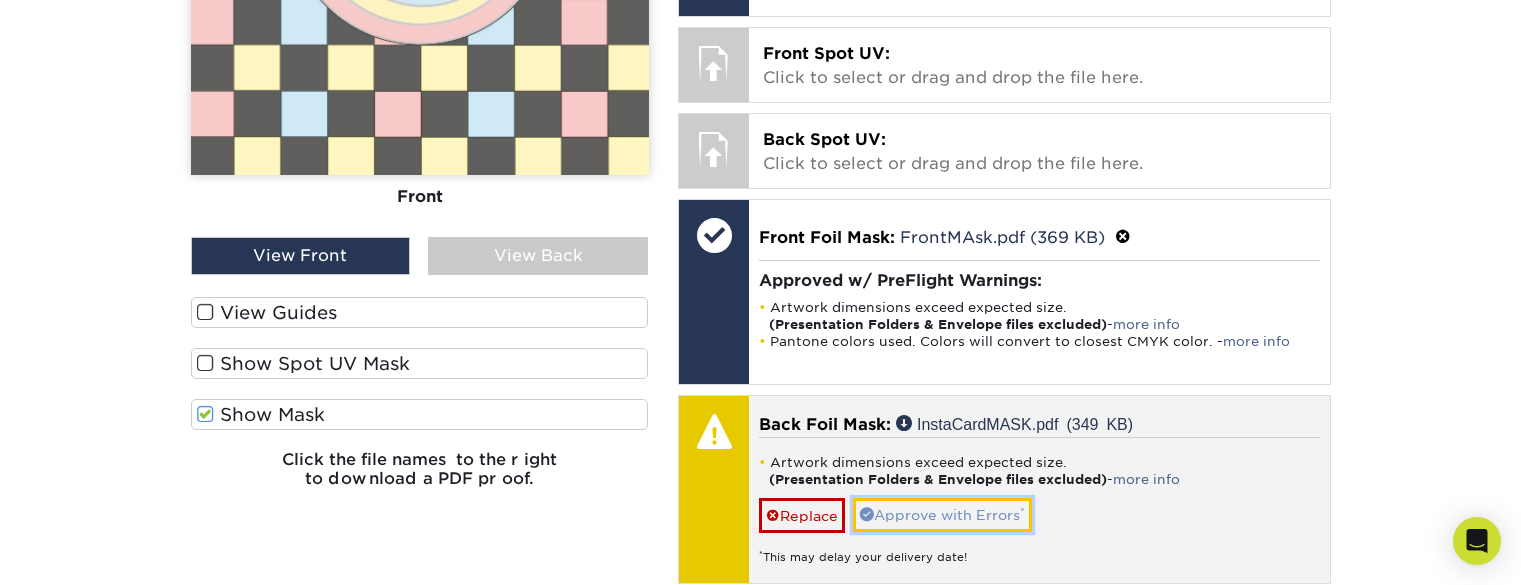 click on "Approve with Errors *" at bounding box center [942, 515] 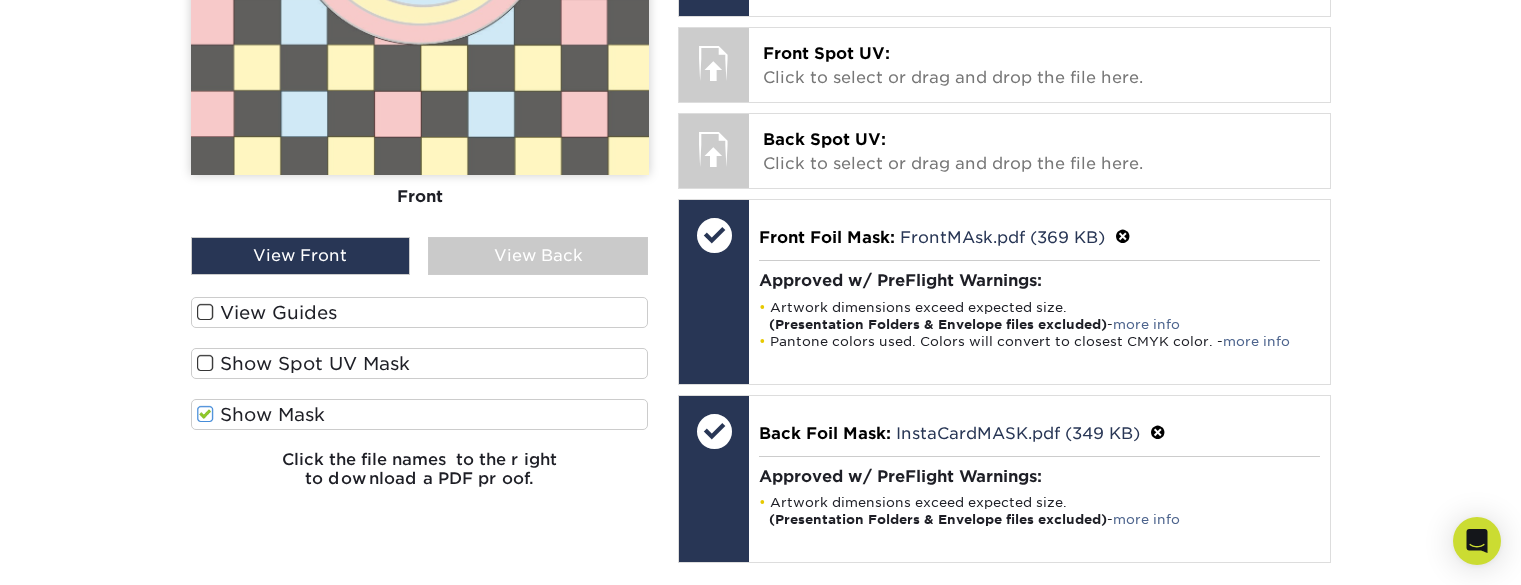 click on "View Back" at bounding box center [538, 256] 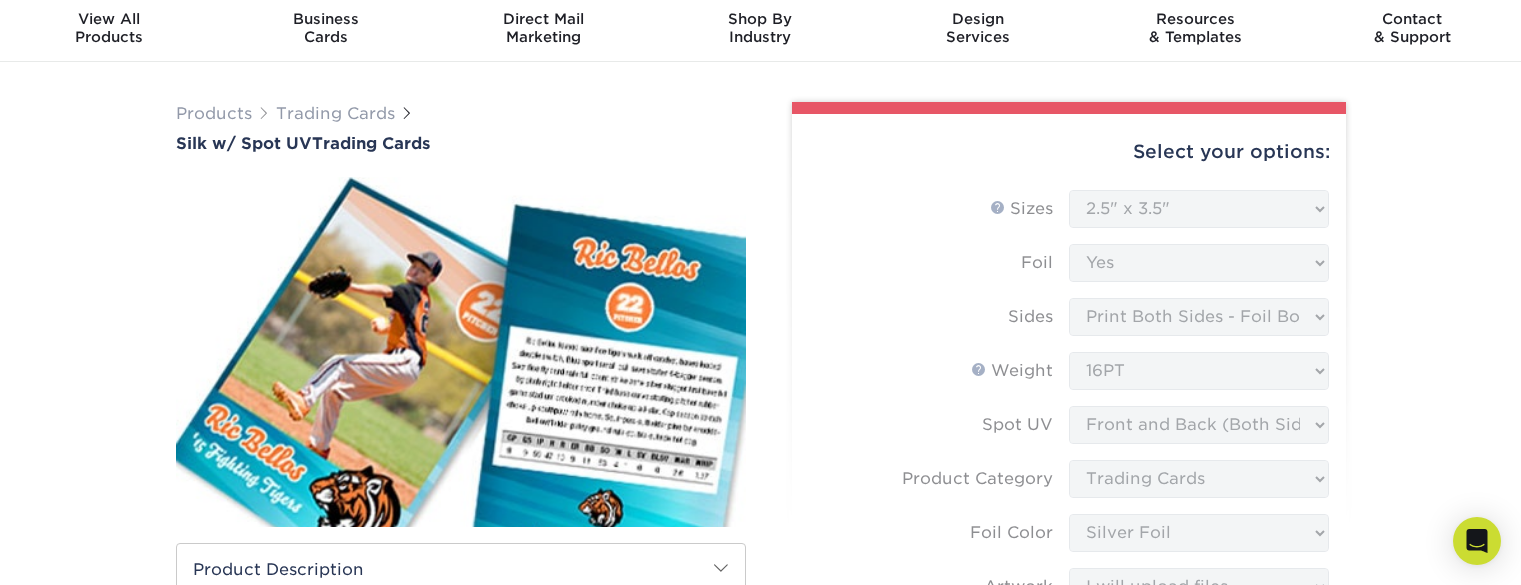scroll, scrollTop: 0, scrollLeft: 0, axis: both 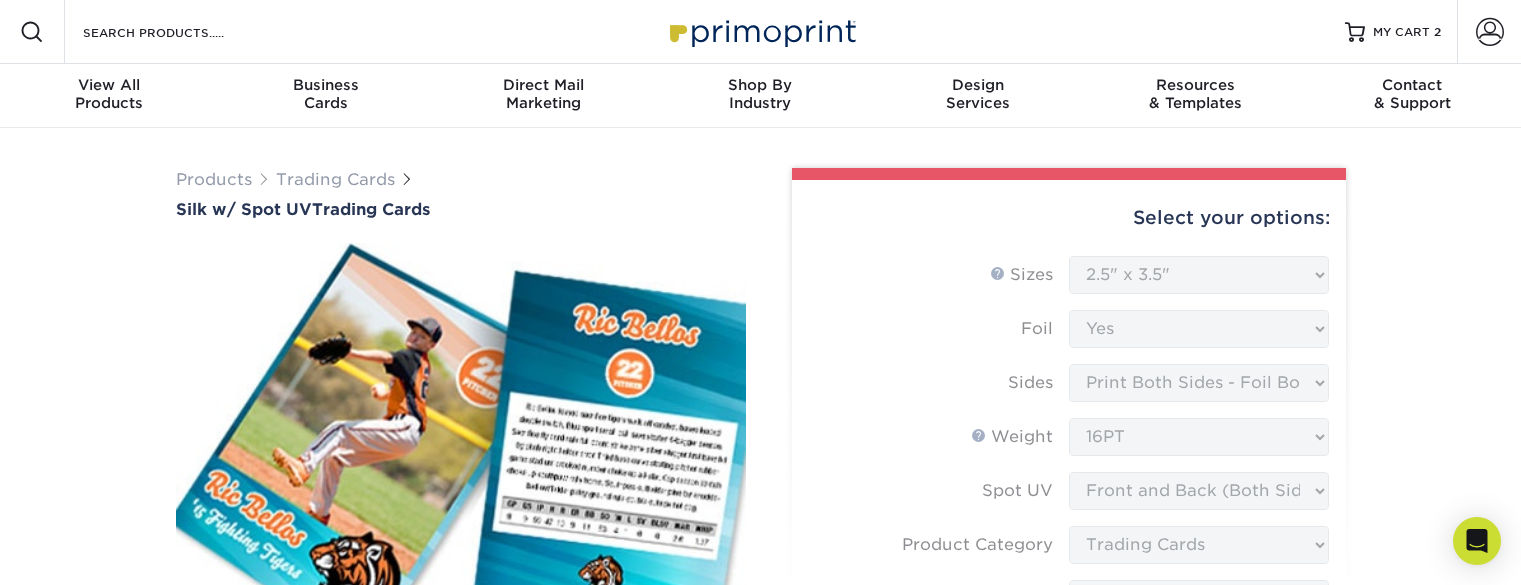 click on "Select your options:" at bounding box center (1069, 218) 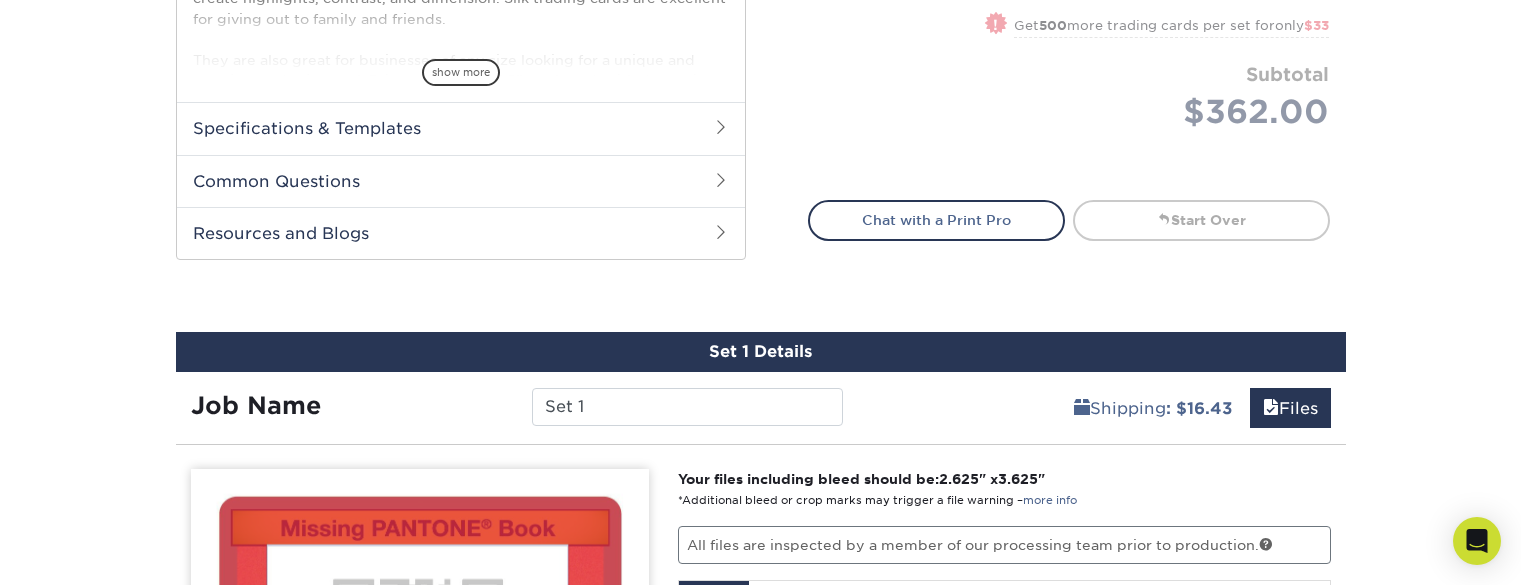 scroll, scrollTop: 791, scrollLeft: 0, axis: vertical 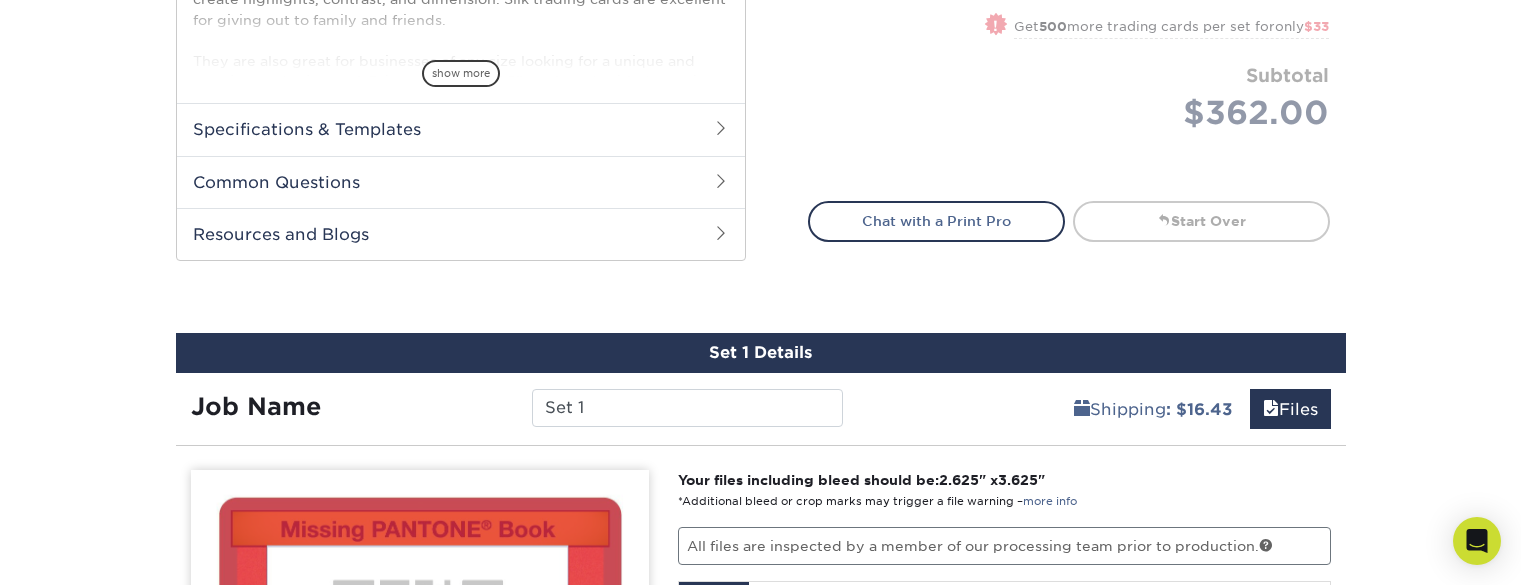 click on "Job Name
Set 1" at bounding box center (517, 401) 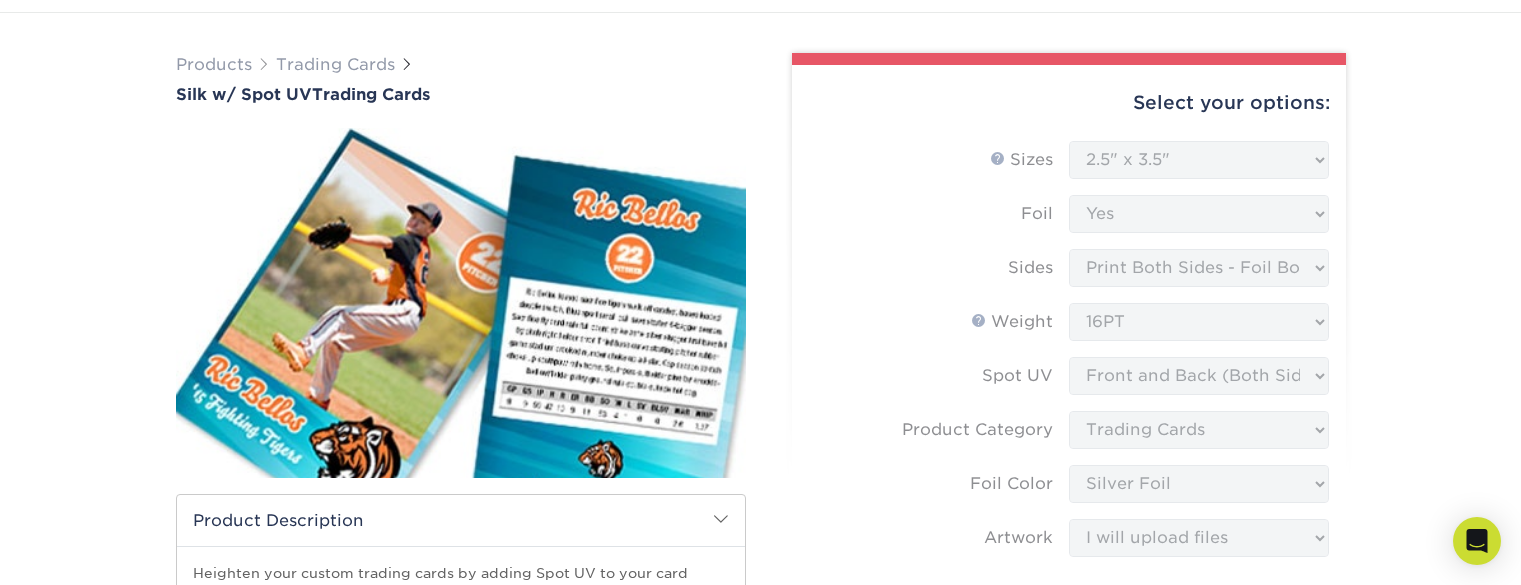 scroll, scrollTop: 114, scrollLeft: 0, axis: vertical 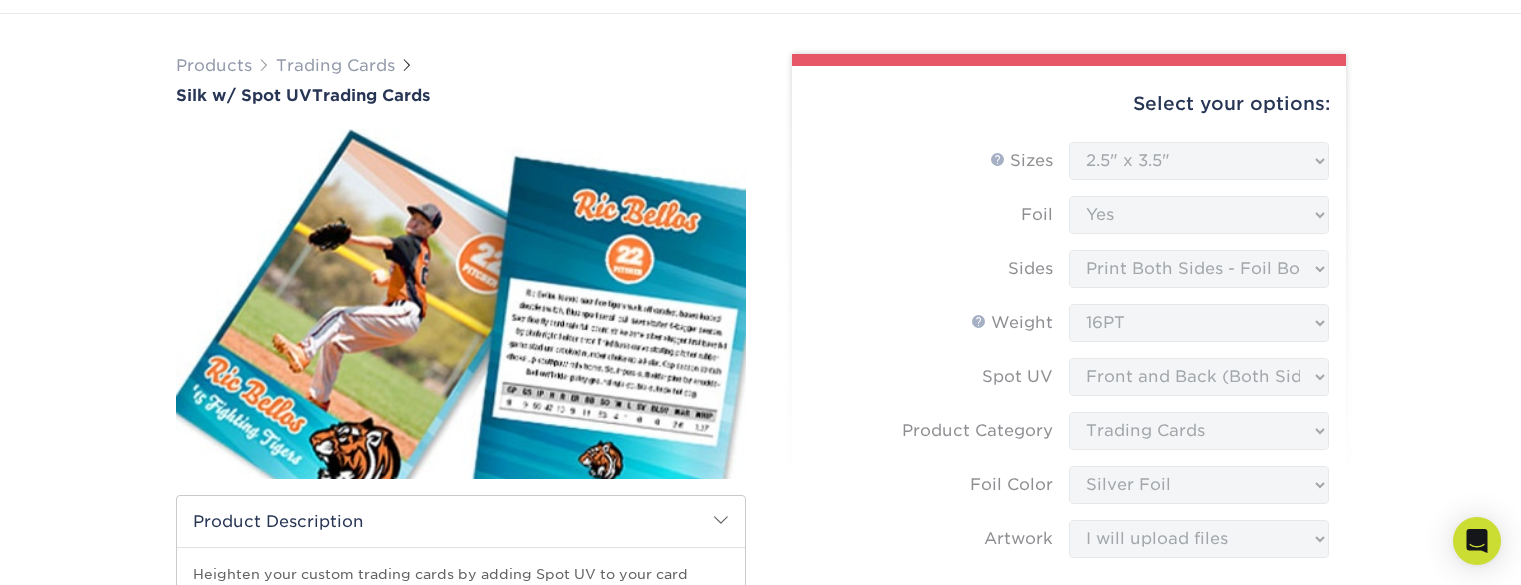 click on "Sizes Help Sizes
Please Select
2.5" x 3.5"
Foil Please Select No Yes -" at bounding box center [1069, 498] 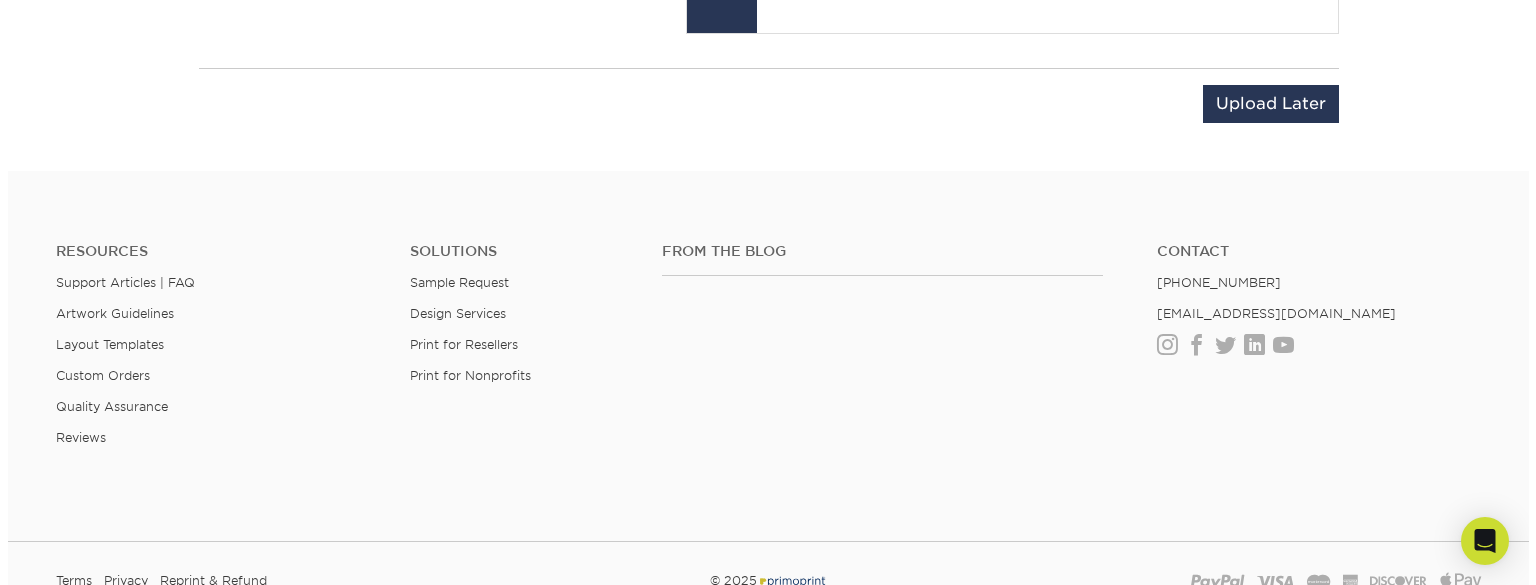 scroll, scrollTop: 2246, scrollLeft: 0, axis: vertical 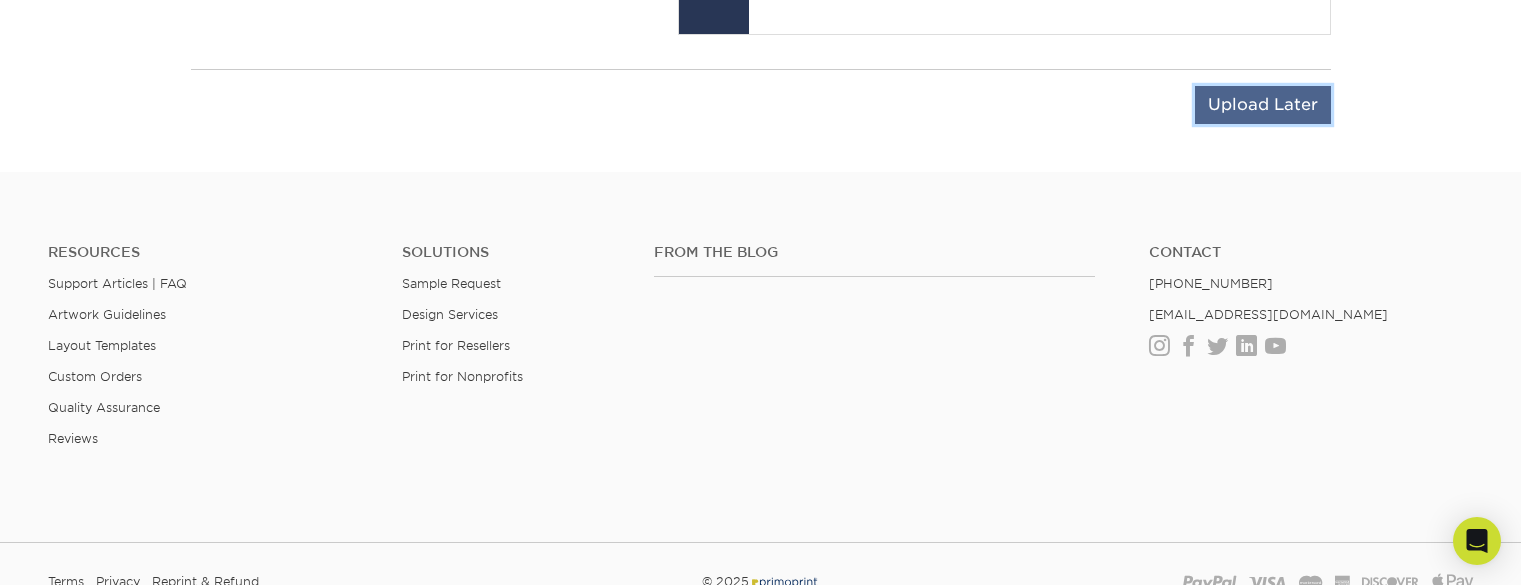 click on "Upload Later" at bounding box center [1263, 105] 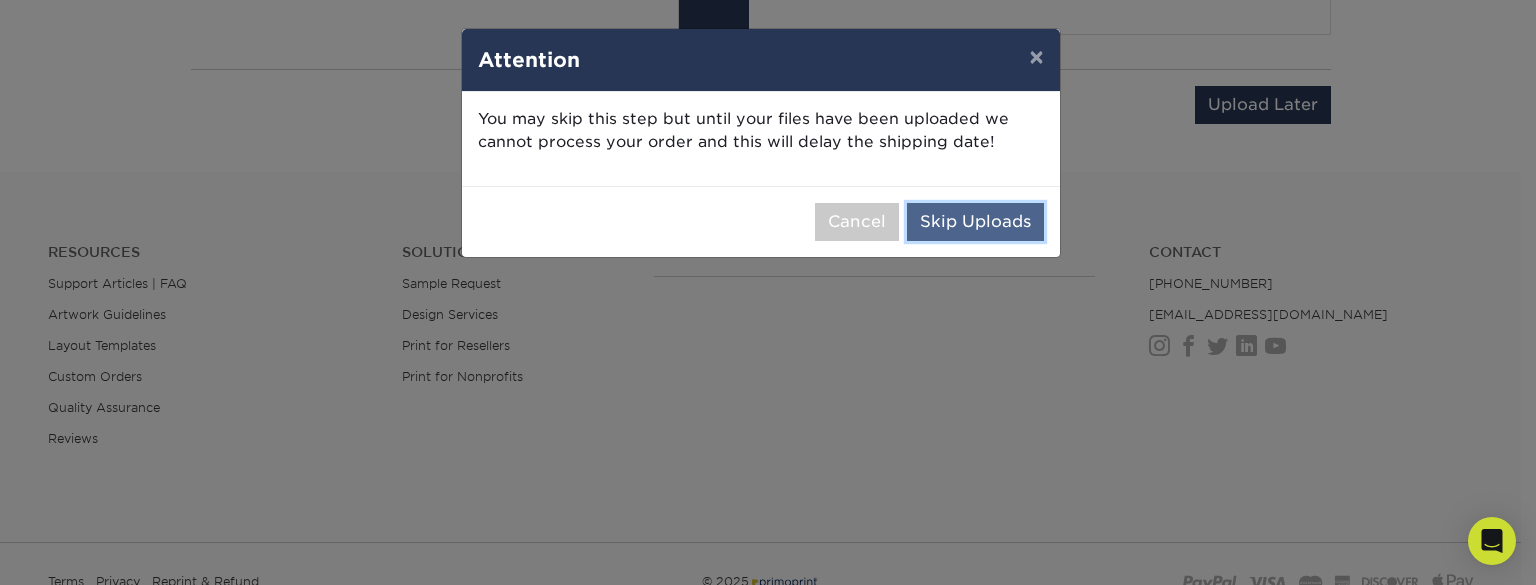 click on "Skip Uploads" at bounding box center (975, 222) 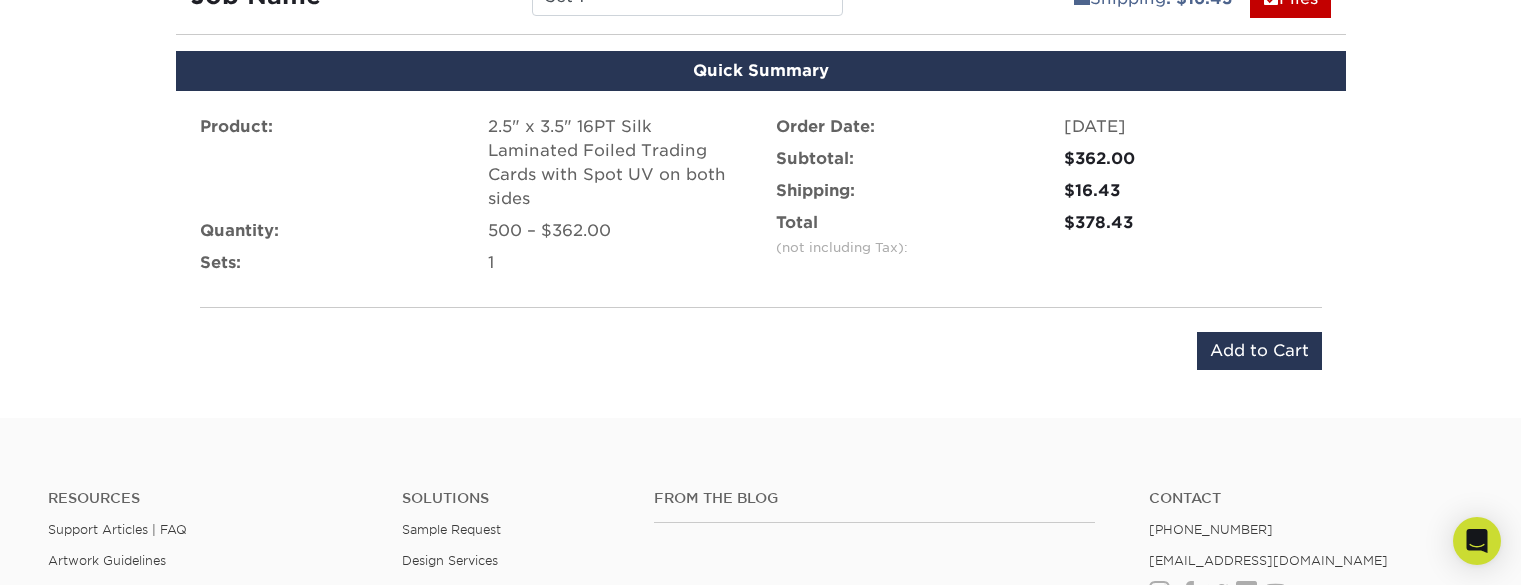 scroll, scrollTop: 1181, scrollLeft: 0, axis: vertical 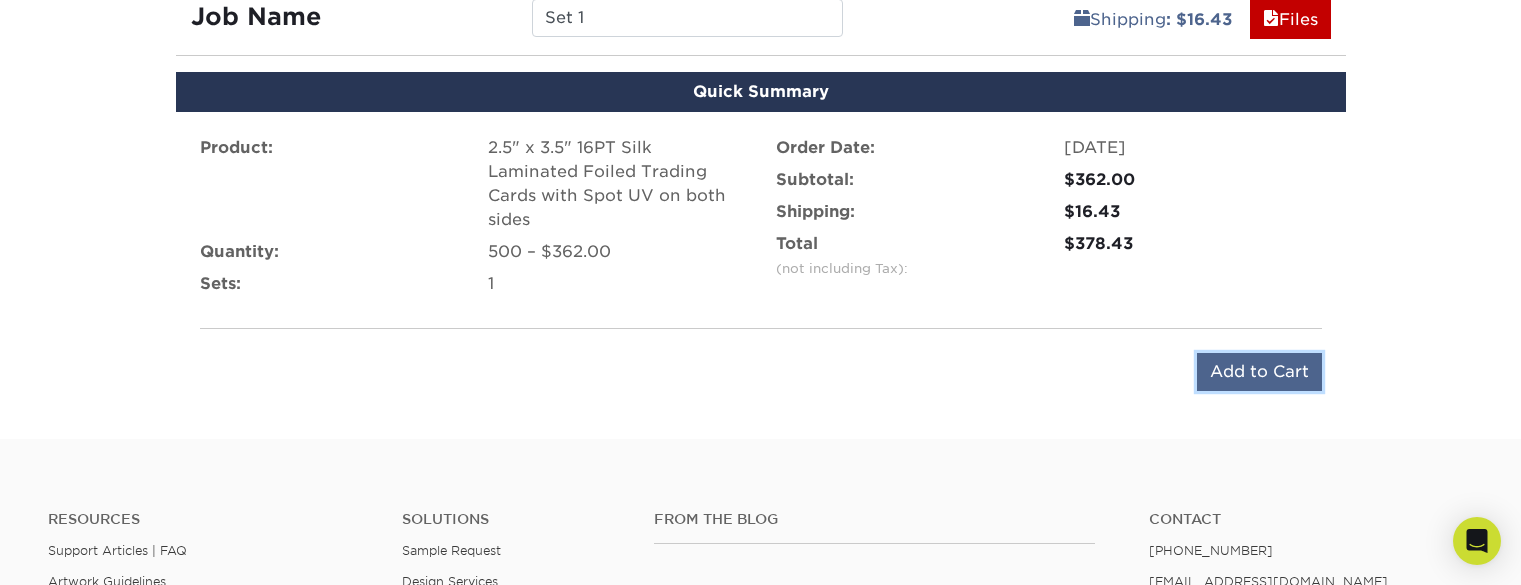 click on "Add to Cart" at bounding box center (1259, 372) 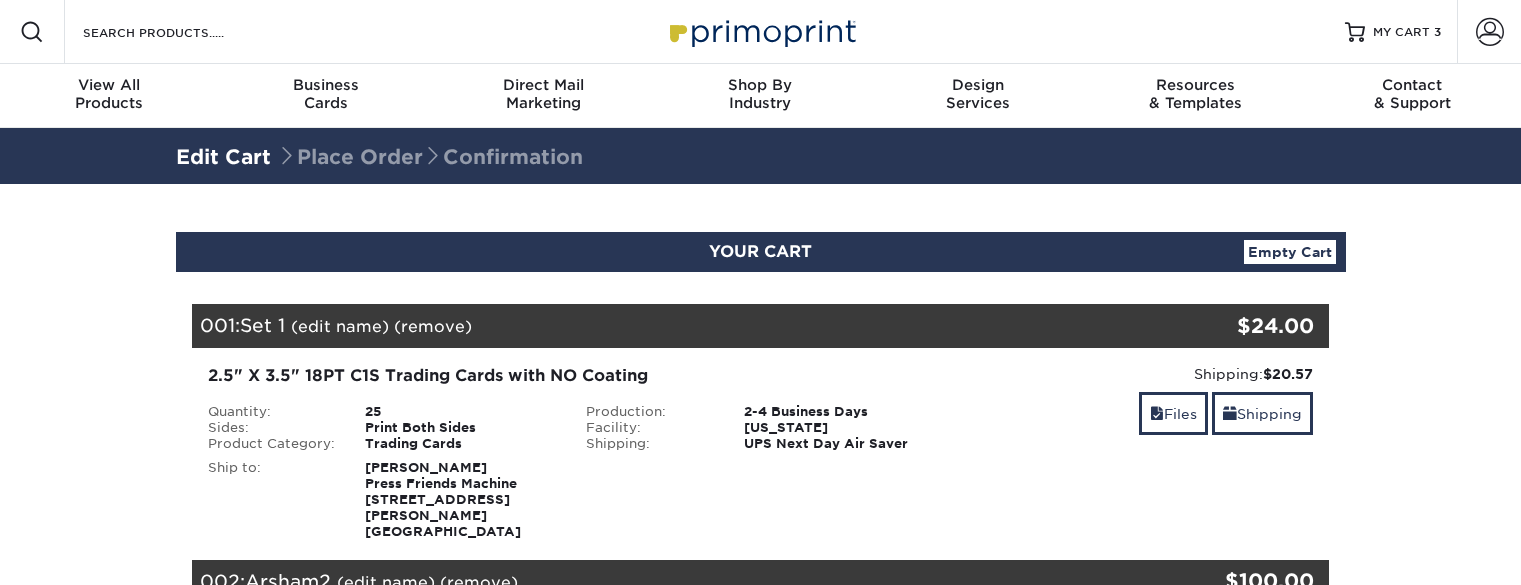 scroll, scrollTop: 0, scrollLeft: 0, axis: both 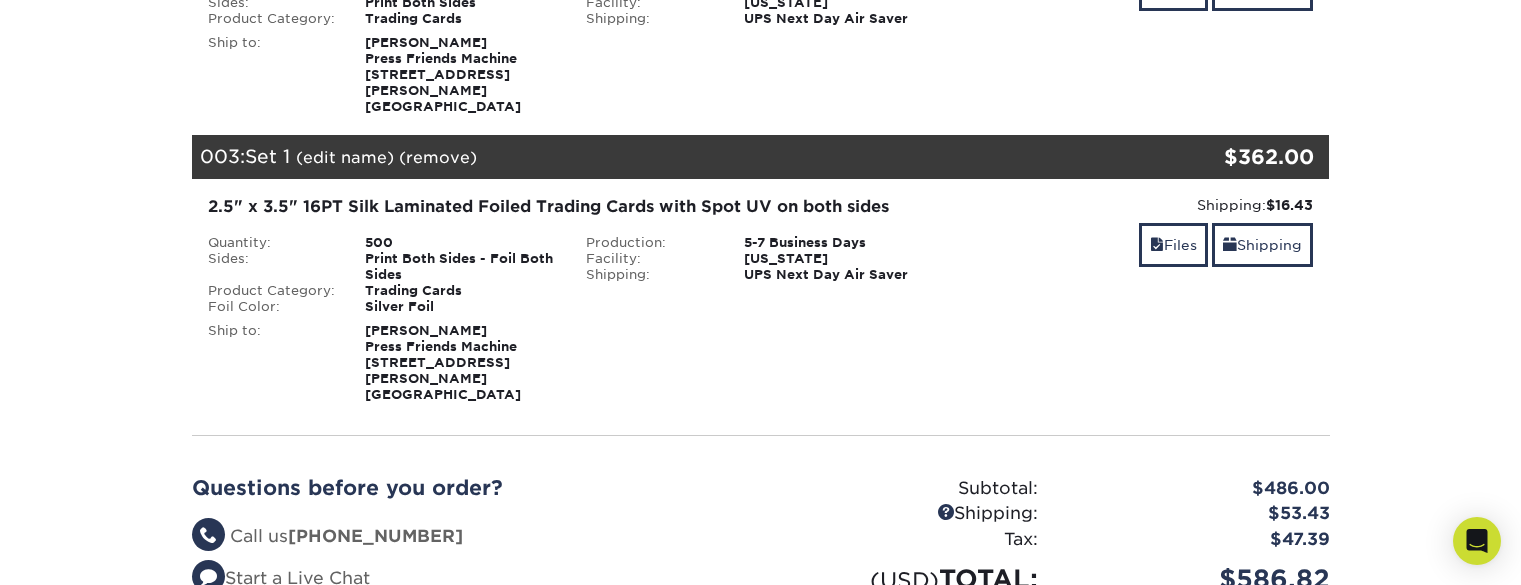 click on "003:  Set 1
(edit name)
(remove)
Are you sure  you want to remove this product ?
Yes
|  No" at bounding box center (666, 157) 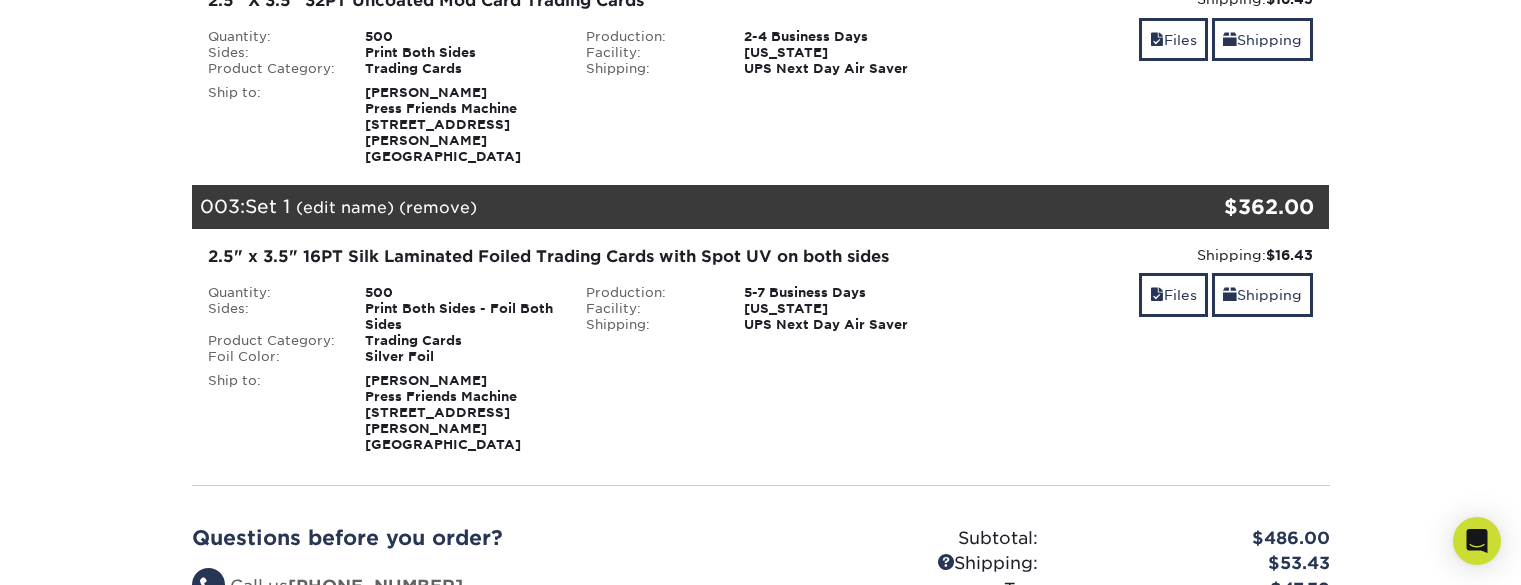 scroll, scrollTop: 624, scrollLeft: 0, axis: vertical 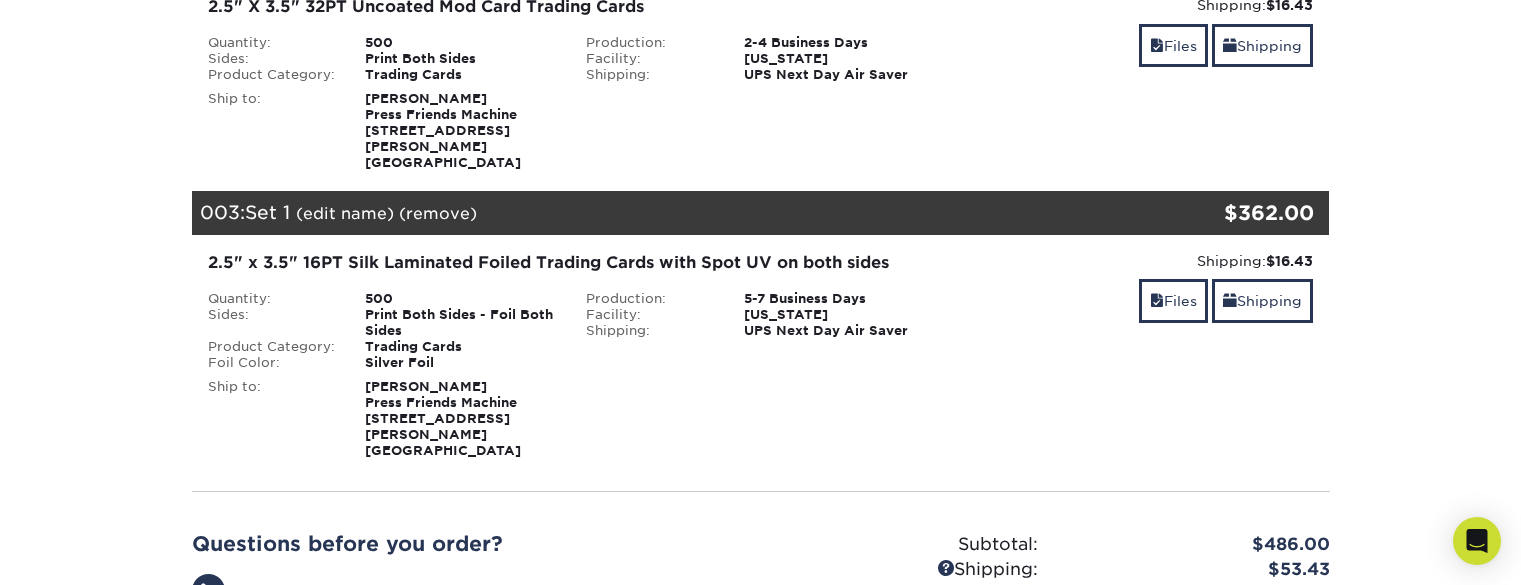 click on "003:  Set 1
(edit name)
(remove)
Are you sure  you want to remove this product ?
Yes
|  No" at bounding box center [666, 213] 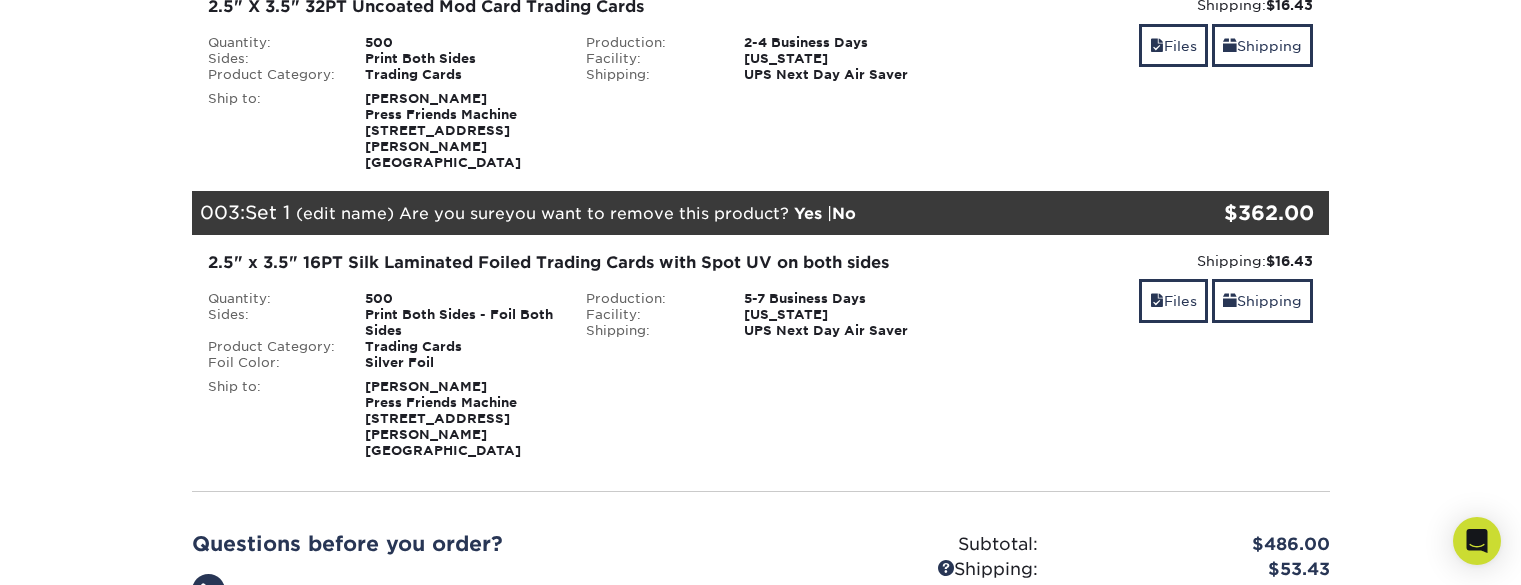 click on "Yes" at bounding box center (808, 213) 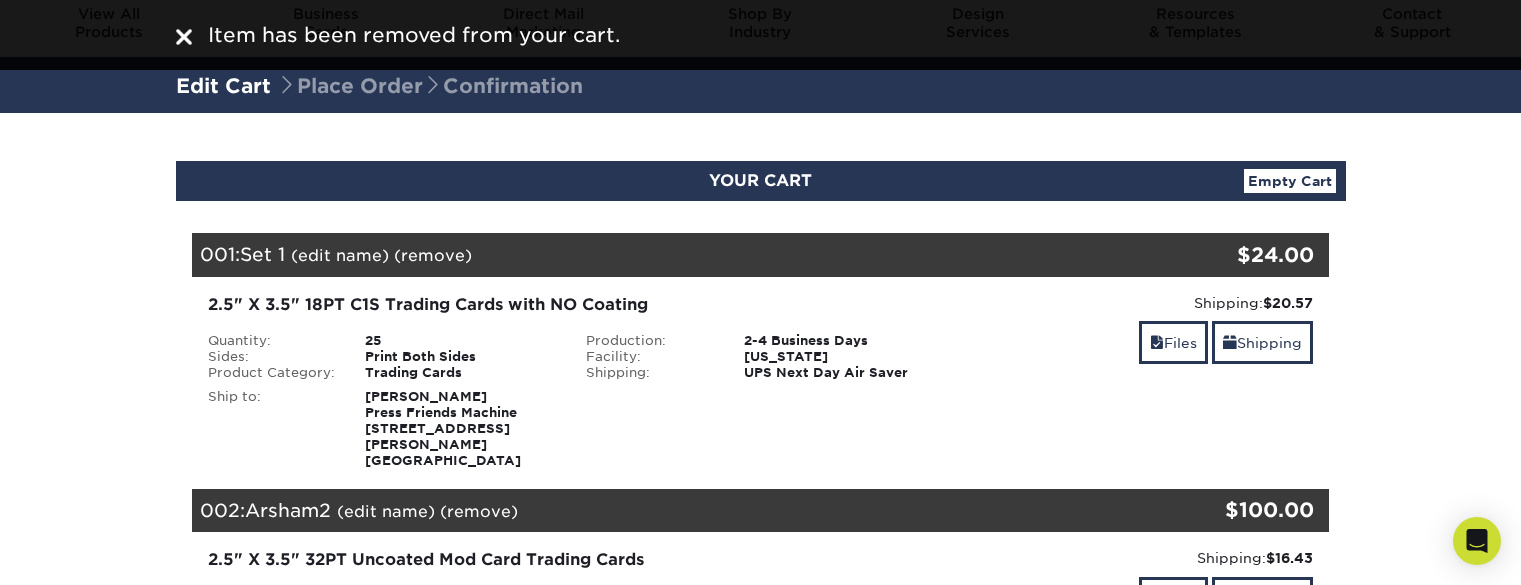 scroll, scrollTop: 0, scrollLeft: 0, axis: both 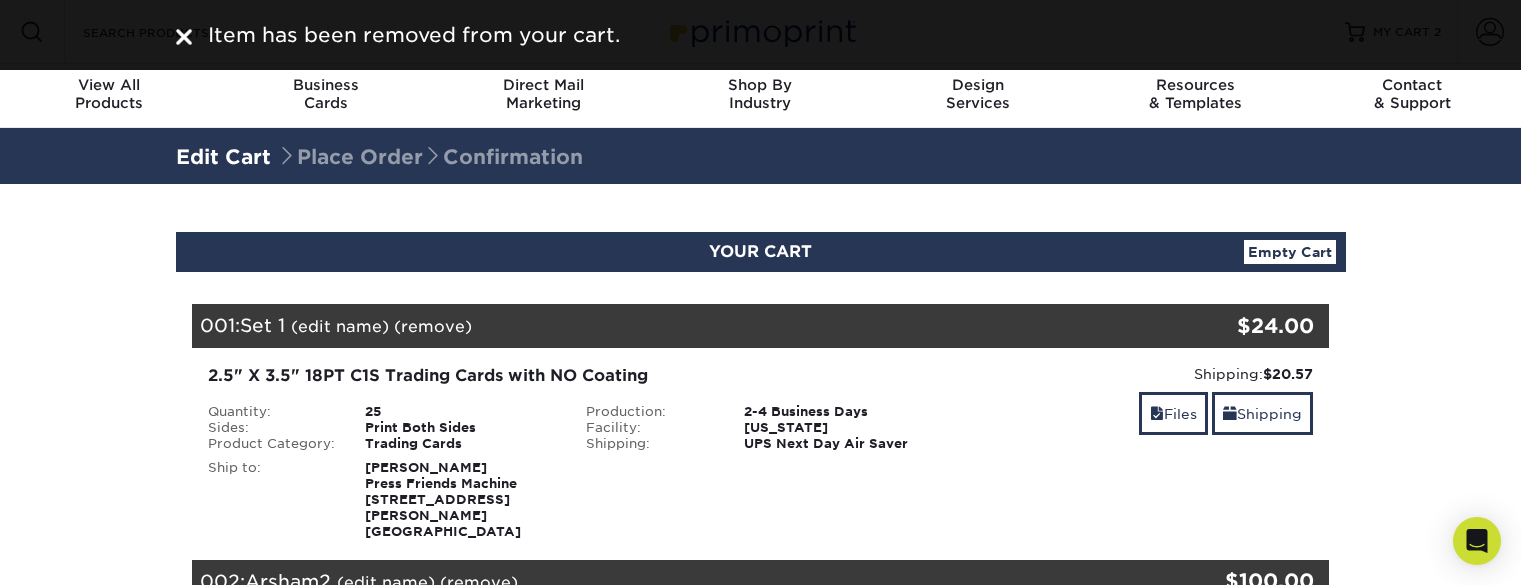 click at bounding box center [184, 37] 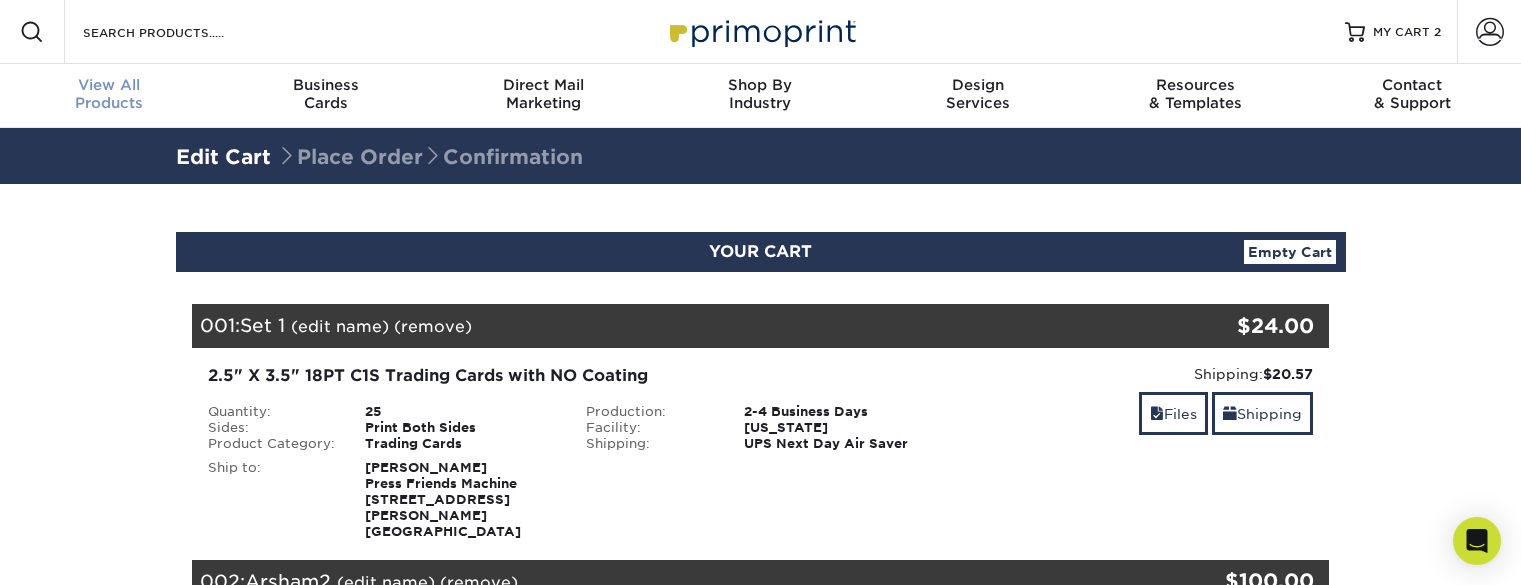 click on "View All" at bounding box center [108, 85] 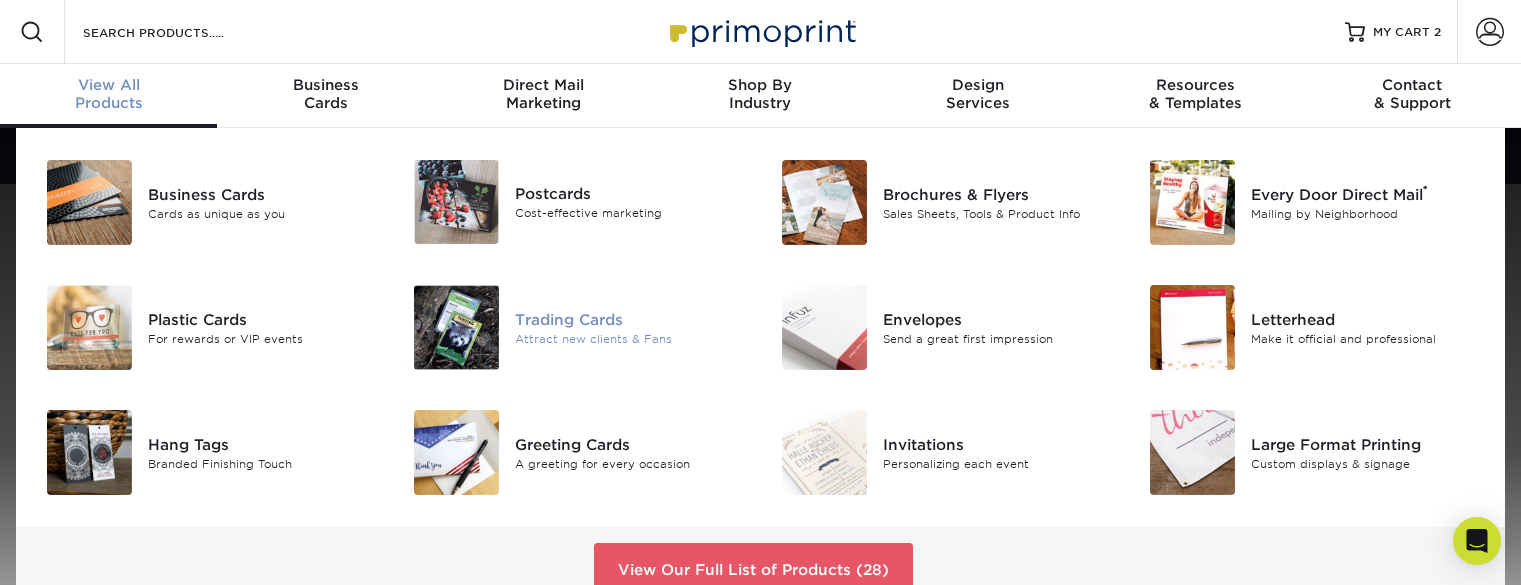 click on "Trading Cards" at bounding box center (630, 319) 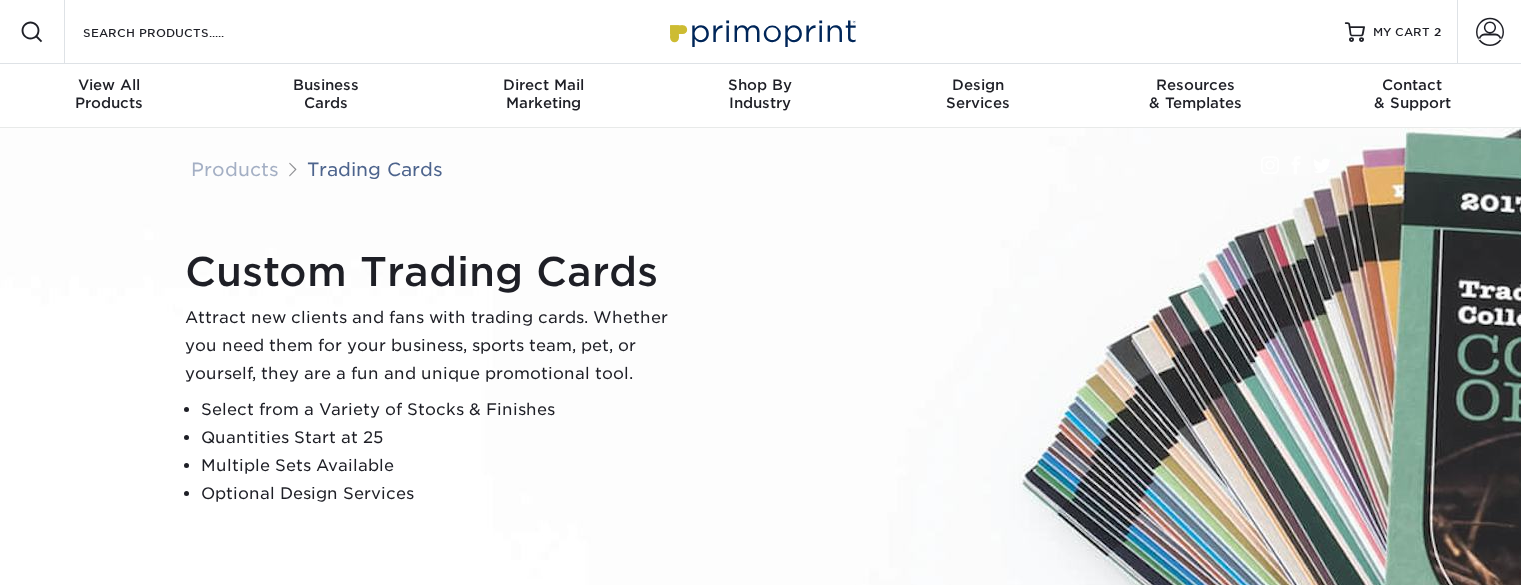 scroll, scrollTop: 0, scrollLeft: 0, axis: both 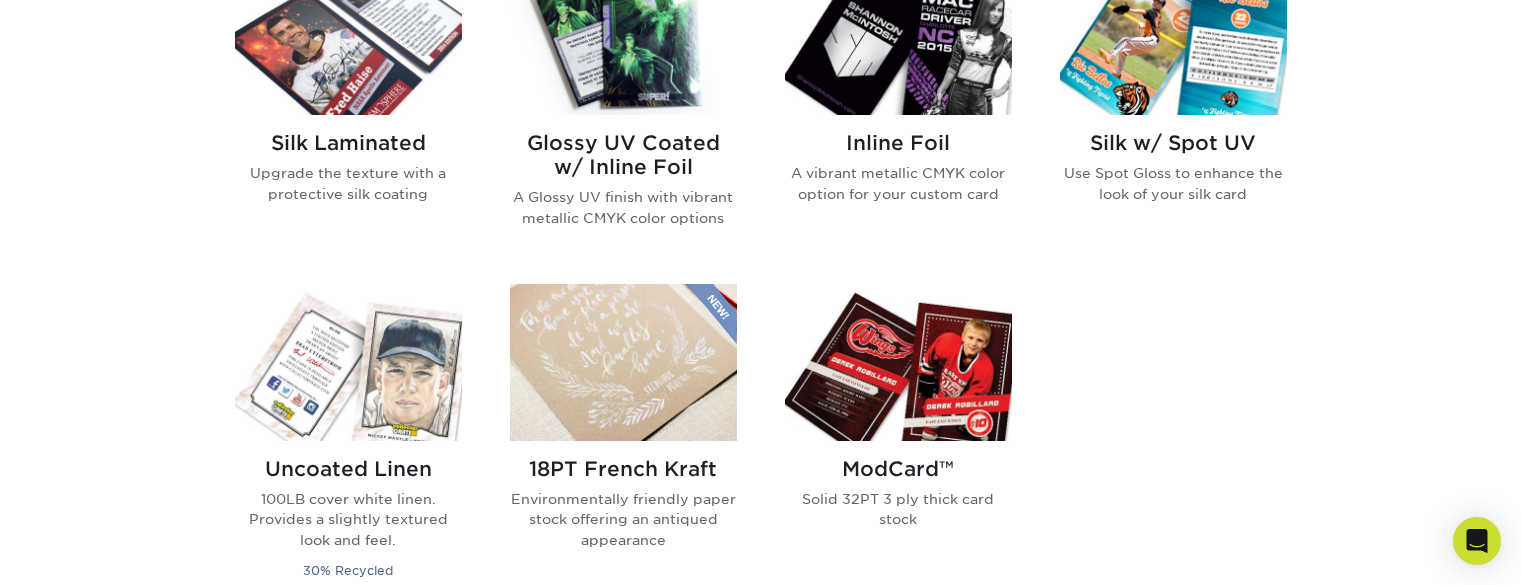 click at bounding box center (1173, 36) 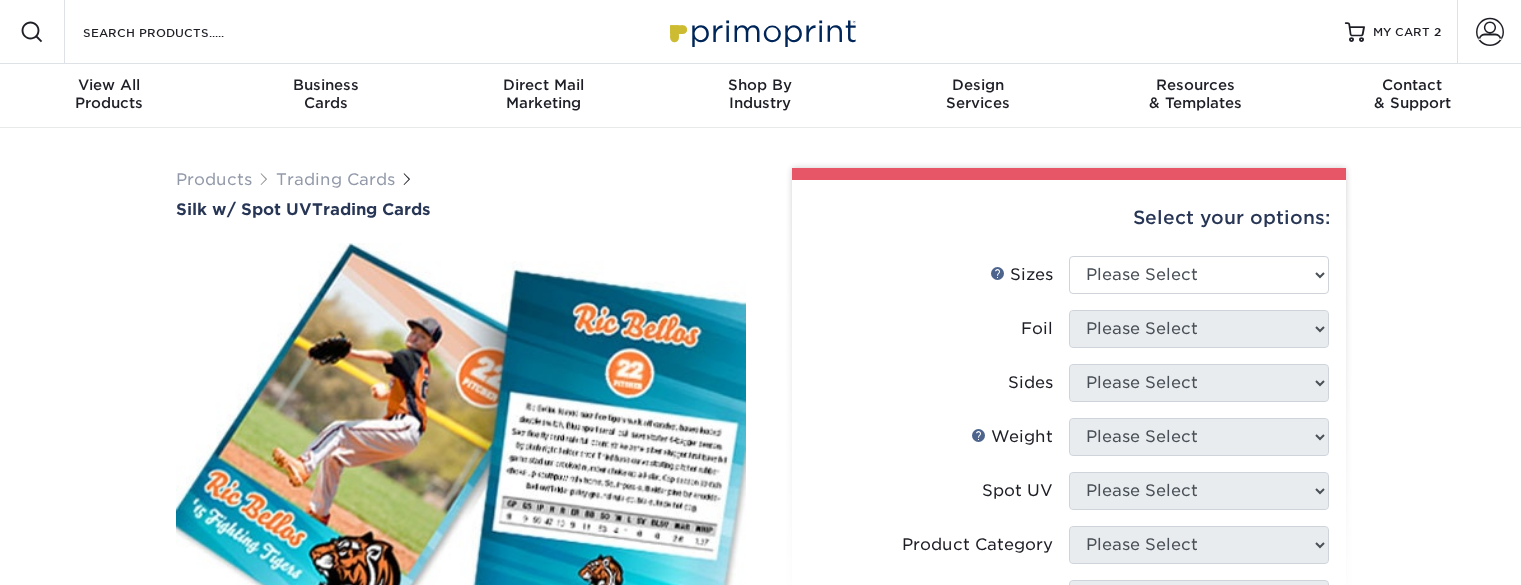 scroll, scrollTop: 0, scrollLeft: 0, axis: both 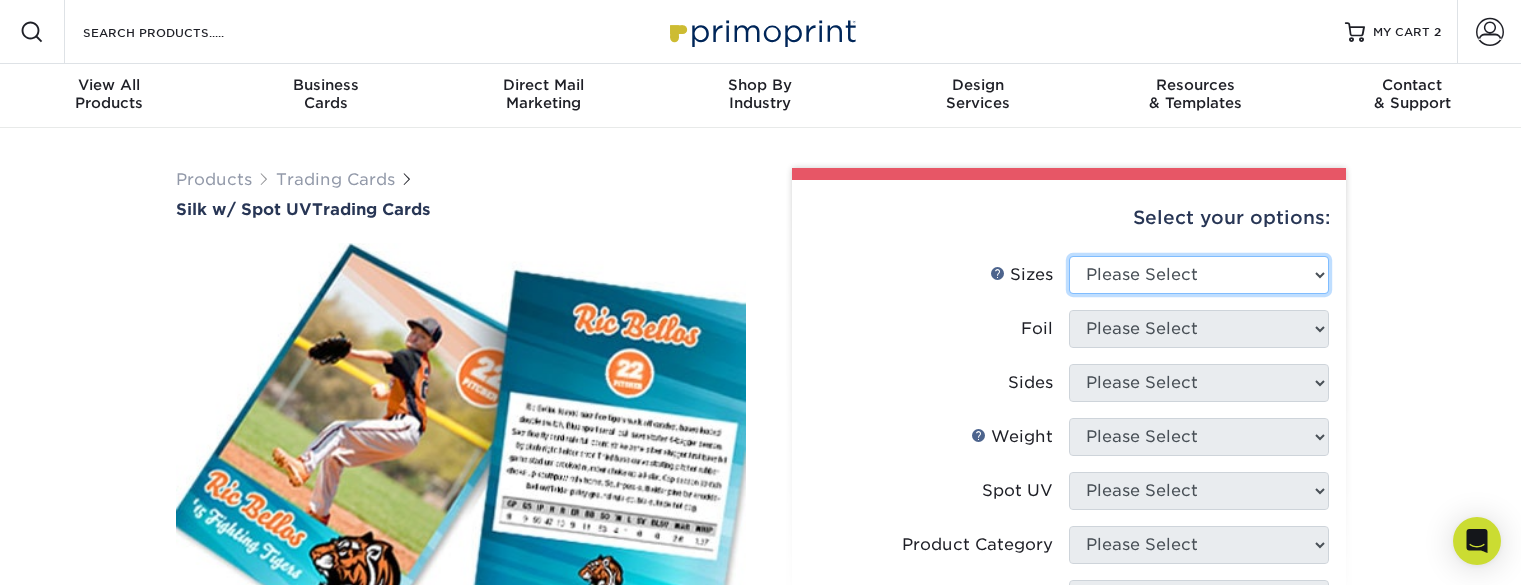 click on "Please Select
2.5" x 3.5"" at bounding box center (1199, 275) 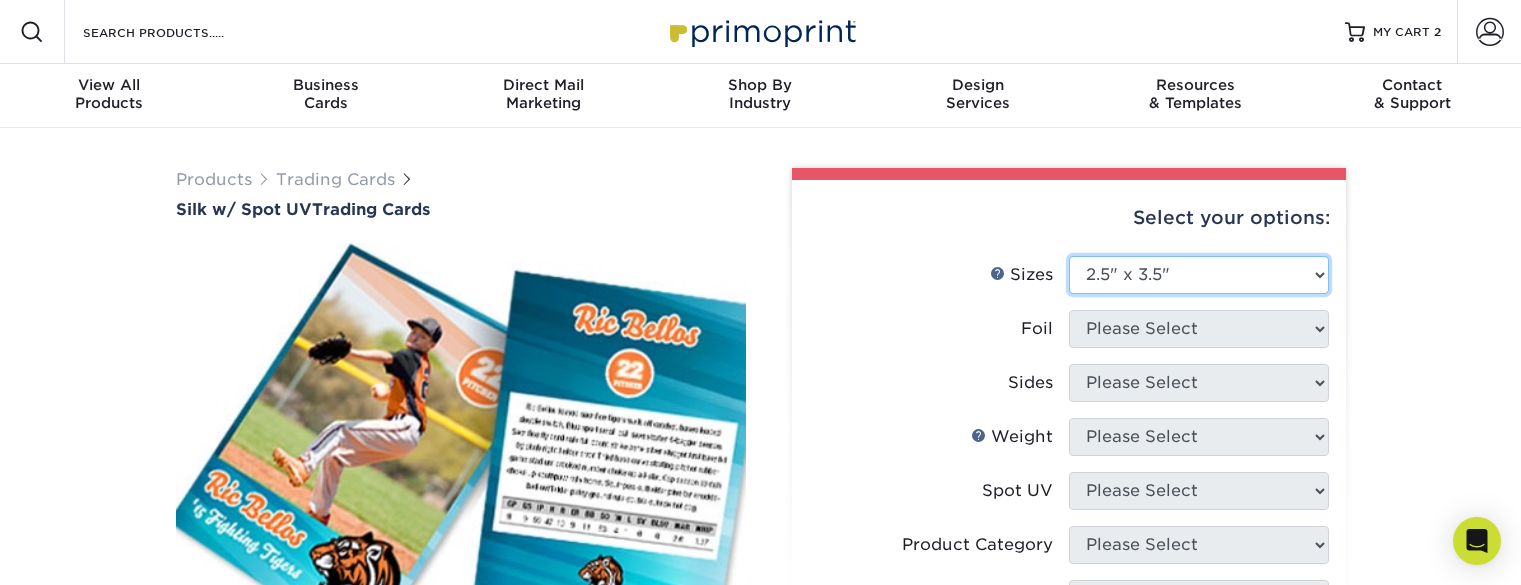 click on "Please Select
2.5" x 3.5"" at bounding box center [1199, 275] 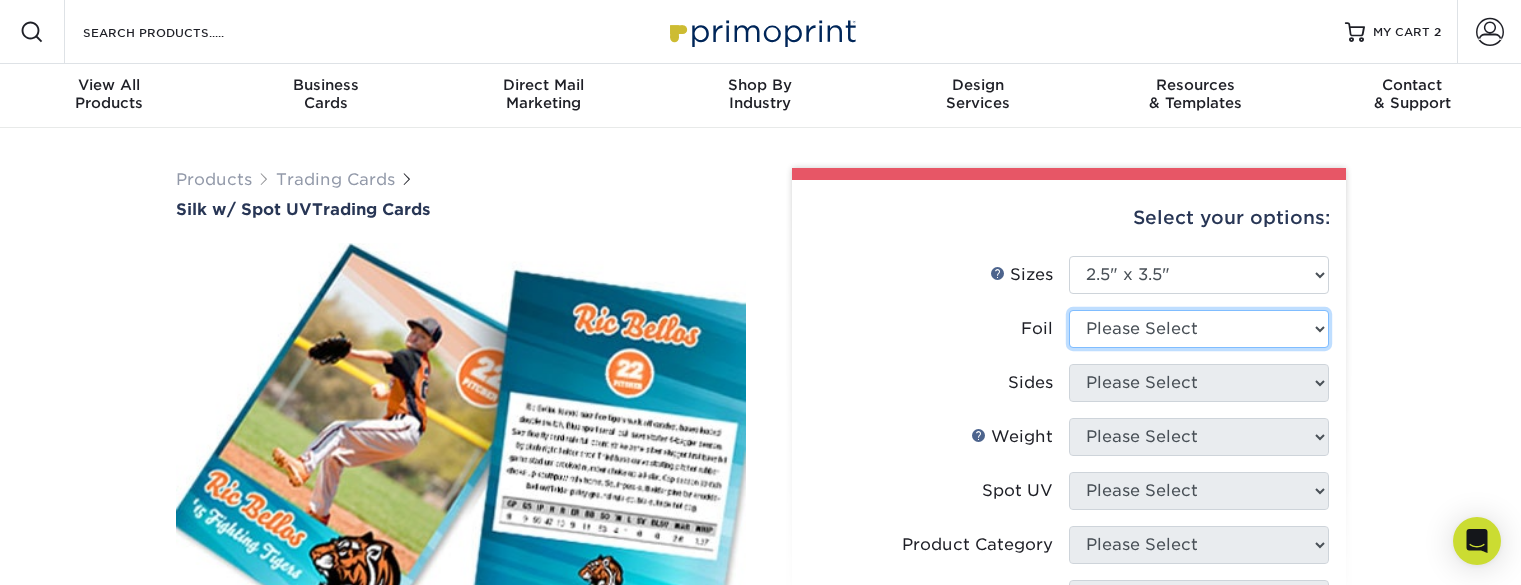click on "Please Select No Yes" at bounding box center [1199, 329] 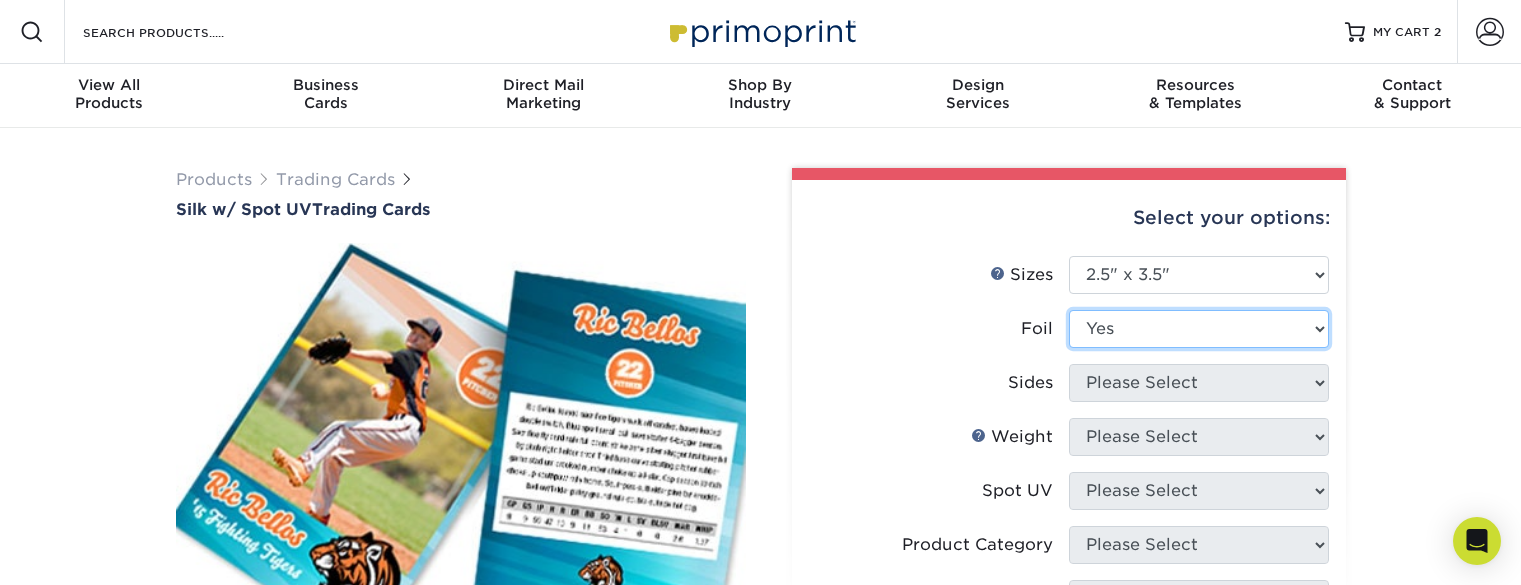 click on "Please Select No Yes" at bounding box center [1199, 329] 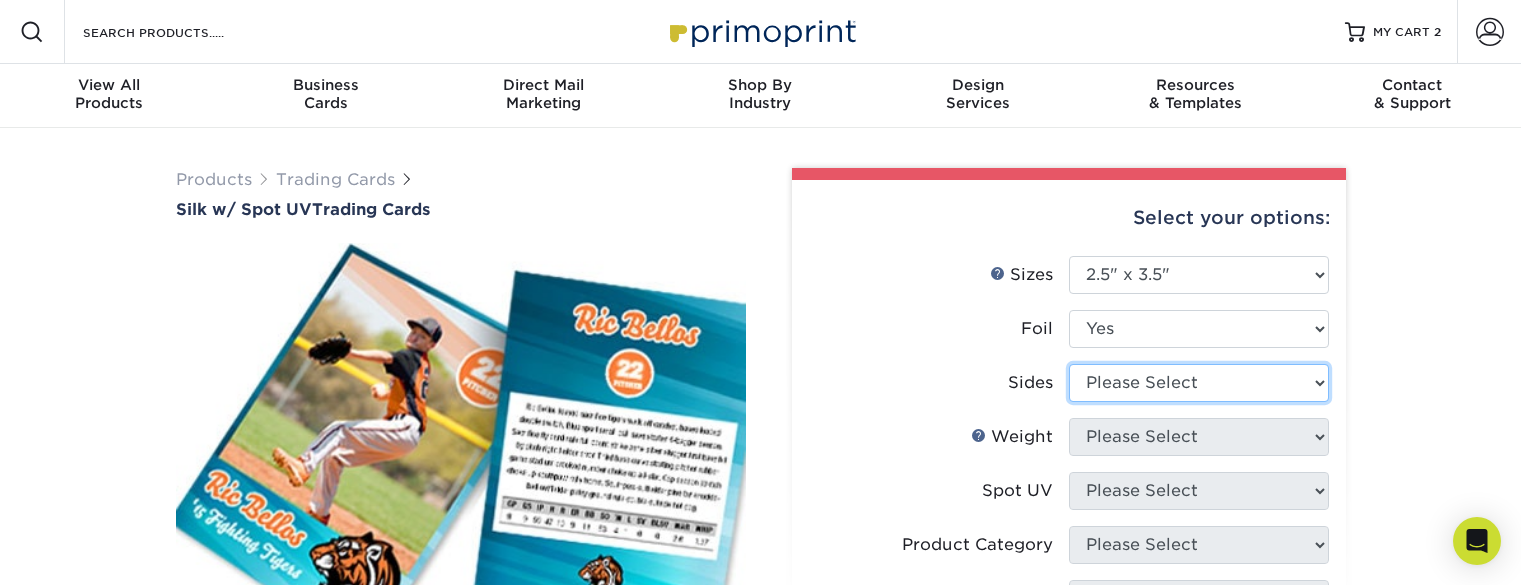 click on "Please Select Print Both Sides Print Both Sides - Foil Both Sides Print Both Sides - Foil Front Only Print Front Only Print Front Only - Foil Front Only" at bounding box center (1199, 383) 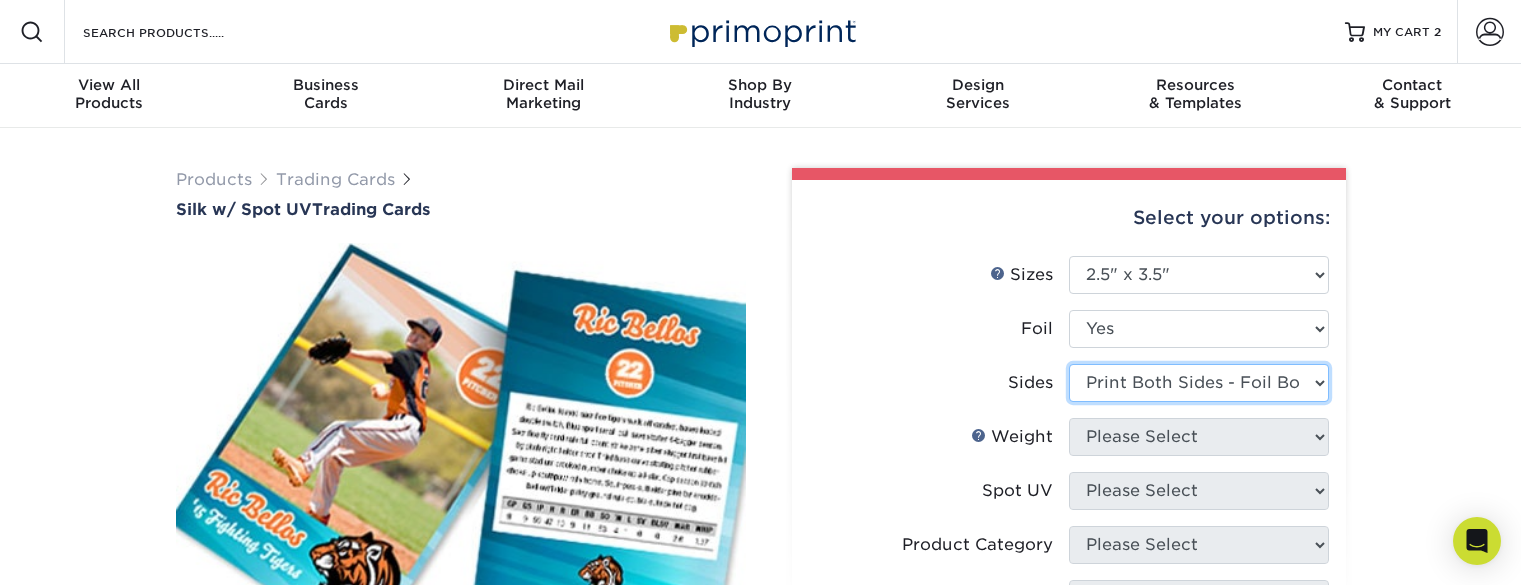 click on "Please Select Print Both Sides Print Both Sides - Foil Both Sides Print Both Sides - Foil Front Only Print Front Only Print Front Only - Foil Front Only" at bounding box center [1199, 383] 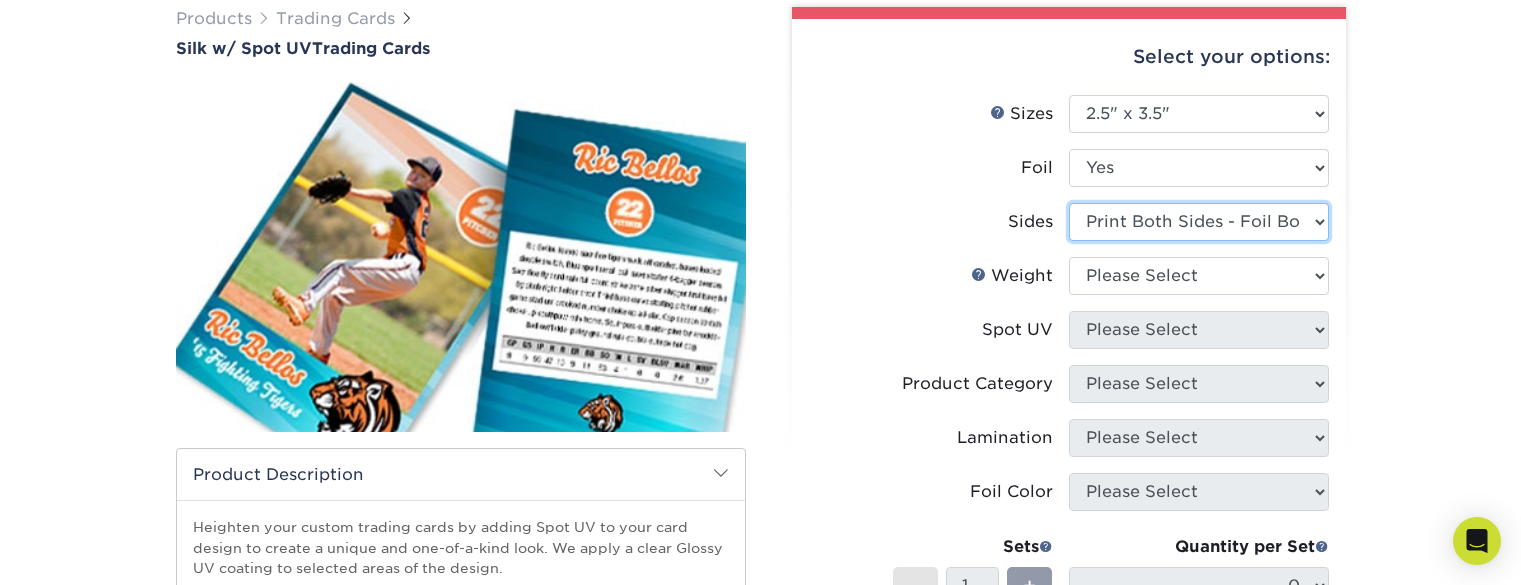 scroll, scrollTop: 164, scrollLeft: 0, axis: vertical 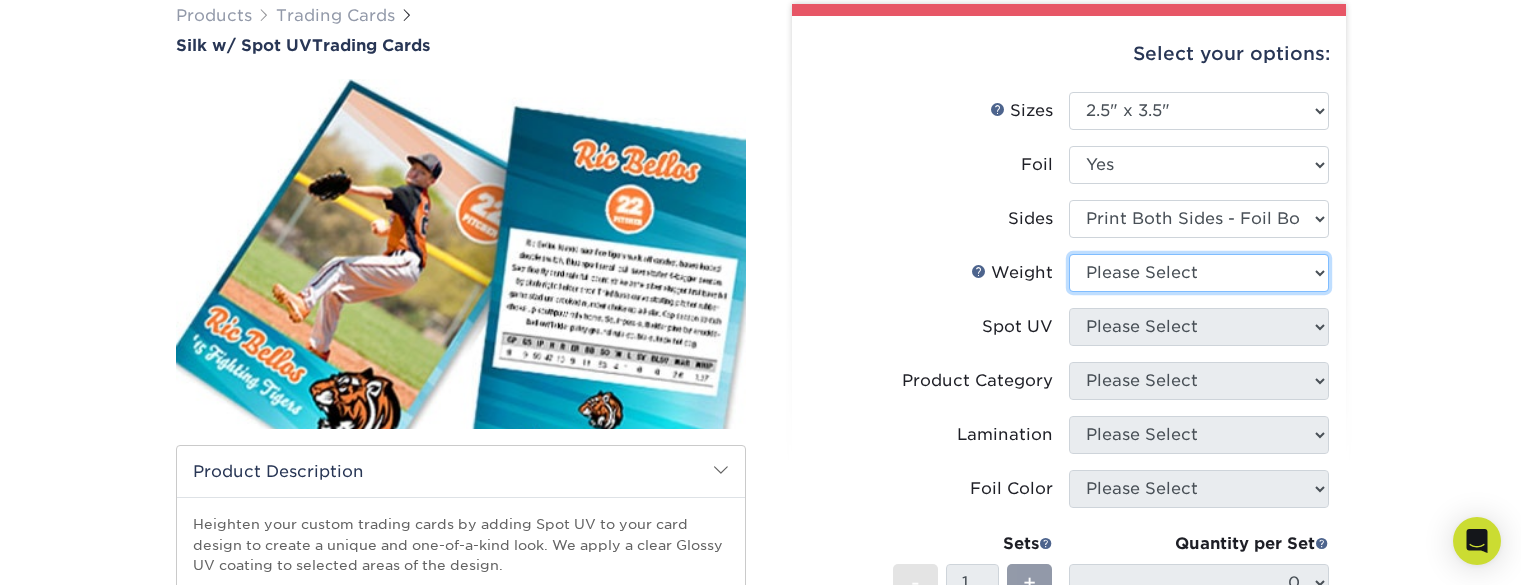 click on "Please Select 16PT" at bounding box center [1199, 273] 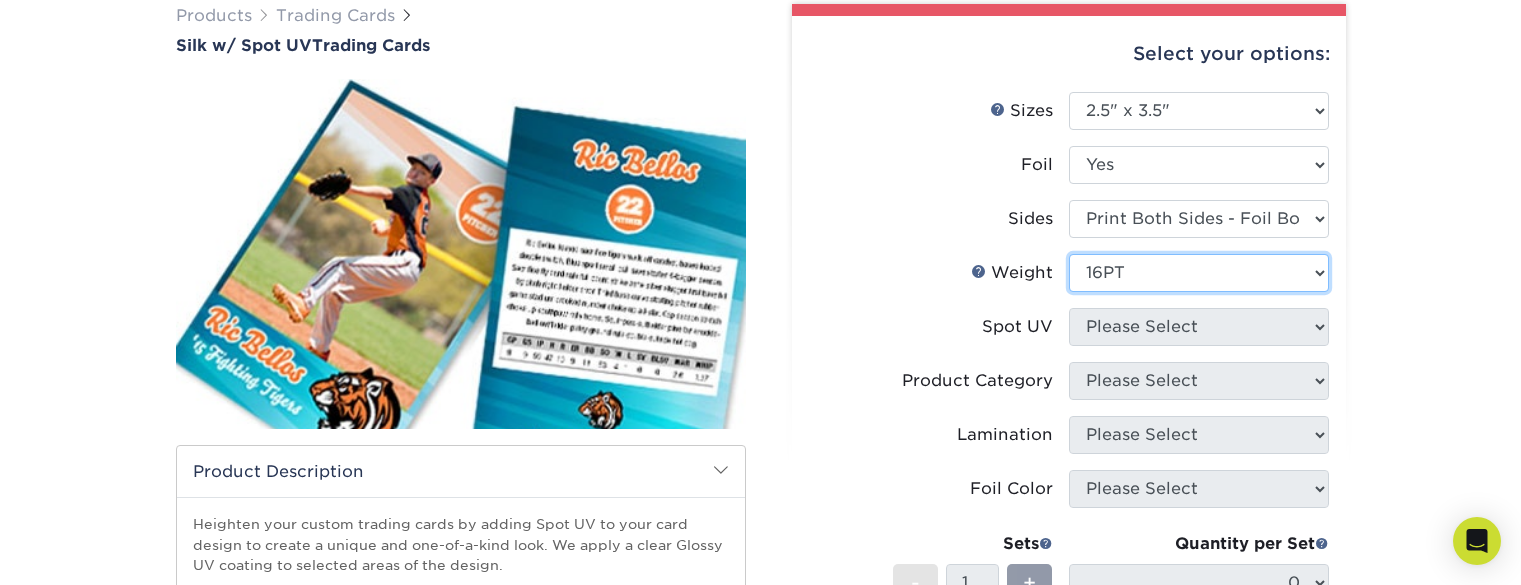 click on "Please Select 16PT" at bounding box center [1199, 273] 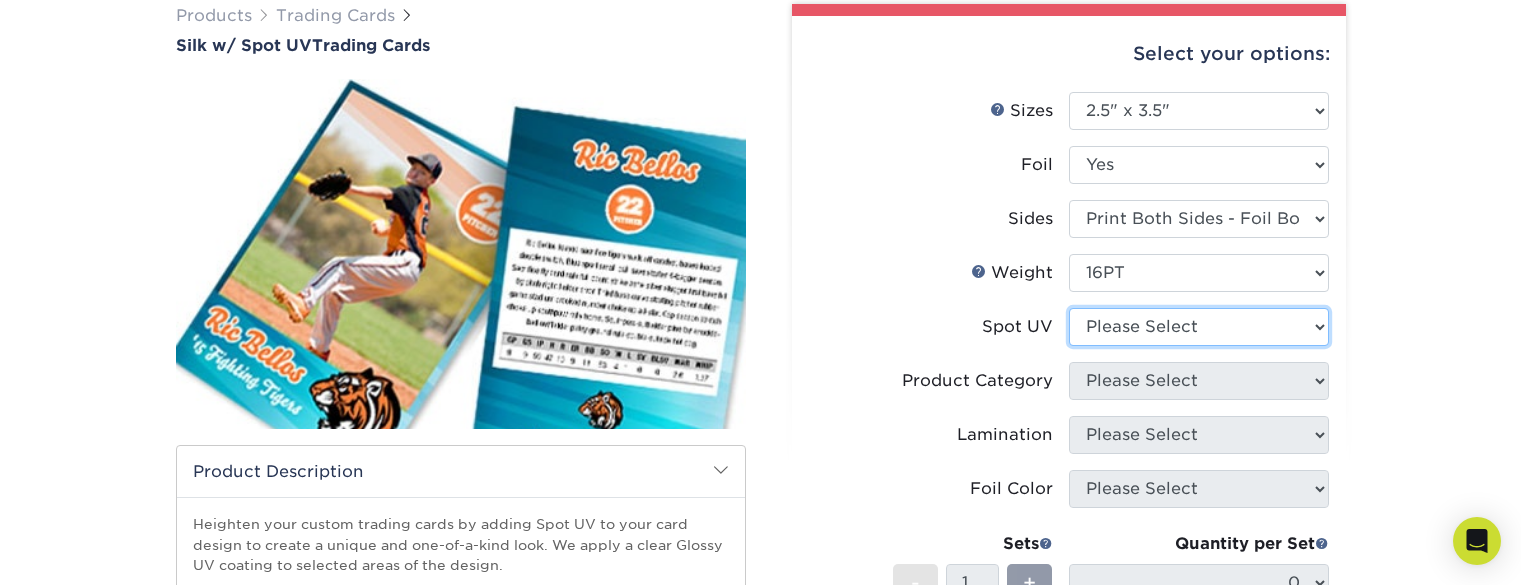 click on "Please Select Front and Back (Both Sides) Front Only Back Only" at bounding box center (1199, 327) 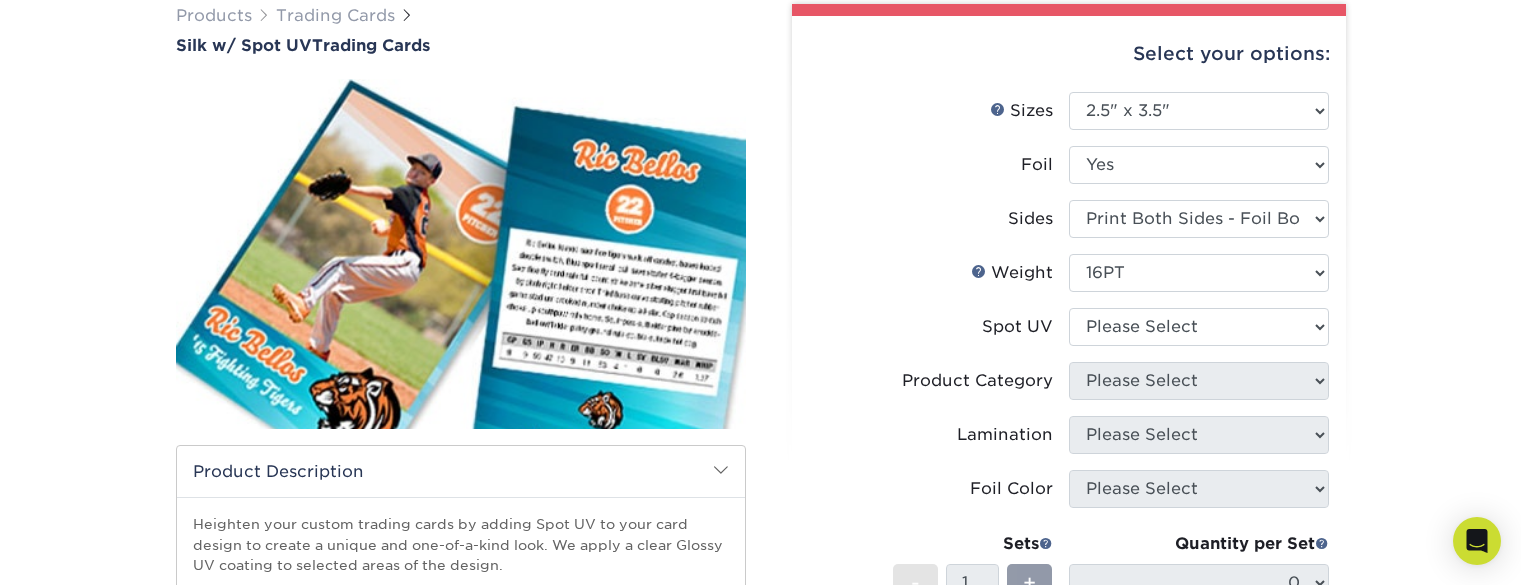 click on "Products
Trading Cards
Silk w/ Spot UV  Trading Cards
show more Templates" at bounding box center [760, 488] 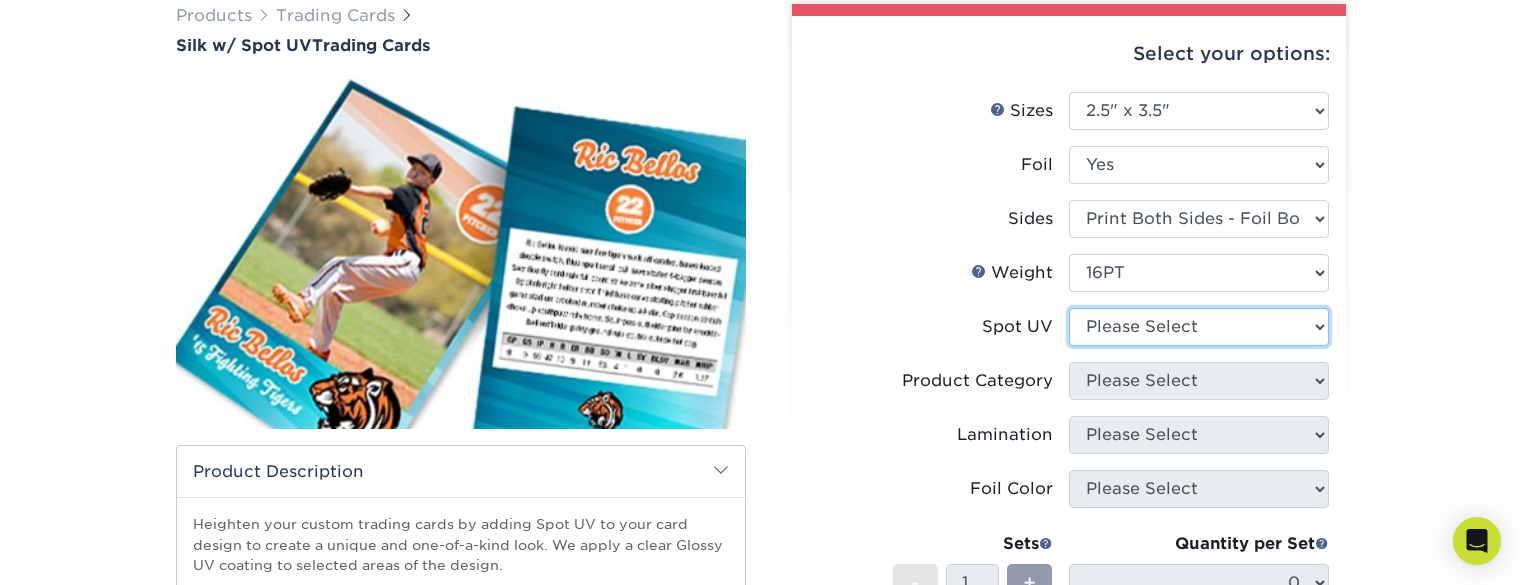 click on "Please Select Front and Back (Both Sides) Front Only Back Only" at bounding box center (1199, 327) 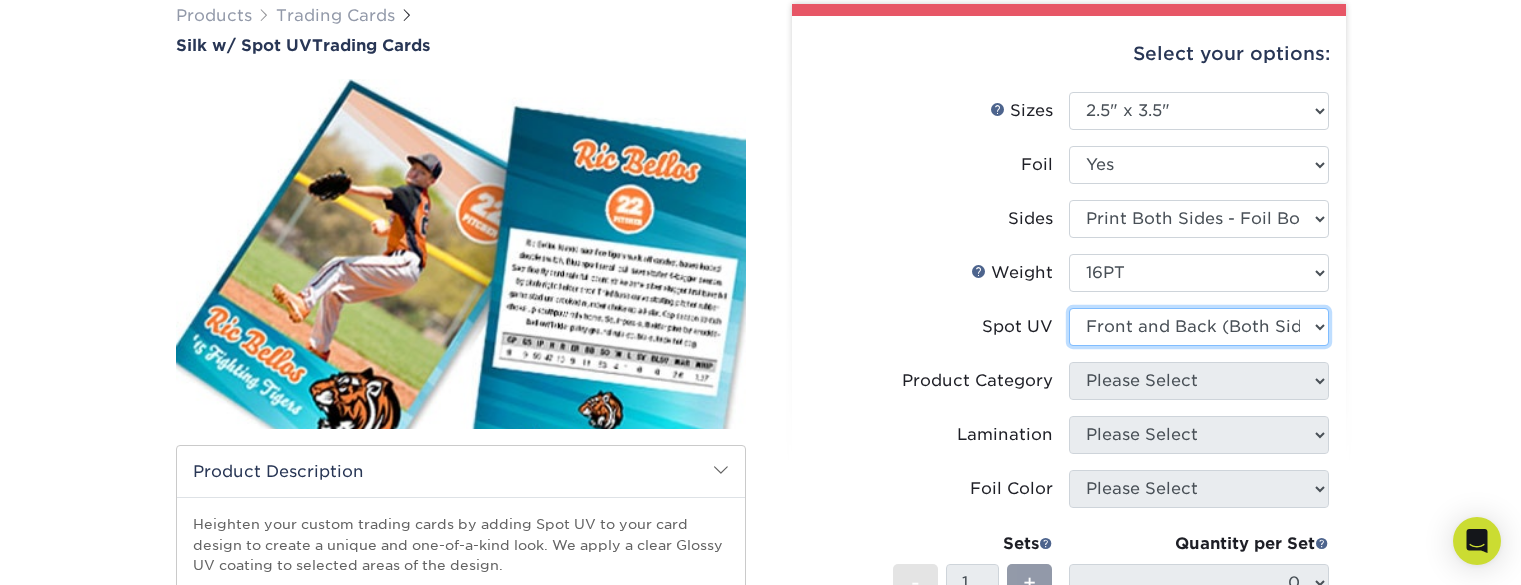 click on "Please Select Front and Back (Both Sides) Front Only Back Only" at bounding box center (1199, 327) 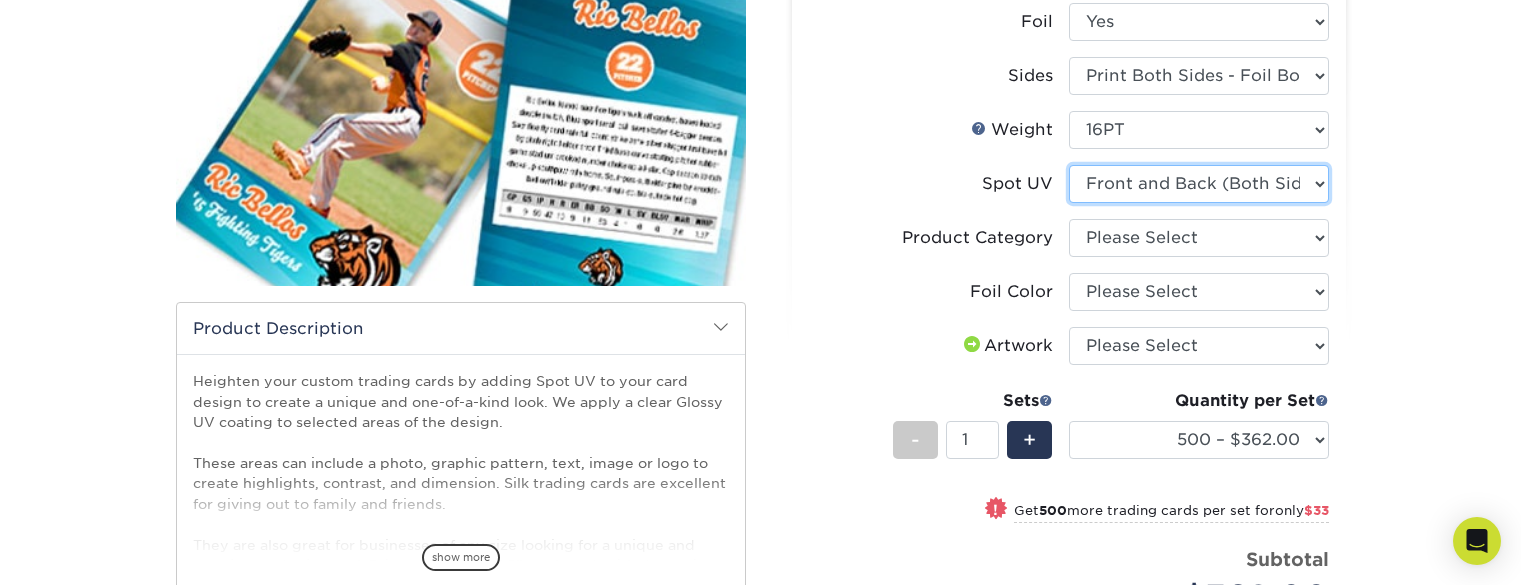 scroll, scrollTop: 308, scrollLeft: 0, axis: vertical 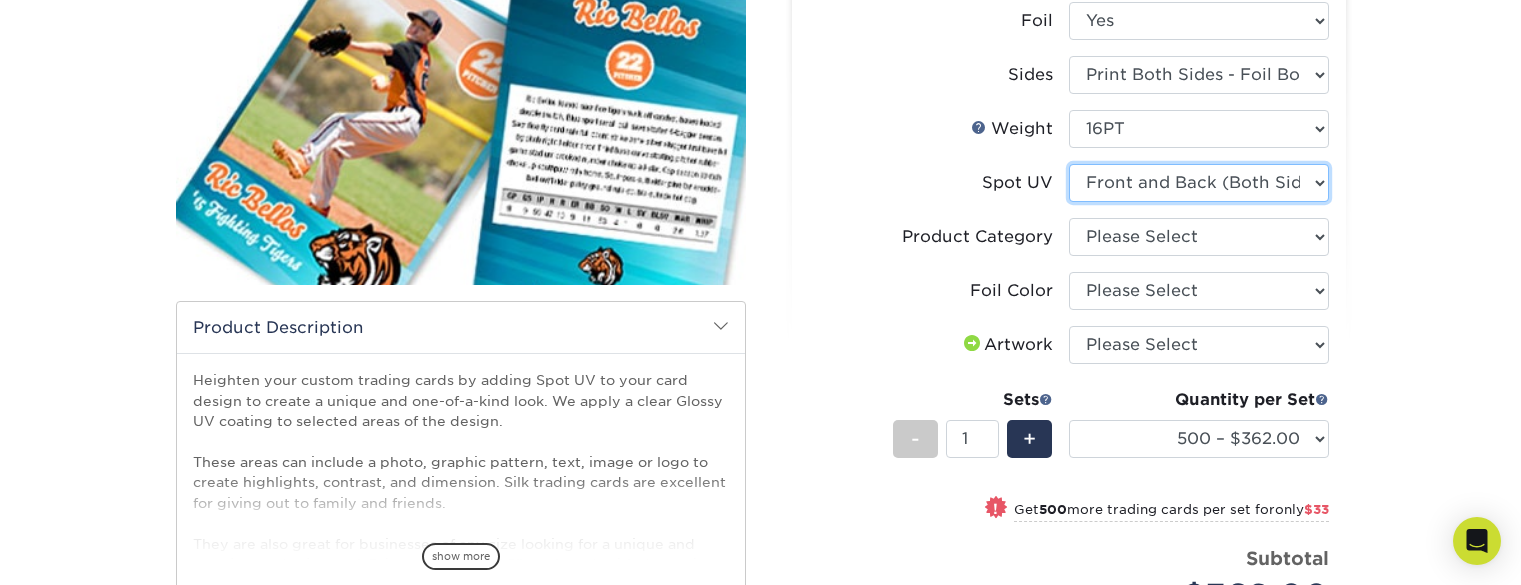 click on "Please Select Front and Back (Both Sides) Front Only Back Only" at bounding box center (1199, 183) 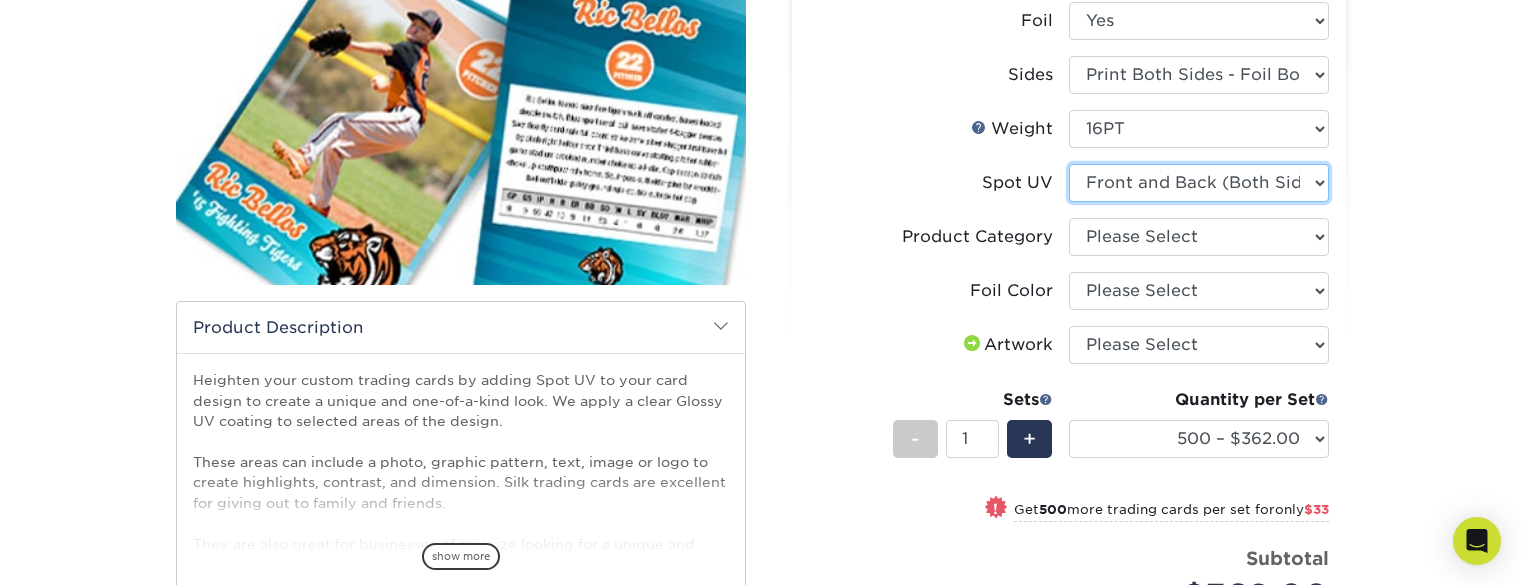 select on "1" 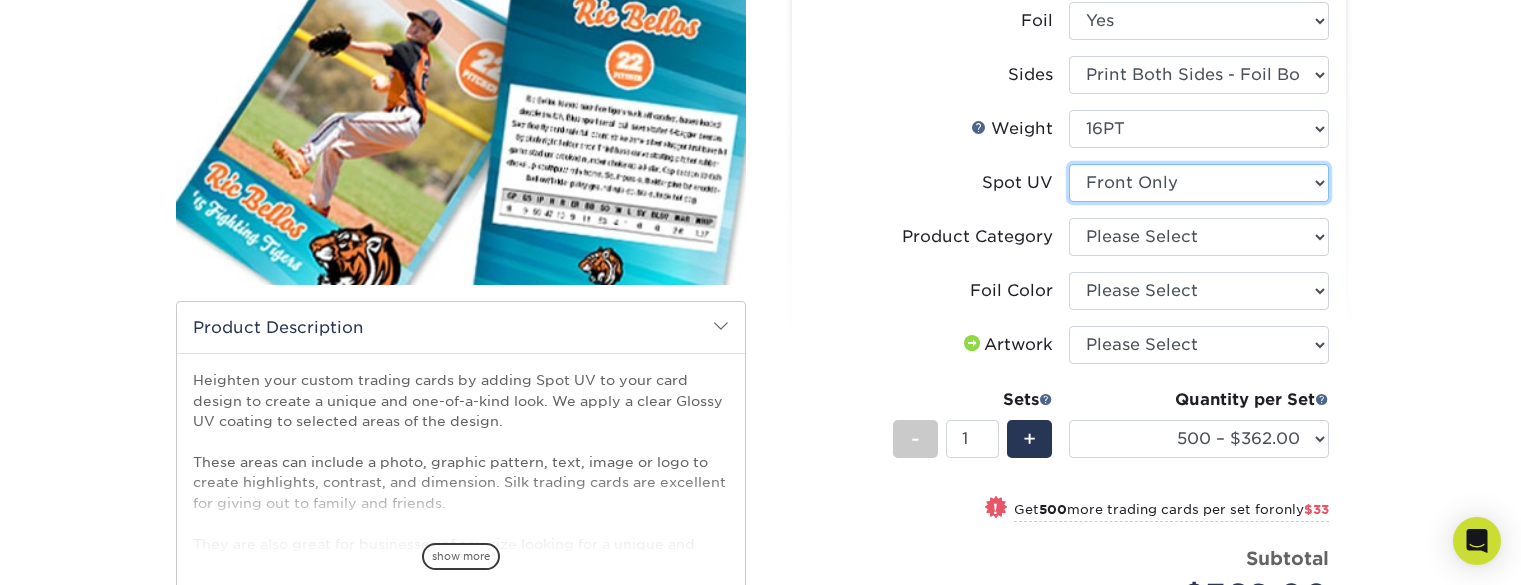 click on "Please Select Front and Back (Both Sides) Front Only Back Only" at bounding box center (1199, 183) 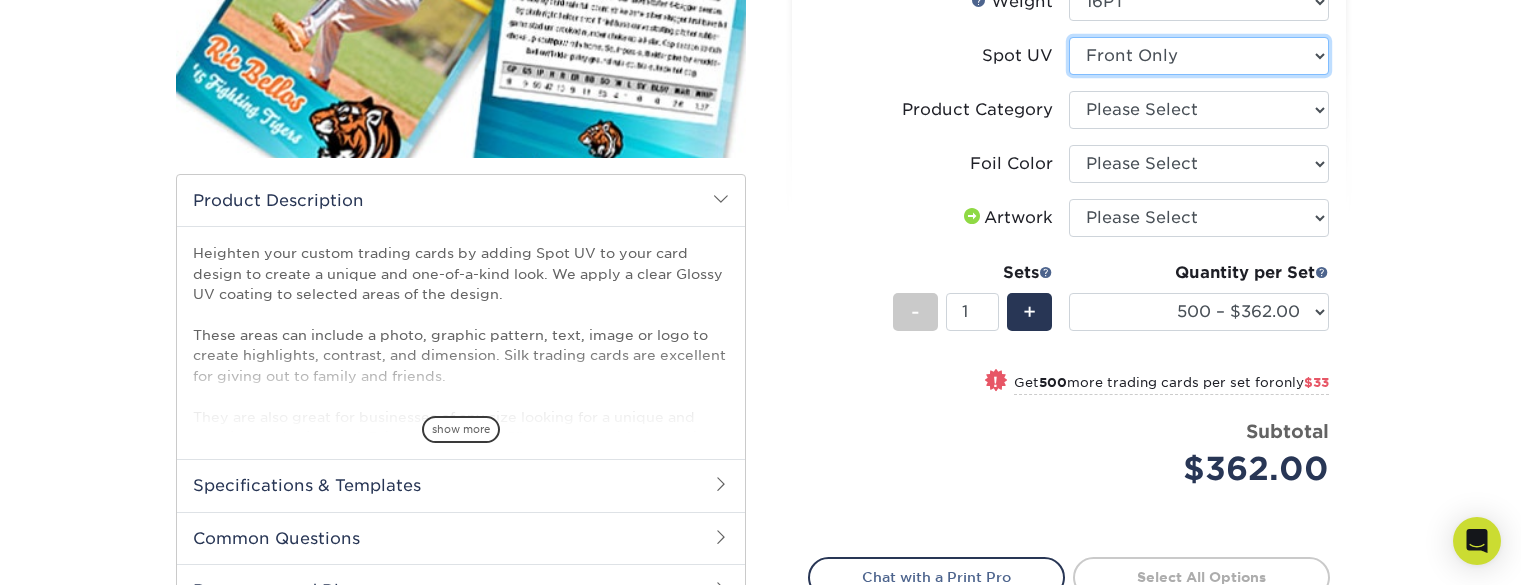 scroll, scrollTop: 436, scrollLeft: 0, axis: vertical 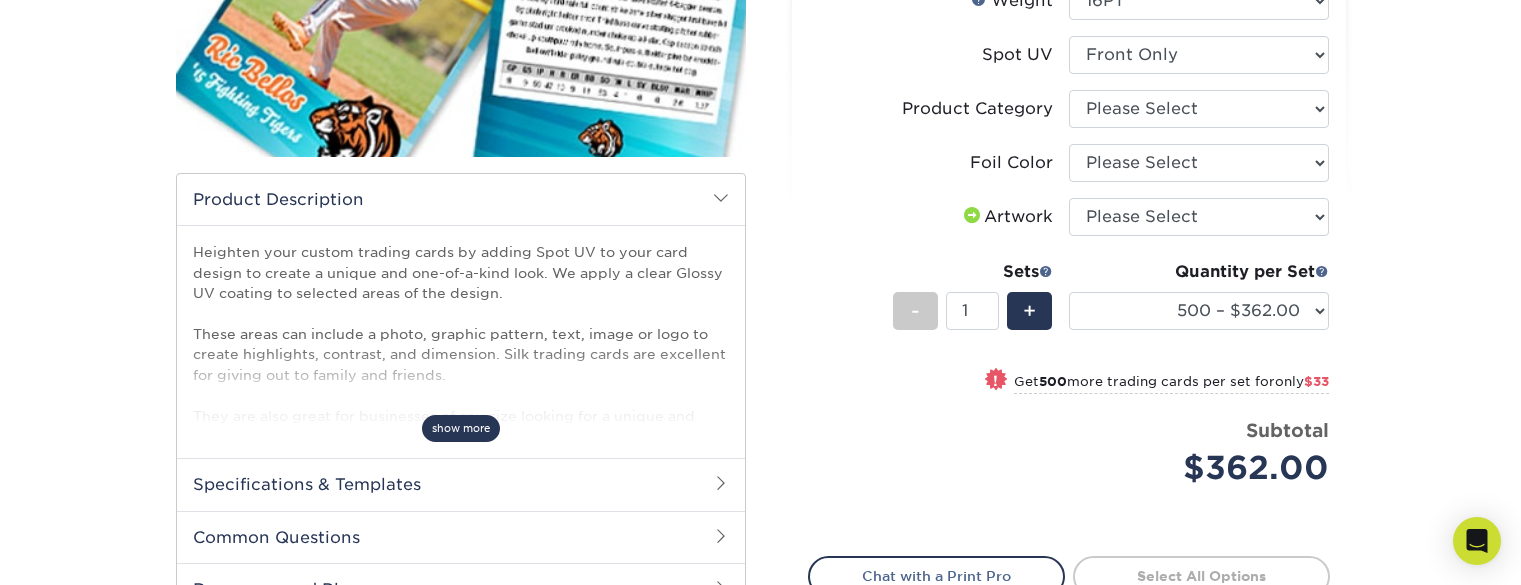 click on "show more" at bounding box center (461, 428) 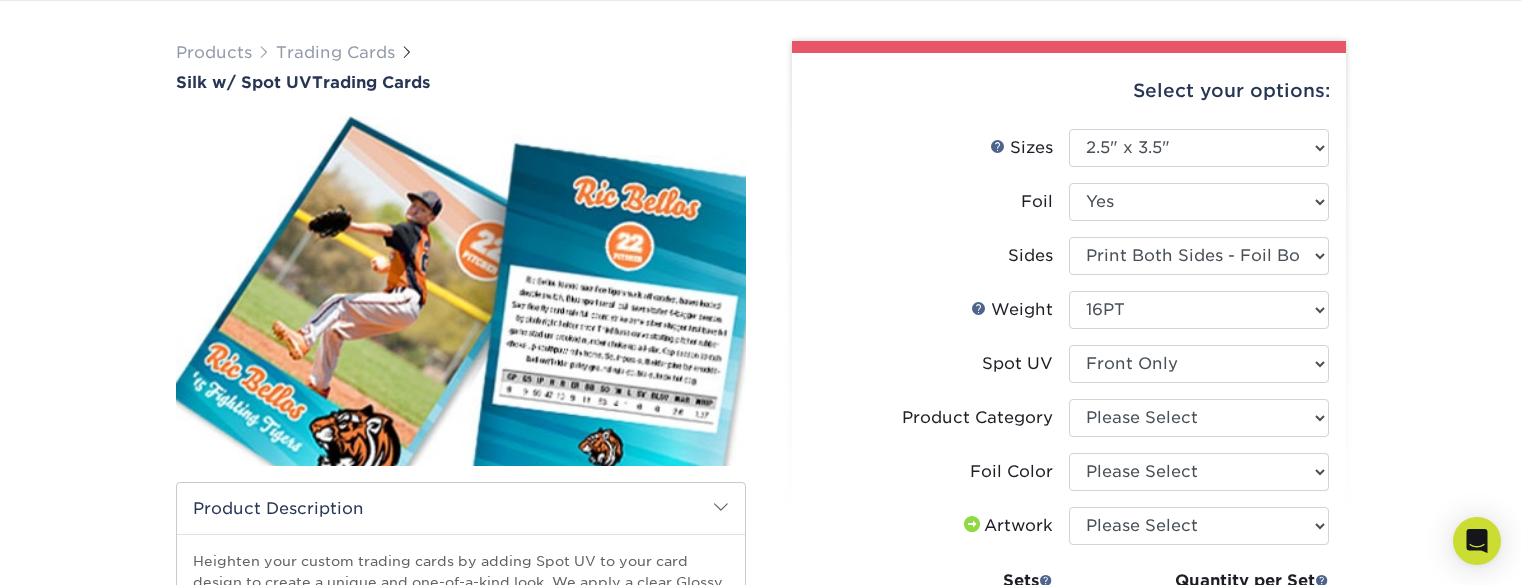 scroll, scrollTop: 0, scrollLeft: 0, axis: both 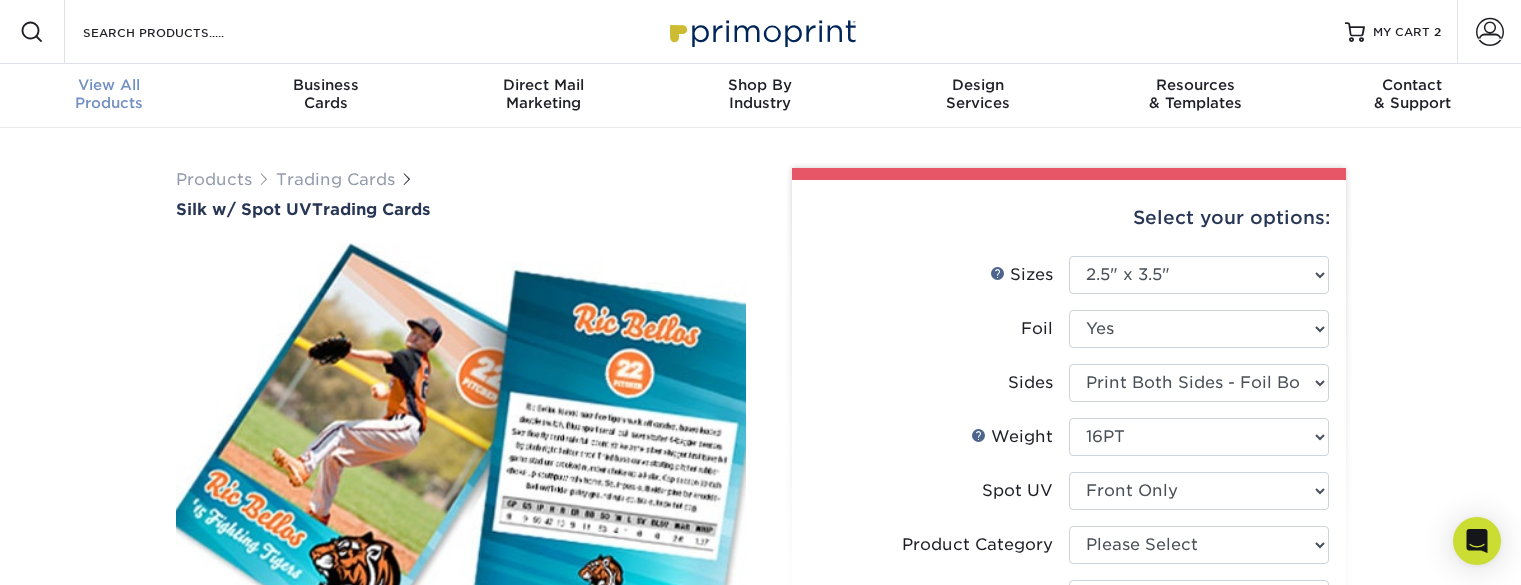 click on "View All" at bounding box center [108, 85] 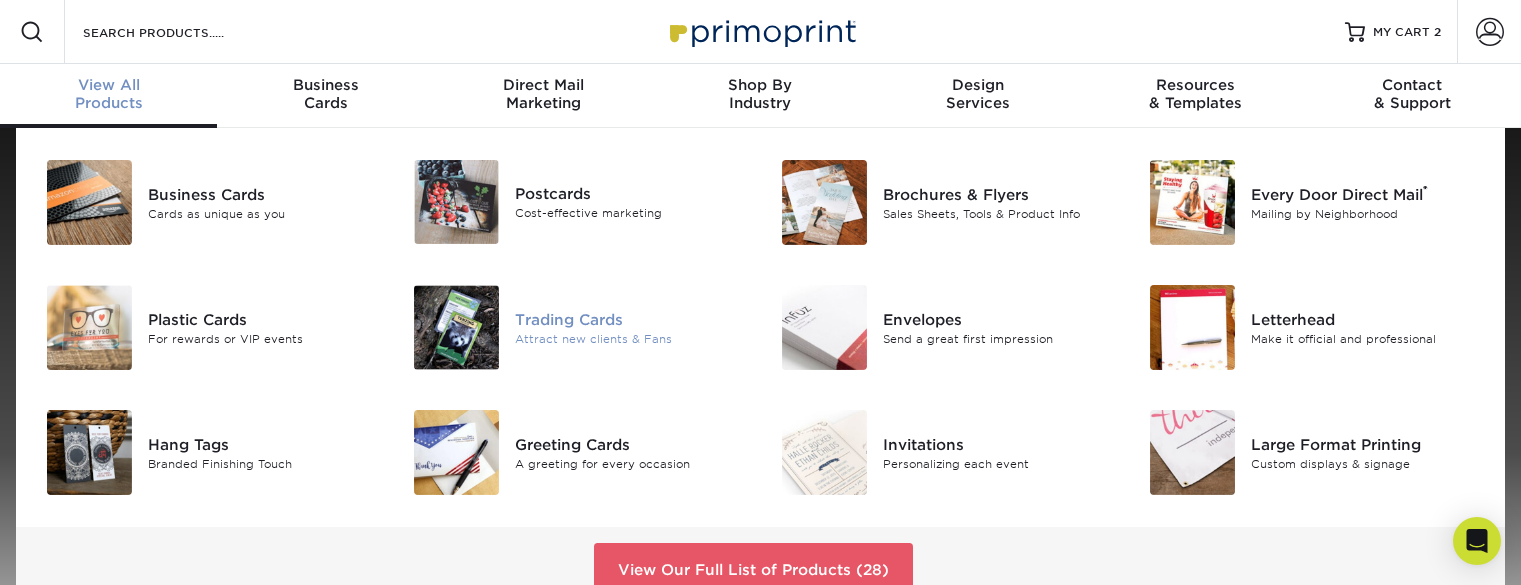 click on "Trading Cards" at bounding box center [630, 319] 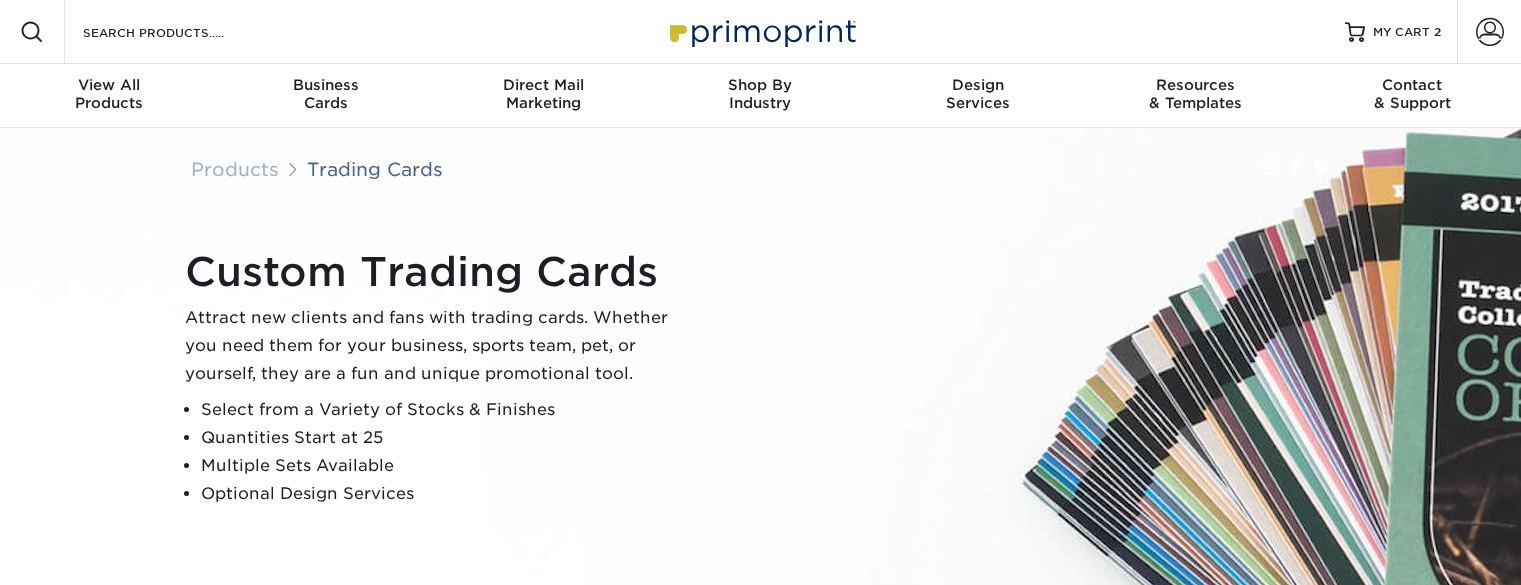 scroll, scrollTop: 0, scrollLeft: 0, axis: both 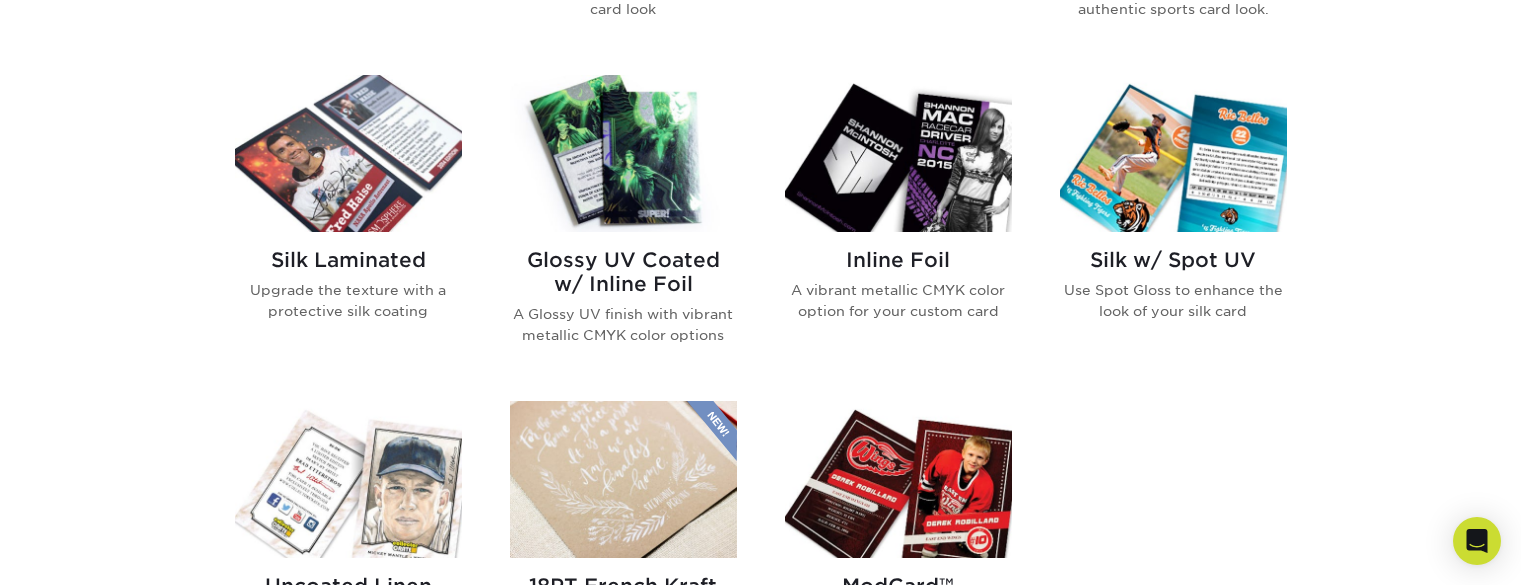 click at bounding box center [898, 153] 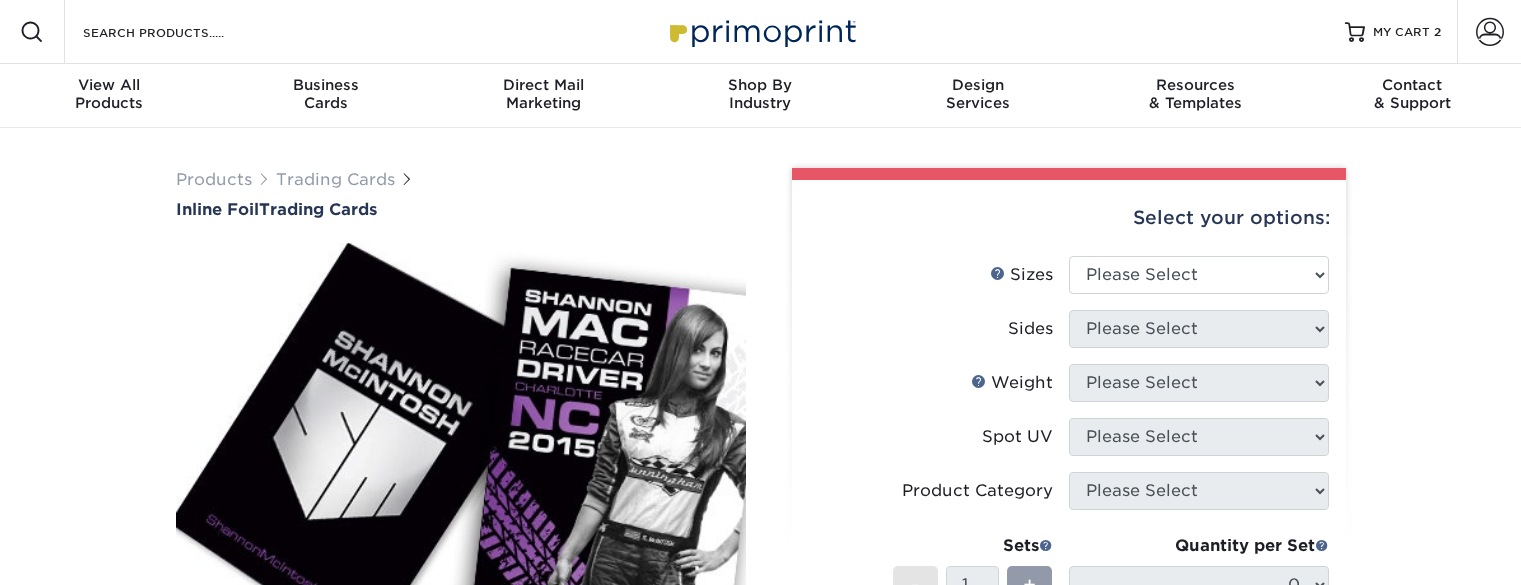 scroll, scrollTop: 0, scrollLeft: 0, axis: both 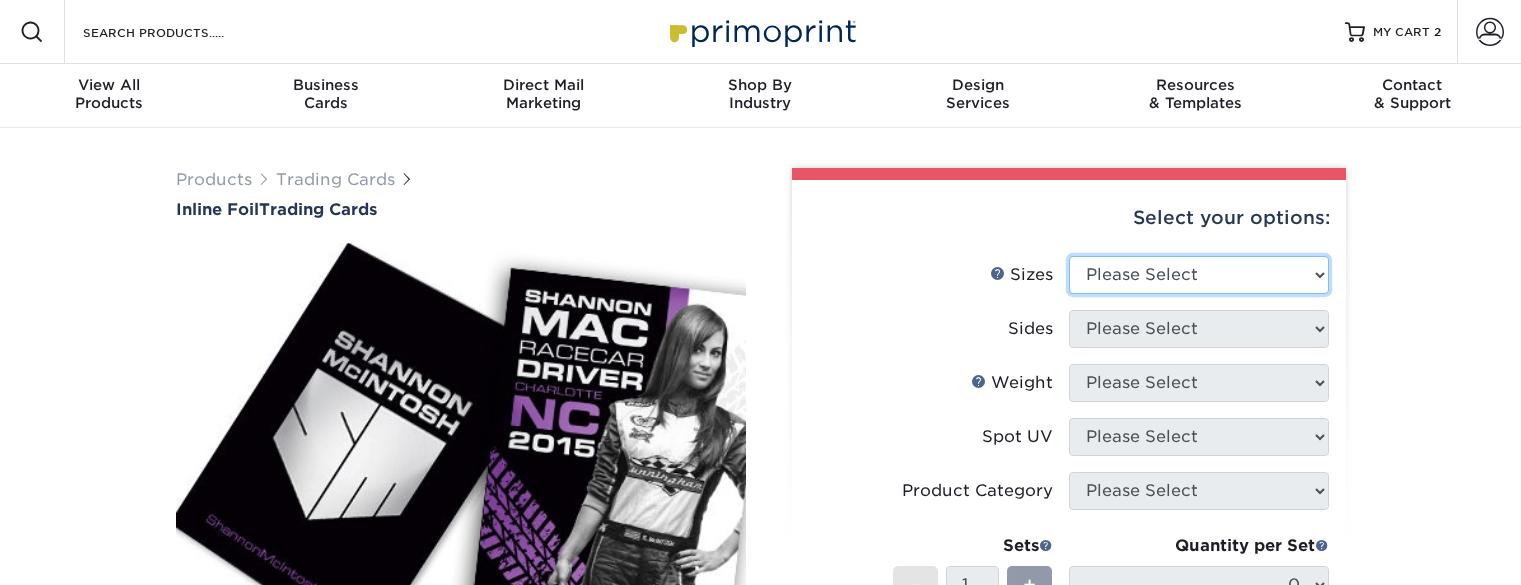 click on "Please Select
2.5" x 3.5"" at bounding box center [1199, 275] 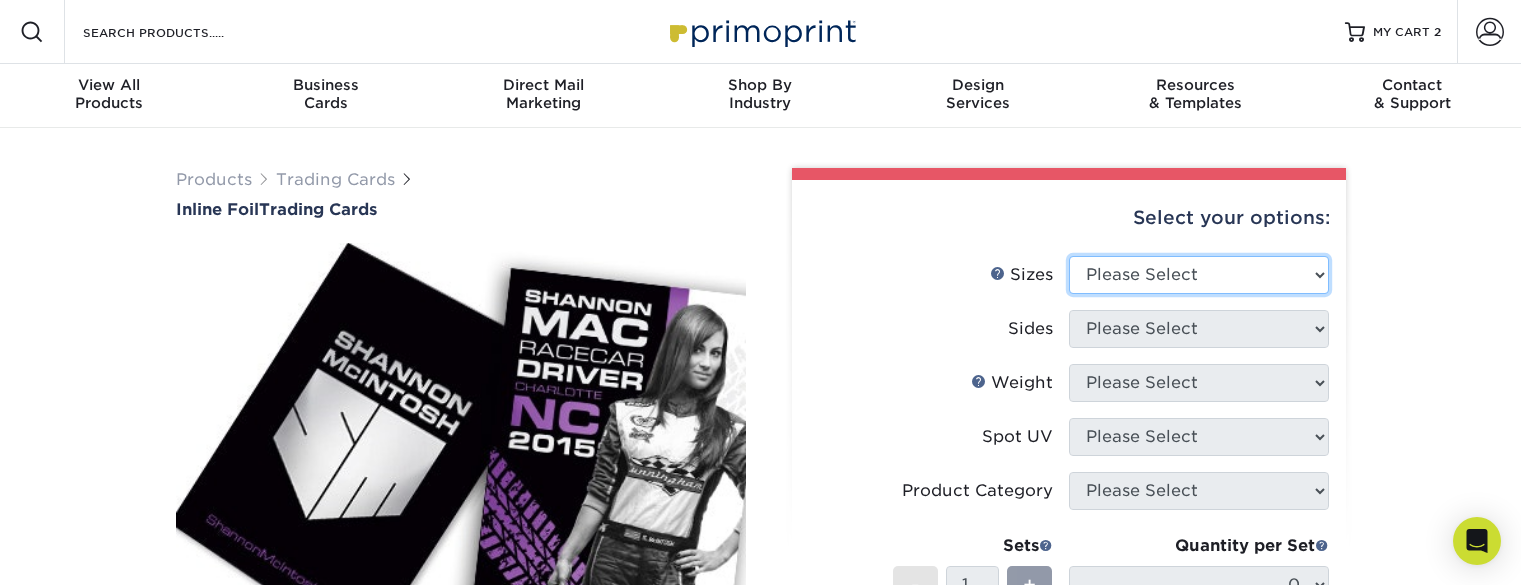 select on "2.50x3.50" 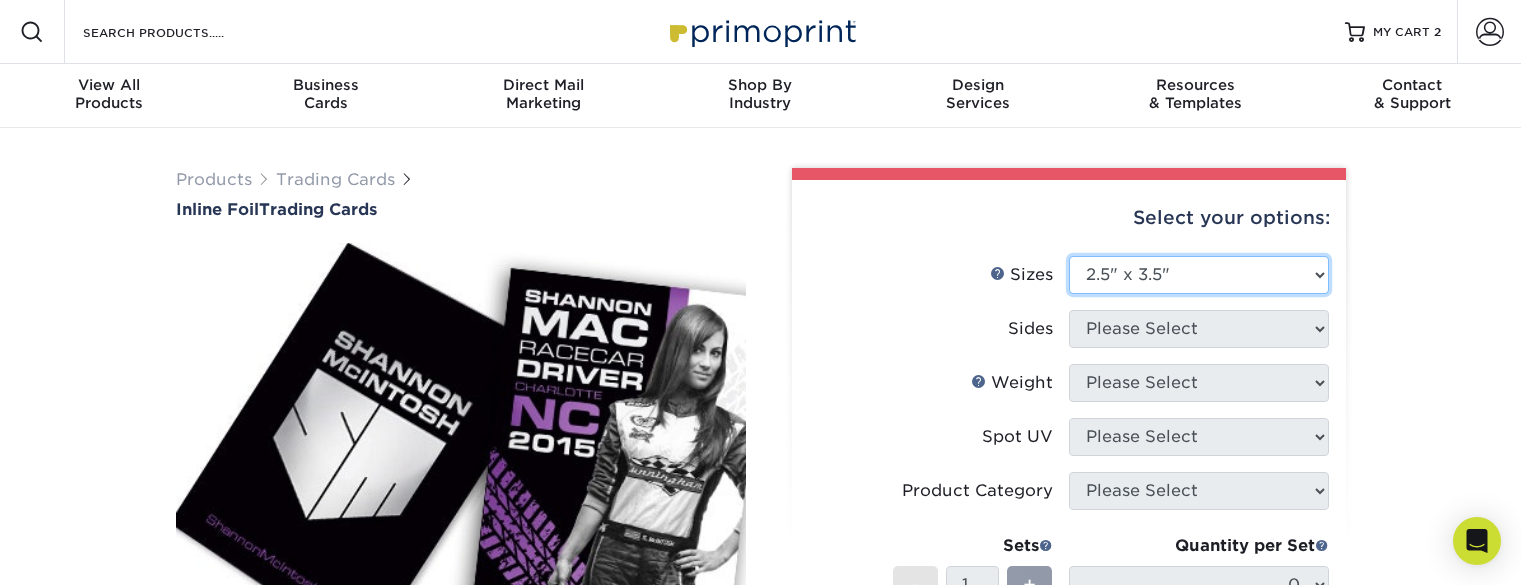 click on "Please Select
2.5" x 3.5"" at bounding box center [1199, 275] 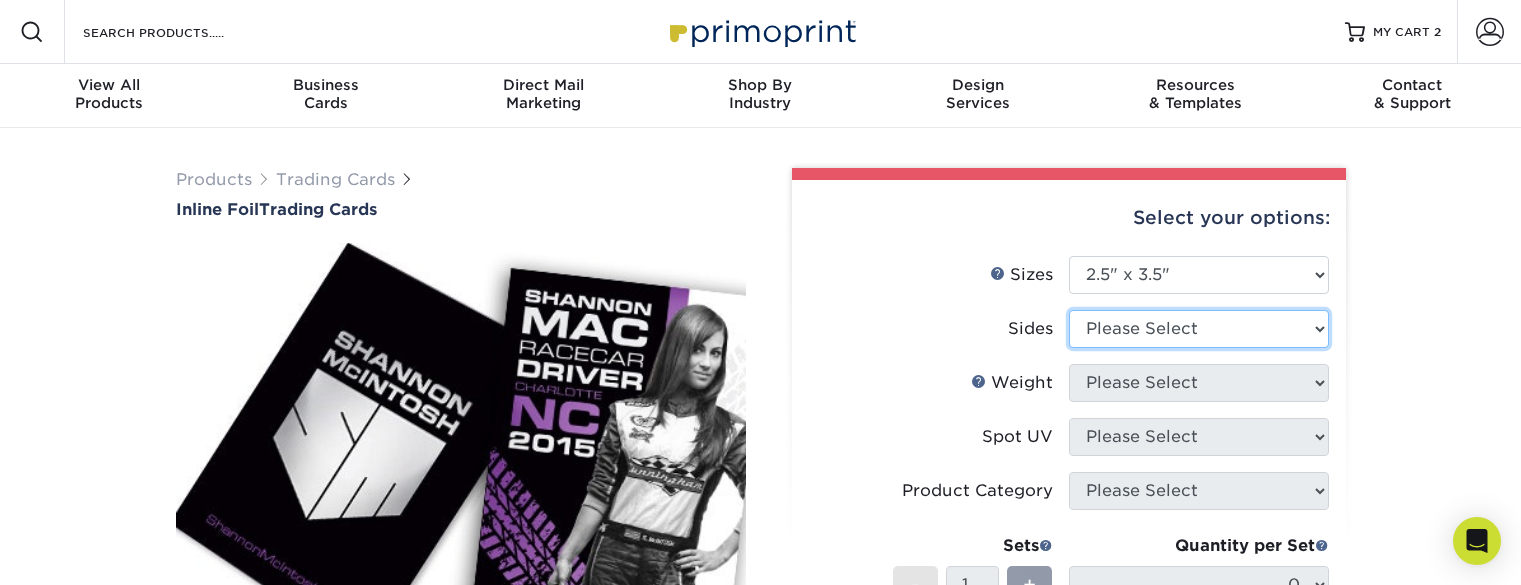 click on "Please Select Print Both Sides - Foil Back Only Print Both Sides - Foil Both Sides Print Both Sides - Foil Front Only Print Front Only - Foil Front Only" at bounding box center [1199, 329] 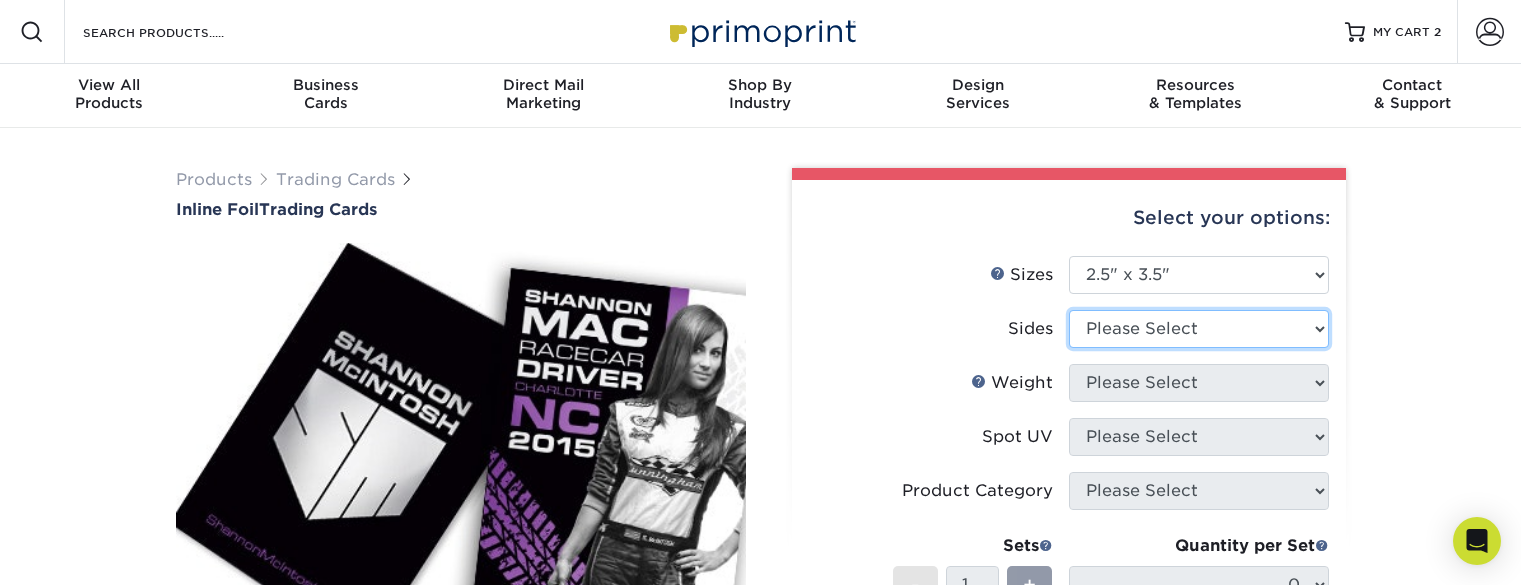 select on "34527644-b4fd-4ffb-9092-1318eefcd9d9" 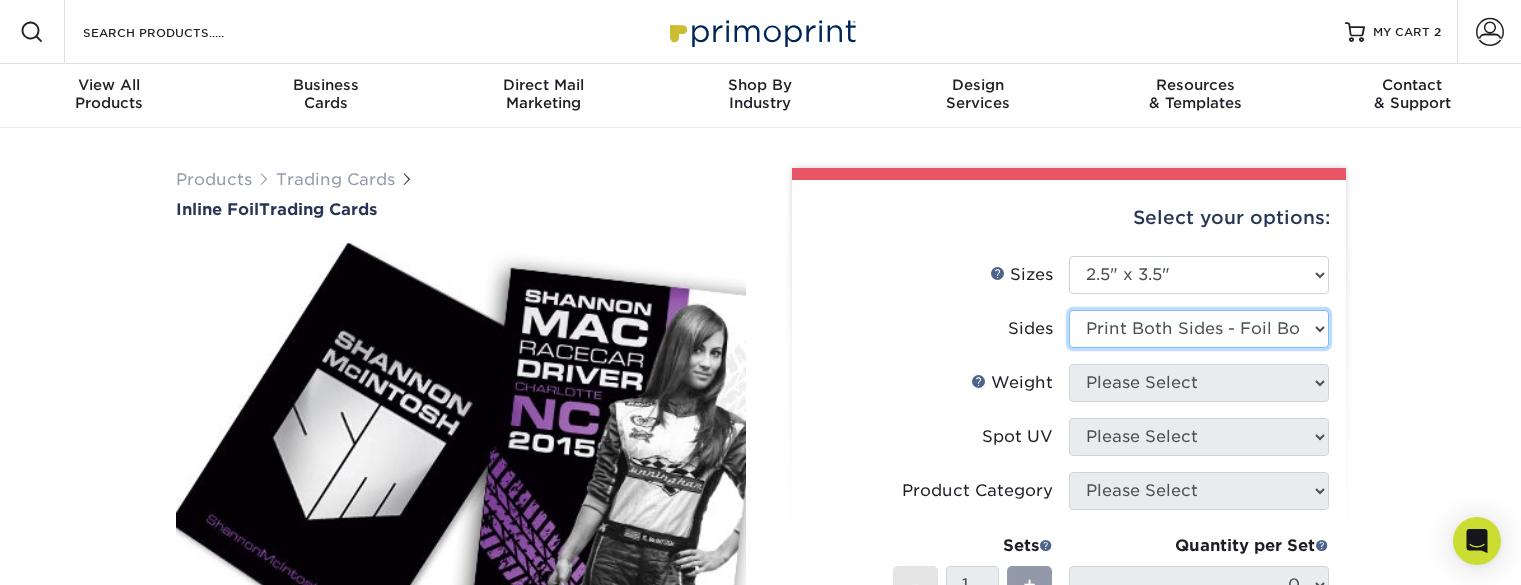 click on "Please Select Print Both Sides - Foil Back Only Print Both Sides - Foil Both Sides Print Both Sides - Foil Front Only Print Front Only - Foil Front Only" at bounding box center [1199, 329] 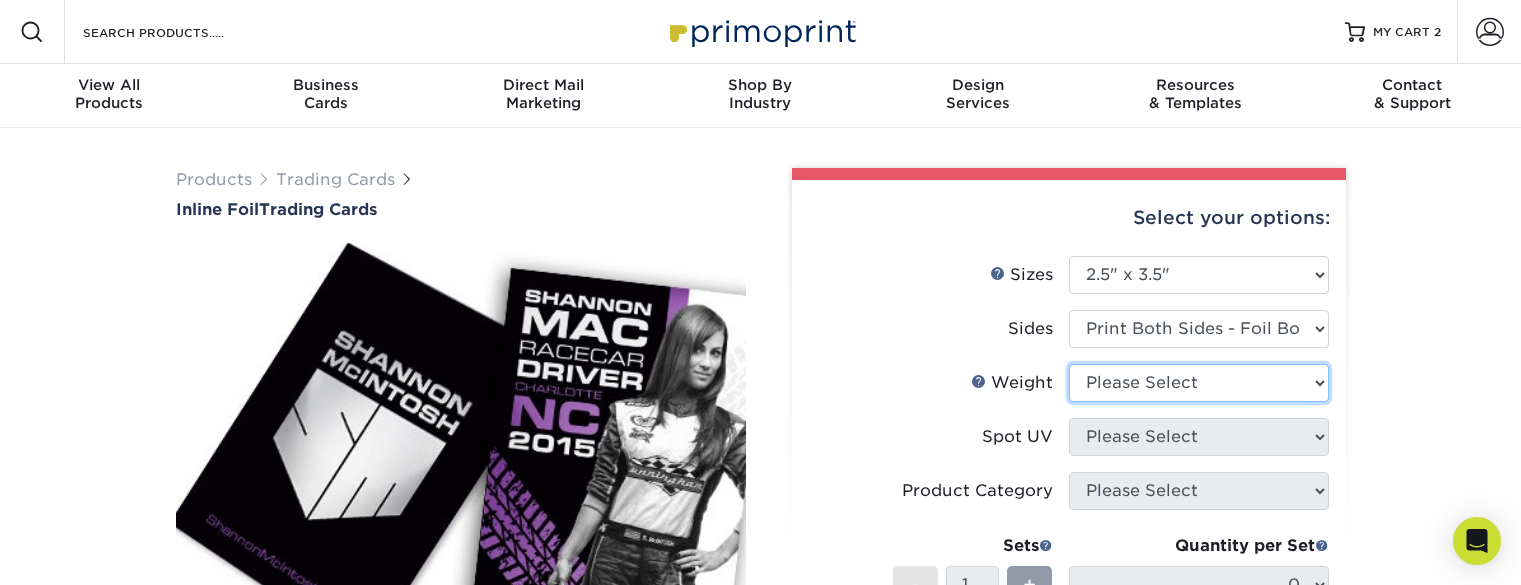 click on "Please Select 16PT" at bounding box center (1199, 383) 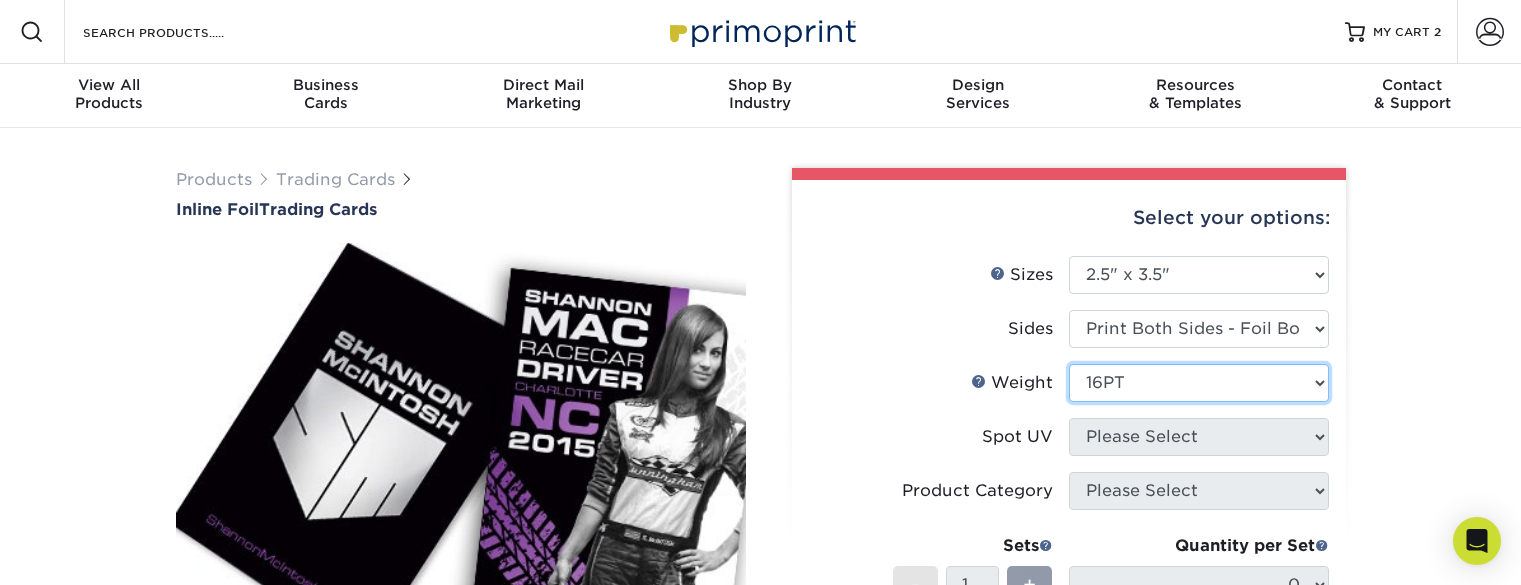 click on "Please Select 16PT" at bounding box center [1199, 383] 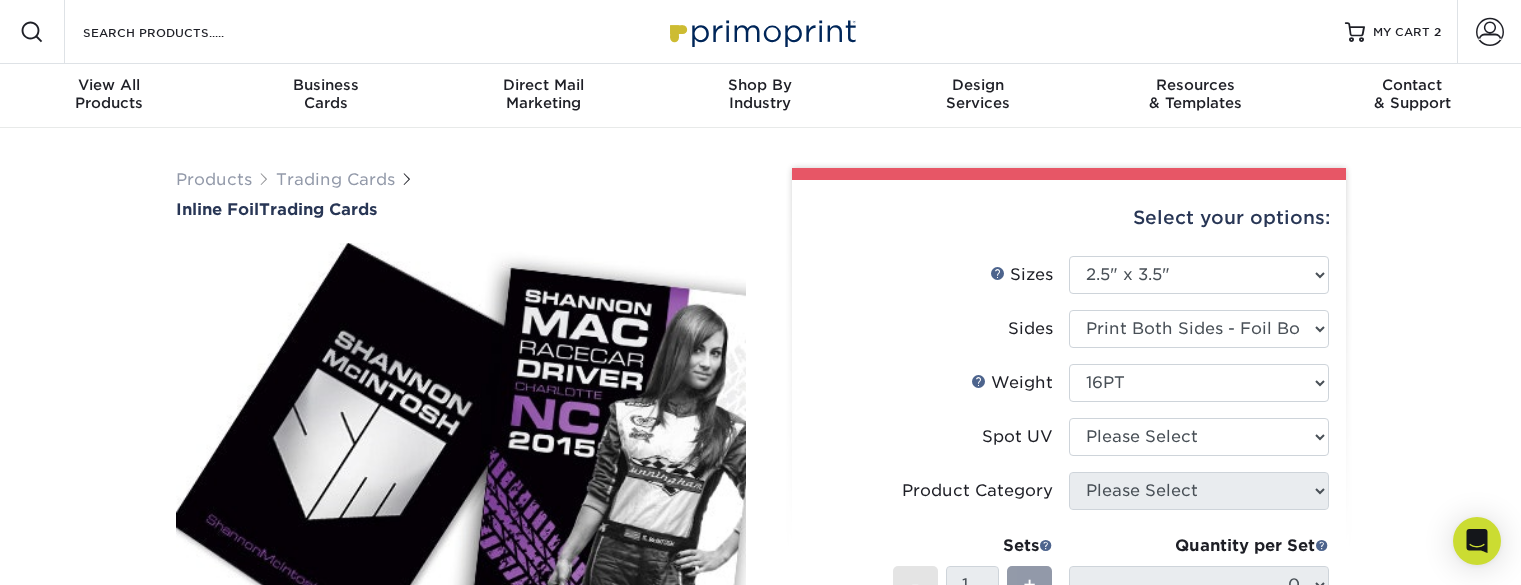 click on "Weight Help Weight
Please Select 16PT" at bounding box center (1069, 391) 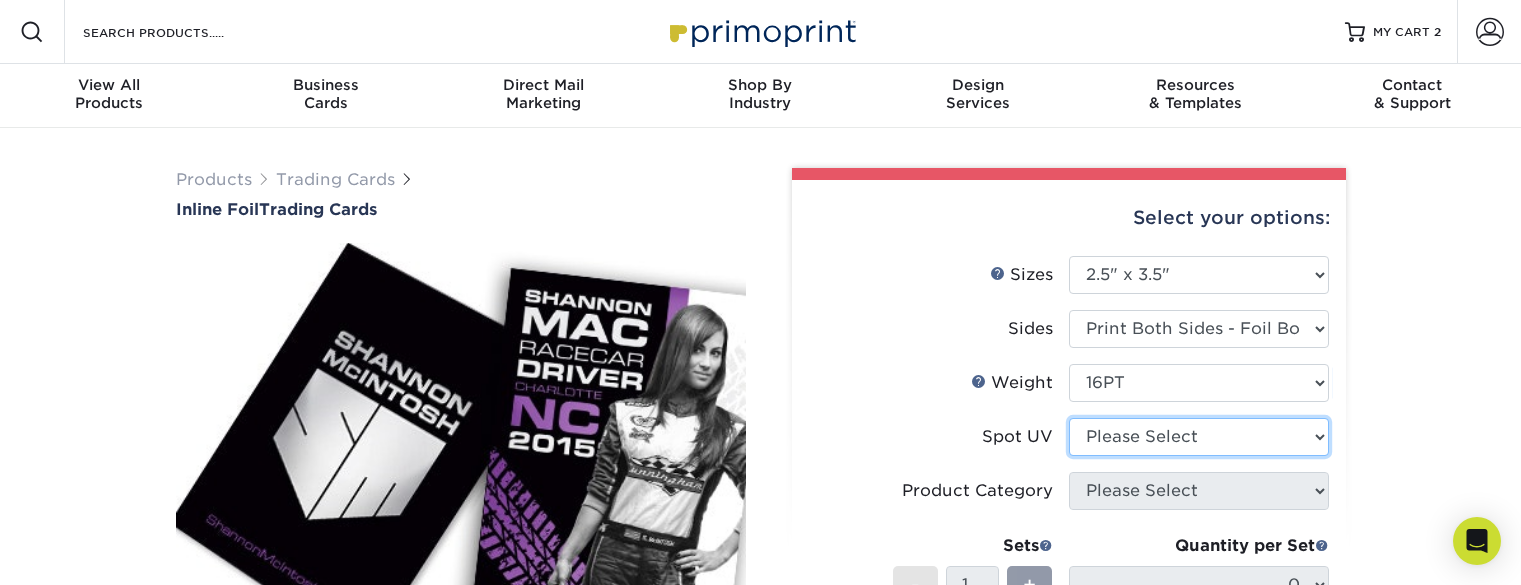 click on "Please Select No Spot UV Front and Back (Both Sides) Front Only Back Only" at bounding box center (1199, 437) 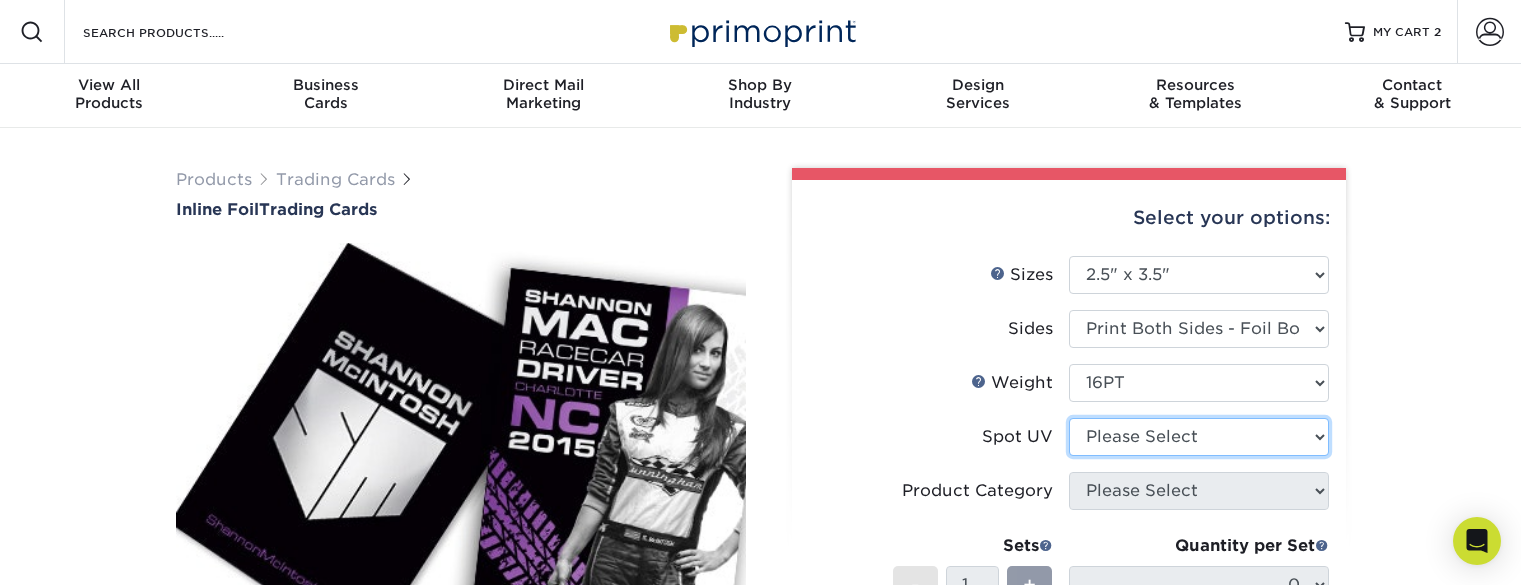 select on "3" 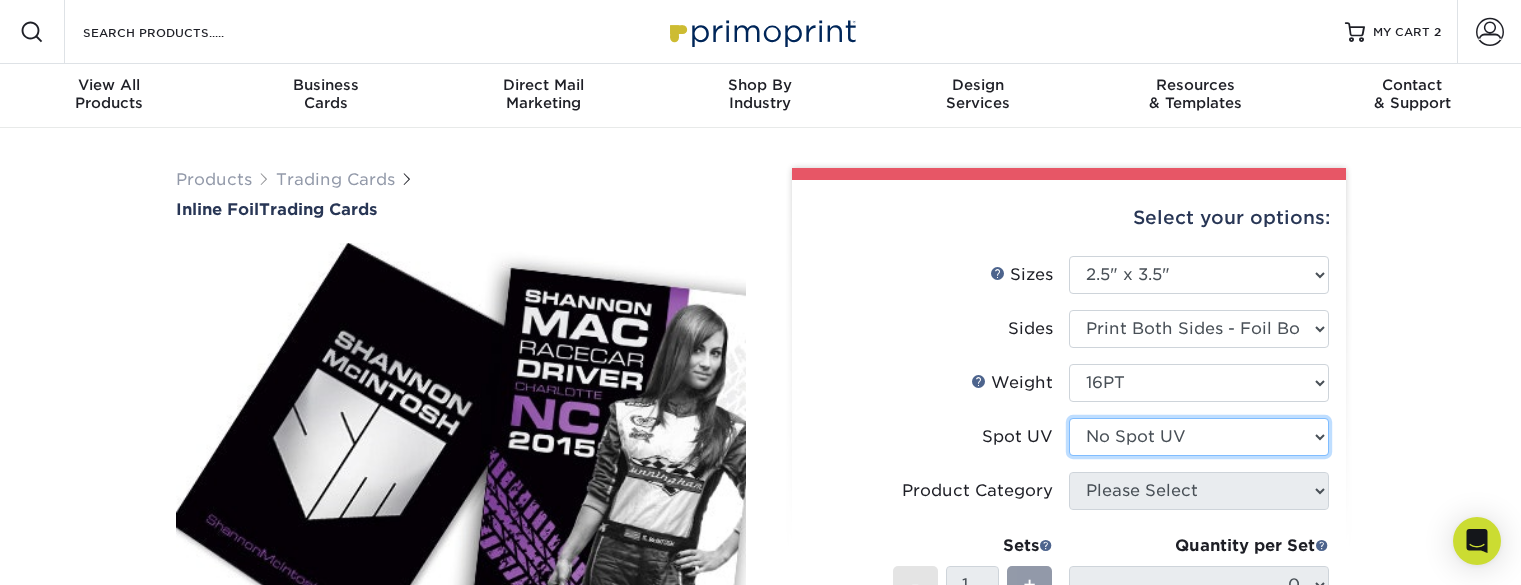 click on "Please Select No Spot UV Front and Back (Both Sides) Front Only Back Only" at bounding box center [1199, 437] 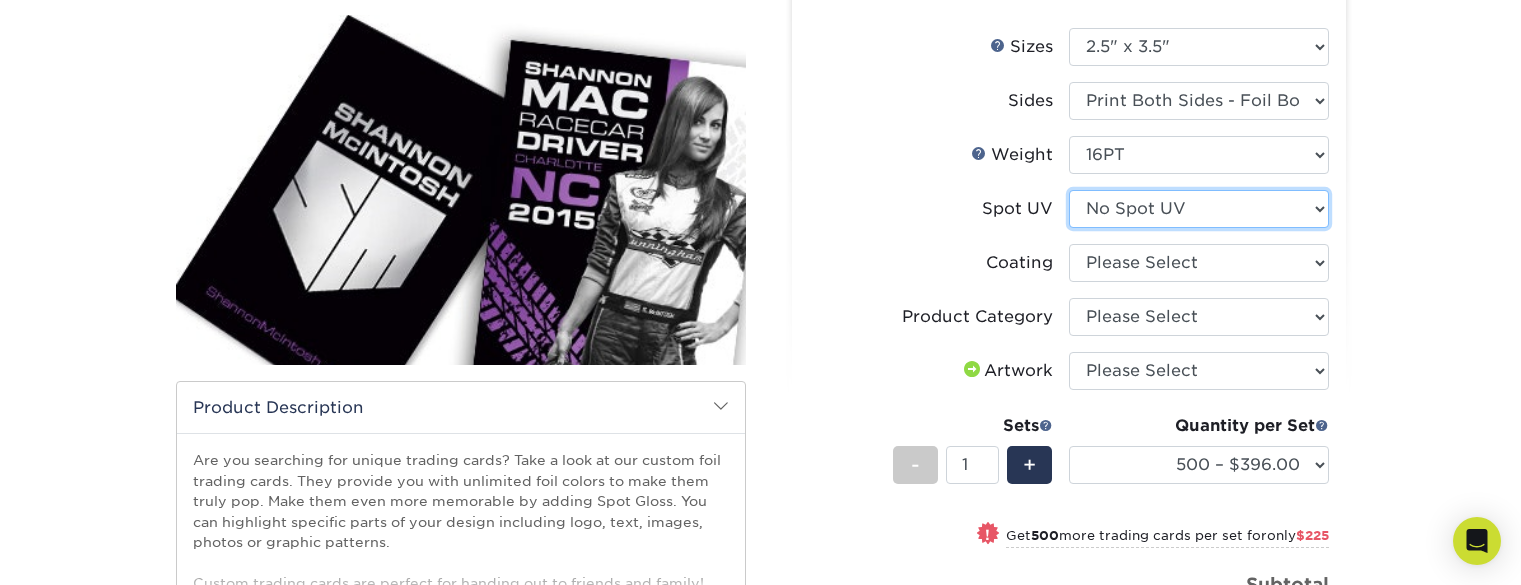 scroll, scrollTop: 232, scrollLeft: 0, axis: vertical 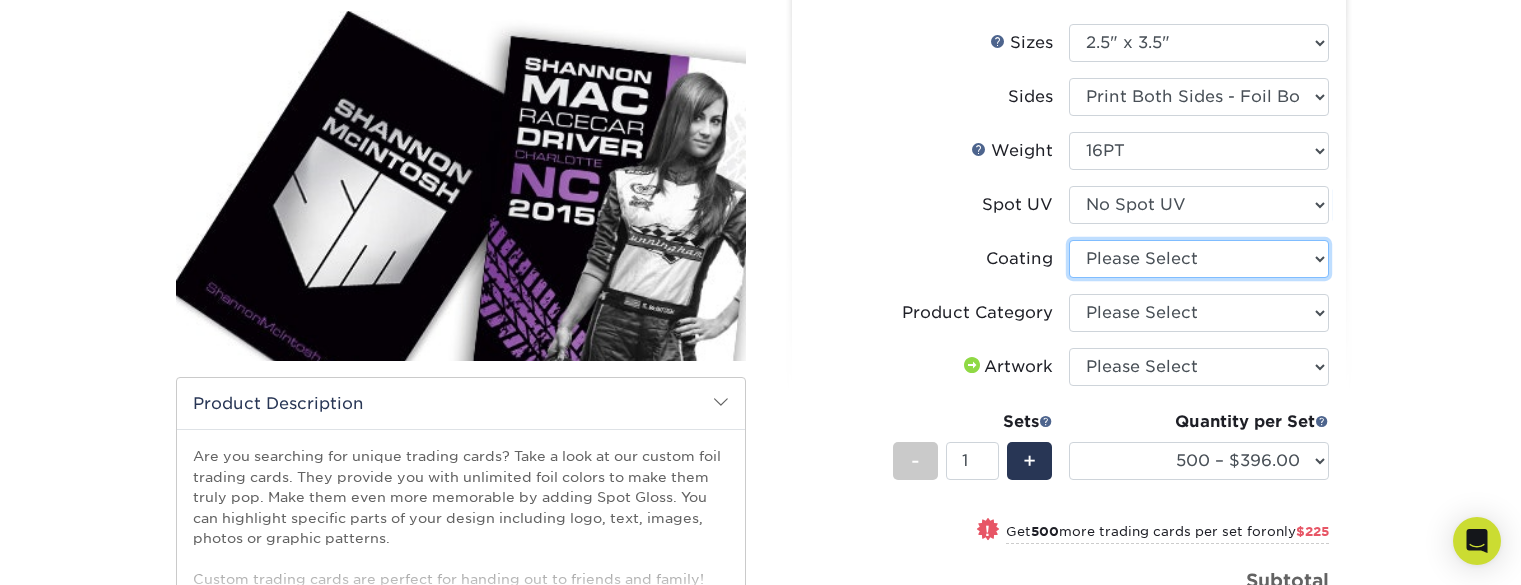click at bounding box center [1199, 259] 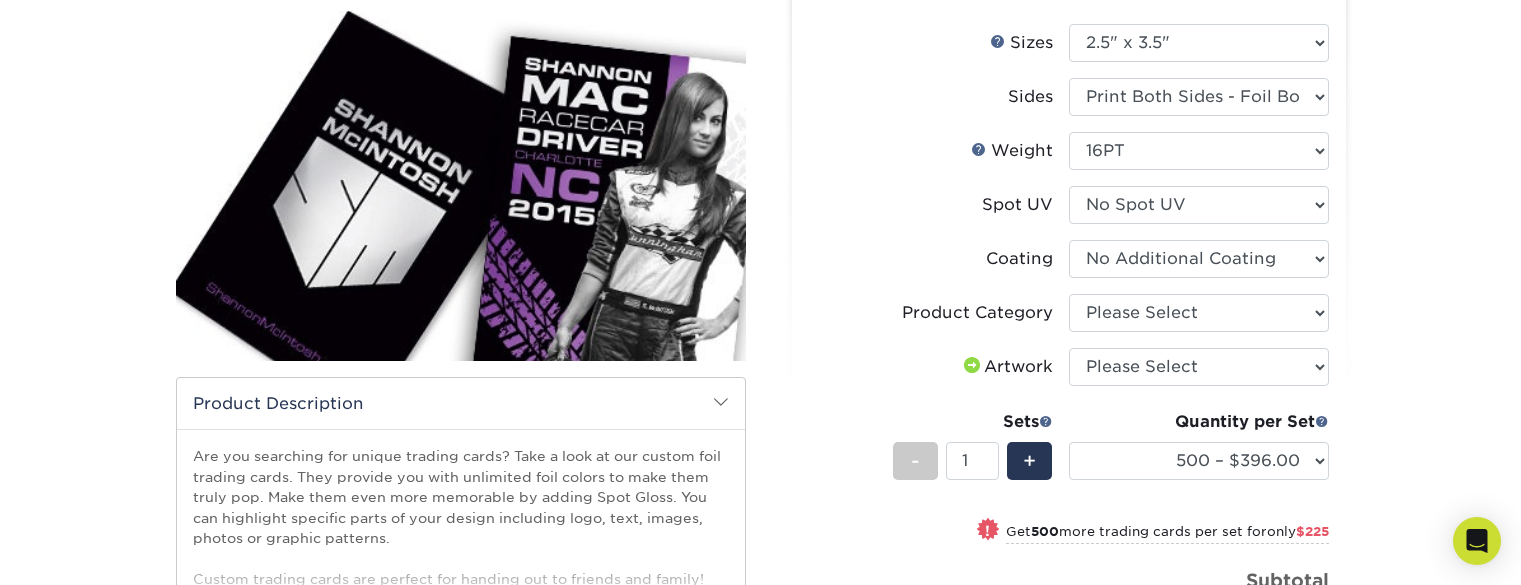 click at bounding box center (1199, 259) 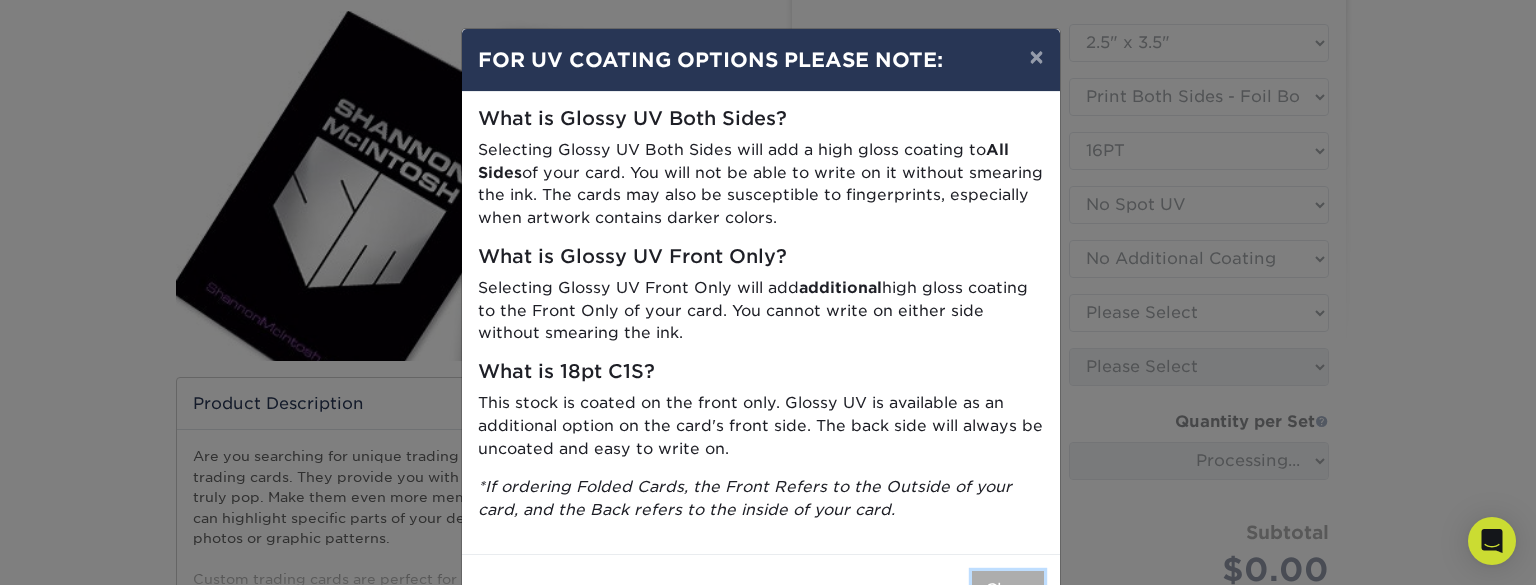 click on "Close" at bounding box center (1008, 590) 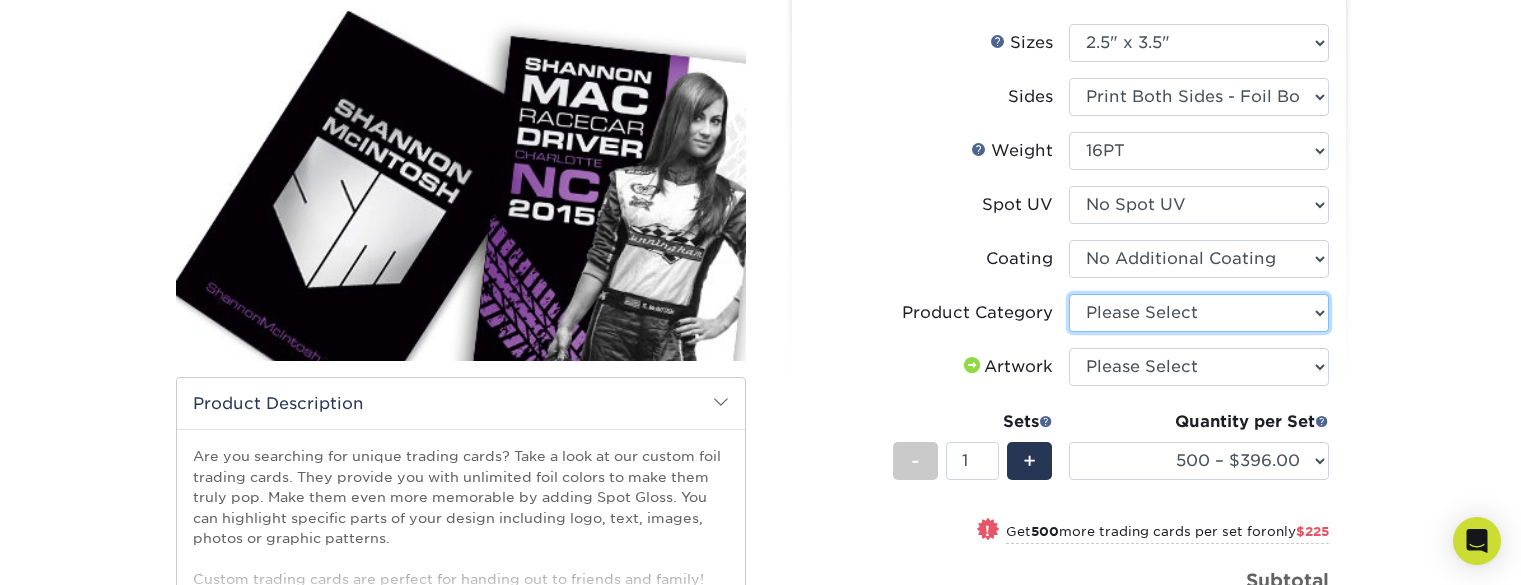 click on "Please Select Trading Cards" at bounding box center [1199, 313] 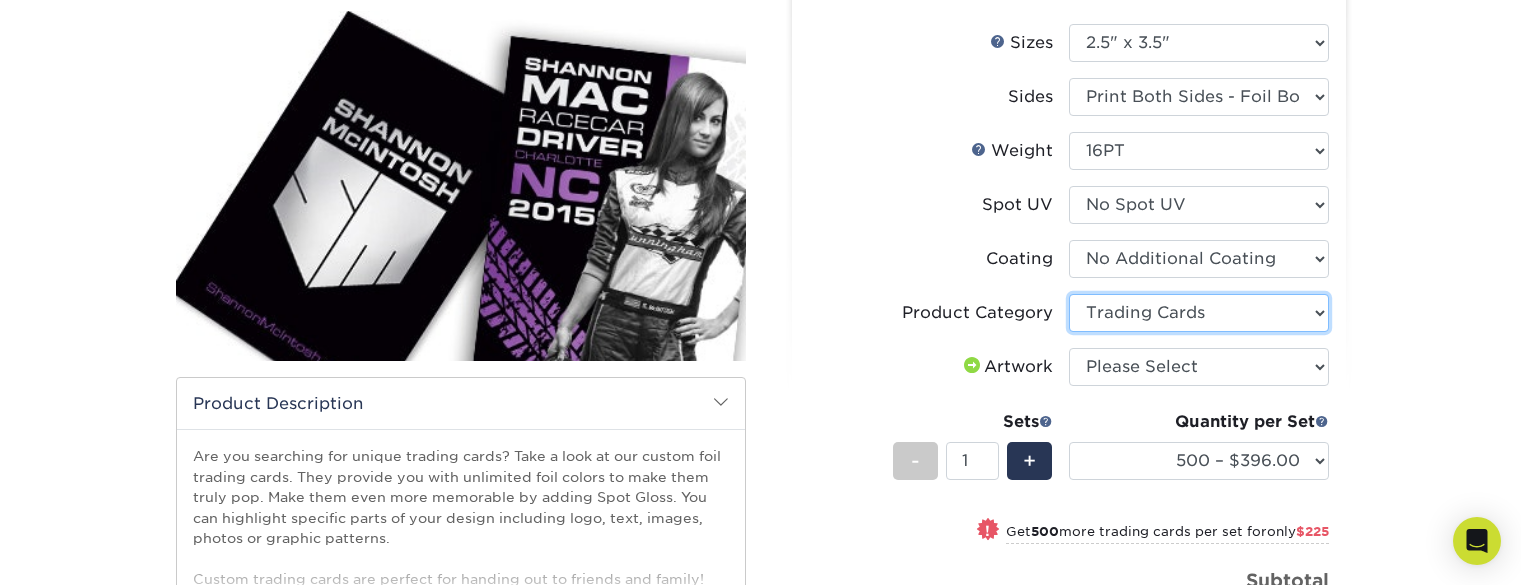 click on "Please Select Trading Cards" at bounding box center (1199, 313) 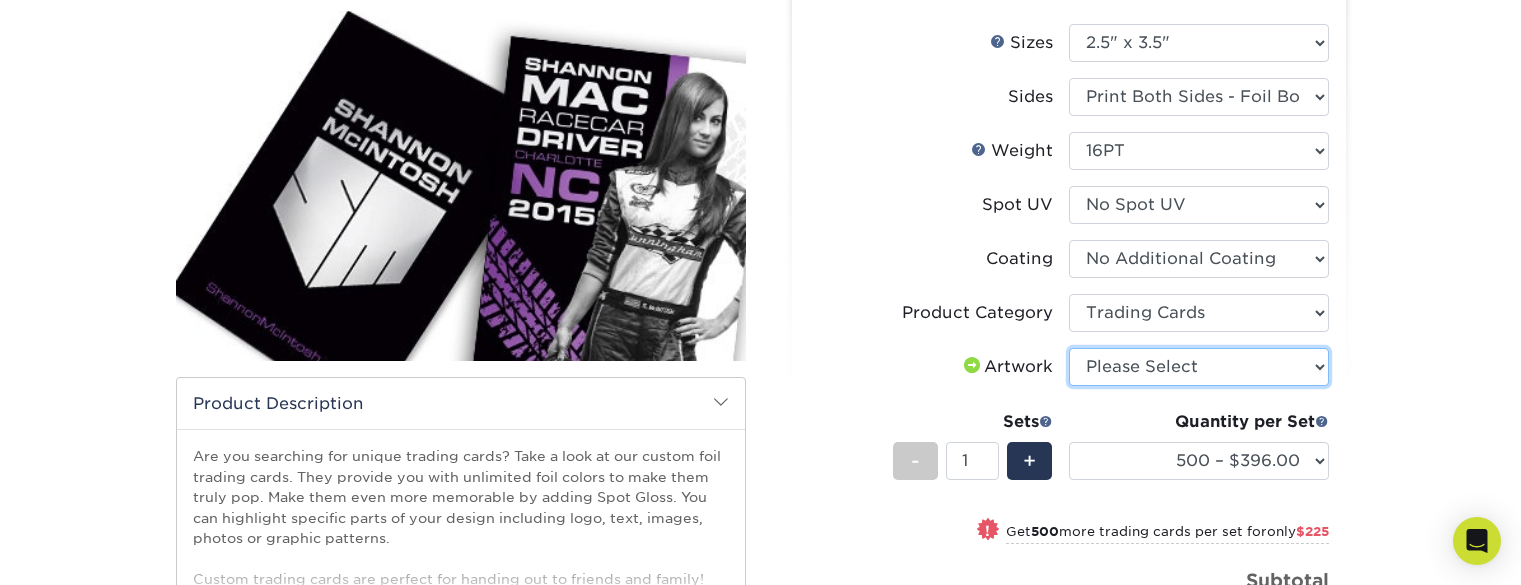 click on "Please Select I will upload files I need a design - $100" at bounding box center [1199, 367] 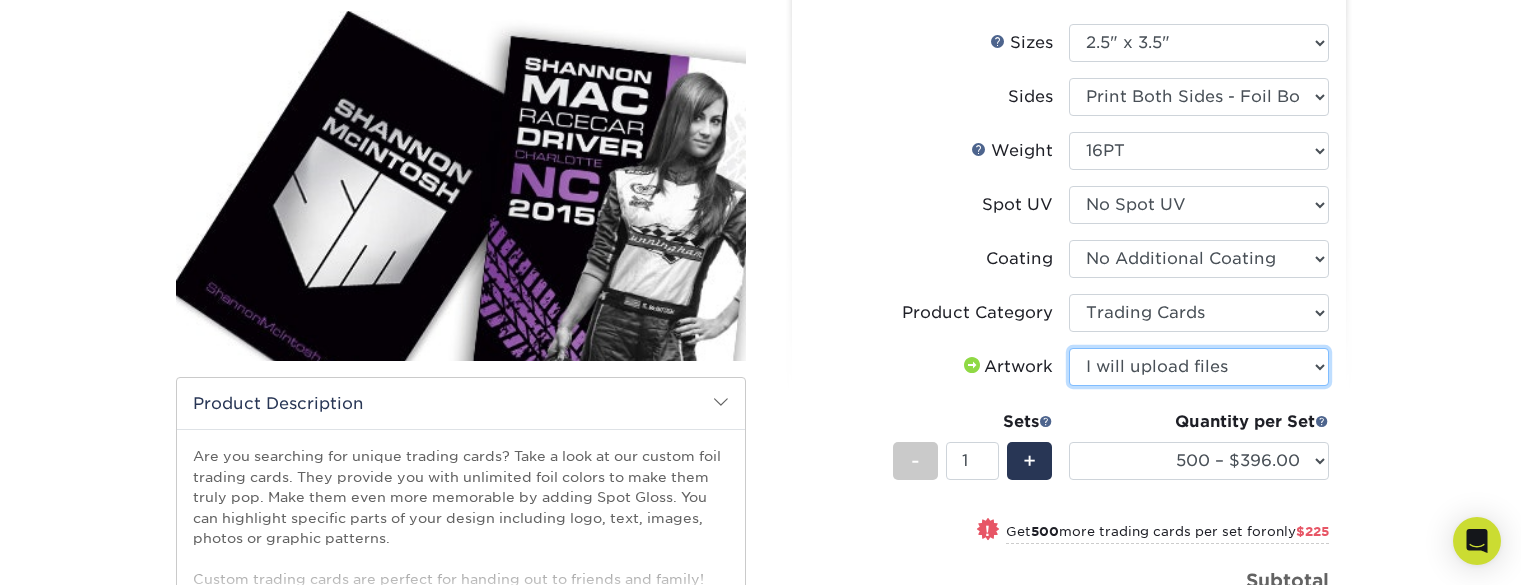 click on "Please Select I will upload files I need a design - $100" at bounding box center (1199, 367) 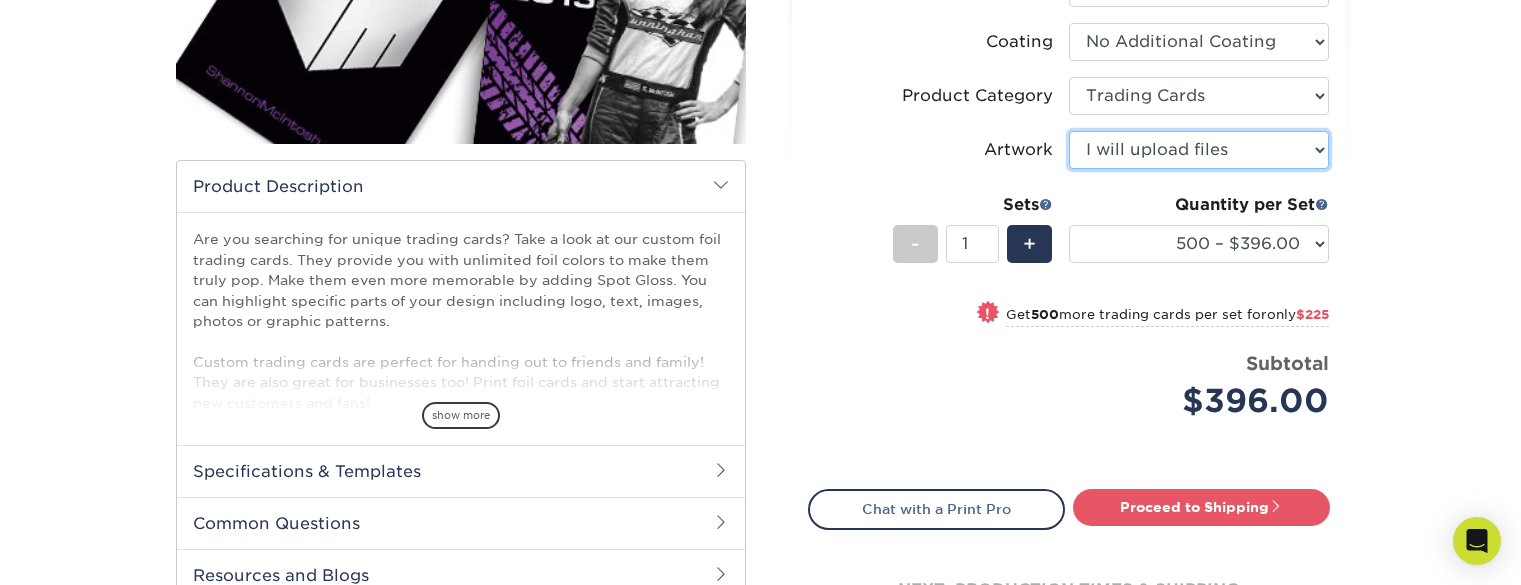 scroll, scrollTop: 450, scrollLeft: 0, axis: vertical 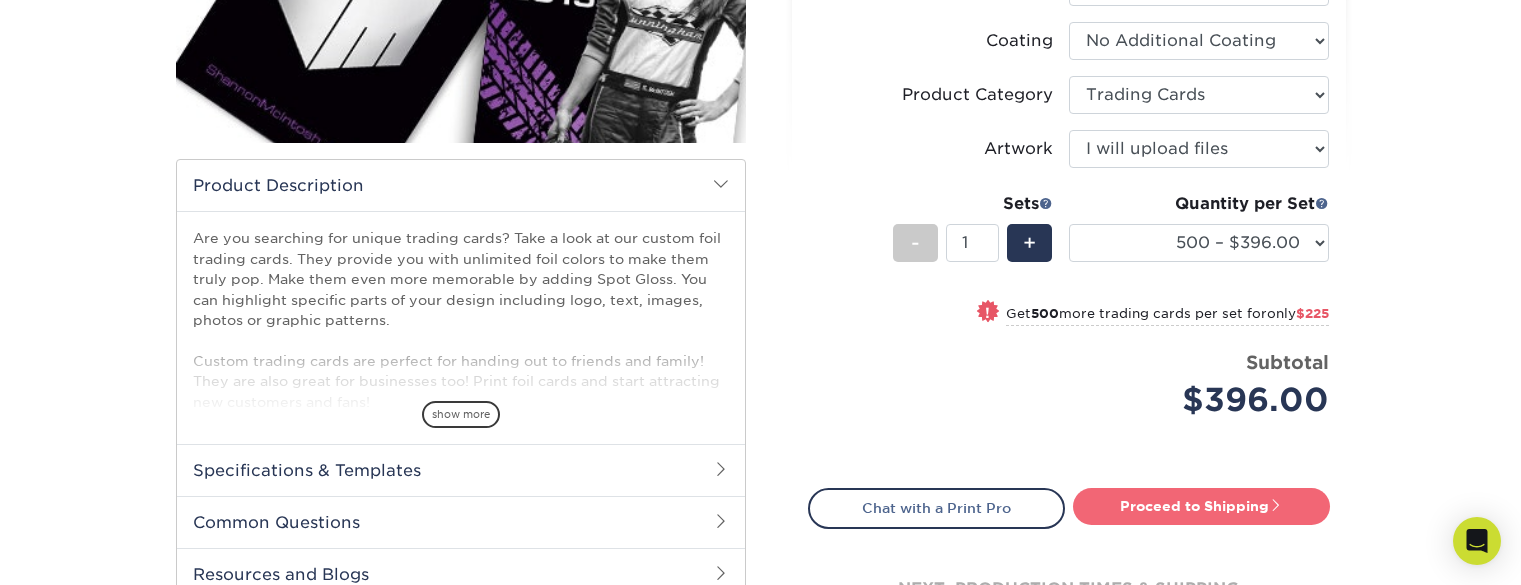 click on "Proceed to Shipping" at bounding box center [1201, 506] 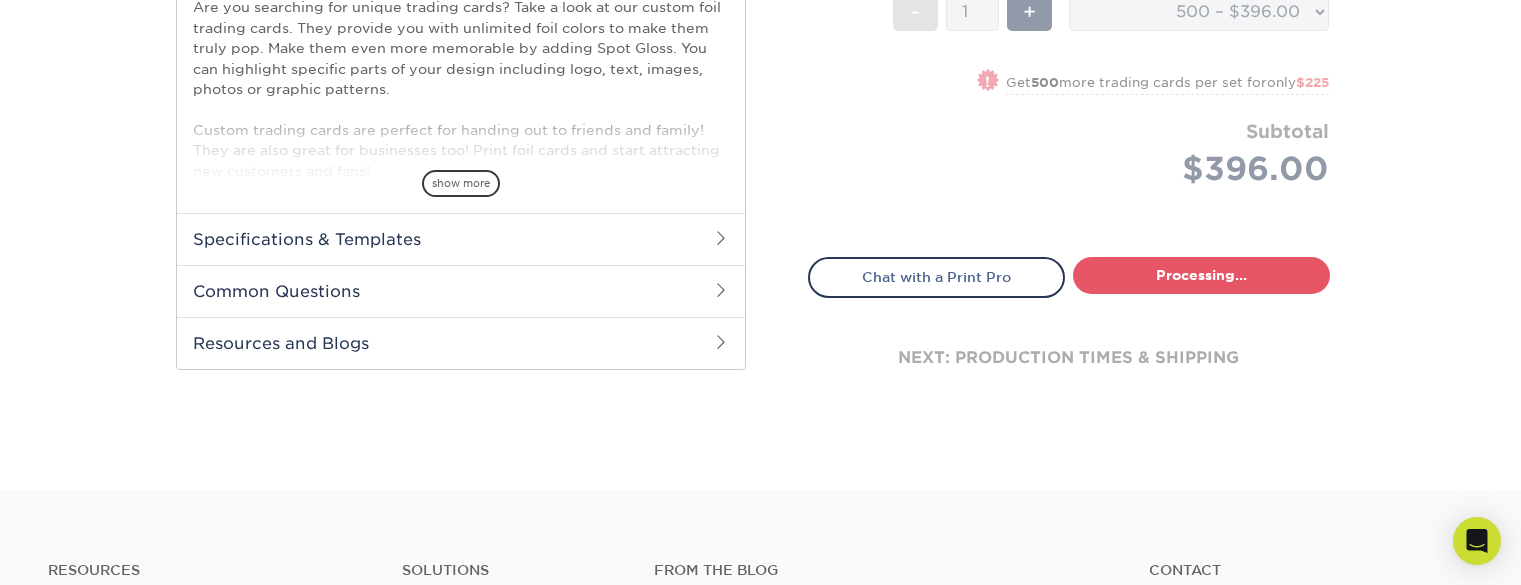 select on "f944bdad-446f-423f-8124-1964ec1f2e55" 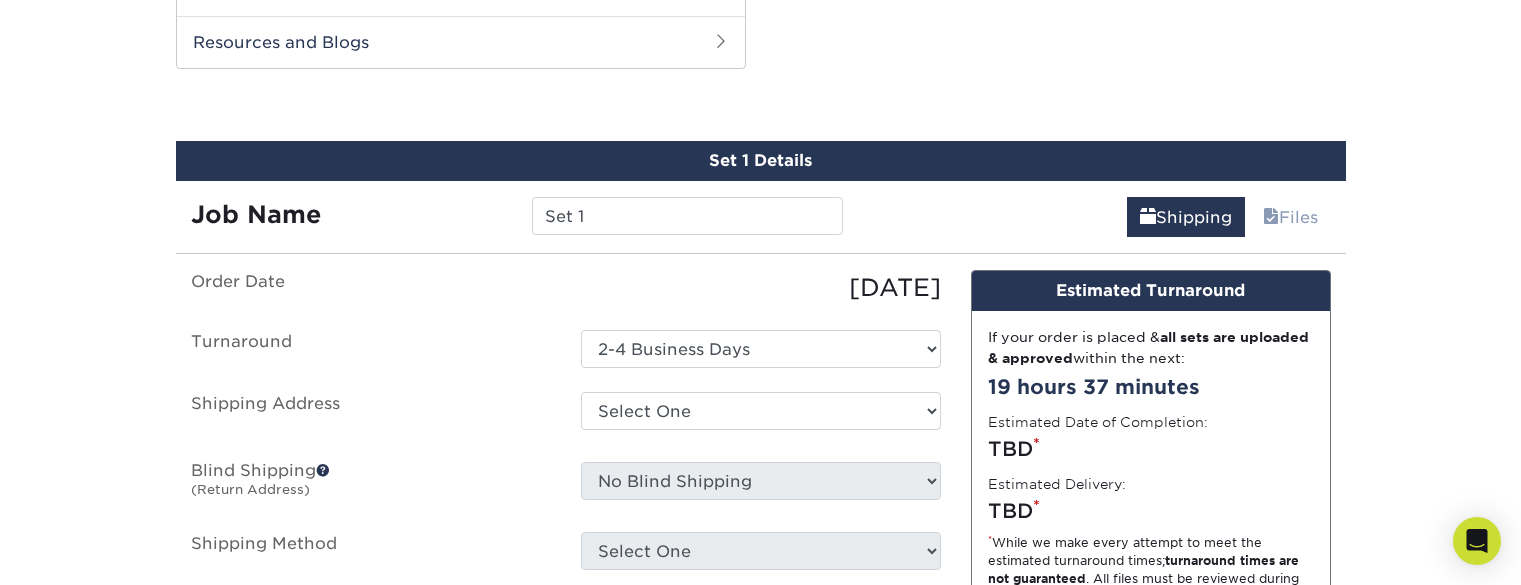 scroll, scrollTop: 992, scrollLeft: 0, axis: vertical 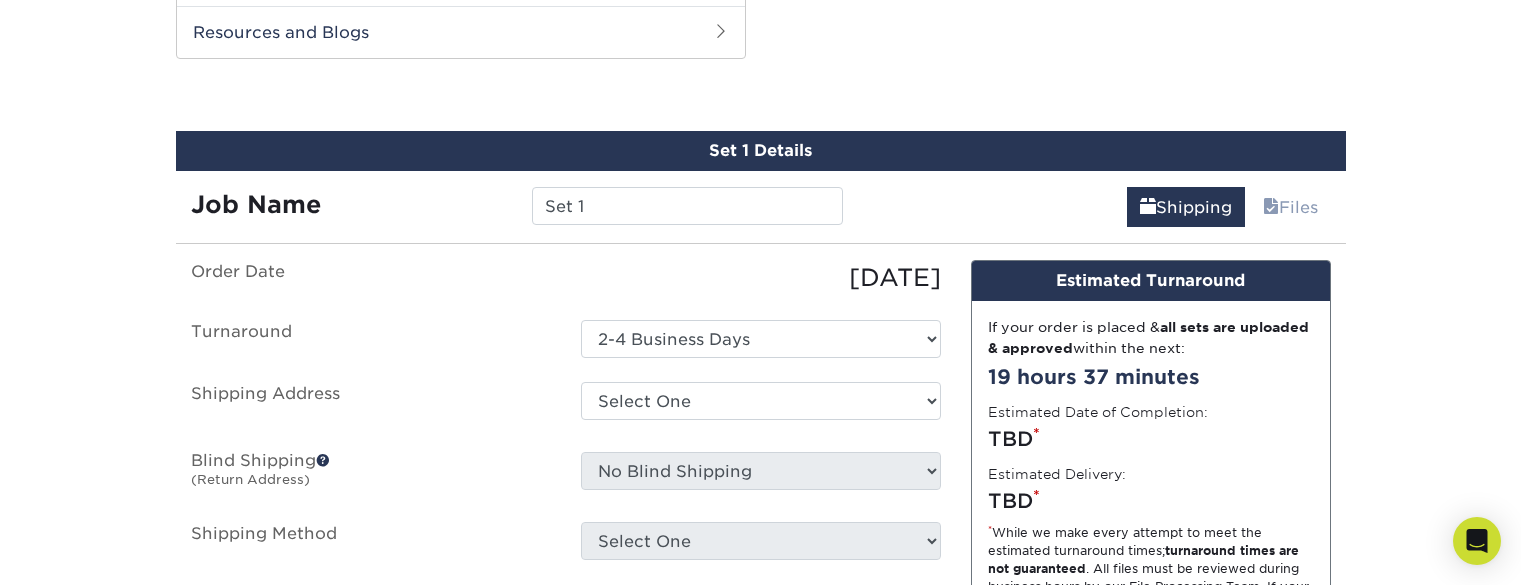 click on "Order Date
07/11/2025
Turnaround
Select One 2-4 Business Days
Shipping Address
Select One
Press Friends
+ Add New Address
- Login
Blind Shipping  (Return Address)
No Blind Shipping
Press Friends
+ Add New Address
Shipping Method
Select One" at bounding box center (566, 410) 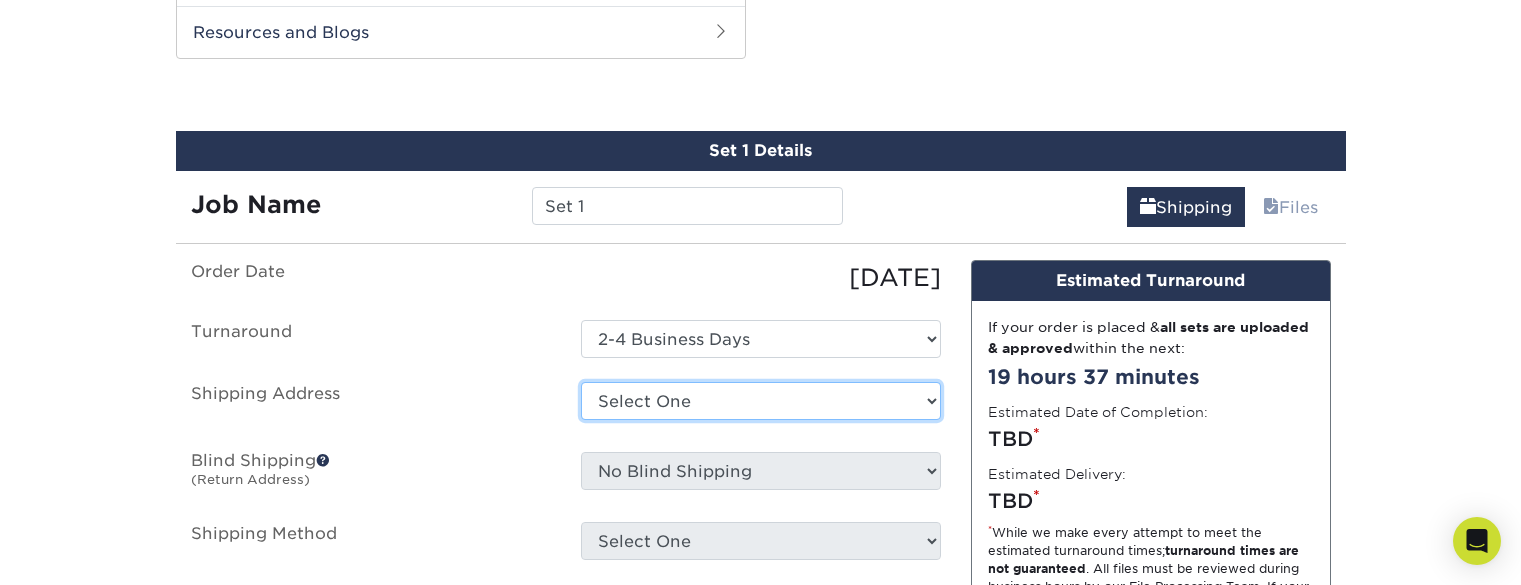 click on "Select One
Press Friends
+ Add New Address
- Login" at bounding box center (761, 401) 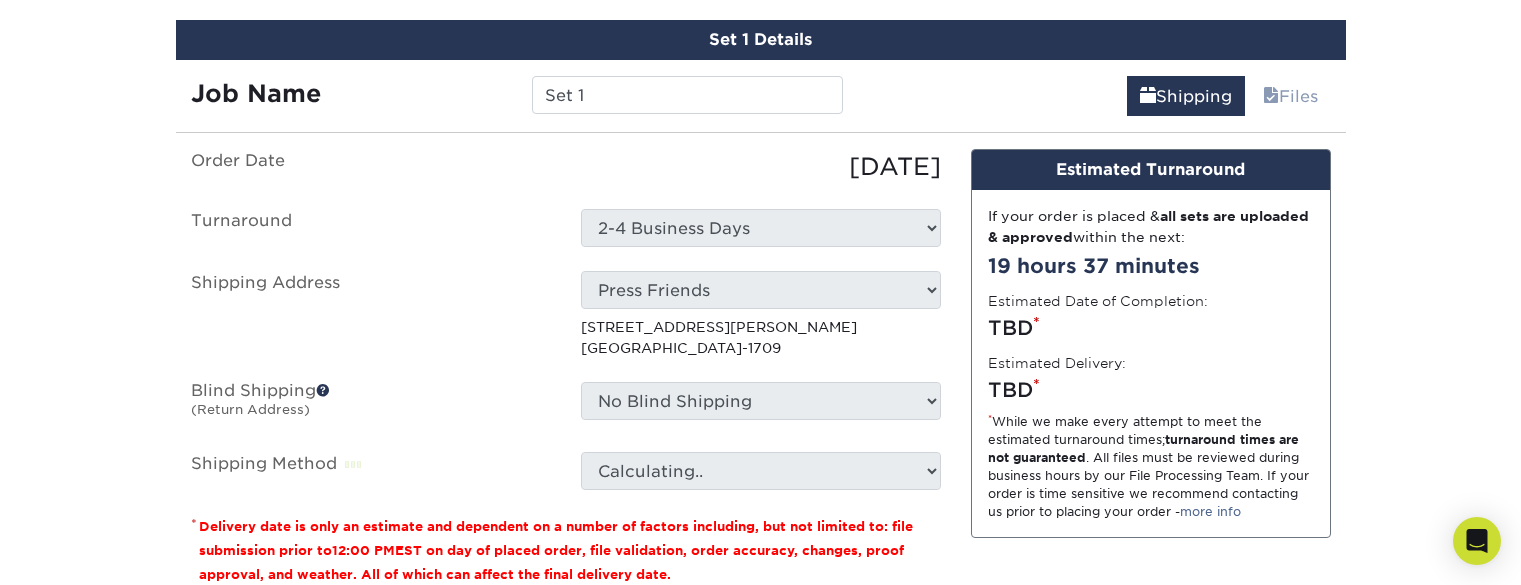 scroll, scrollTop: 1112, scrollLeft: 0, axis: vertical 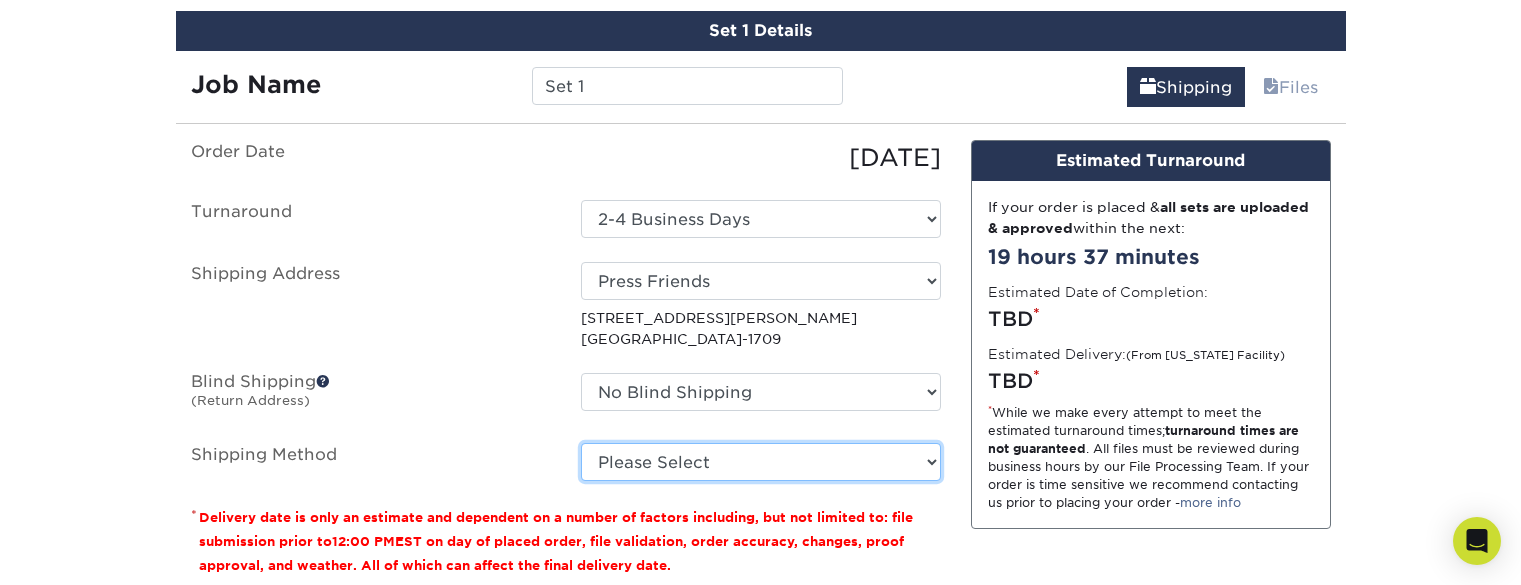 click on "Please Select Ground Shipping (+$13.20) 3 Day Shipping Service (+$13.65) 2 Day Air Shipping (+$14.11) Next Day Shipping by 5pm (+$16.43) Next Day Shipping by 12 noon (+$17.35) Next Day Air Early A.M. (+$93.78)" at bounding box center (761, 462) 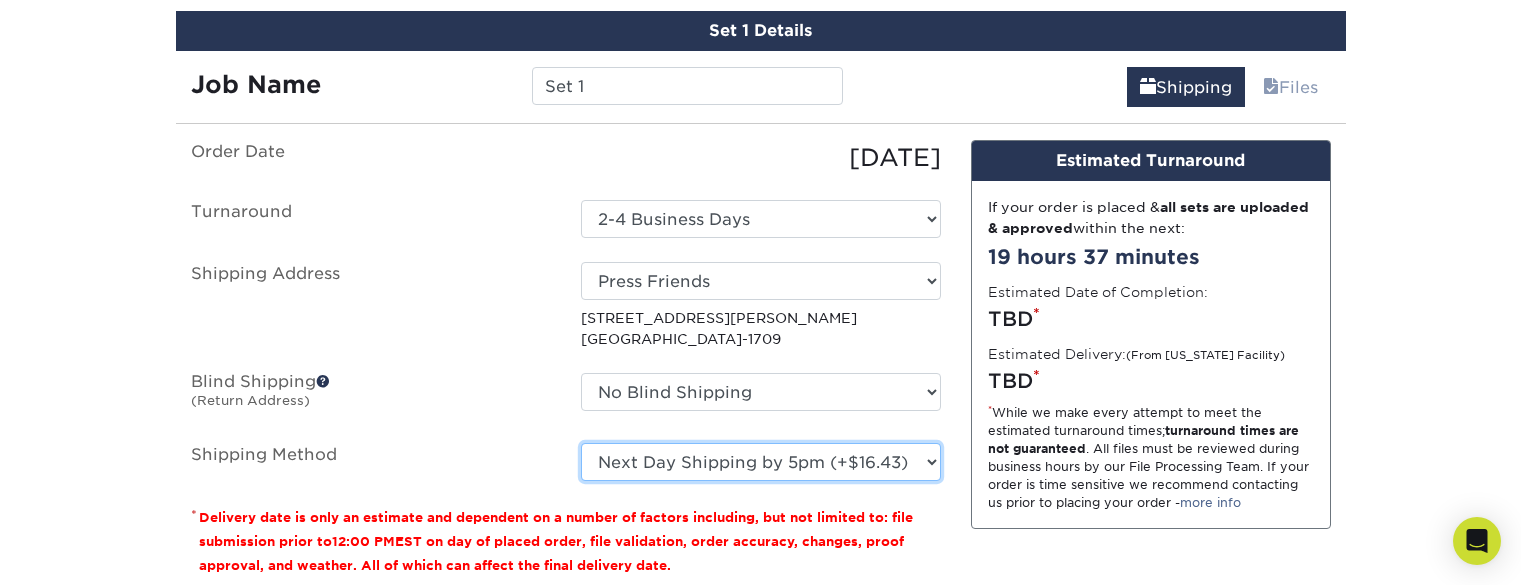 click on "Please Select Ground Shipping (+$13.20) 3 Day Shipping Service (+$13.65) 2 Day Air Shipping (+$14.11) Next Day Shipping by 5pm (+$16.43) Next Day Shipping by 12 noon (+$17.35) Next Day Air Early A.M. (+$93.78)" at bounding box center (761, 462) 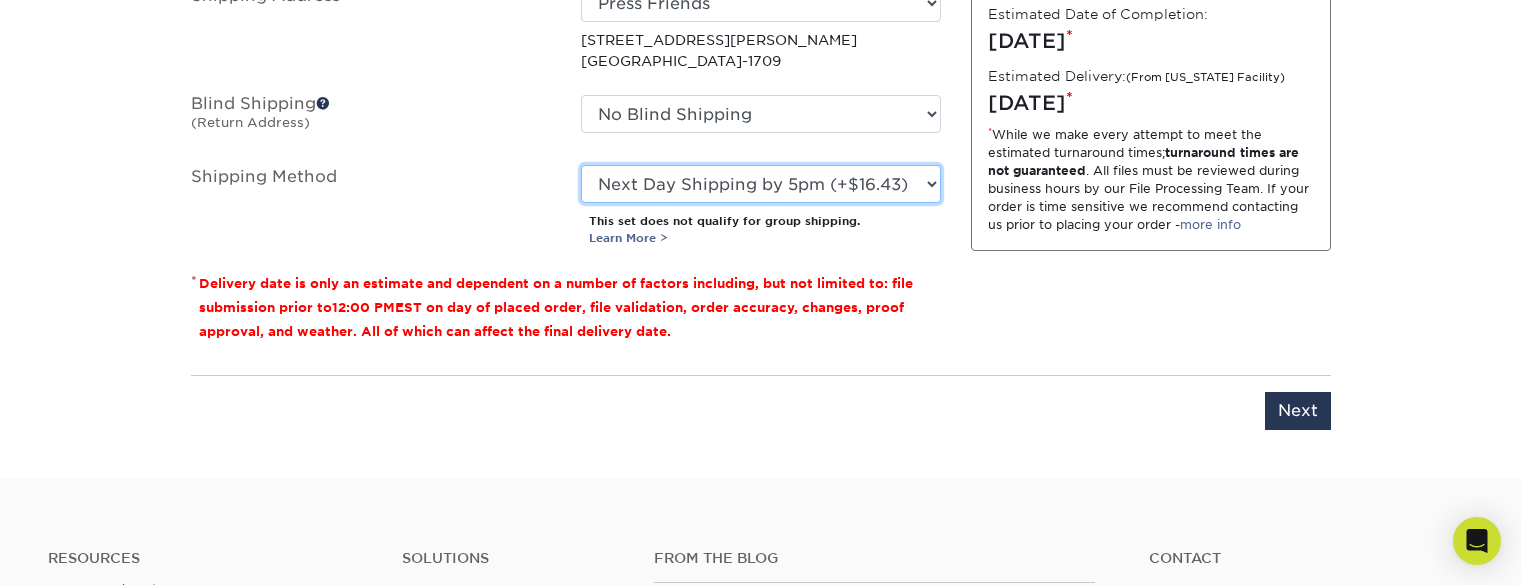 scroll, scrollTop: 1388, scrollLeft: 0, axis: vertical 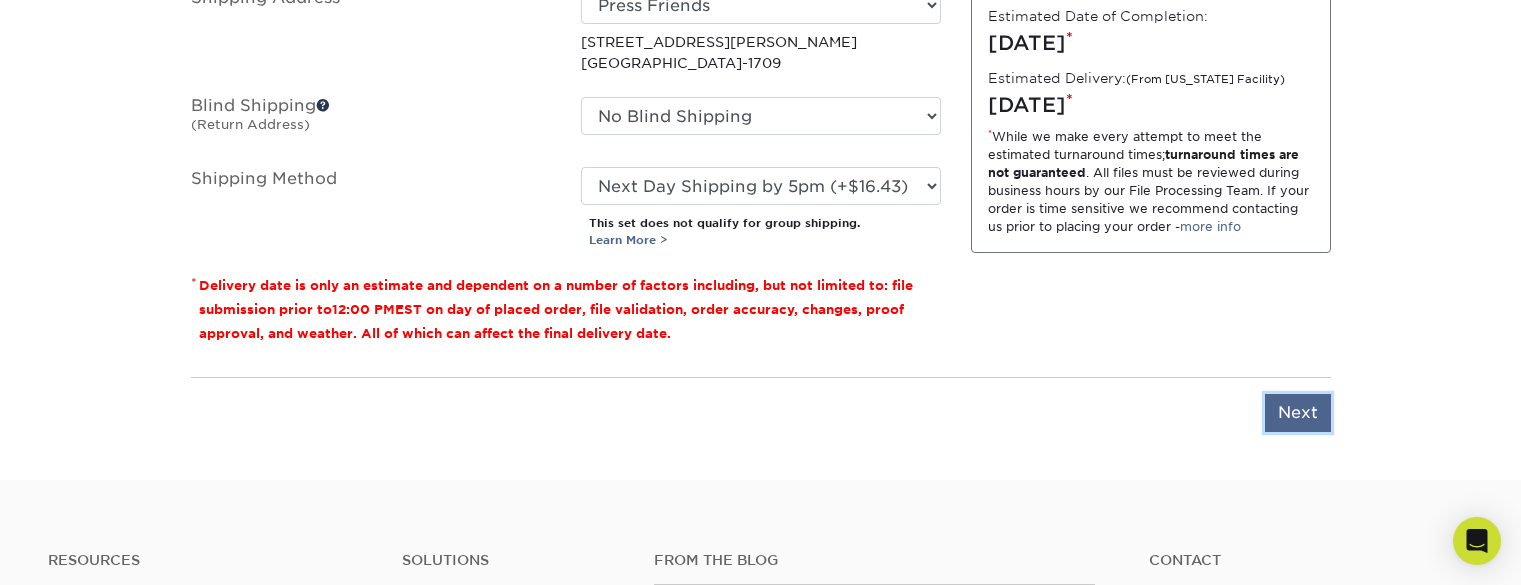 click on "Next" at bounding box center (1298, 413) 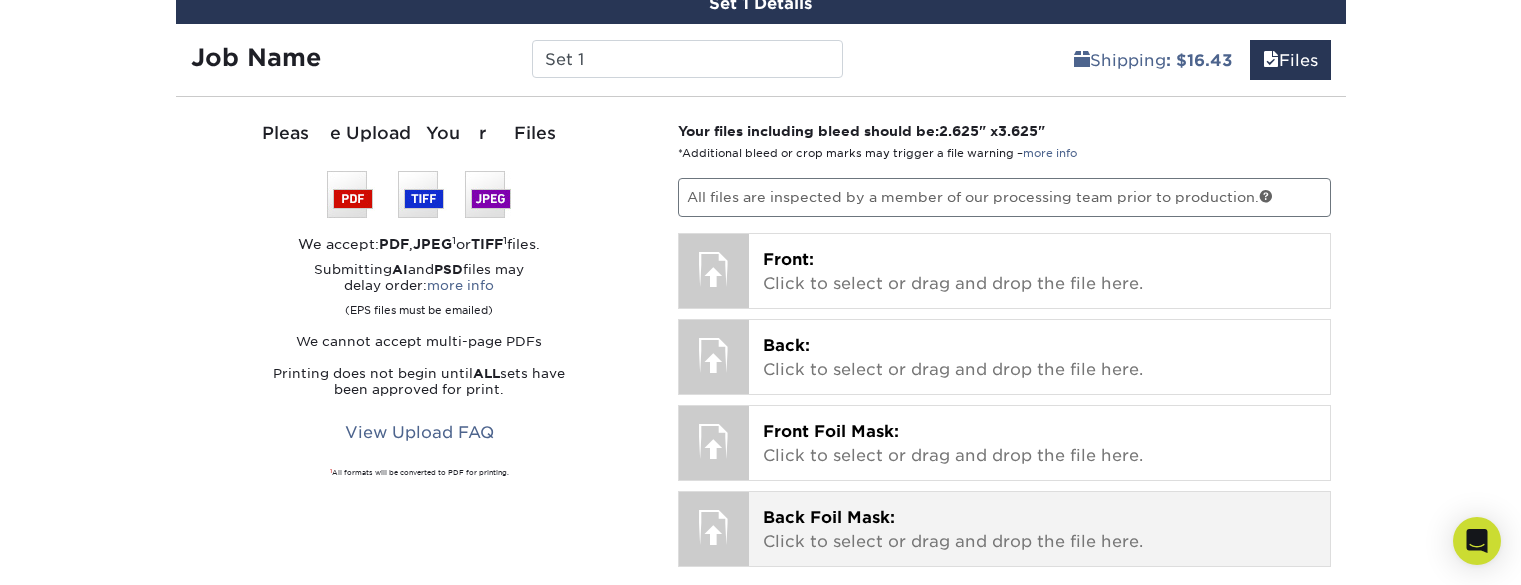 scroll, scrollTop: 1138, scrollLeft: 0, axis: vertical 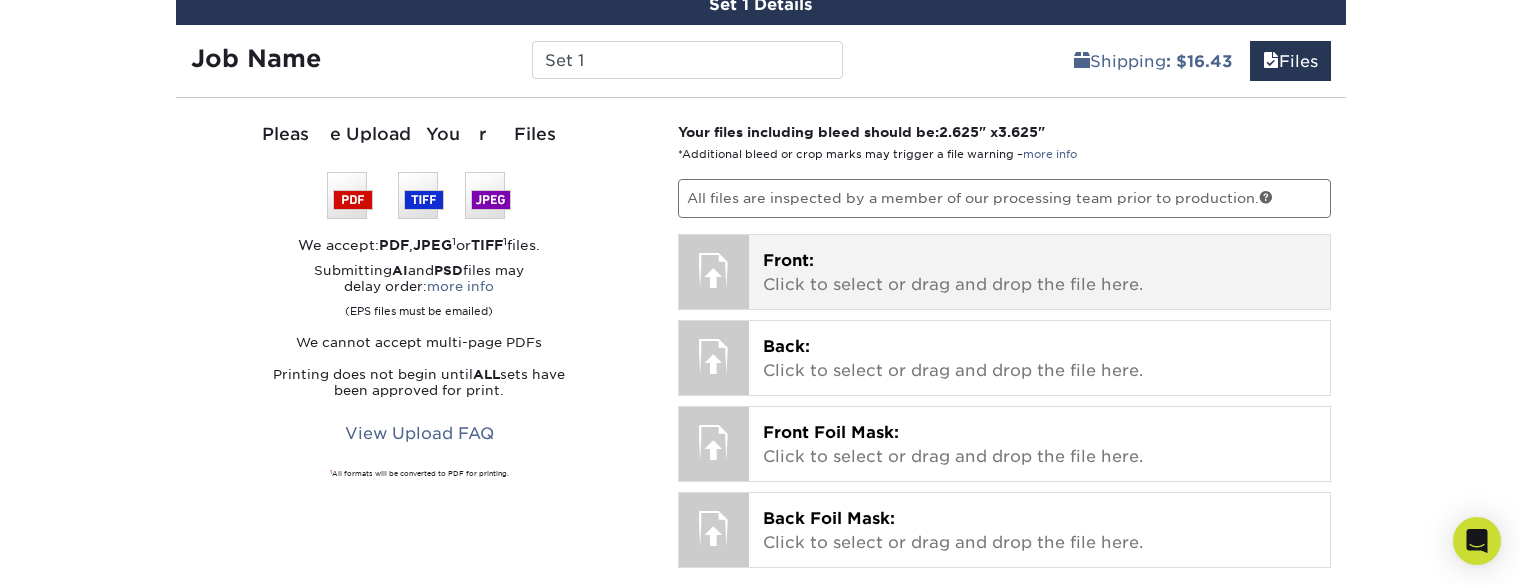 click on "Front: Click to select or drag and drop the file here." at bounding box center [1039, 273] 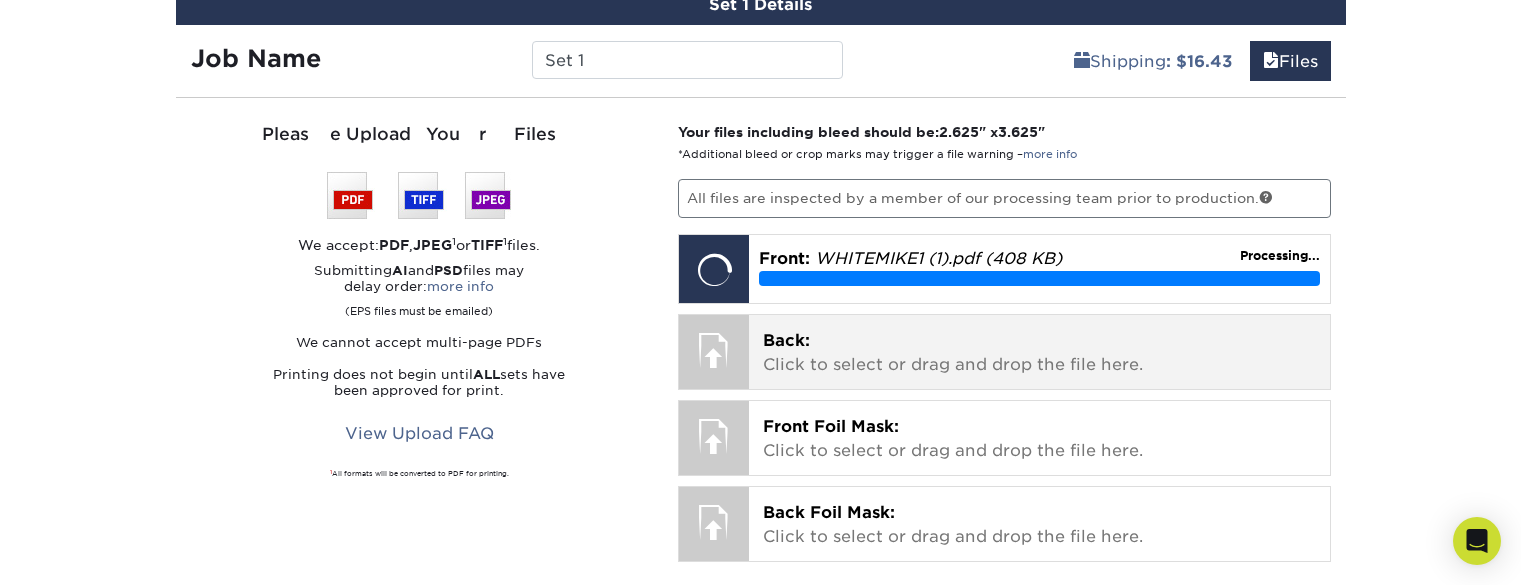 click on "Back: Click to select or drag and drop the file here." at bounding box center (1039, 353) 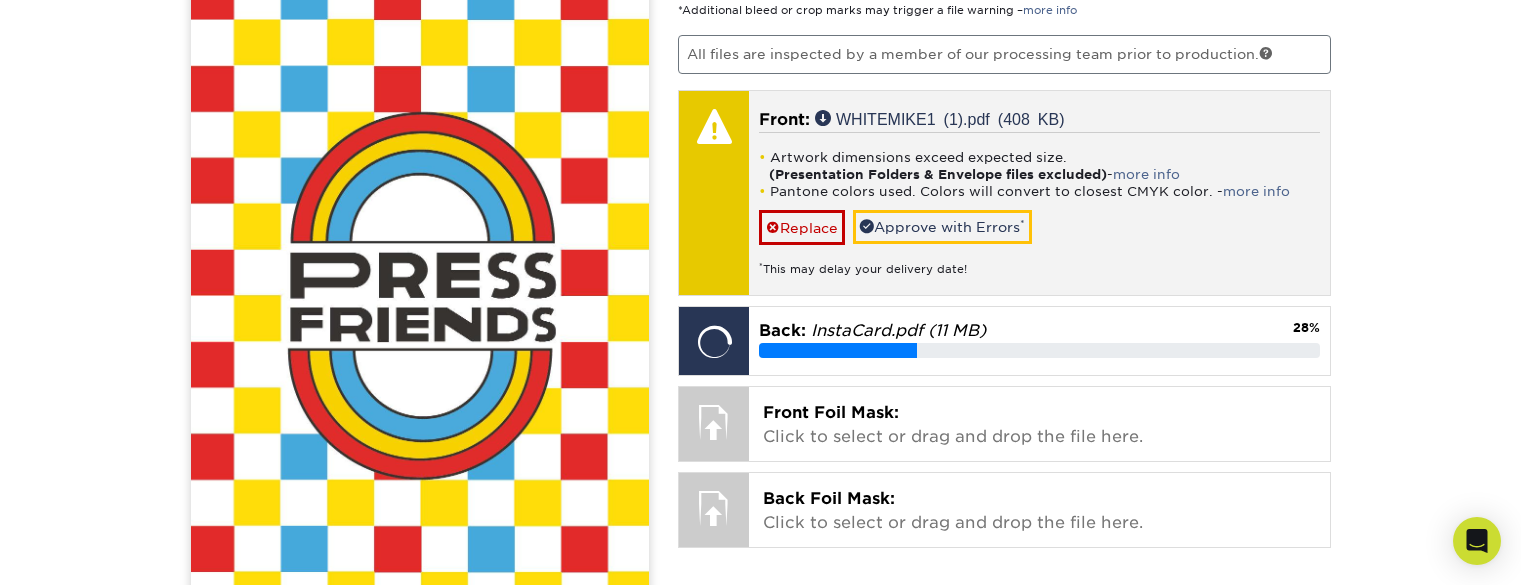 scroll, scrollTop: 1283, scrollLeft: 0, axis: vertical 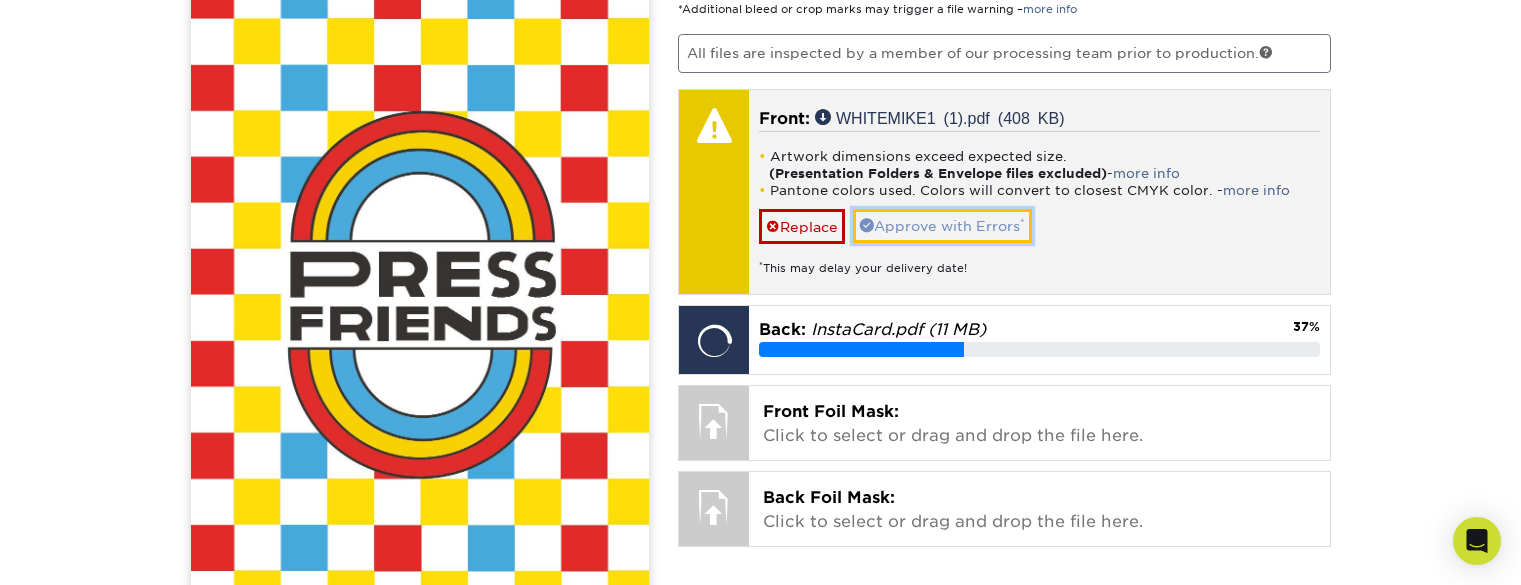 click on "Approve with Errors *" at bounding box center [942, 226] 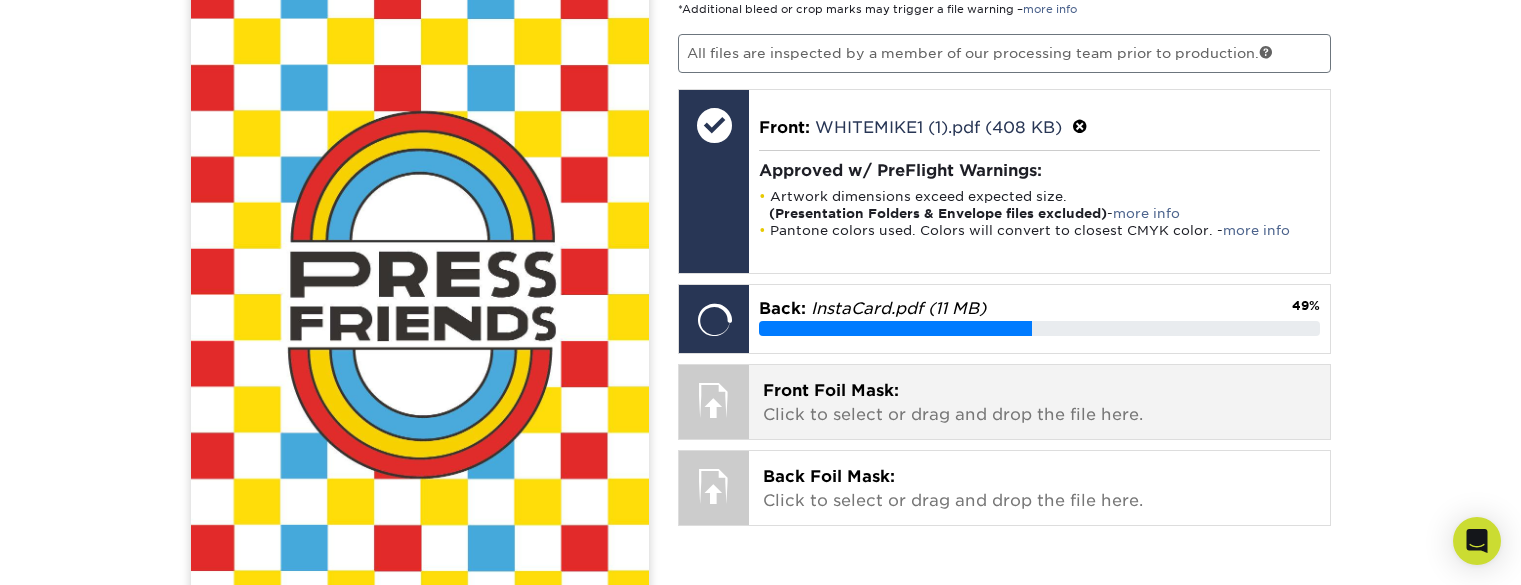click on "Front Foil Mask: Click to select or drag and drop the file here." at bounding box center (1039, 403) 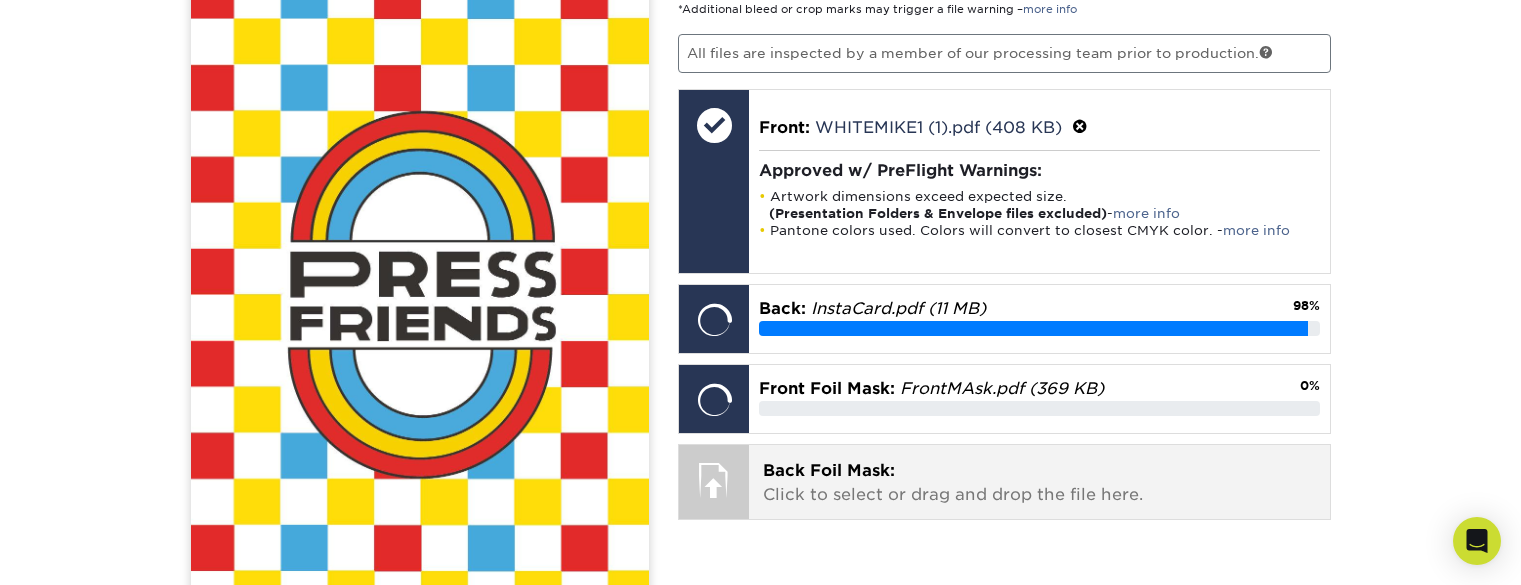 click on "Back Foil Mask: Click to select or drag and drop the file here." at bounding box center [1039, 483] 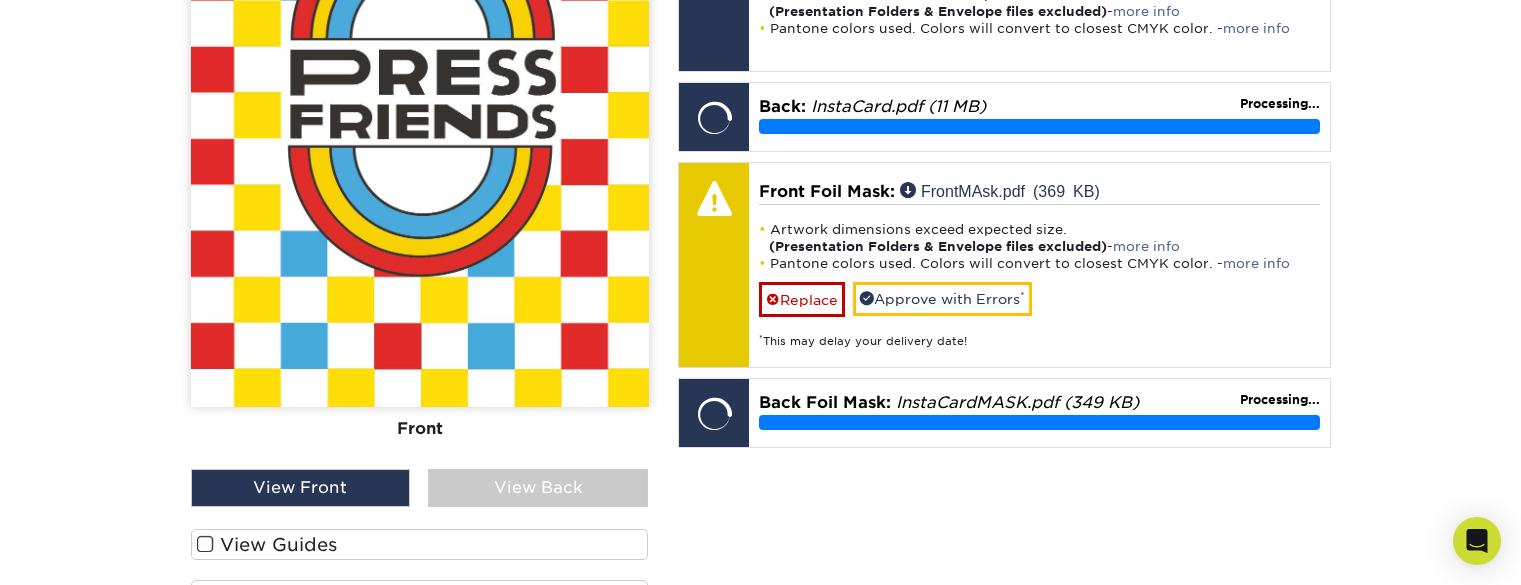 scroll, scrollTop: 1494, scrollLeft: 0, axis: vertical 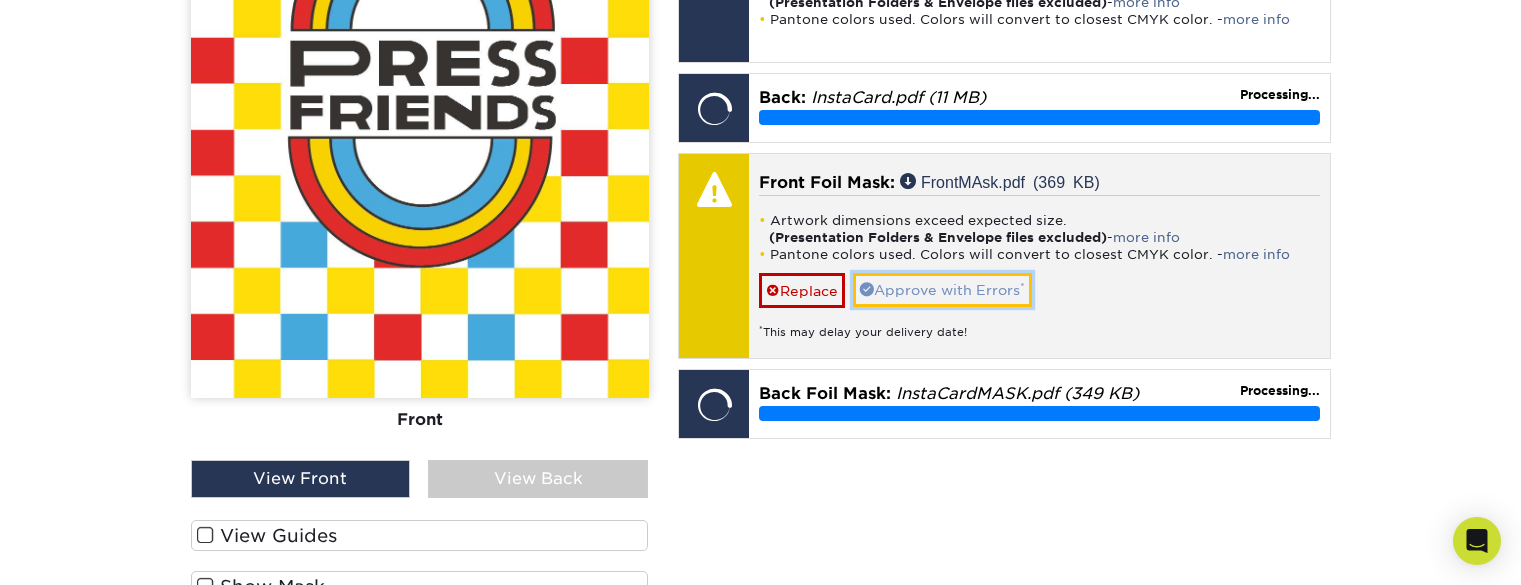 click on "Approve with Errors *" at bounding box center [942, 290] 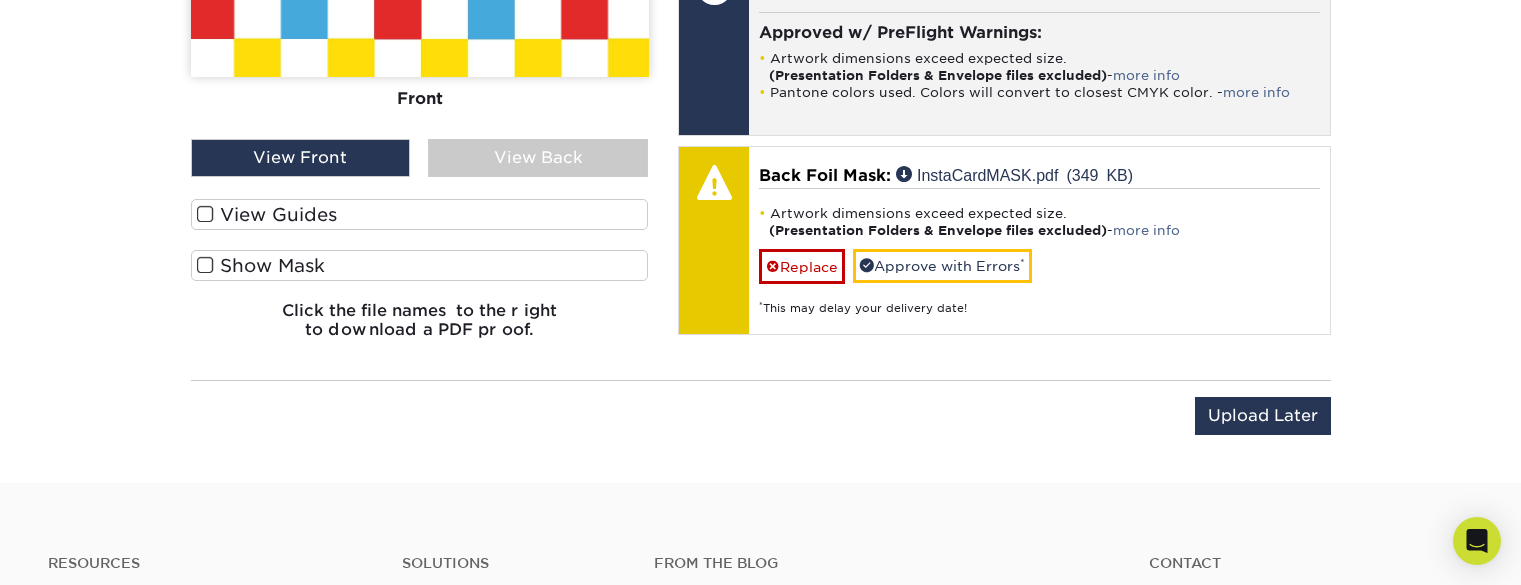 scroll, scrollTop: 1832, scrollLeft: 0, axis: vertical 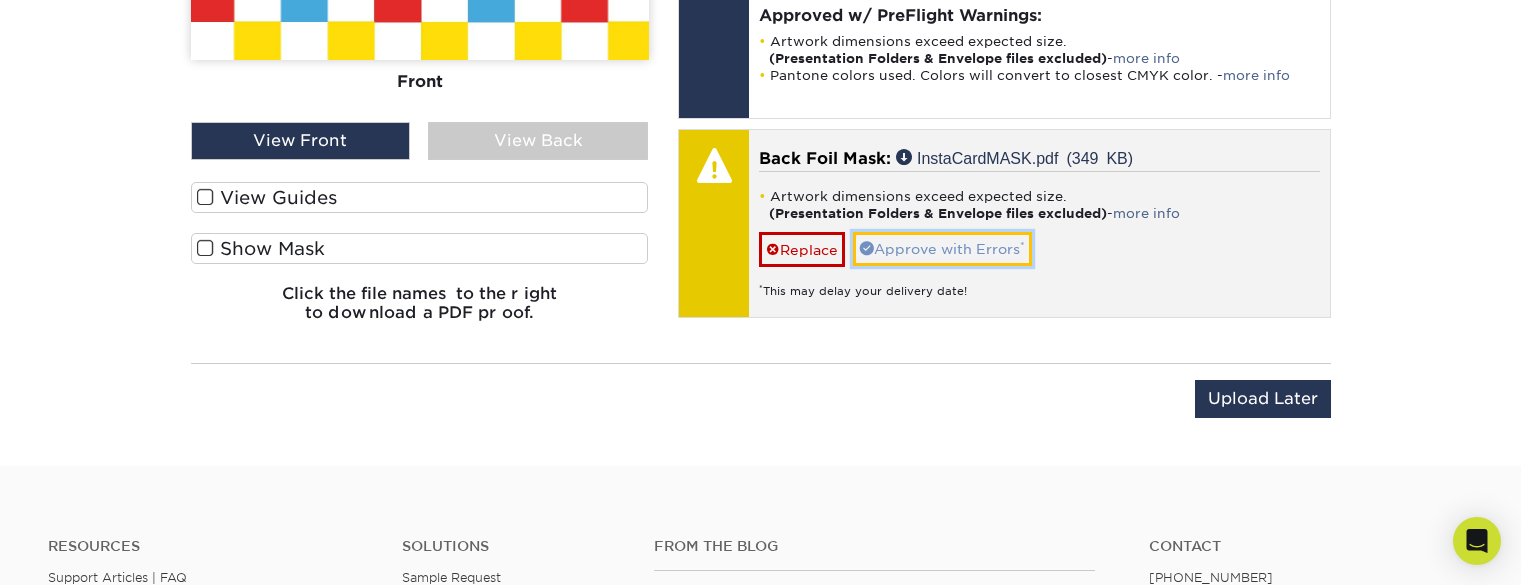 click on "Approve with Errors *" at bounding box center [942, 249] 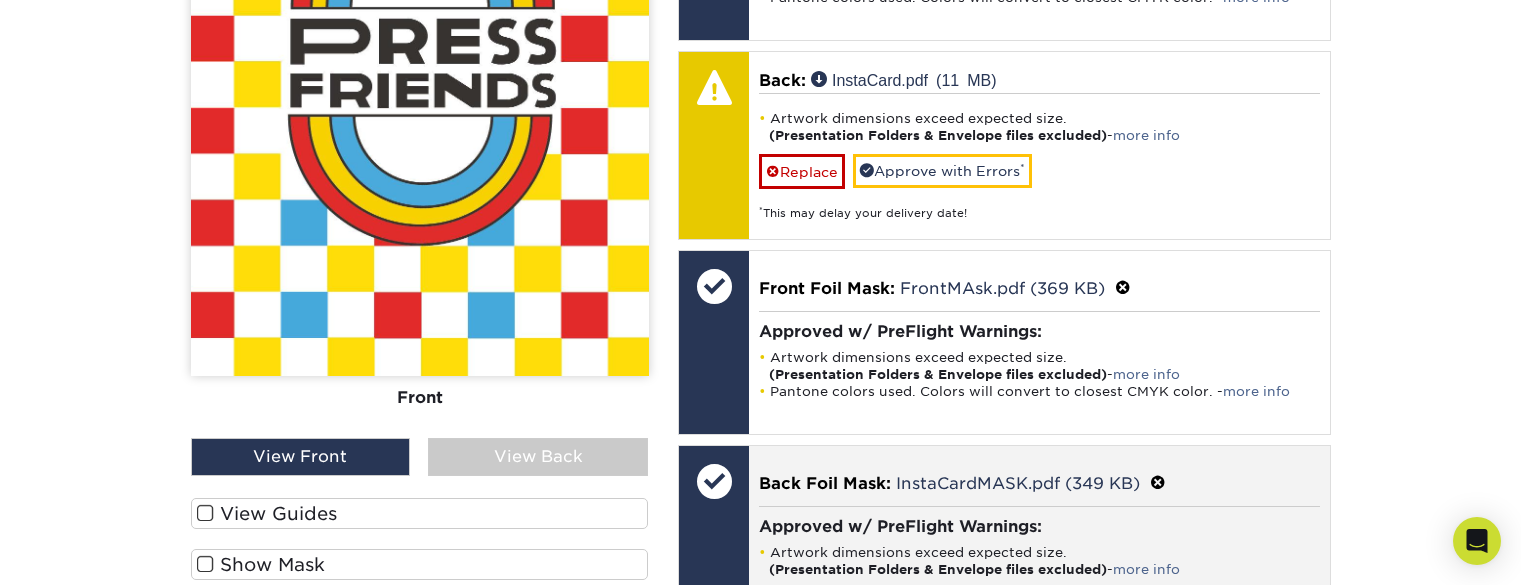 scroll, scrollTop: 1513, scrollLeft: 0, axis: vertical 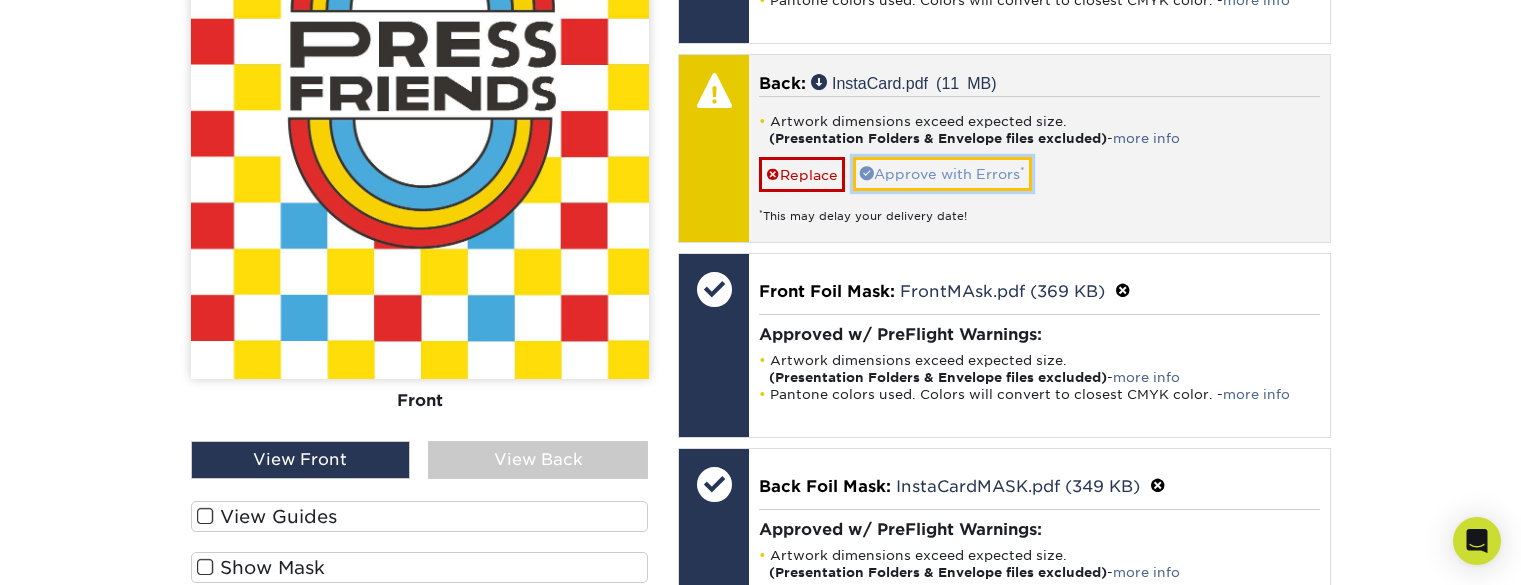 click on "Approve with Errors *" at bounding box center (942, 174) 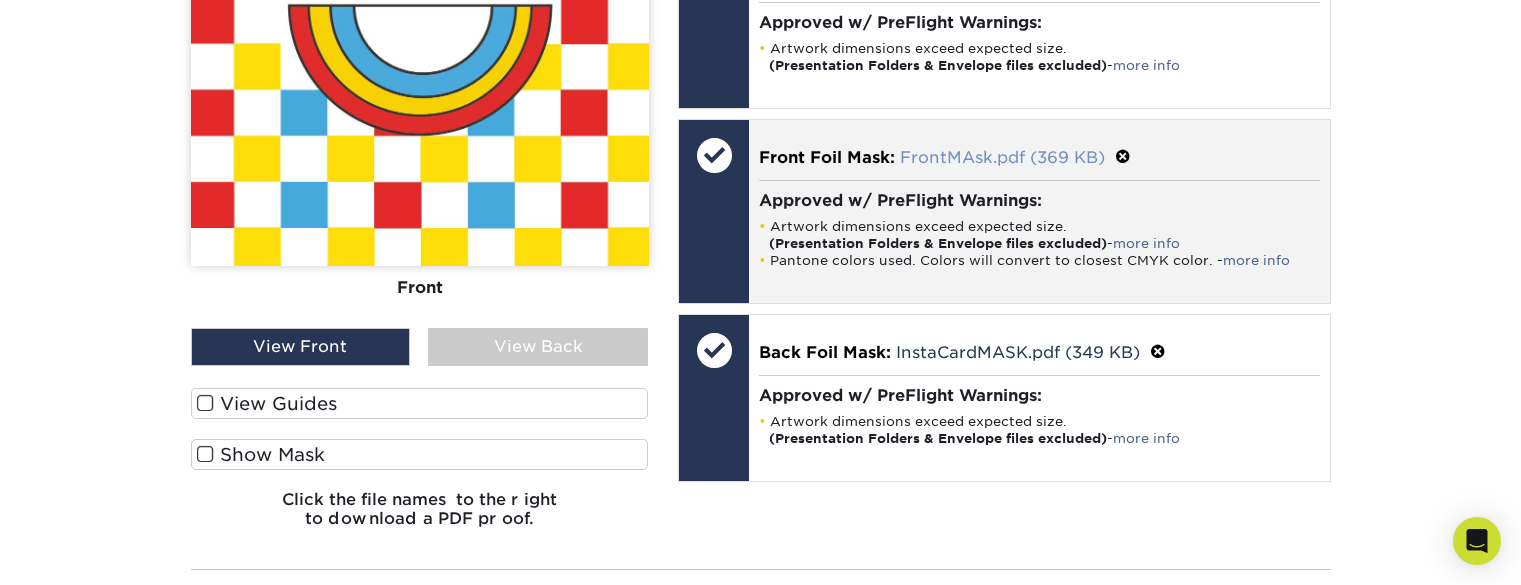 scroll, scrollTop: 1680, scrollLeft: 0, axis: vertical 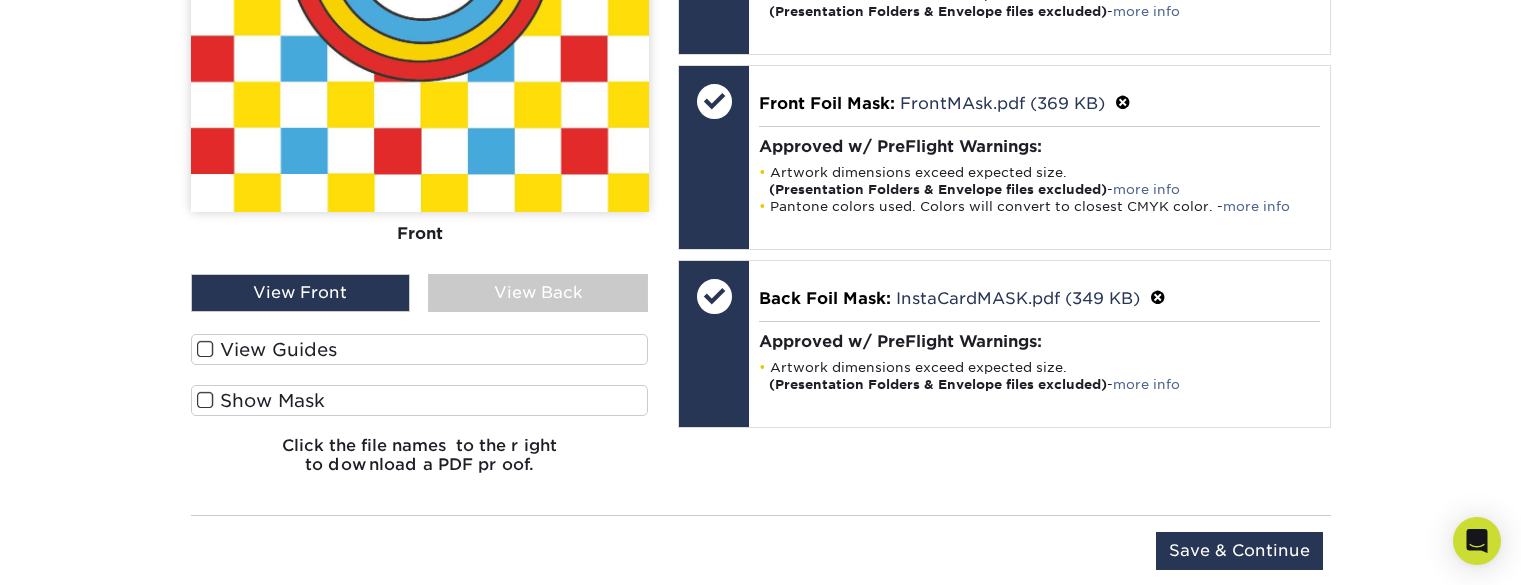 click on "Show Mask" at bounding box center [420, 400] 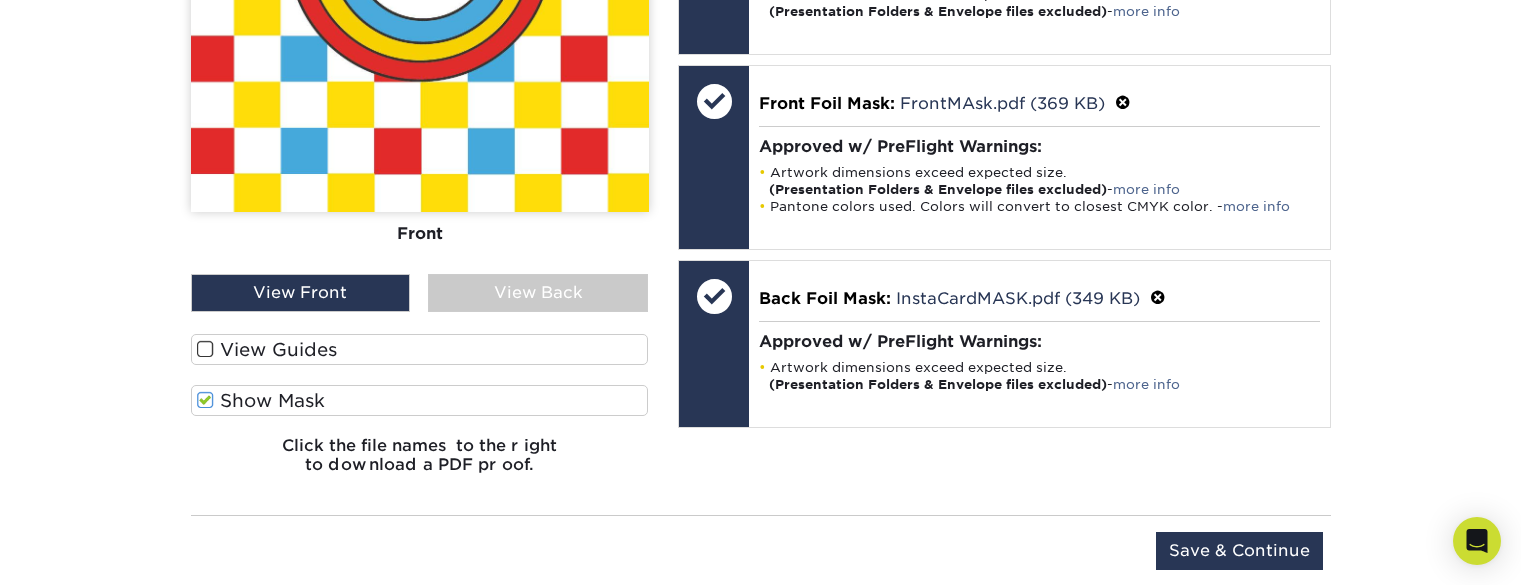 click on "View Guides" at bounding box center (420, 349) 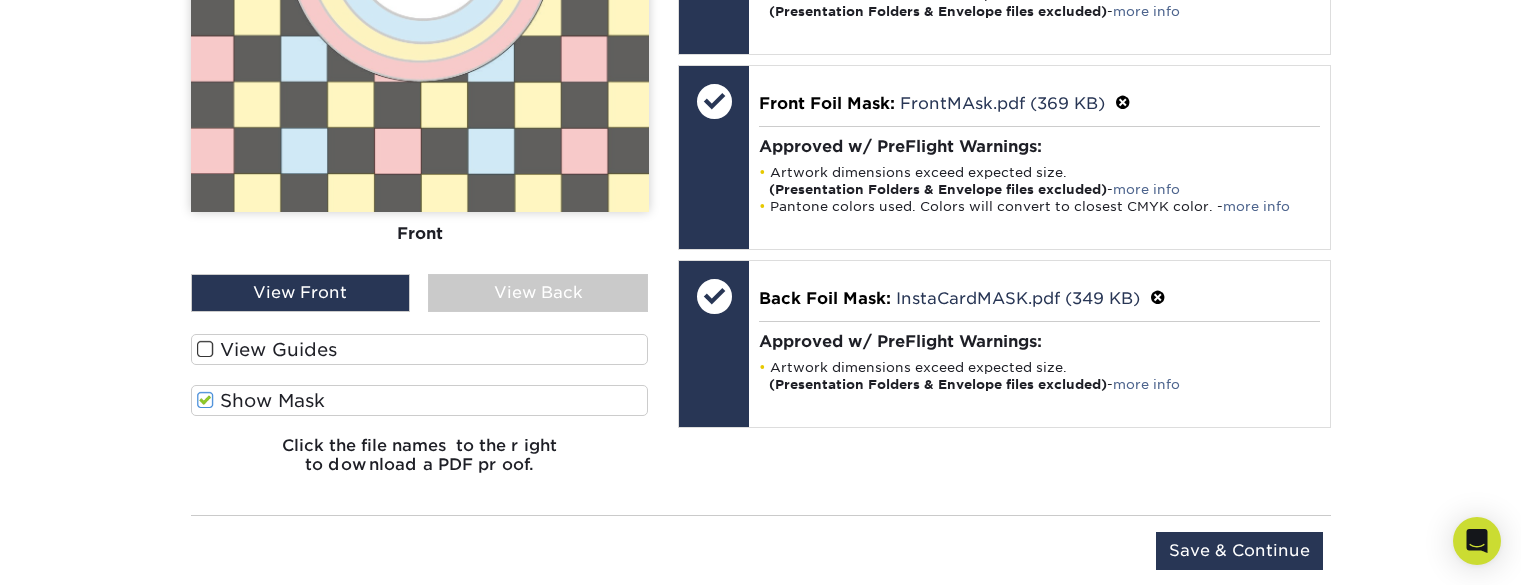 click on "View Guides" at bounding box center [0, 0] 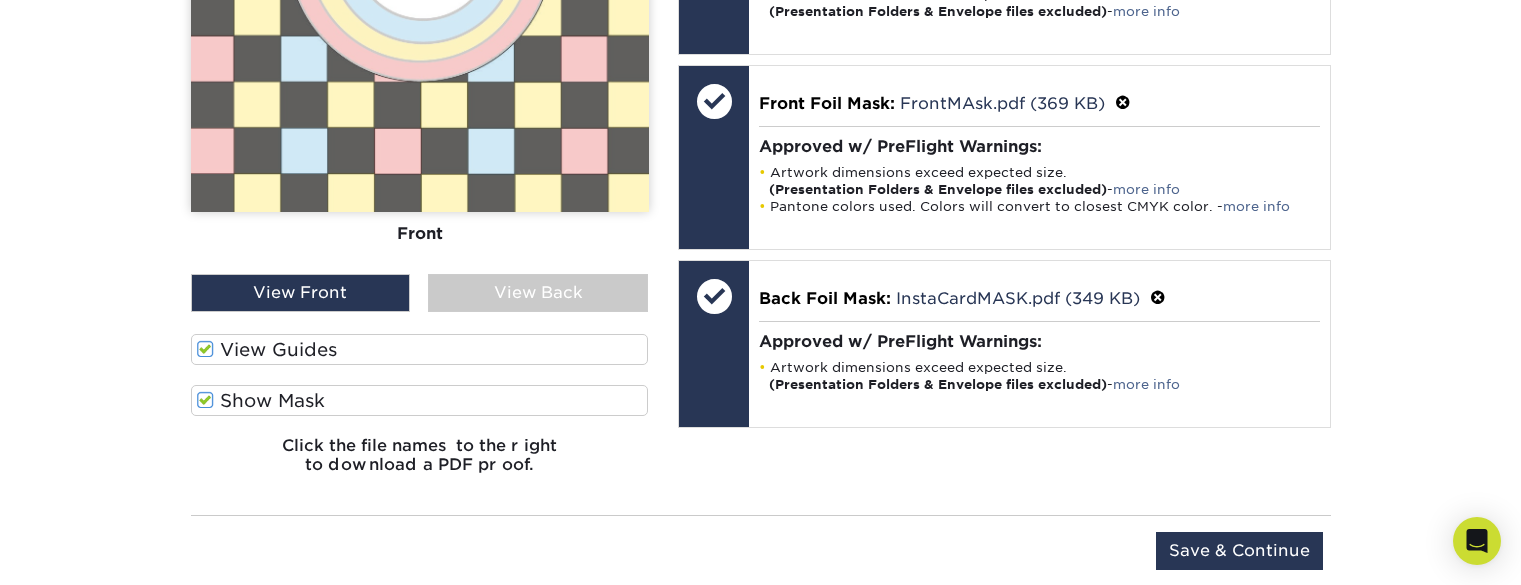 scroll, scrollTop: 2352, scrollLeft: 0, axis: vertical 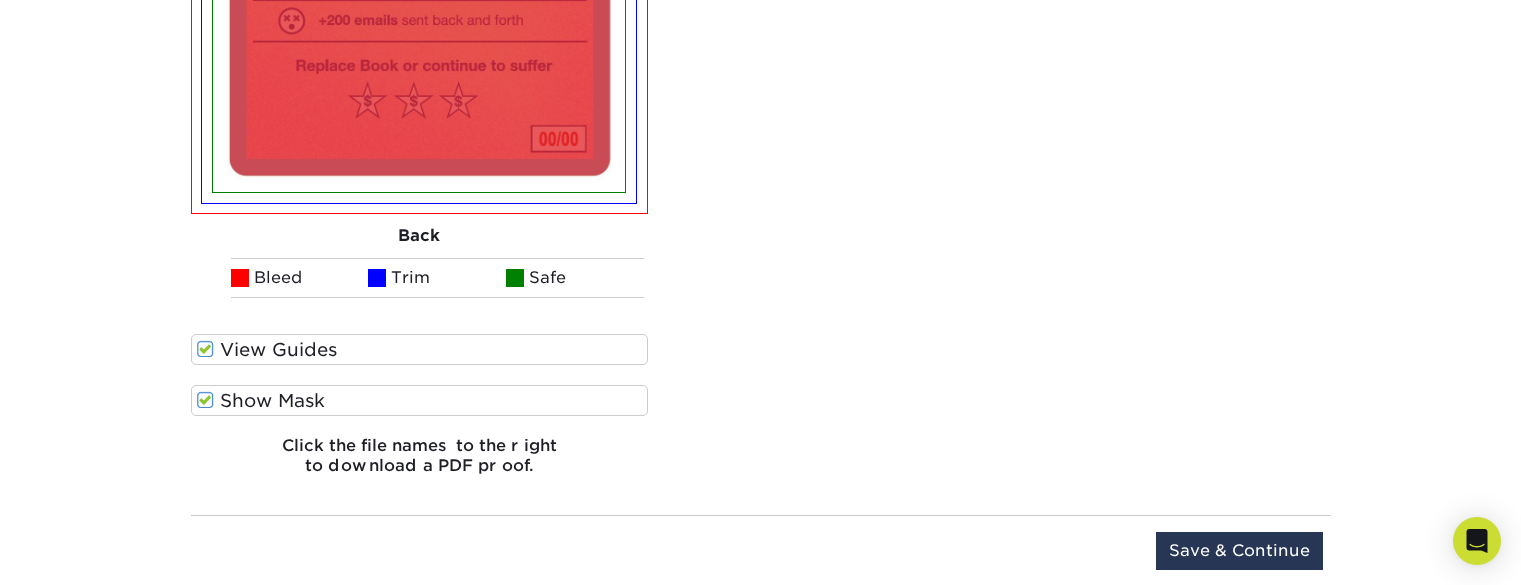 click on "View Guides" at bounding box center [420, 349] 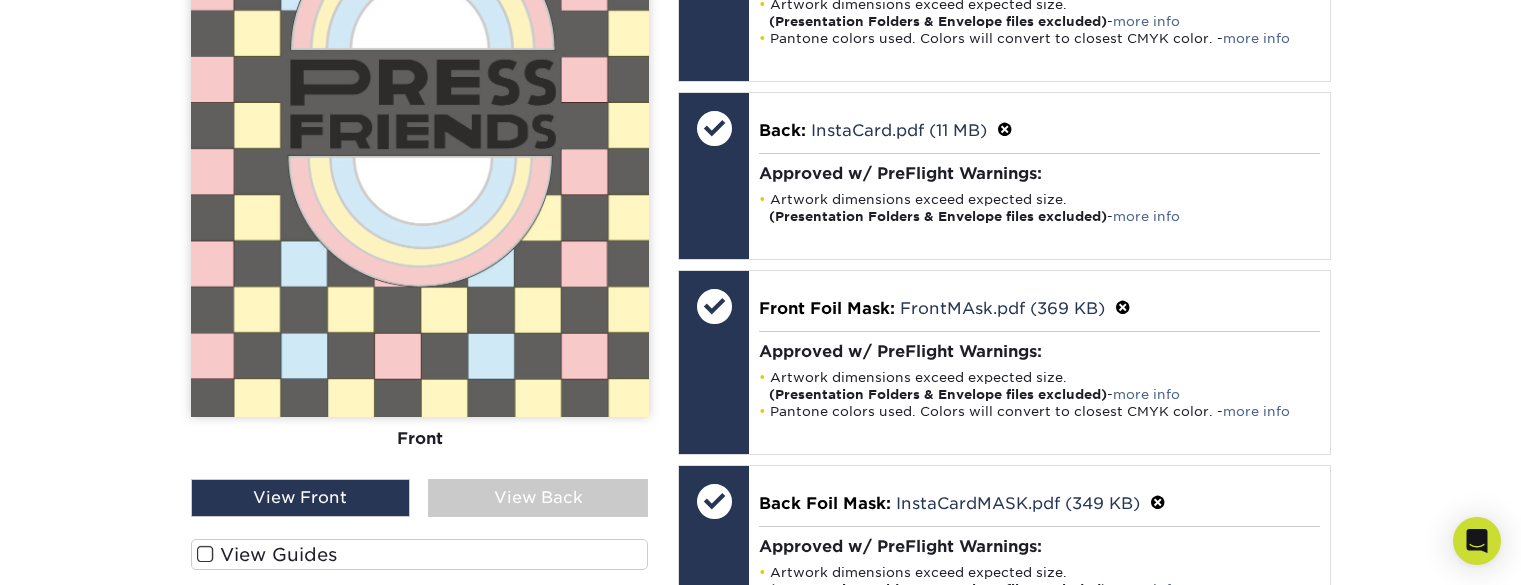 scroll, scrollTop: 1482, scrollLeft: 0, axis: vertical 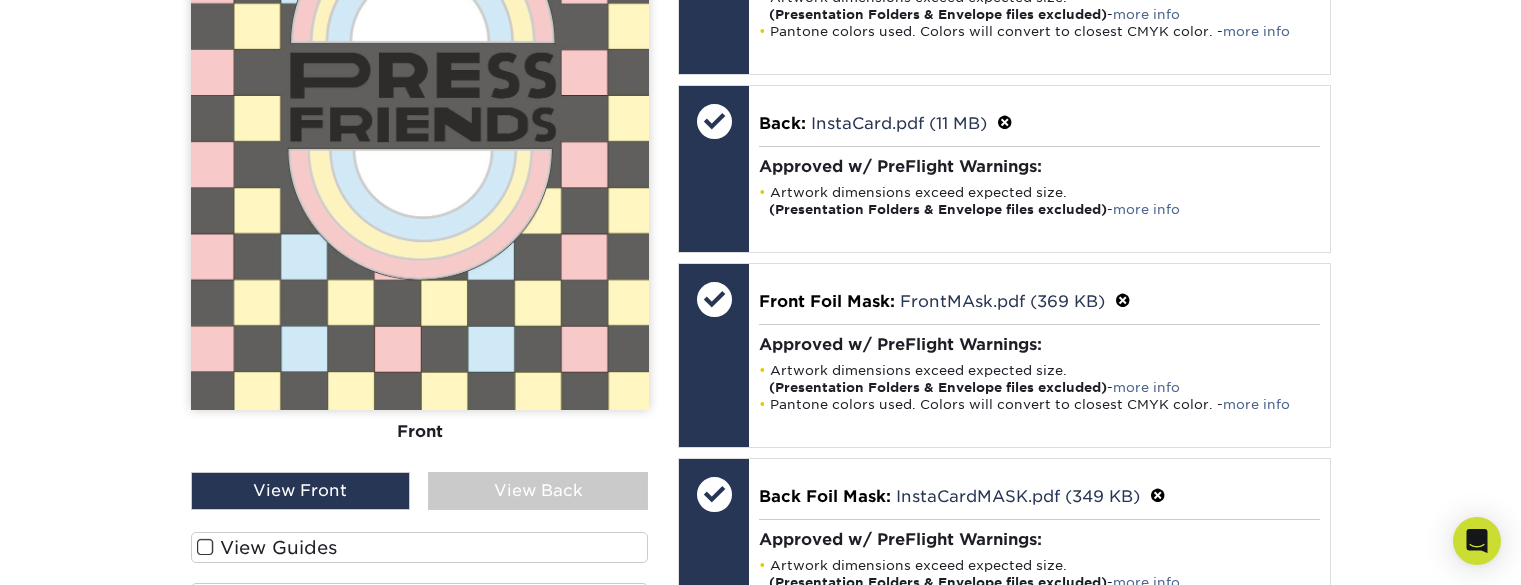 click on "View Back" at bounding box center (538, 491) 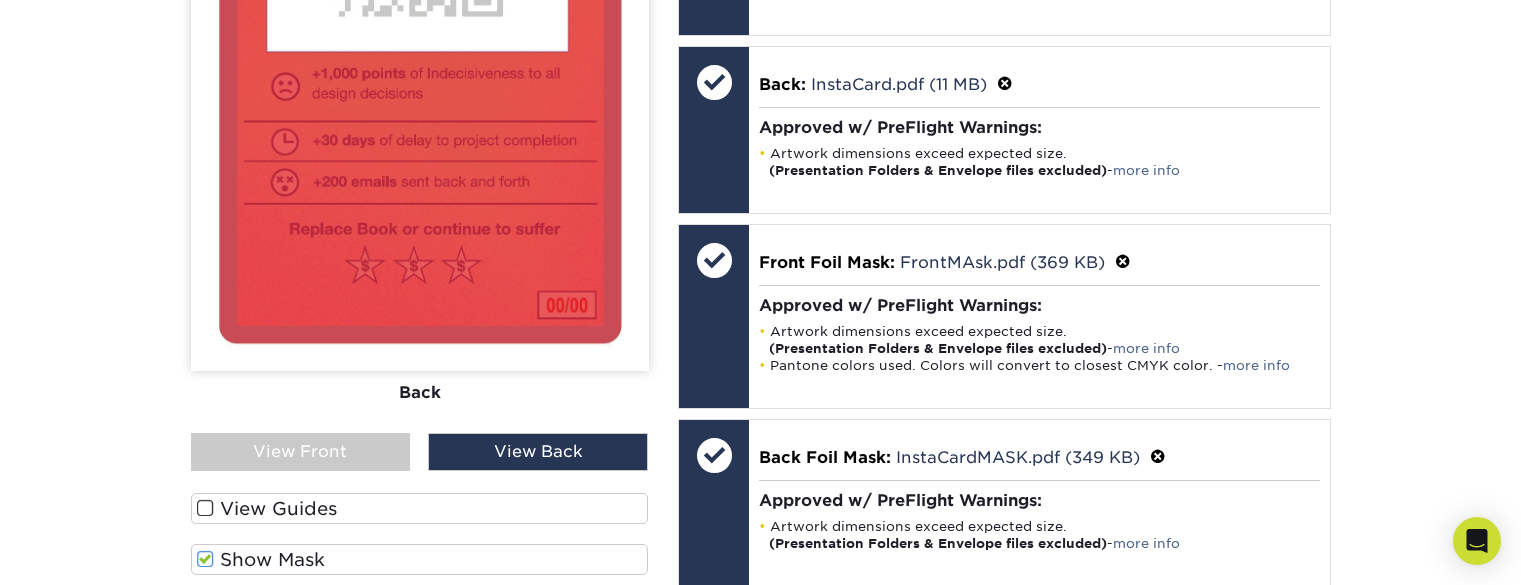 scroll, scrollTop: 1522, scrollLeft: 0, axis: vertical 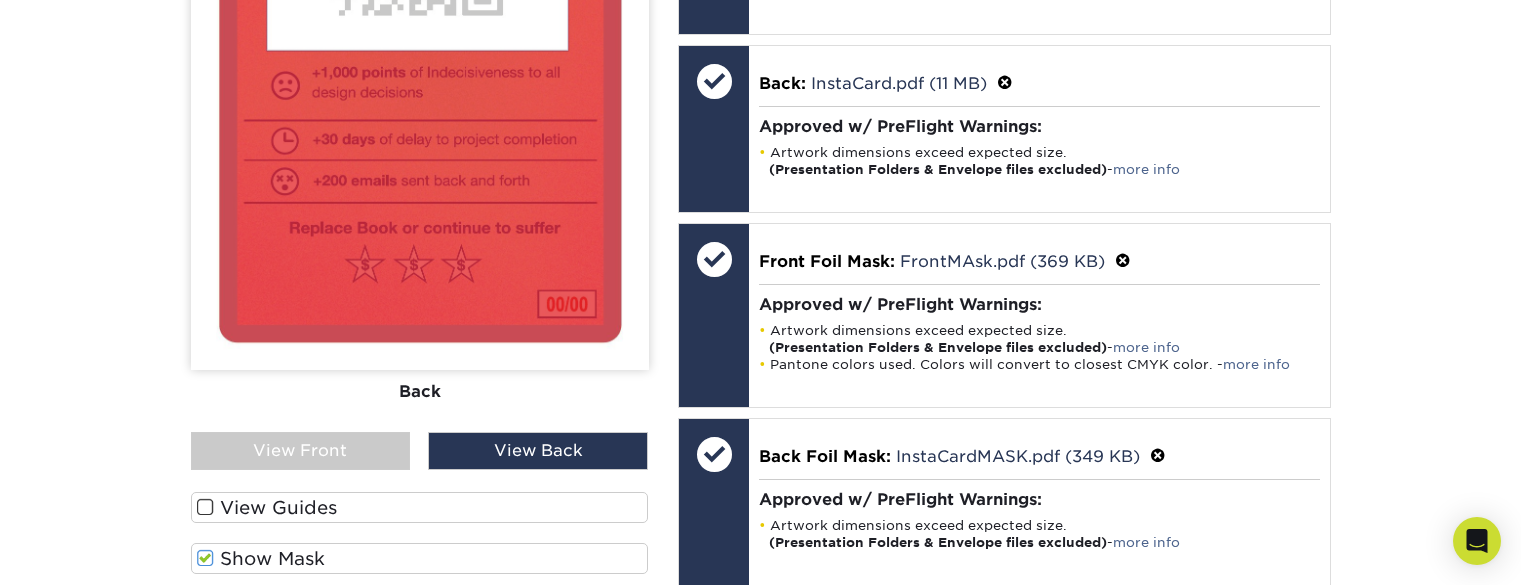 click on "View Front" at bounding box center [301, 451] 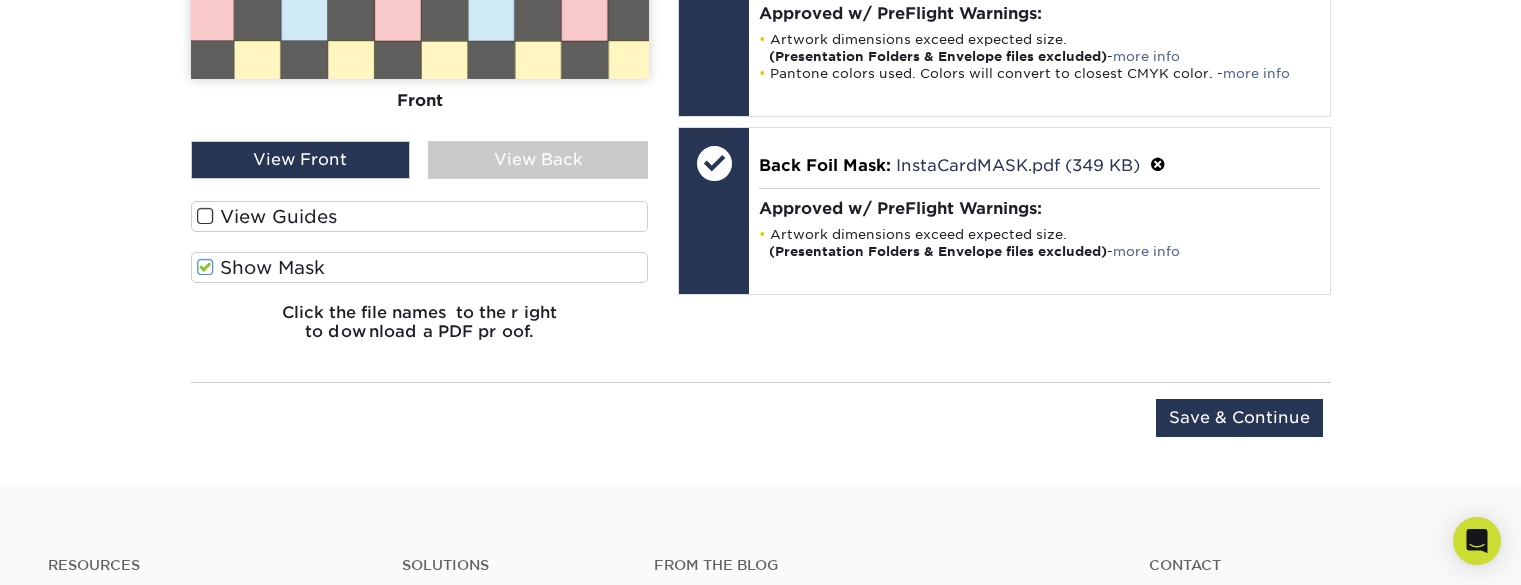 scroll, scrollTop: 1840, scrollLeft: 0, axis: vertical 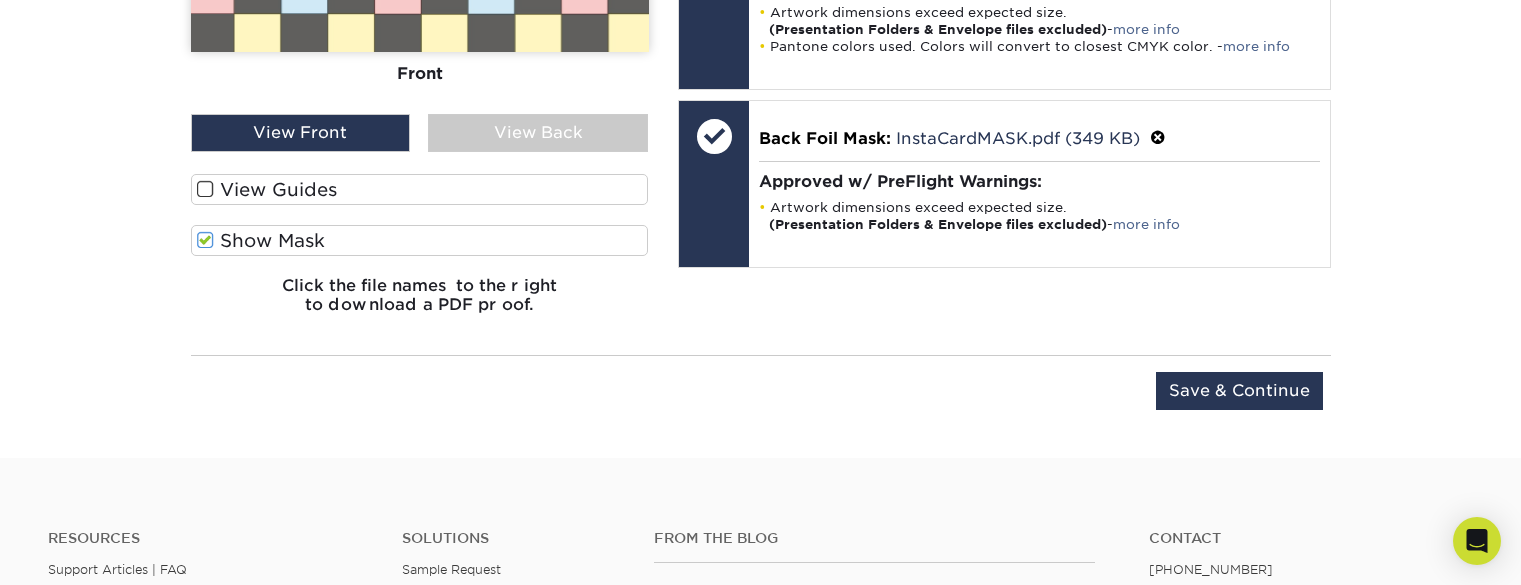 click on "View Back" at bounding box center [538, 133] 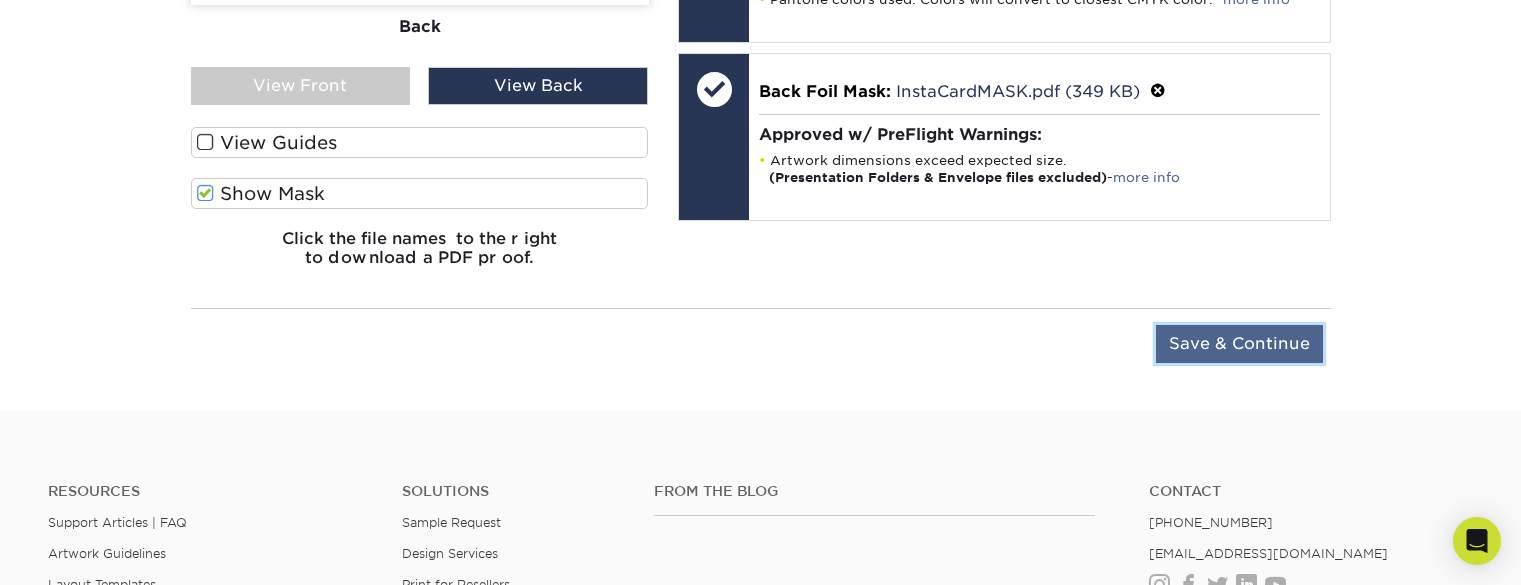 click on "Save & Continue" at bounding box center [1239, 344] 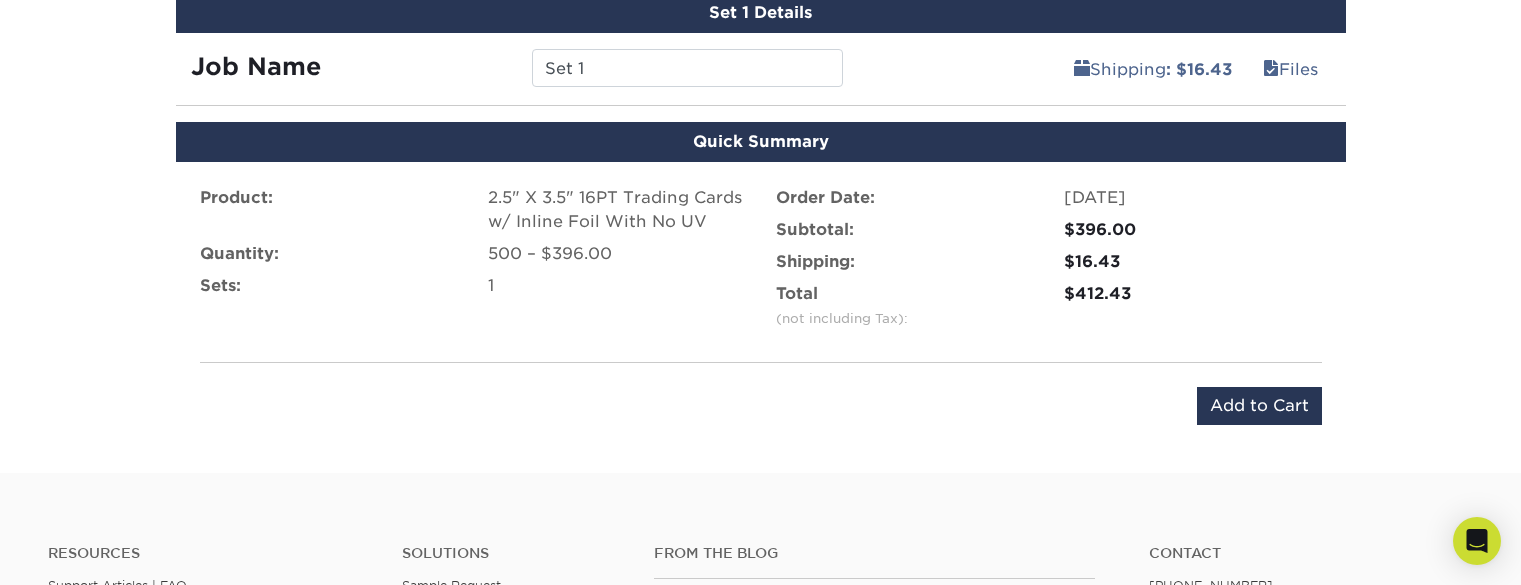 scroll, scrollTop: 1156, scrollLeft: 0, axis: vertical 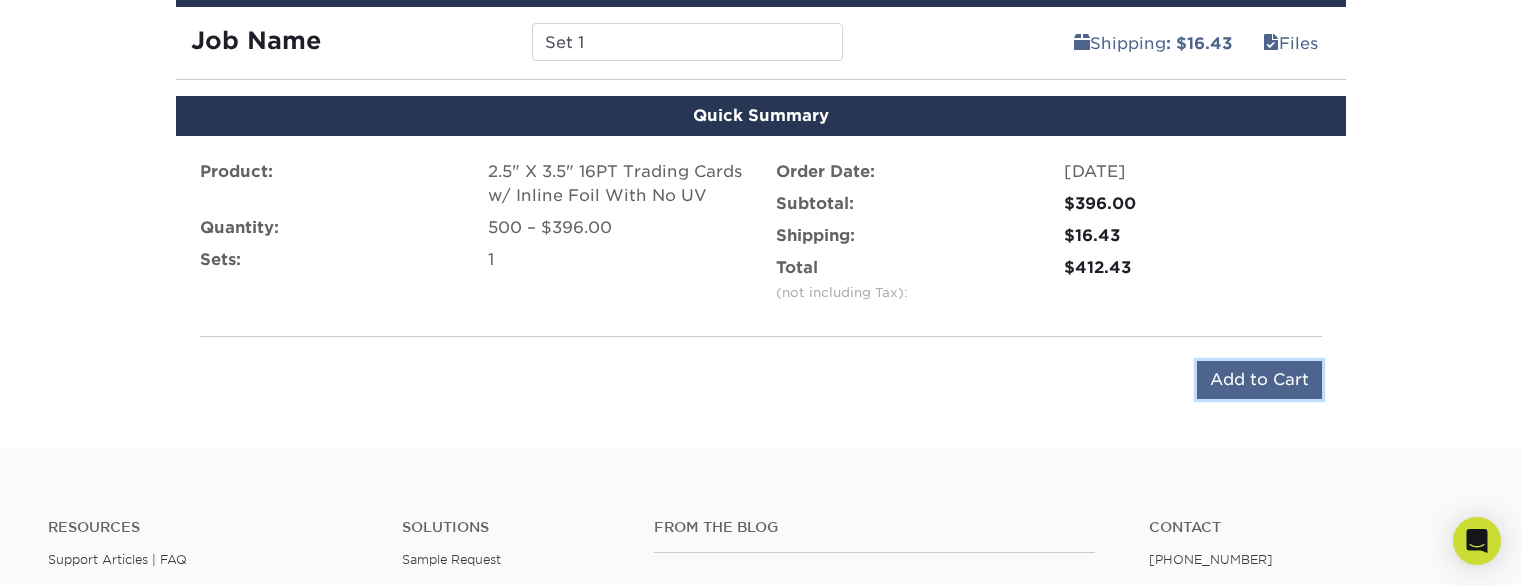 click on "Add to Cart" at bounding box center (1259, 380) 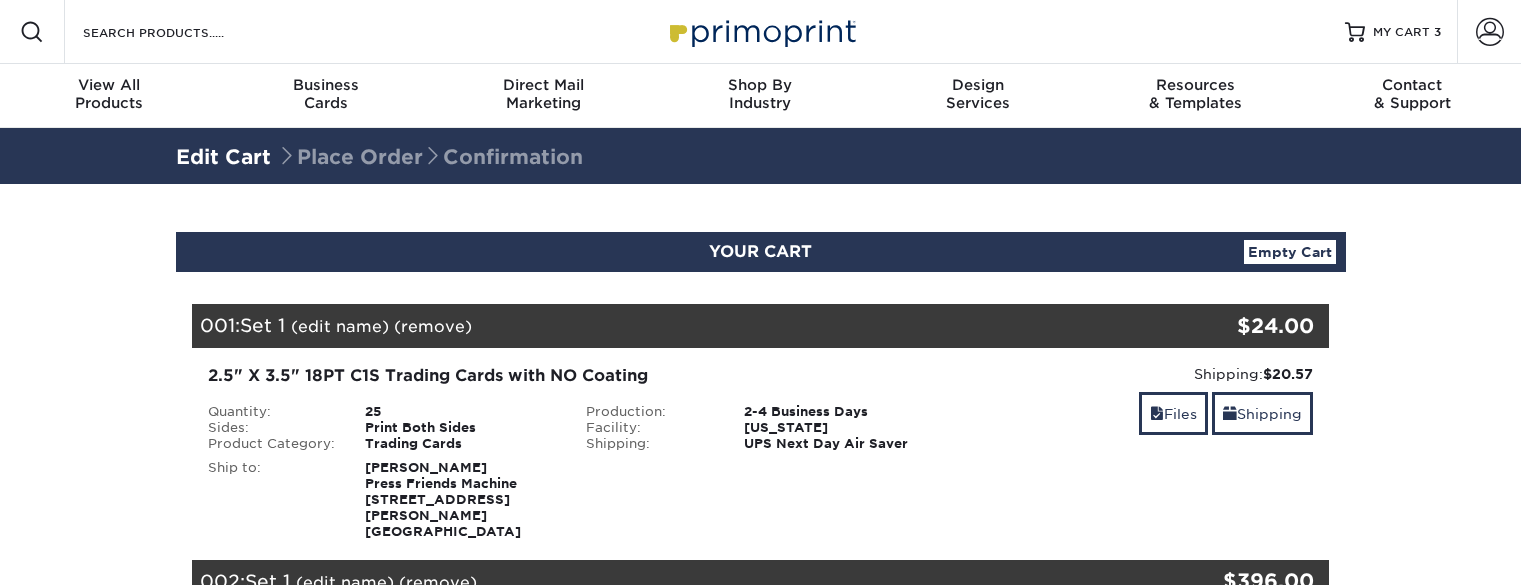 scroll, scrollTop: 0, scrollLeft: 0, axis: both 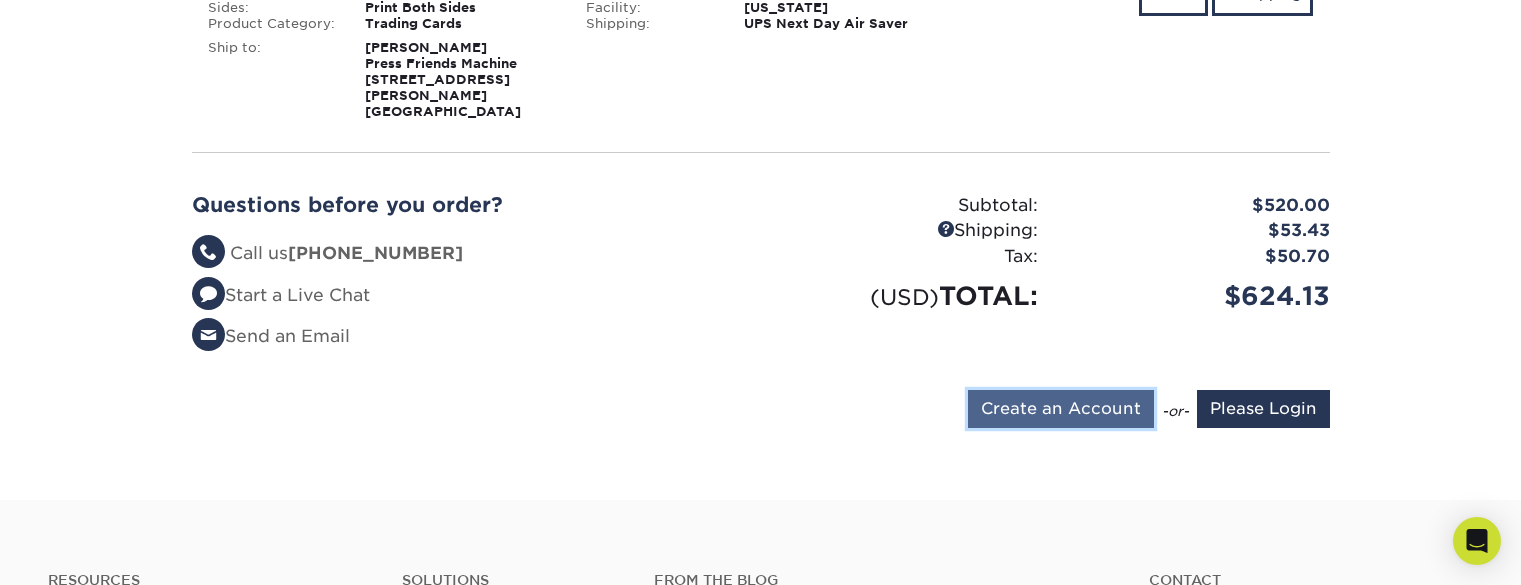 click on "Create an Account" at bounding box center [1061, 409] 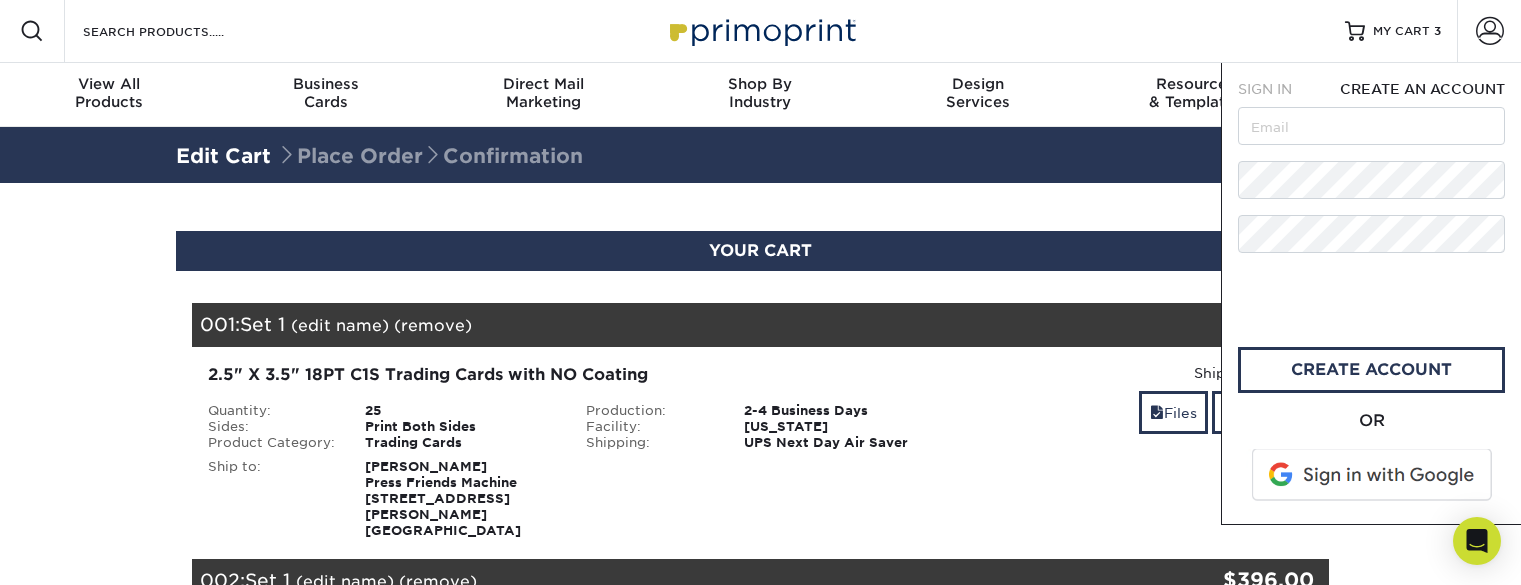 scroll, scrollTop: 0, scrollLeft: 0, axis: both 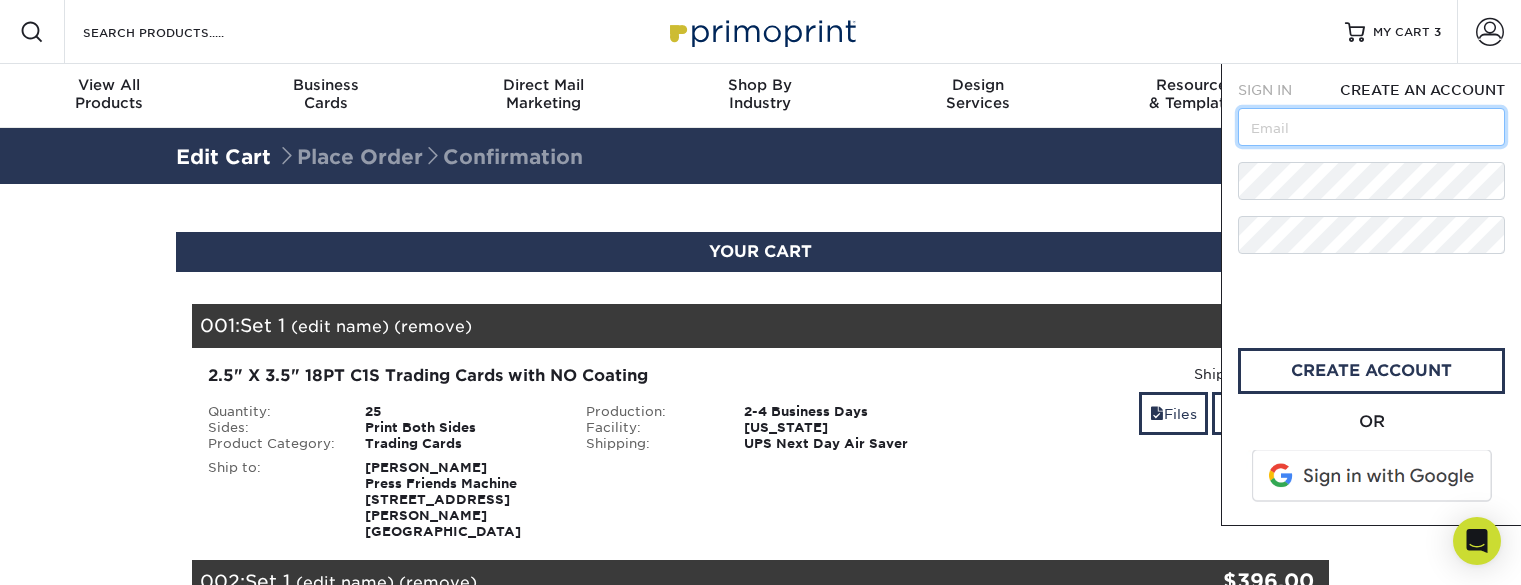 click at bounding box center (1371, 127) 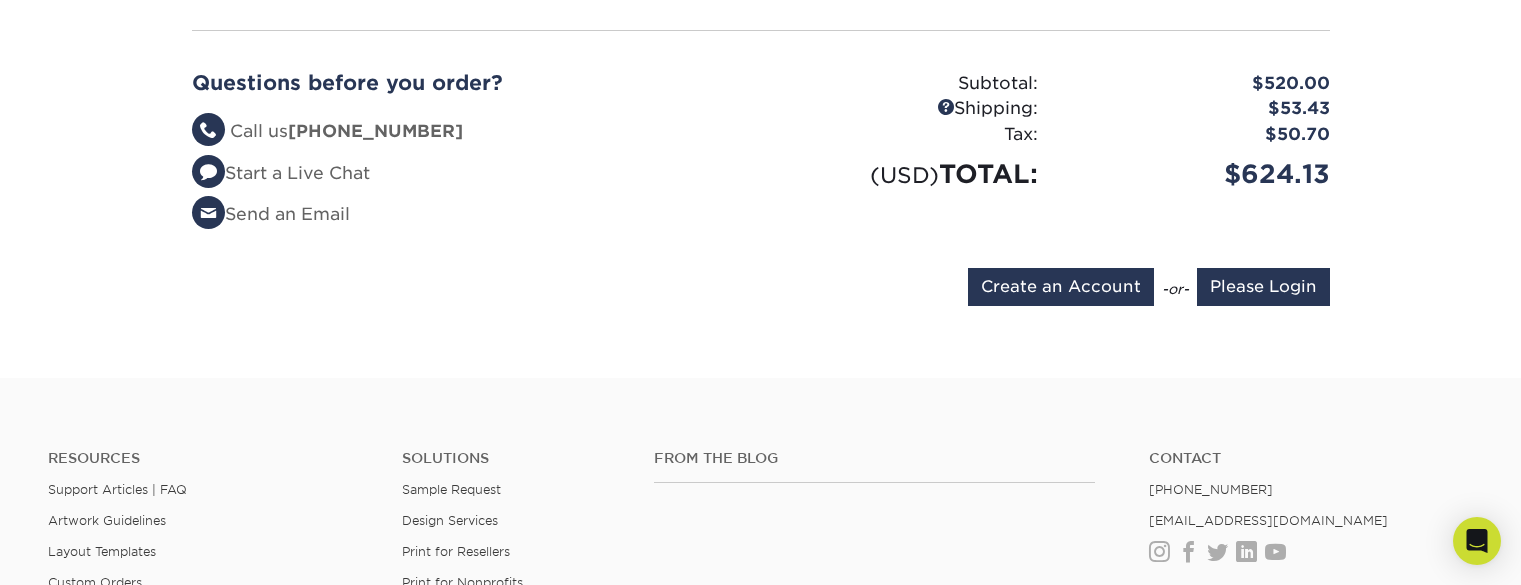 click on "Resources
Support Articles | FAQ
Artwork Guidelines
Layout Templates
Custom Orders
Quality Assurance
Reviews
Solutions
Sample Request
Design Services
Print for Resellers
Print for Nonprofits
From the Blog
Contact
(888) 822-5815
info@primoprint.com
Instagram
Facebook
Twitter
LinkedIn
Youtube
Terms
Privacy
Reprint & Refund
© 2025
Paypal" at bounding box center (760, 670) 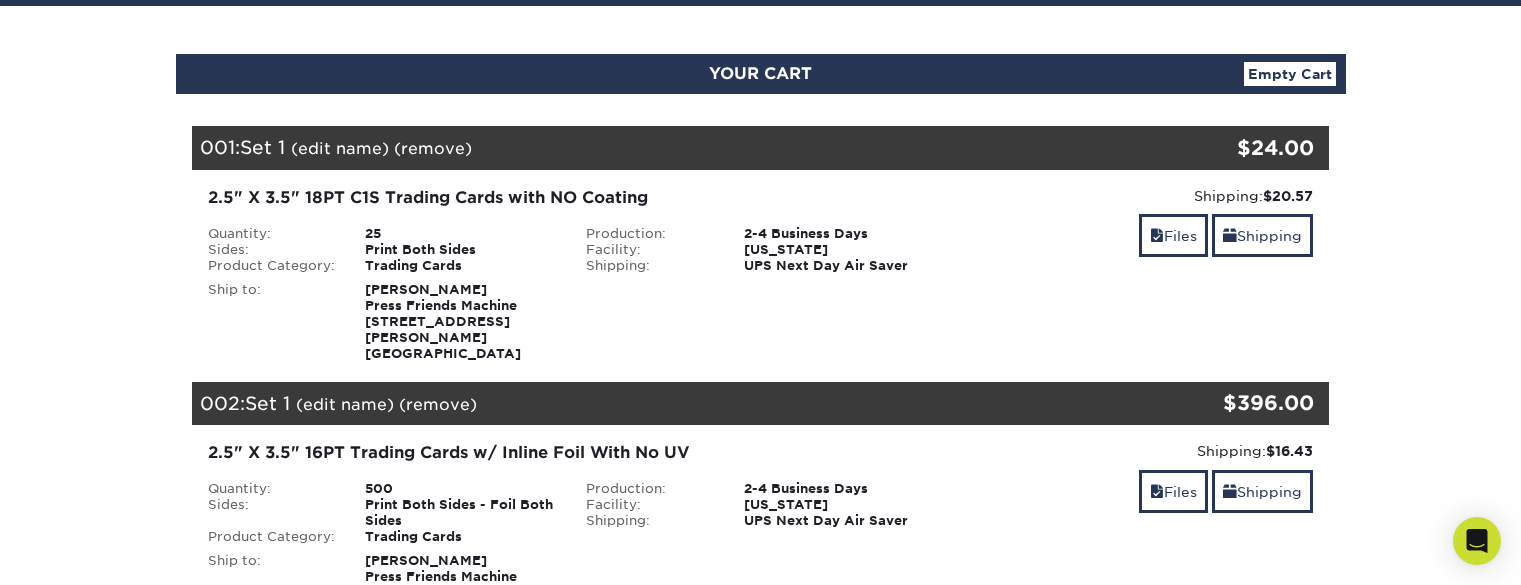 scroll, scrollTop: 181, scrollLeft: 0, axis: vertical 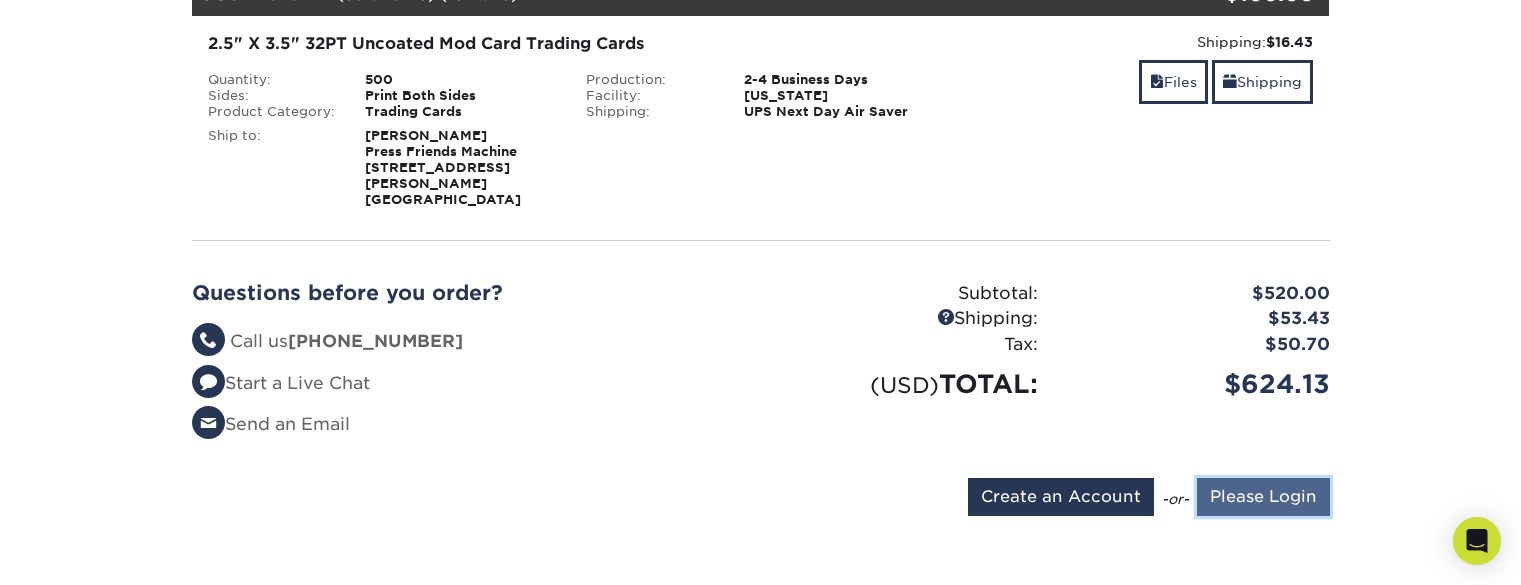 click on "Please Login" at bounding box center [1263, 497] 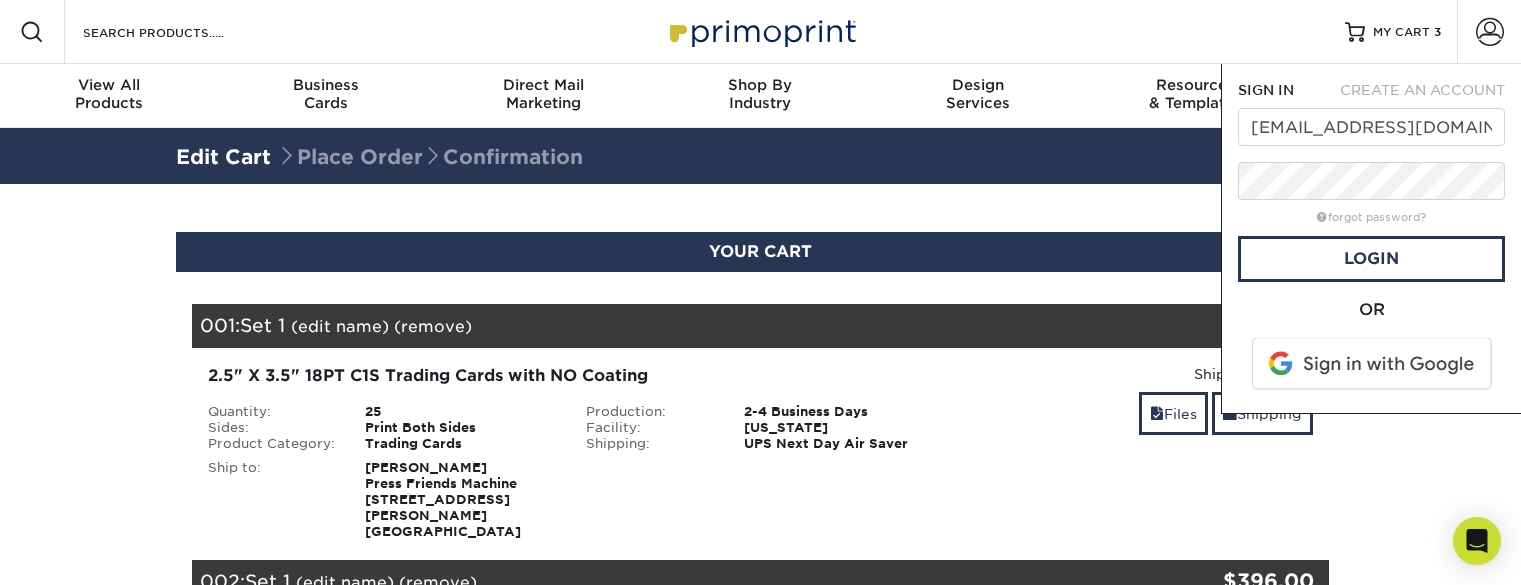 scroll, scrollTop: 0, scrollLeft: 0, axis: both 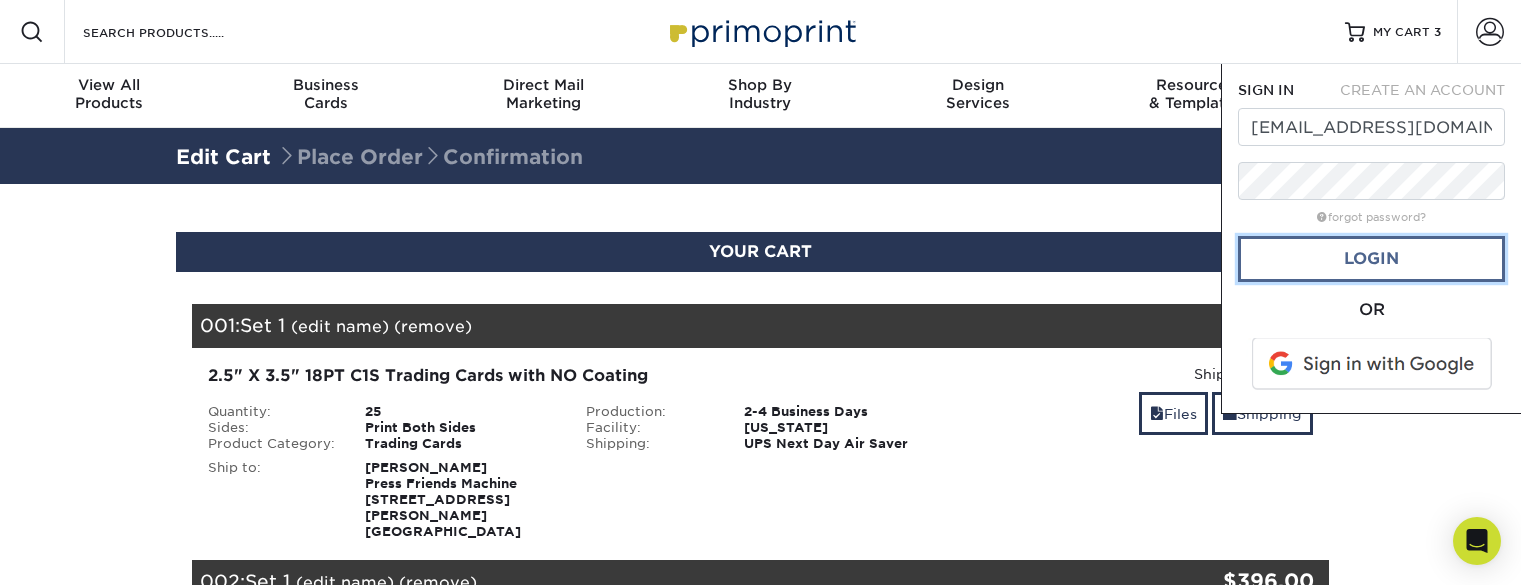 click on "Login" at bounding box center (1371, 259) 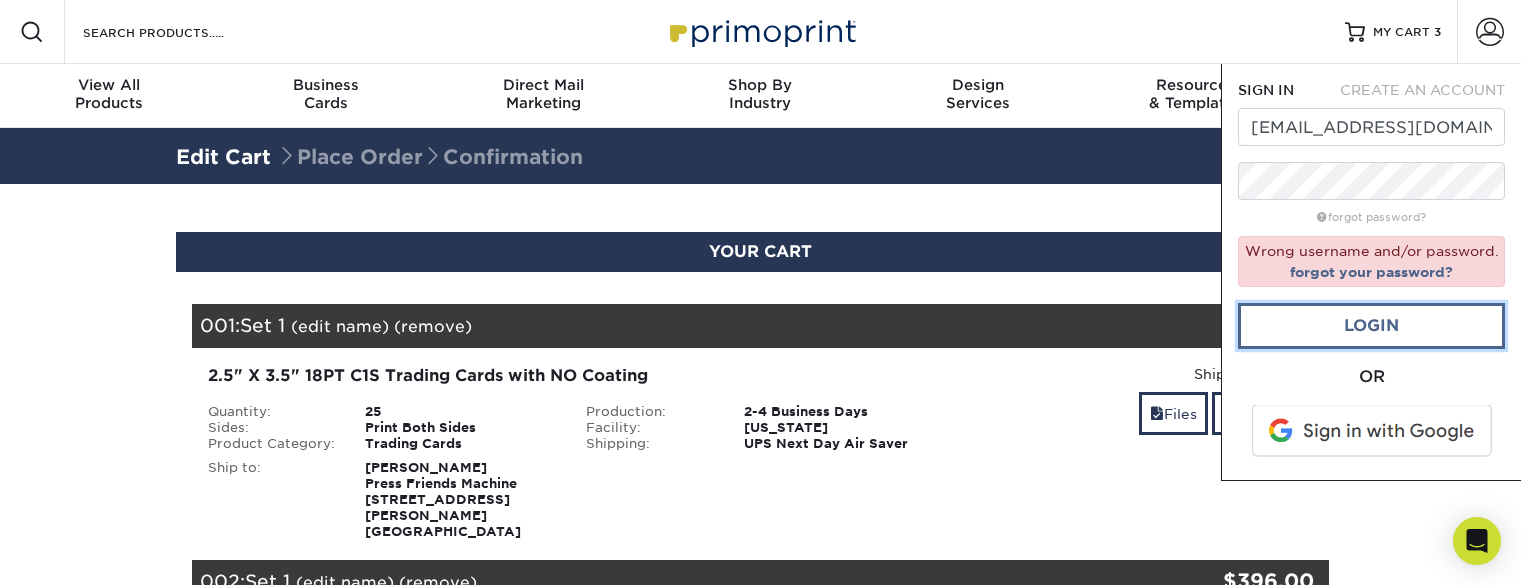 click on "Login" at bounding box center [1371, 326] 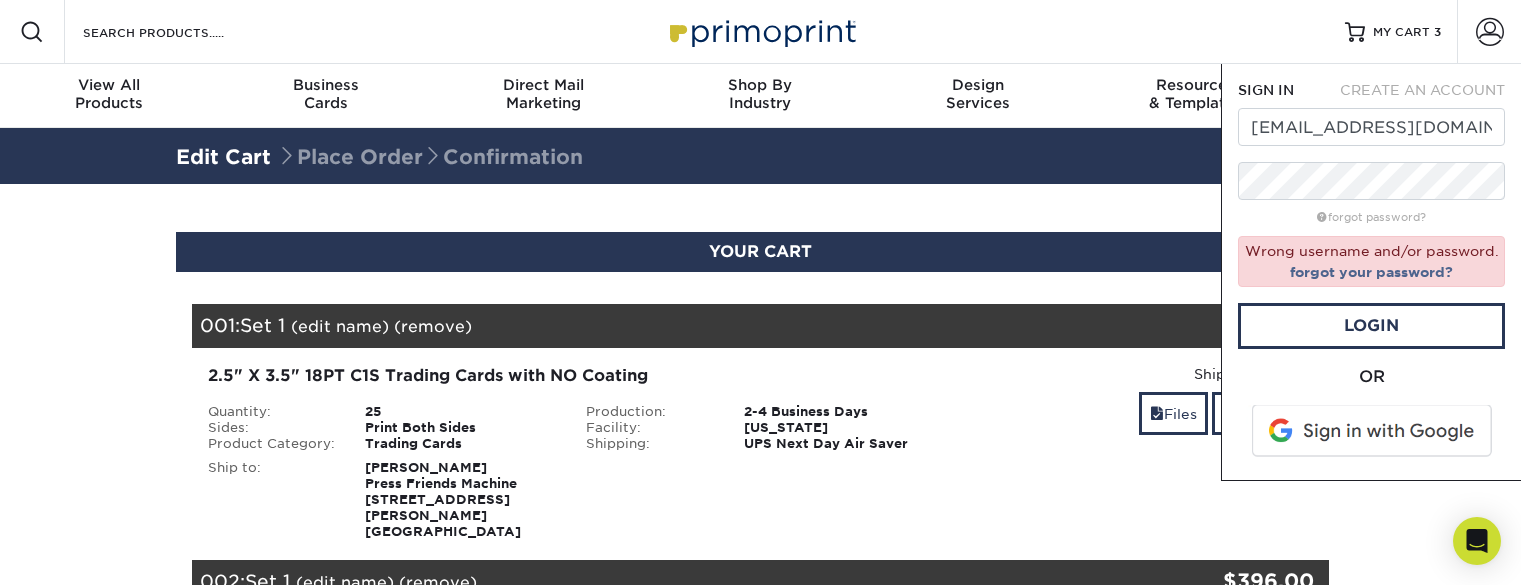 click on "Shipping:  $20.57
Discount:  - $0.00
Files
Shipping" at bounding box center [1139, 452] 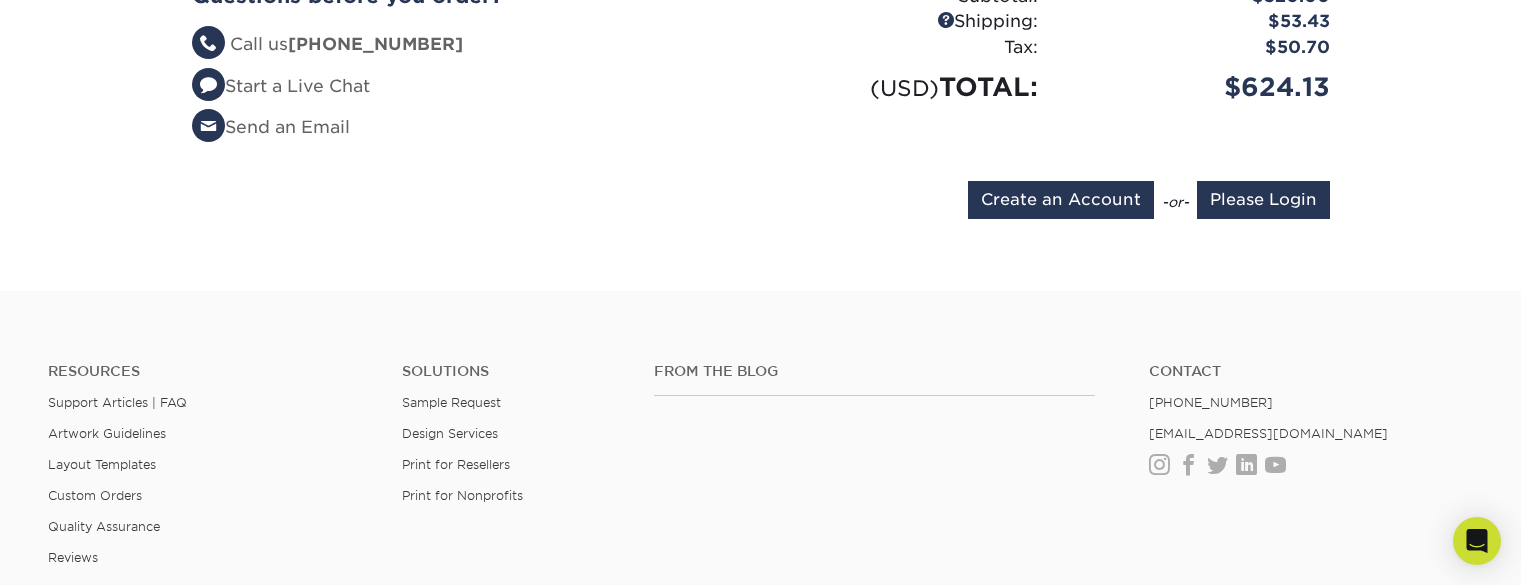 scroll, scrollTop: 1183, scrollLeft: 0, axis: vertical 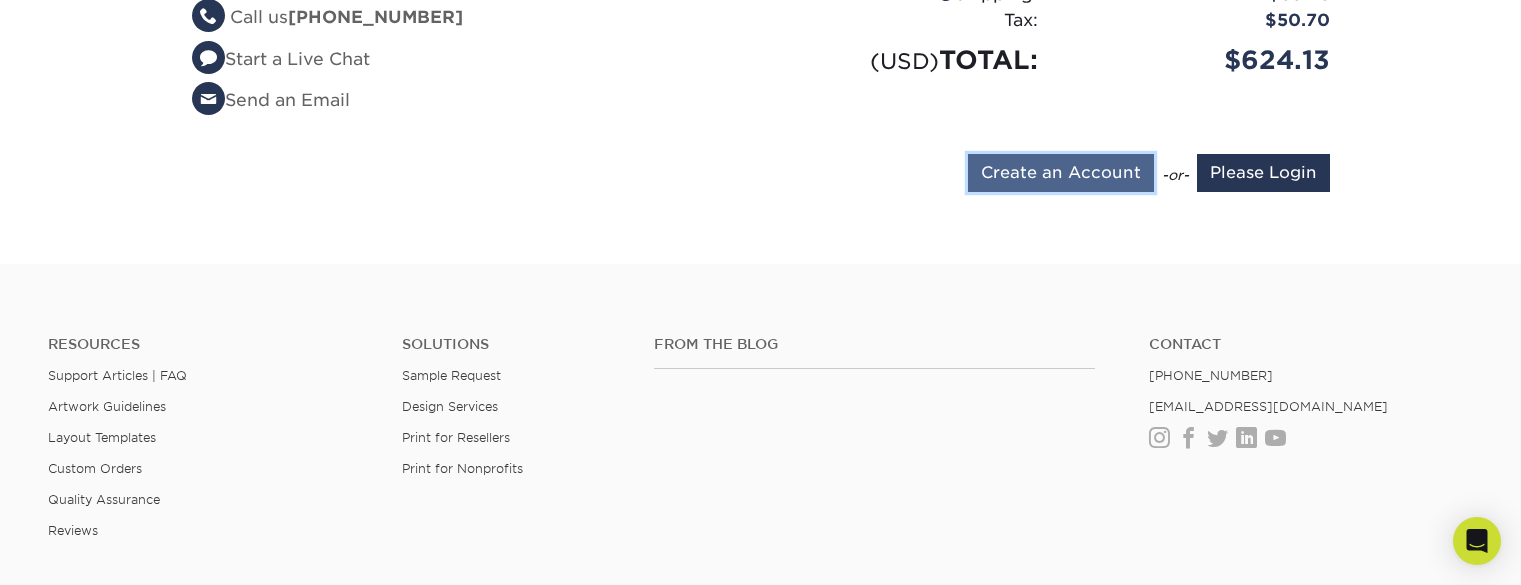 click on "Create an Account" at bounding box center (1061, 173) 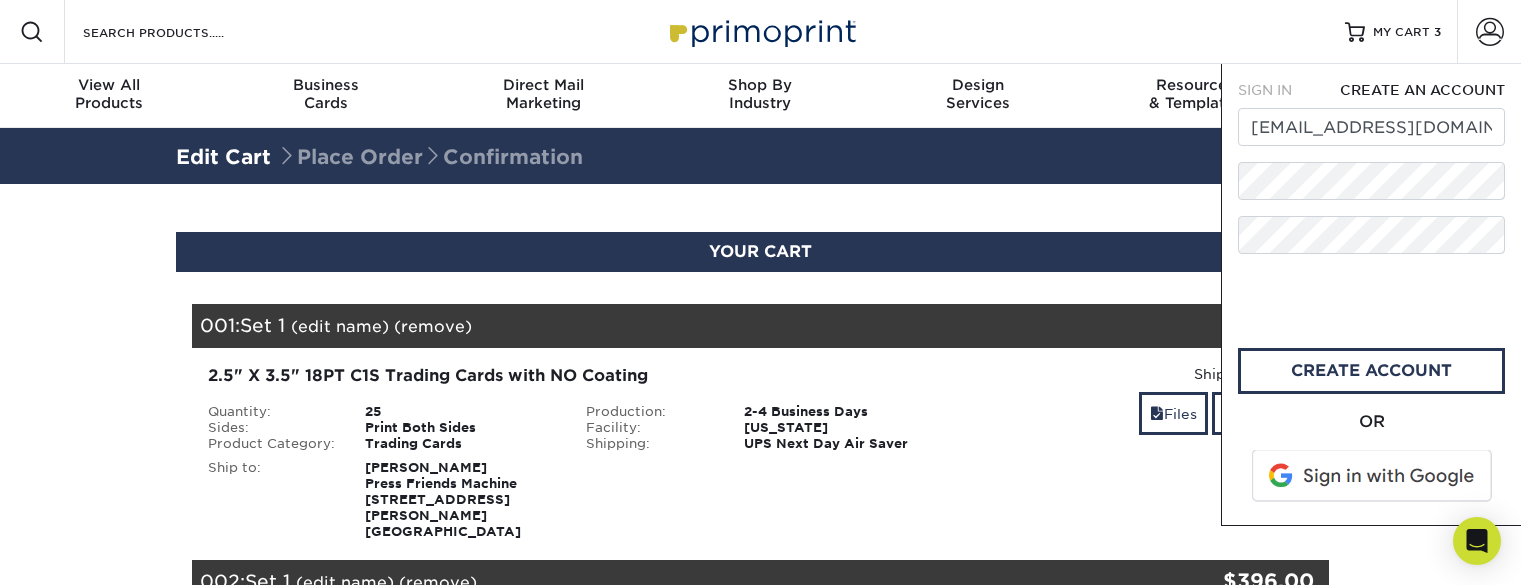 scroll, scrollTop: 0, scrollLeft: 0, axis: both 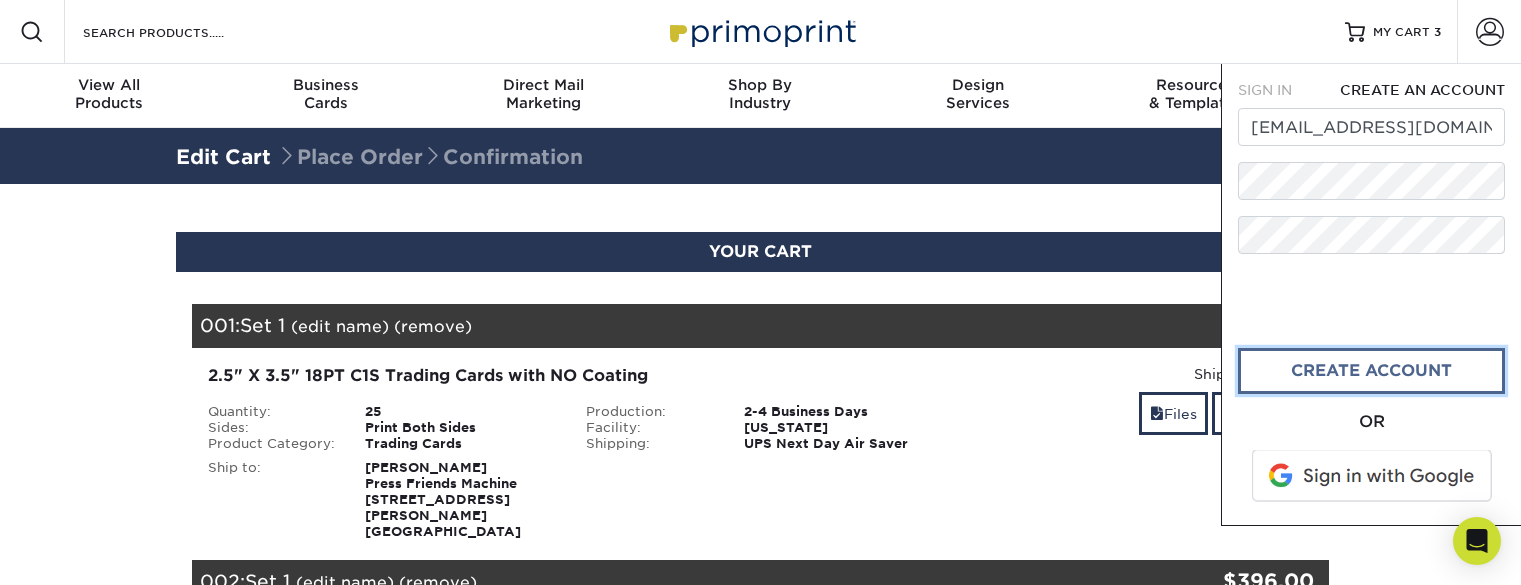 click on "create account" at bounding box center (1371, 371) 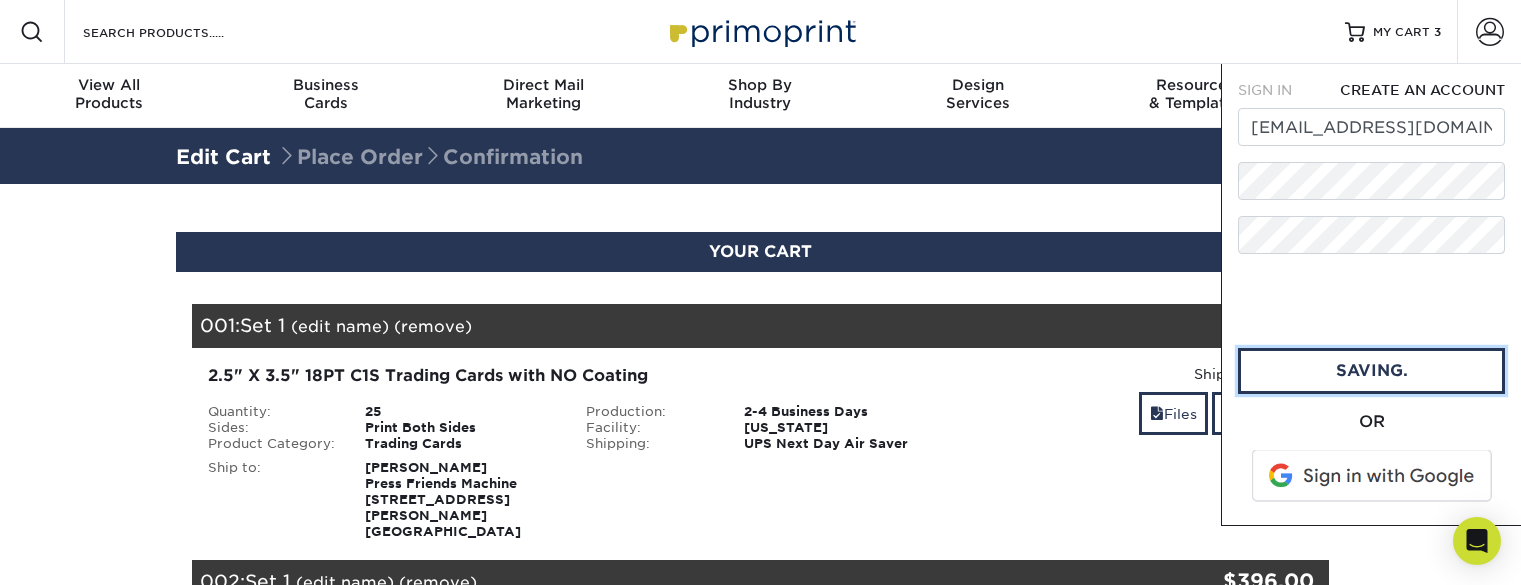 type 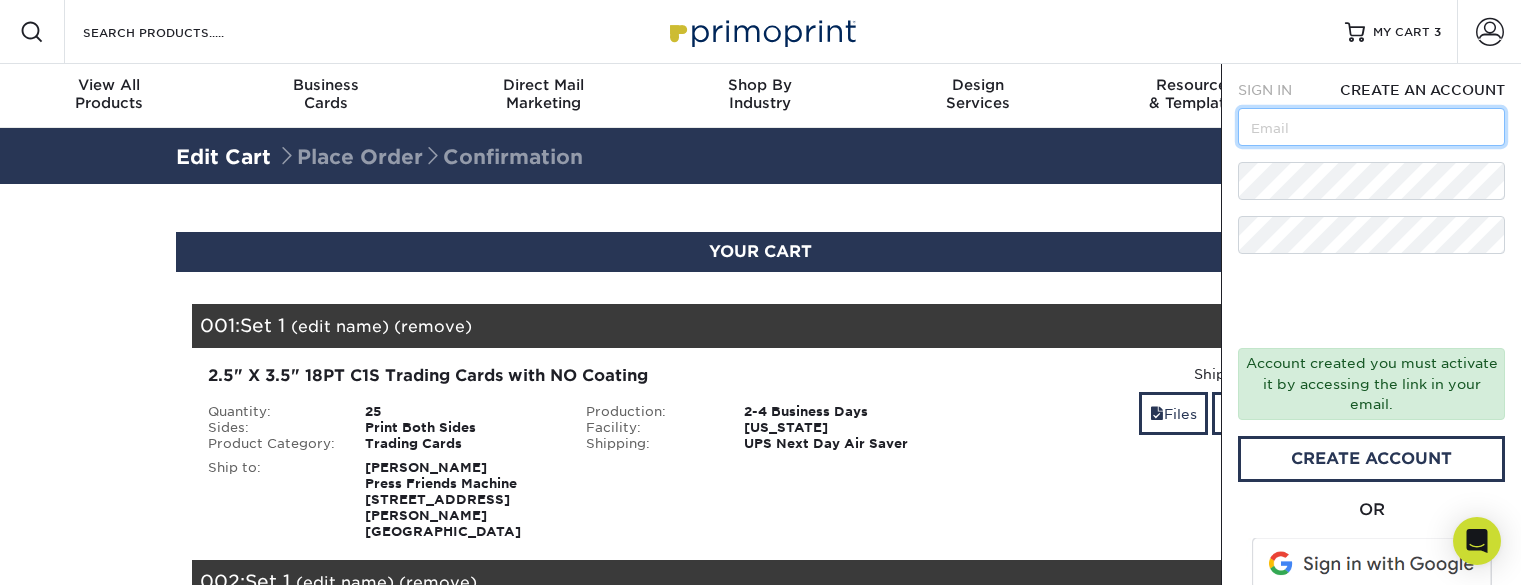 click at bounding box center [1371, 127] 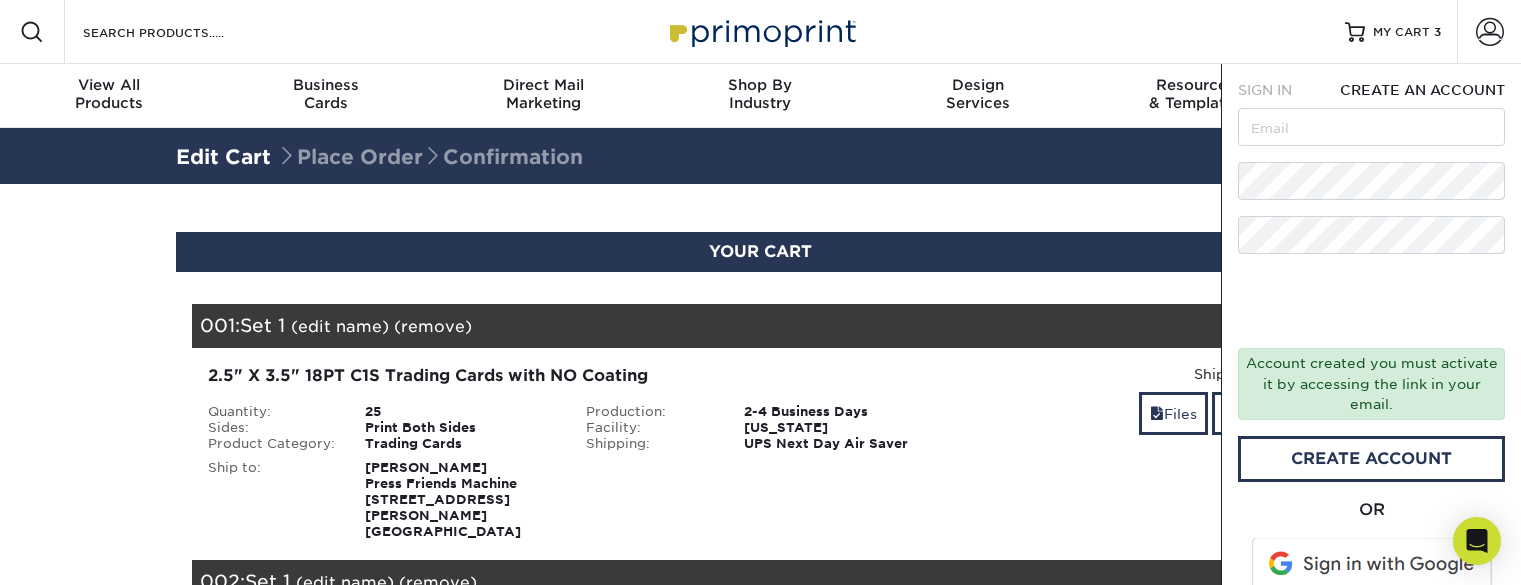 click on "Account created you must activate it by accessing the link in your email." at bounding box center (1371, 383) 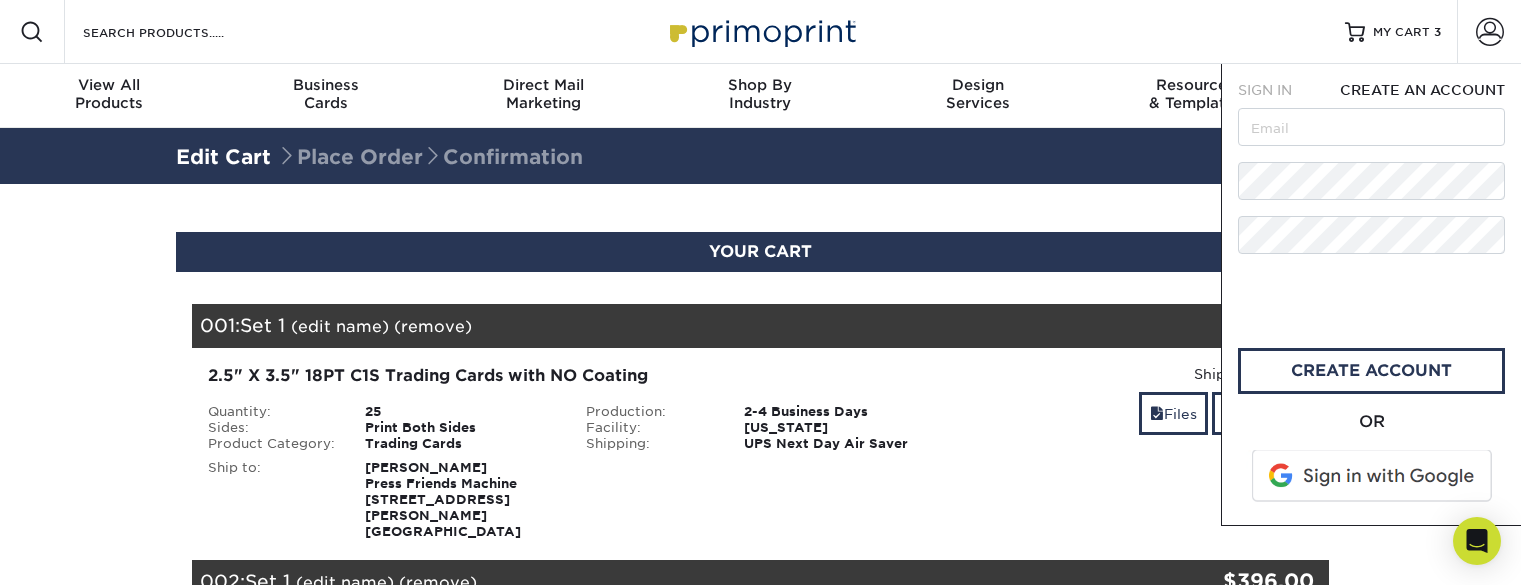 click on "Blind Ship:" at bounding box center [760, 496] 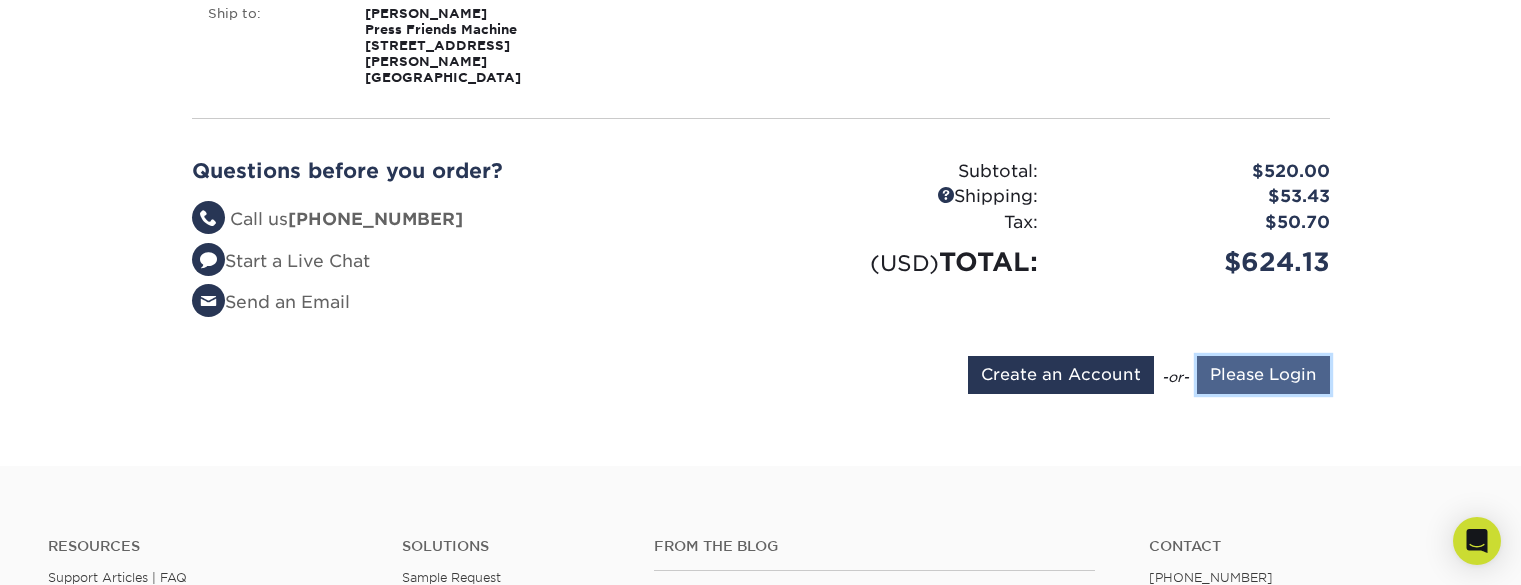 click on "Please Login" at bounding box center [1263, 375] 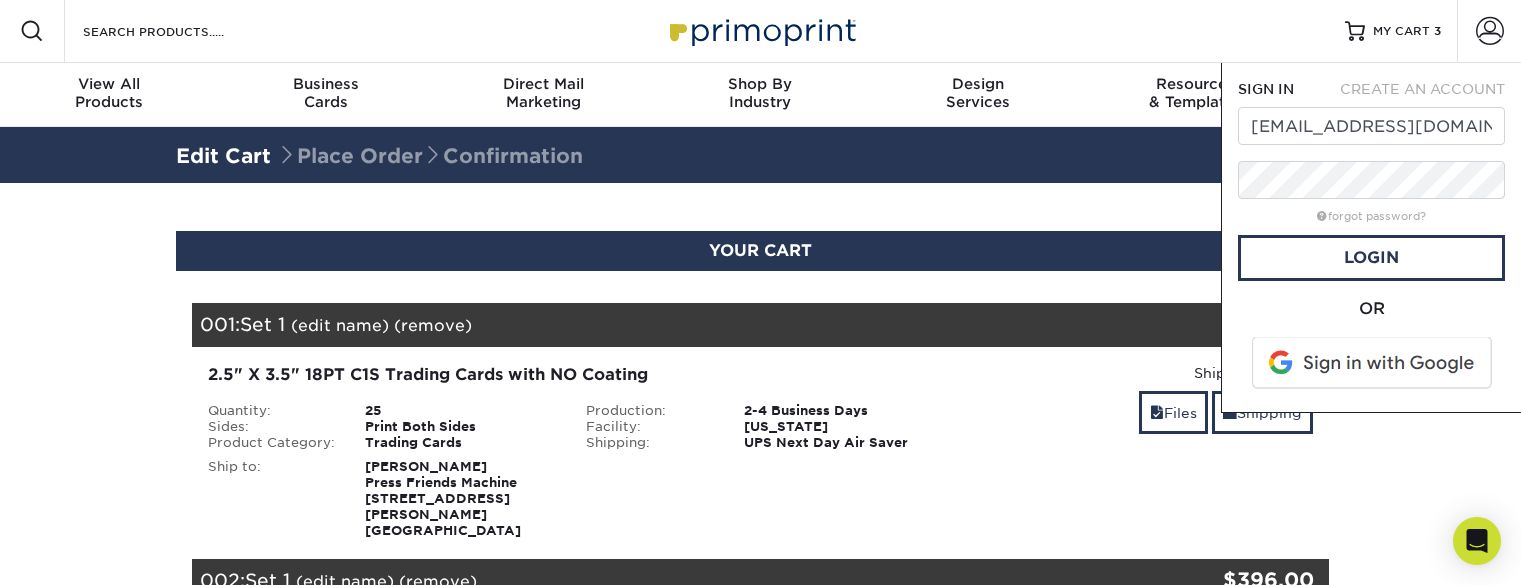 scroll, scrollTop: 0, scrollLeft: 0, axis: both 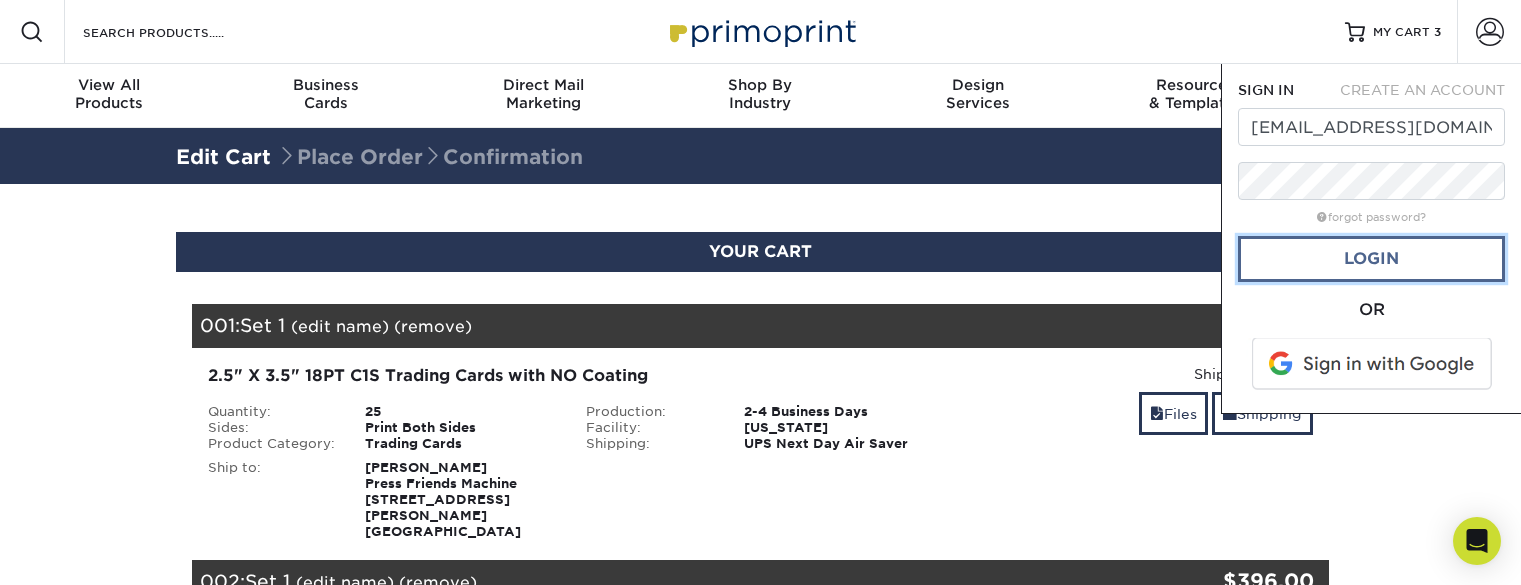 click on "Login" at bounding box center [1371, 259] 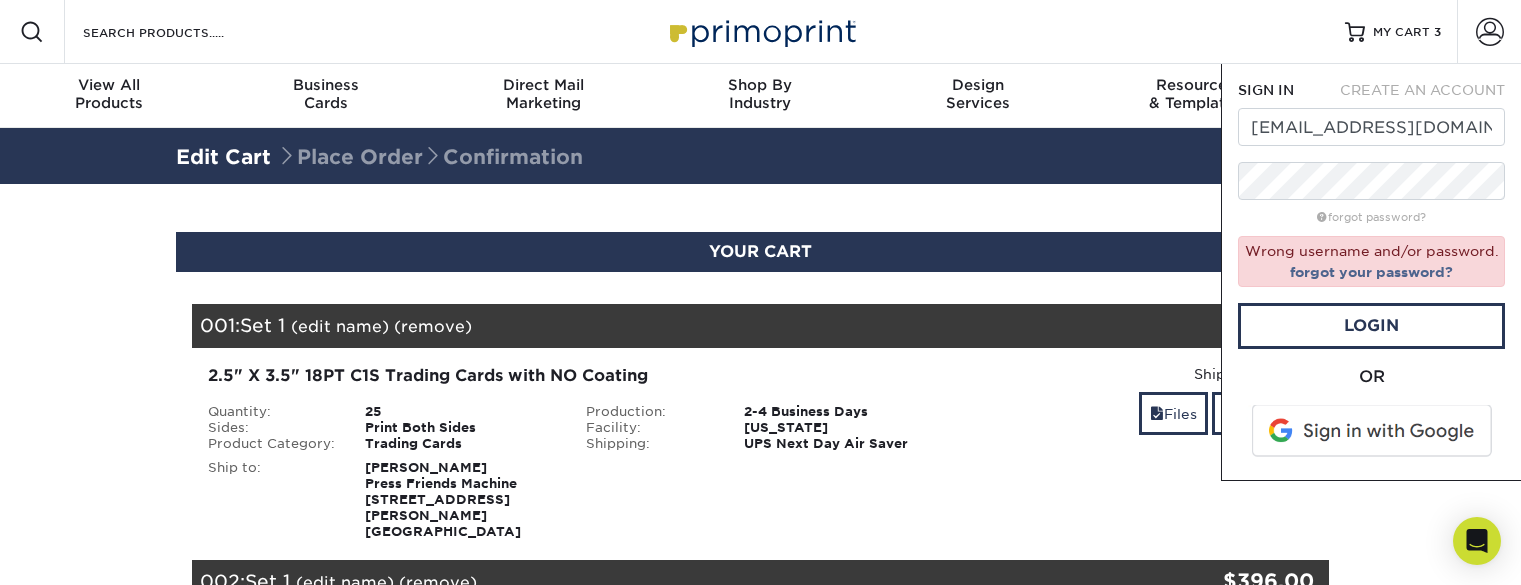 click at bounding box center (1373, 431) 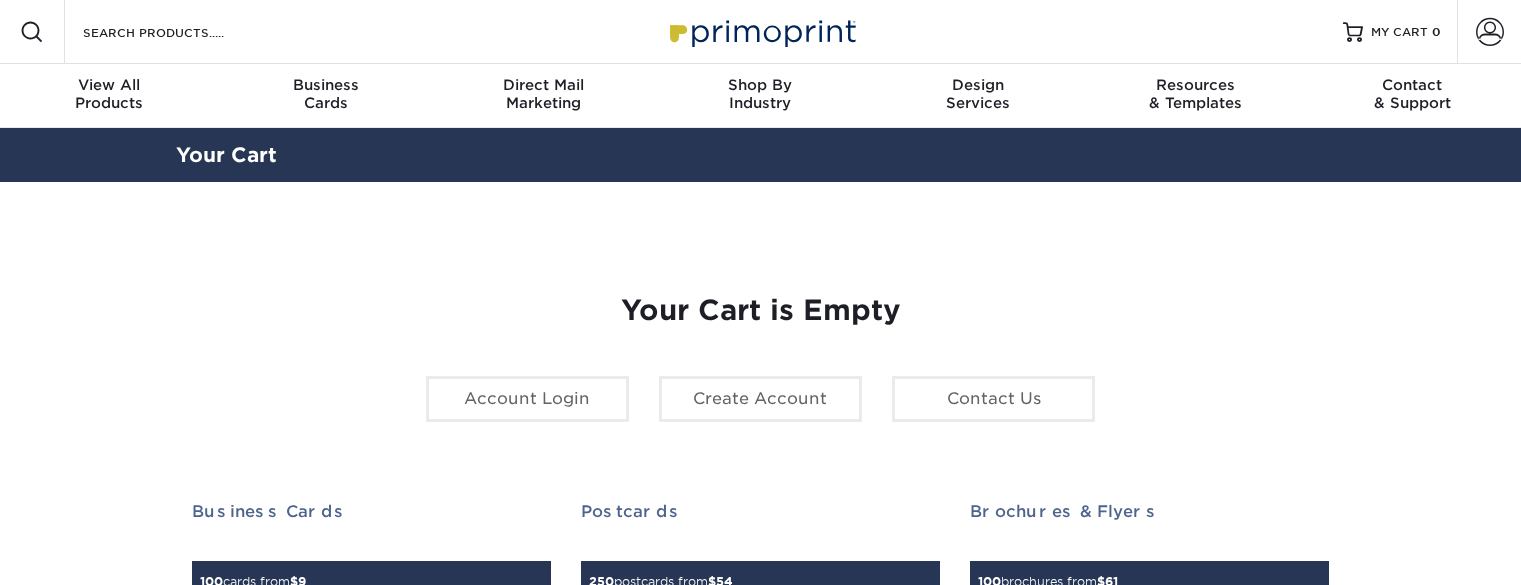 scroll, scrollTop: 0, scrollLeft: 0, axis: both 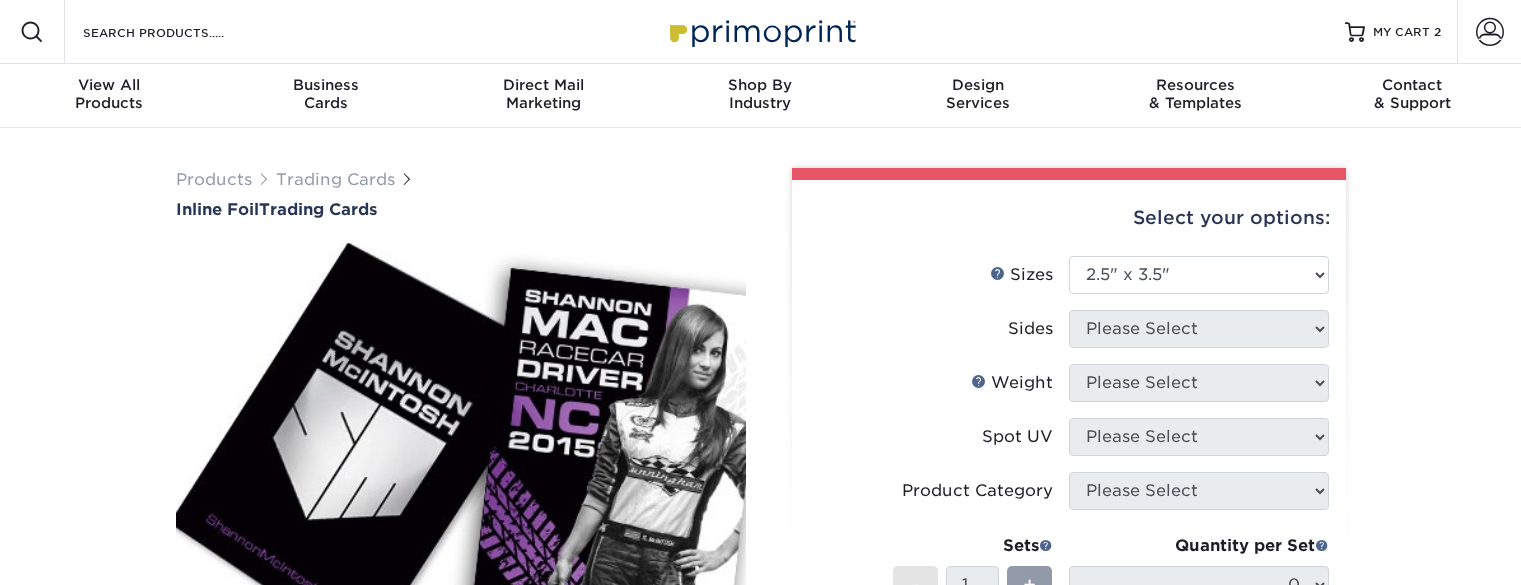 select on "2.50x3.50" 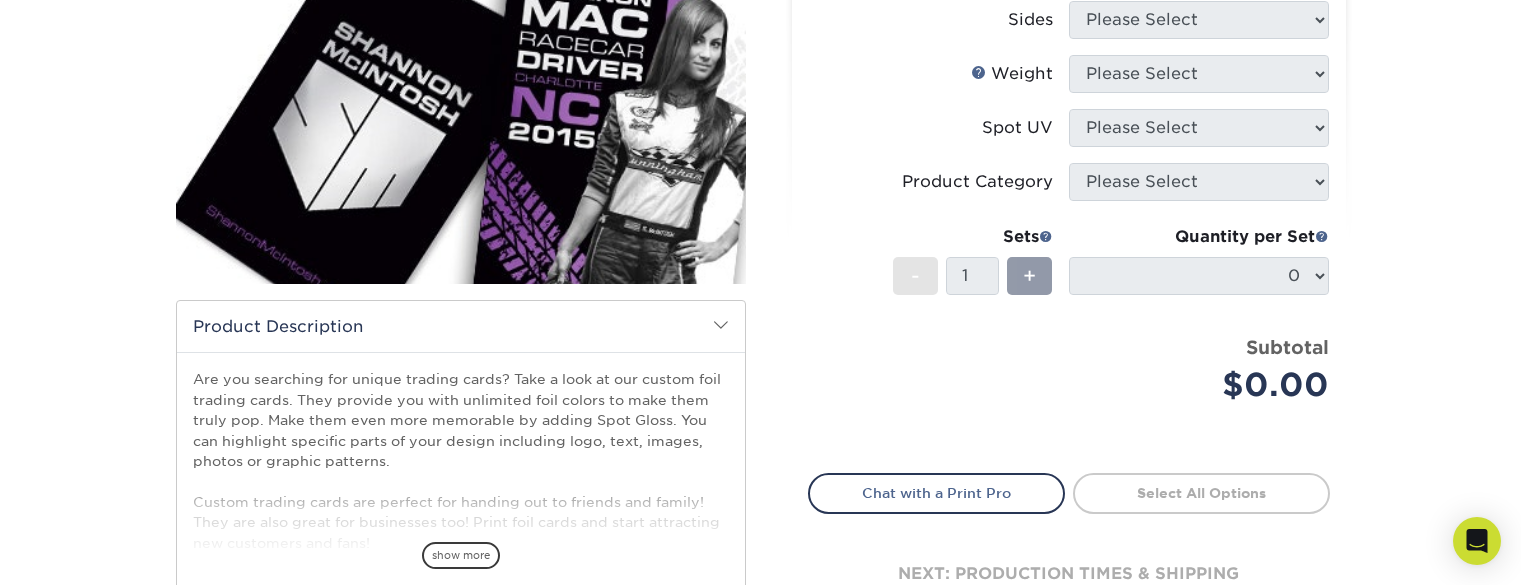 scroll, scrollTop: 0, scrollLeft: 0, axis: both 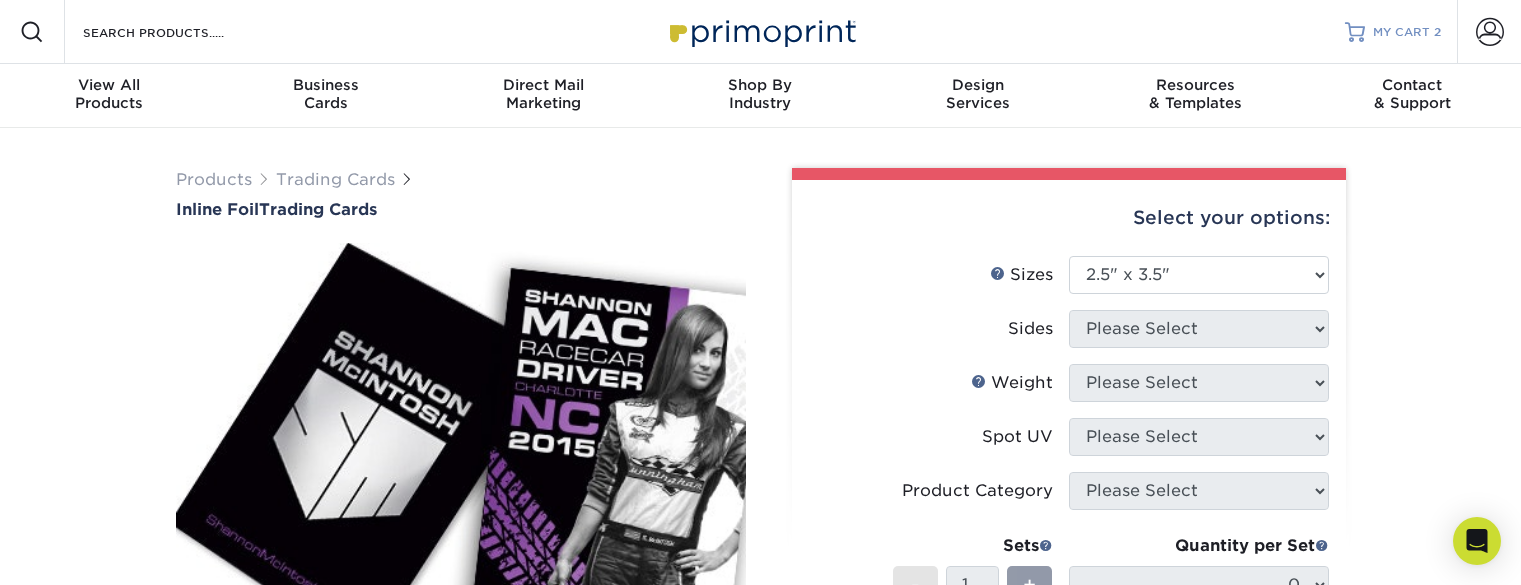 click on "MY CART   2" at bounding box center [1393, 32] 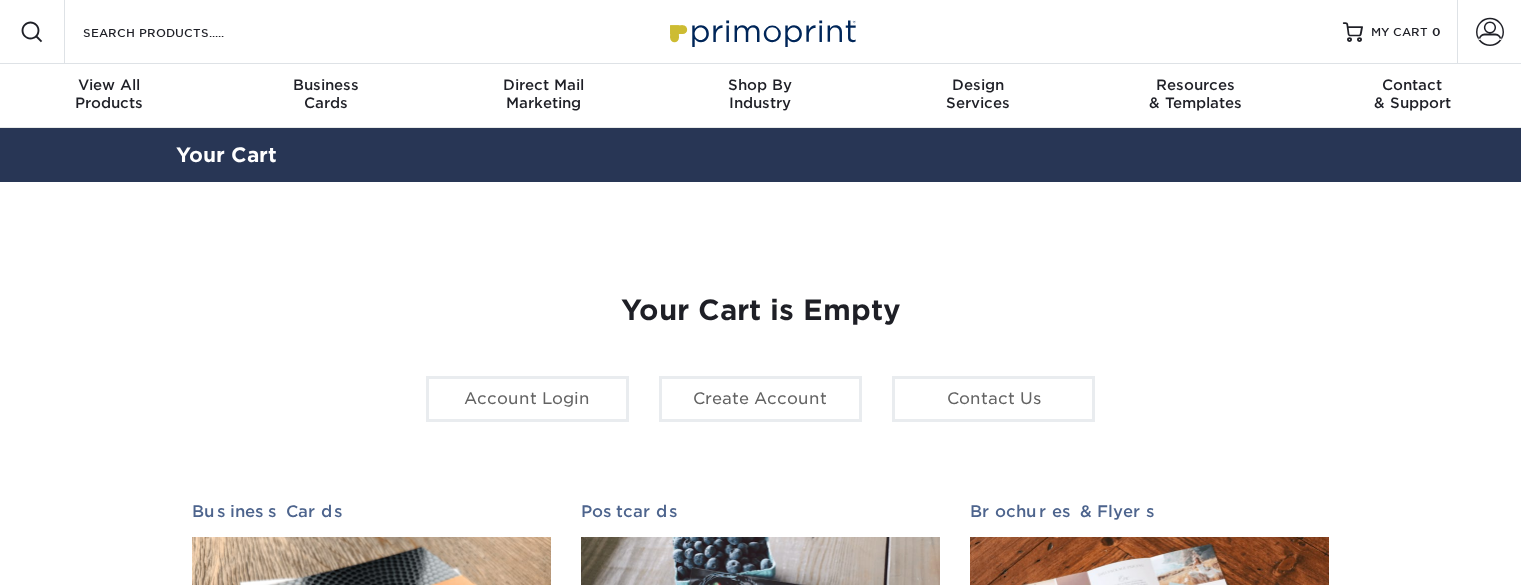 scroll, scrollTop: 0, scrollLeft: 0, axis: both 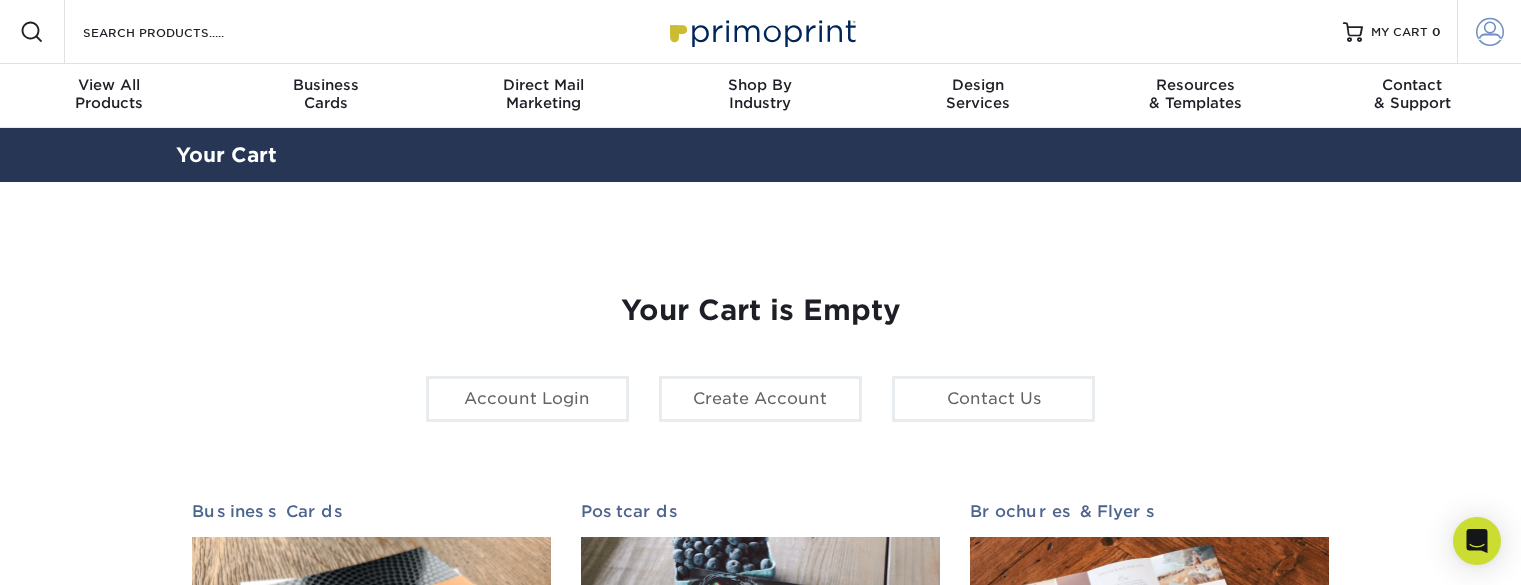 type on "[EMAIL_ADDRESS][DOMAIN_NAME]" 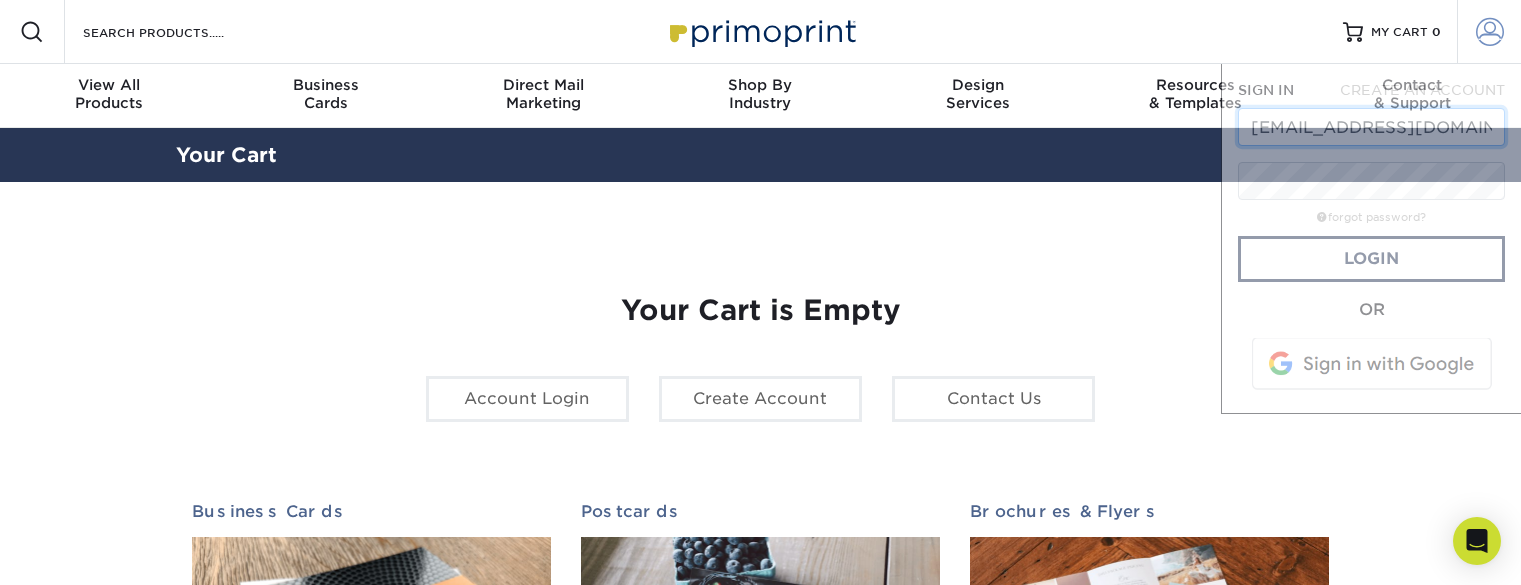 scroll, scrollTop: 0, scrollLeft: 35, axis: horizontal 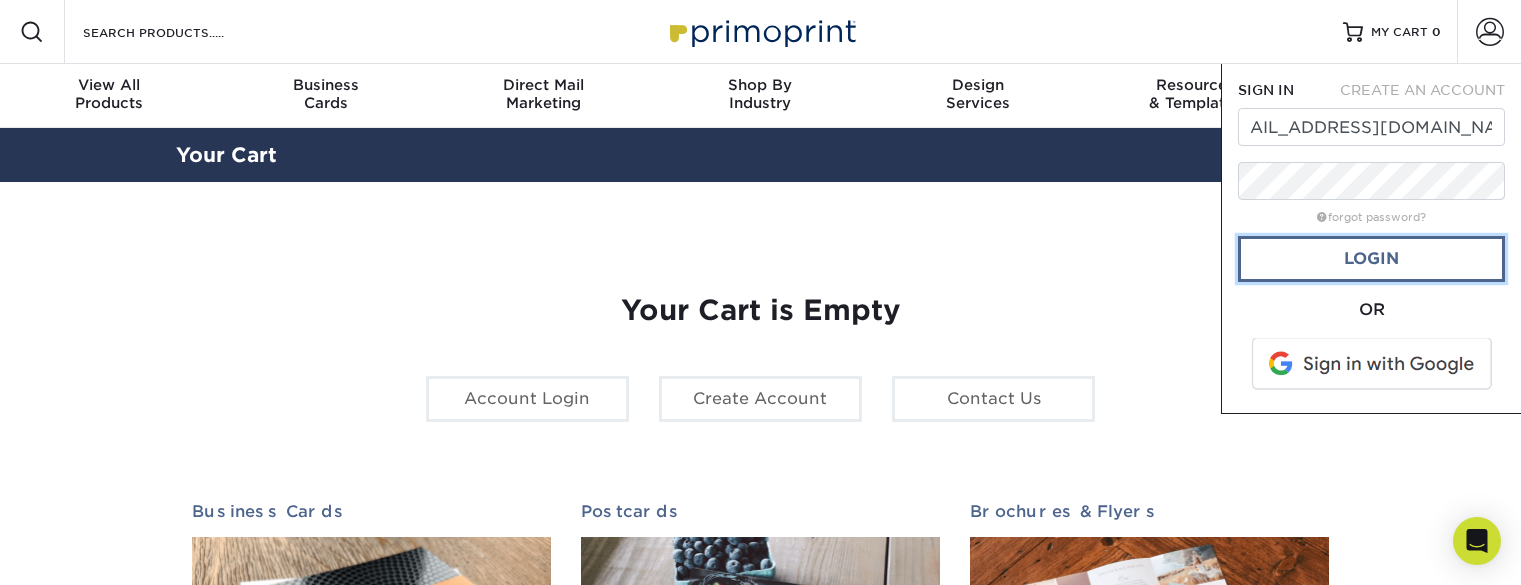 click on "Login" at bounding box center (1371, 259) 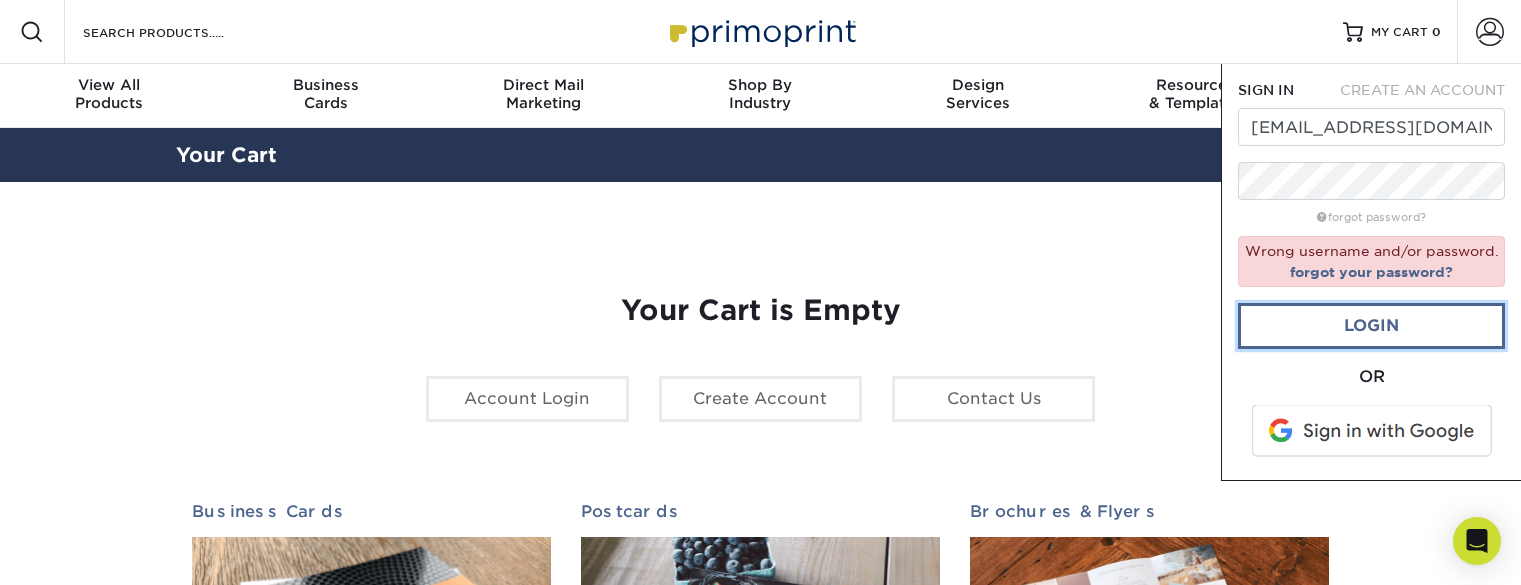 click on "Login" at bounding box center (1371, 326) 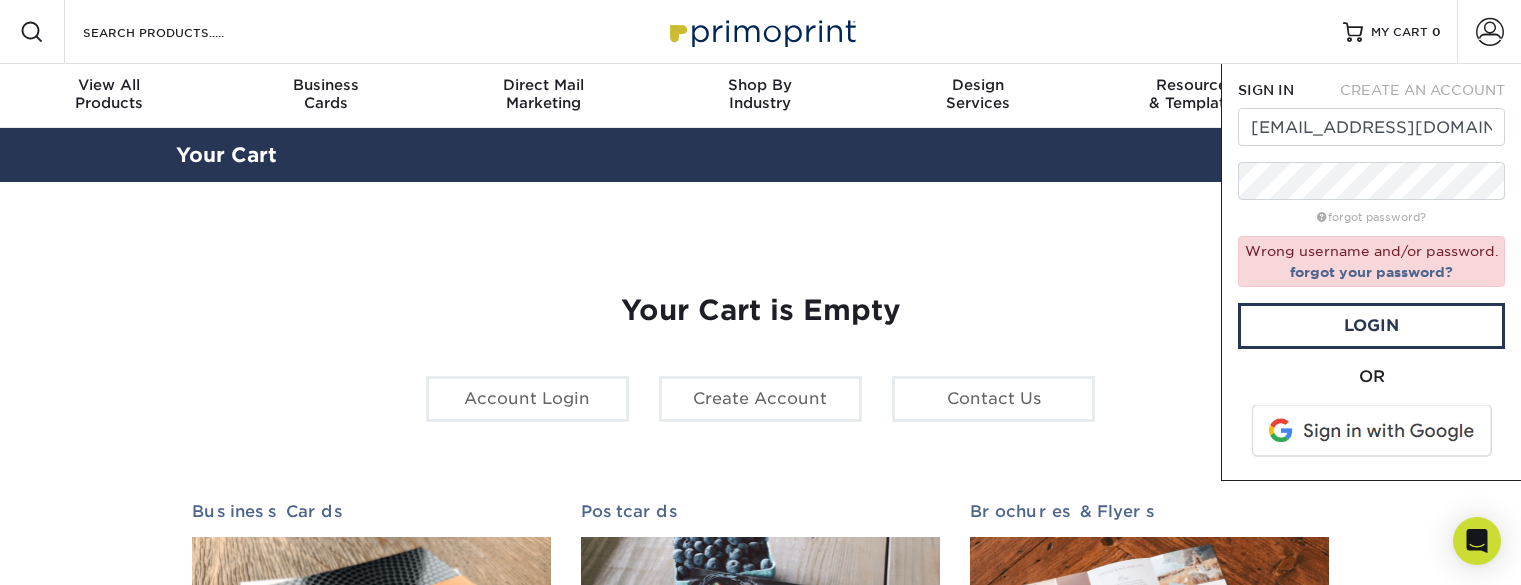click at bounding box center (1373, 431) 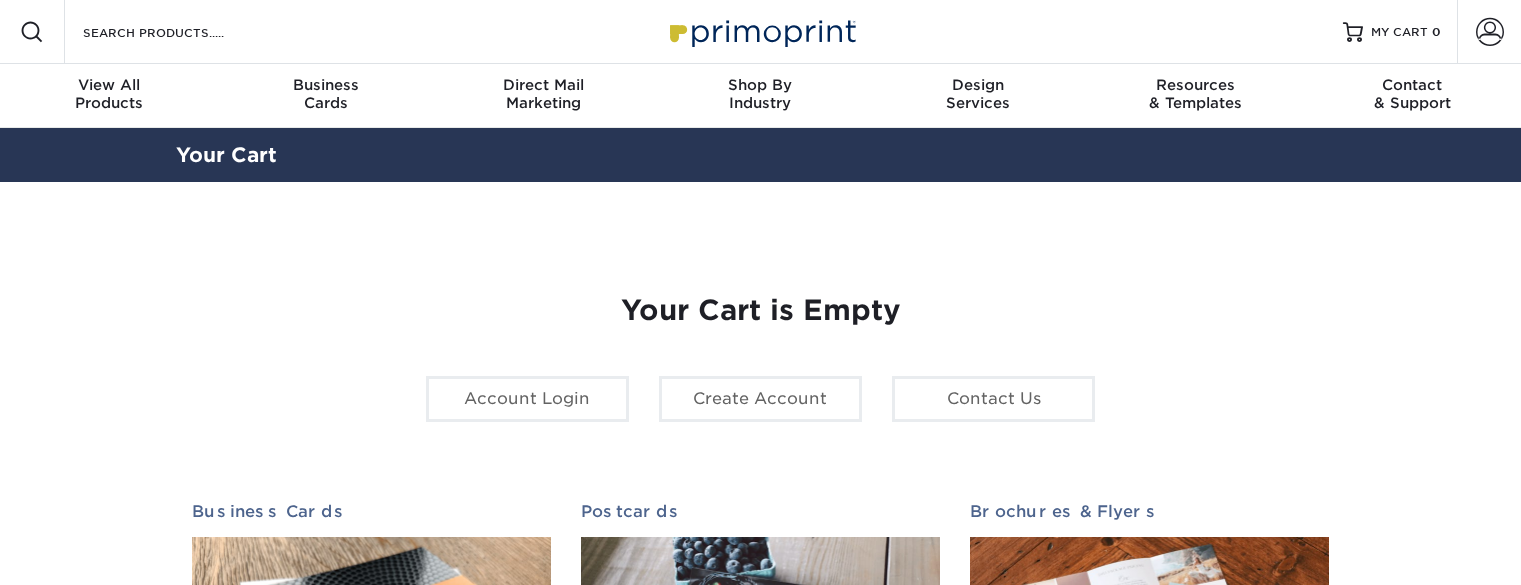 scroll, scrollTop: 0, scrollLeft: 0, axis: both 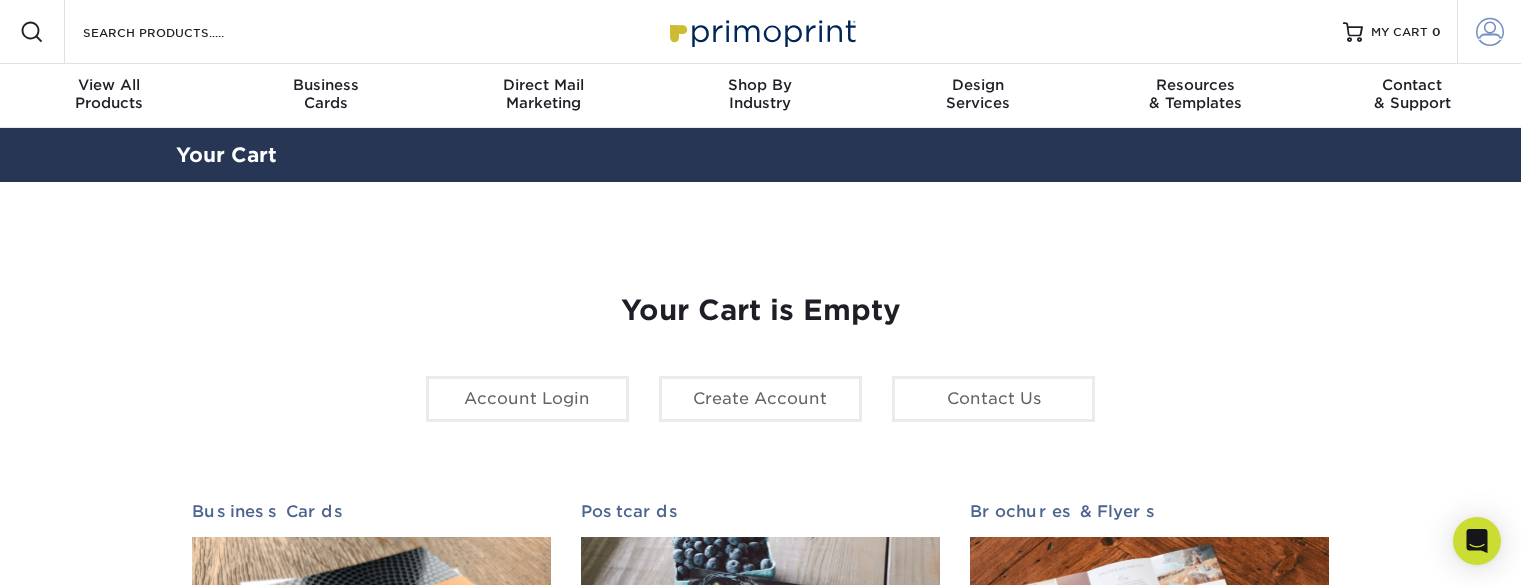 click at bounding box center [1490, 32] 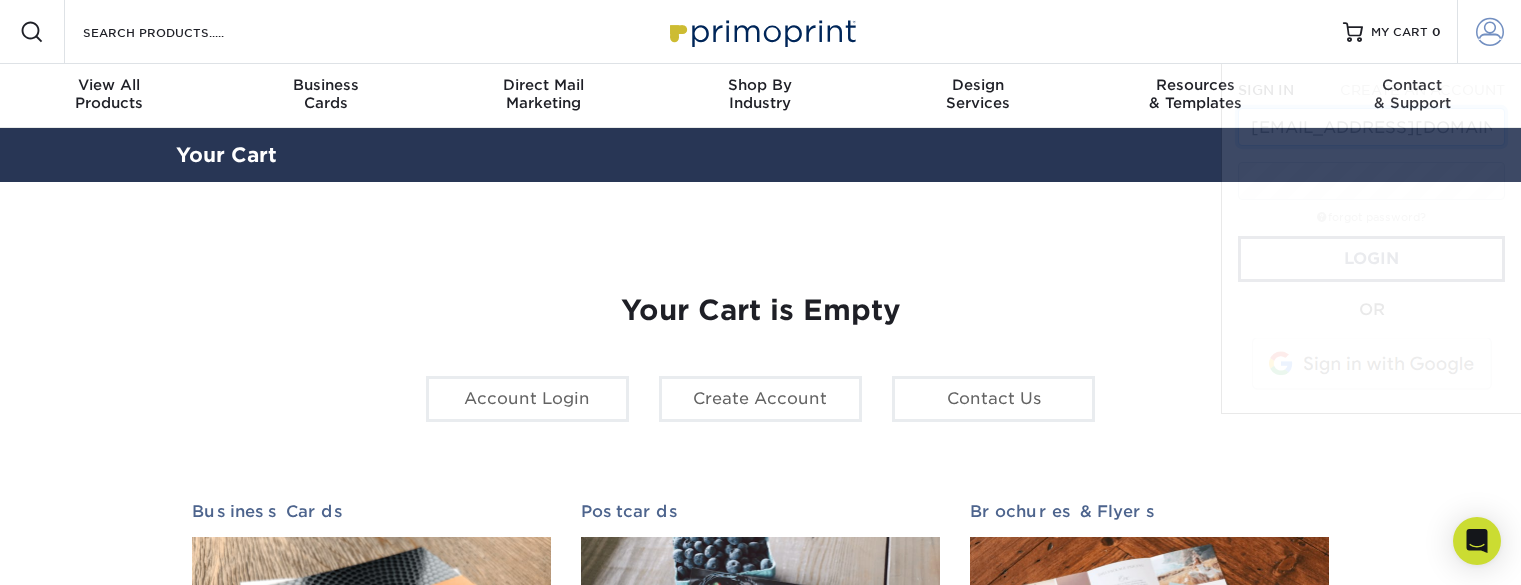 scroll, scrollTop: 0, scrollLeft: 35, axis: horizontal 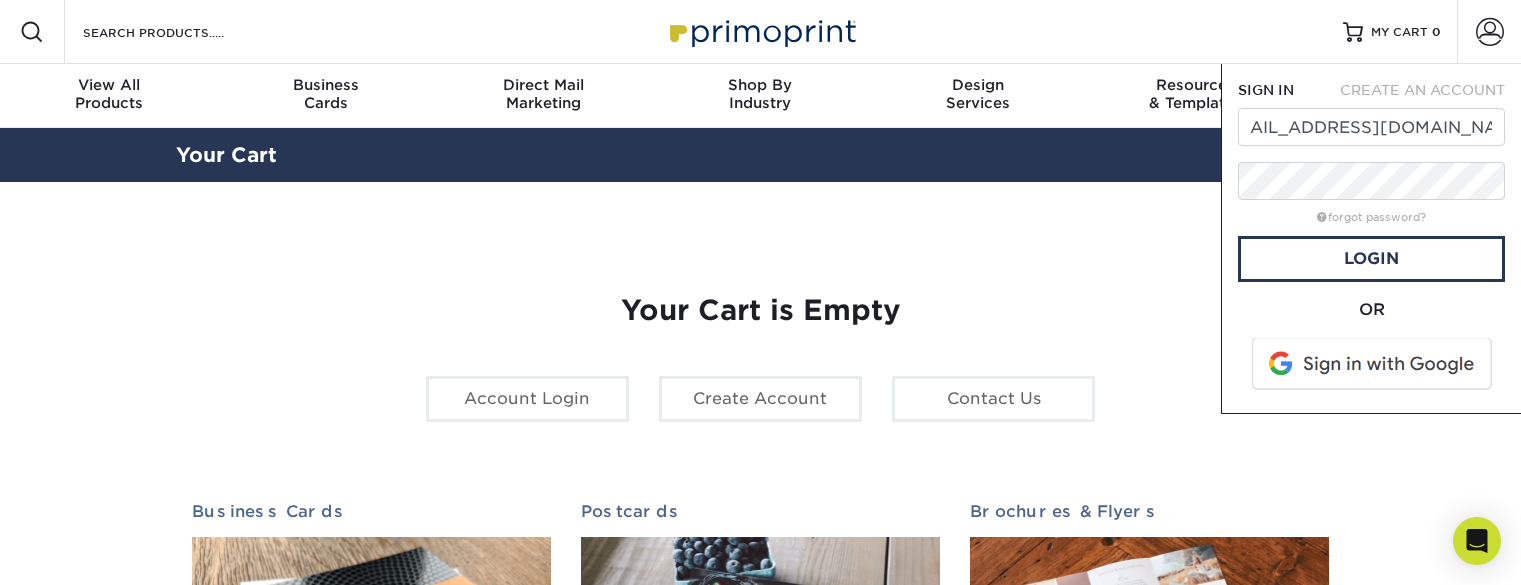click at bounding box center (1373, 364) 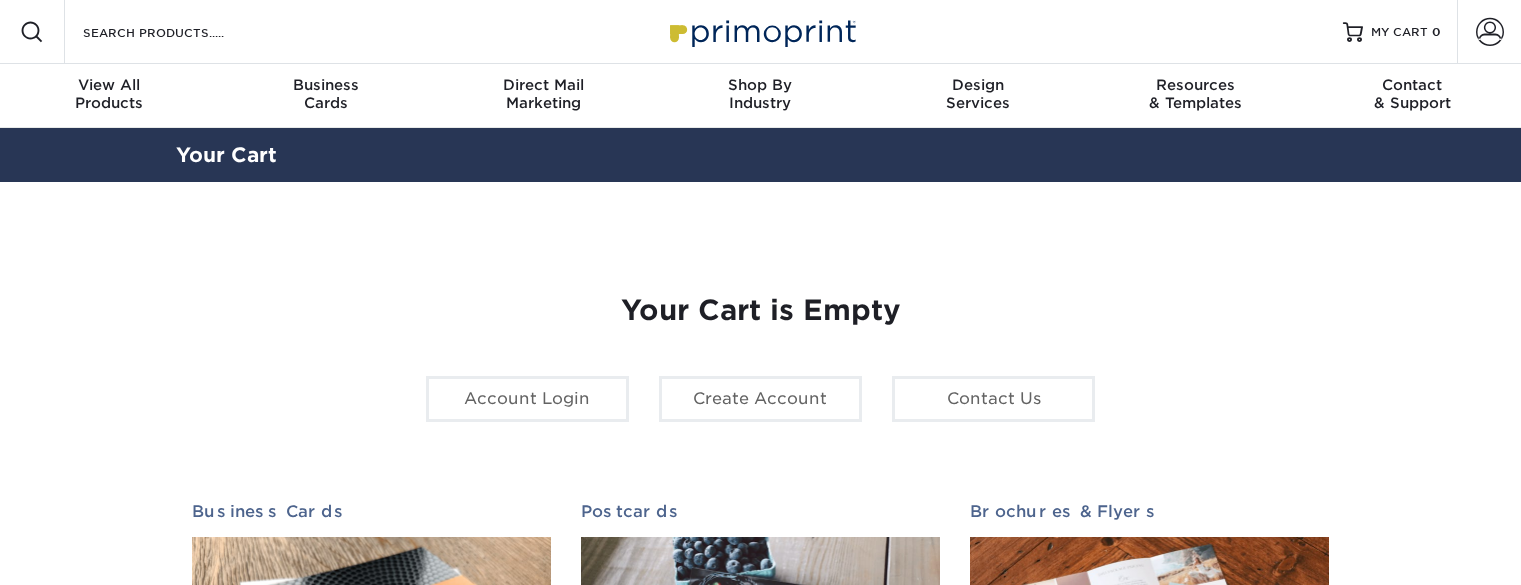 scroll, scrollTop: 0, scrollLeft: 0, axis: both 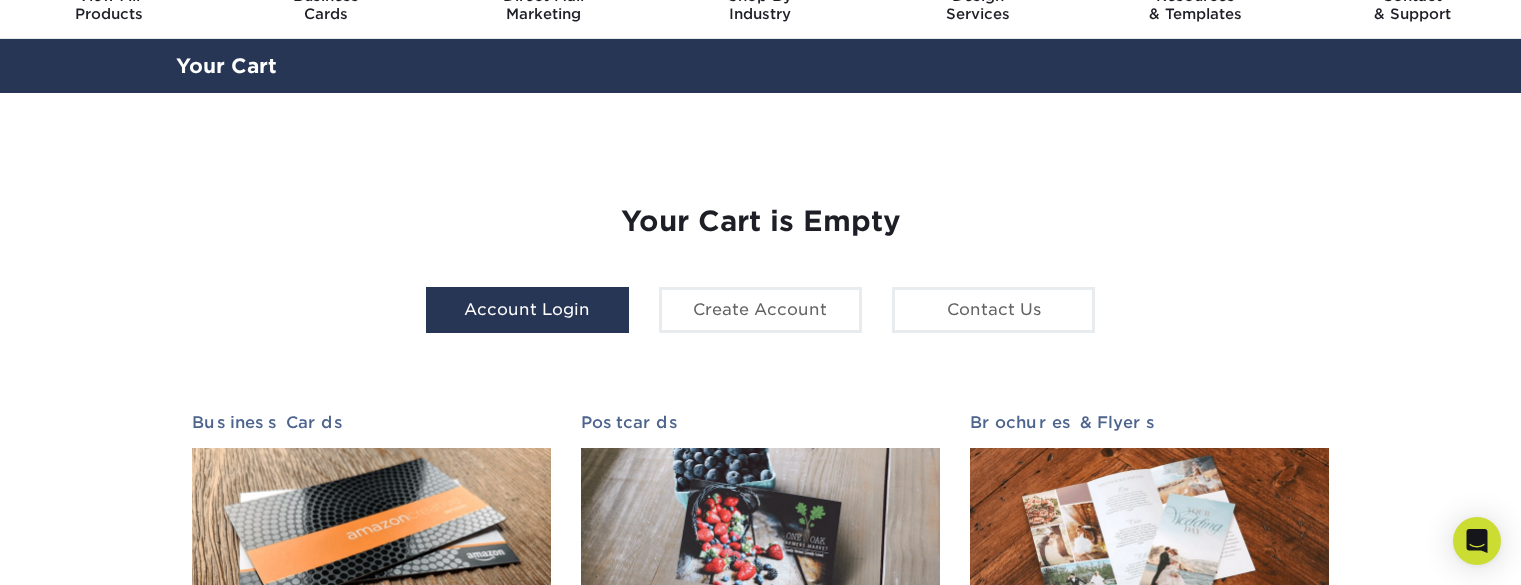 click on "Account Login" at bounding box center [527, 310] 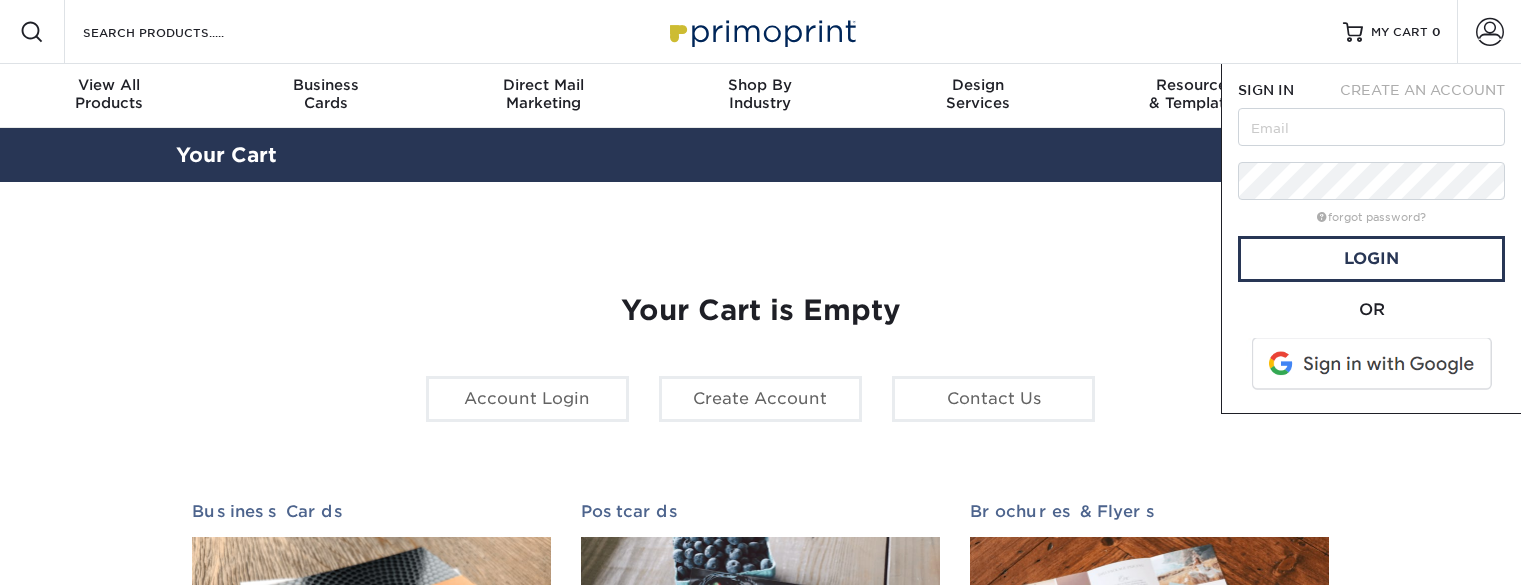 scroll, scrollTop: 0, scrollLeft: 0, axis: both 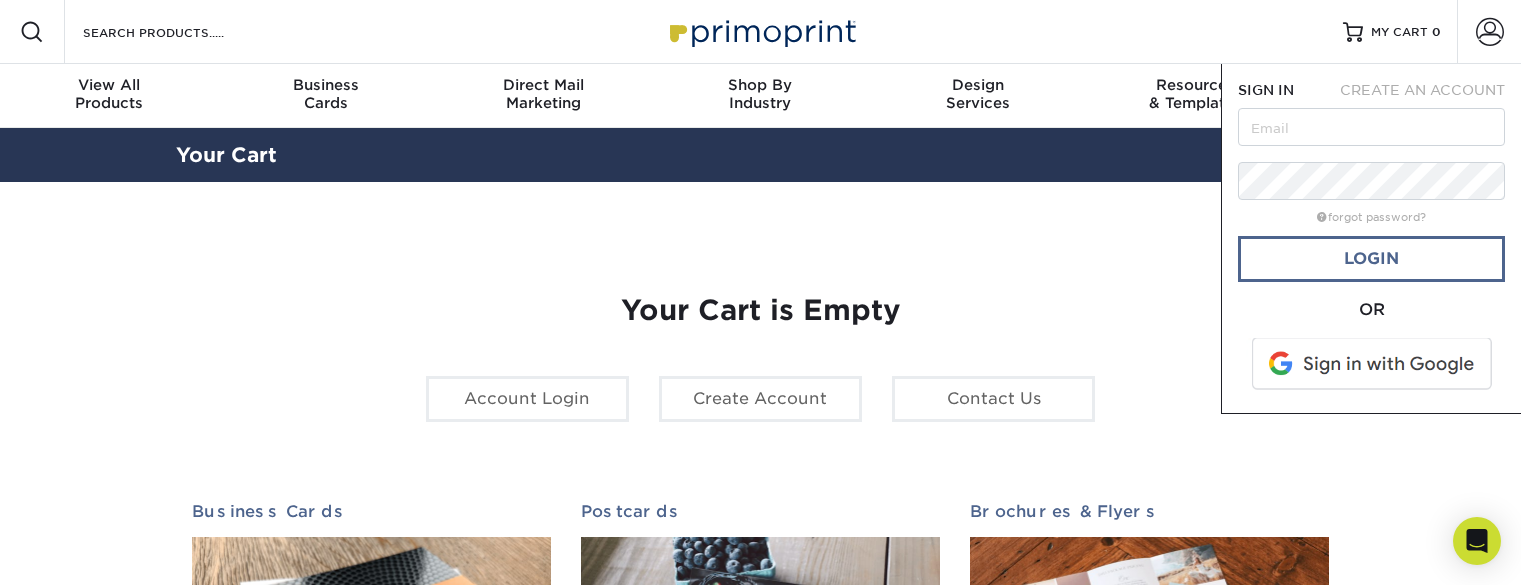 type on "pressfriendsmachine@gmail.com" 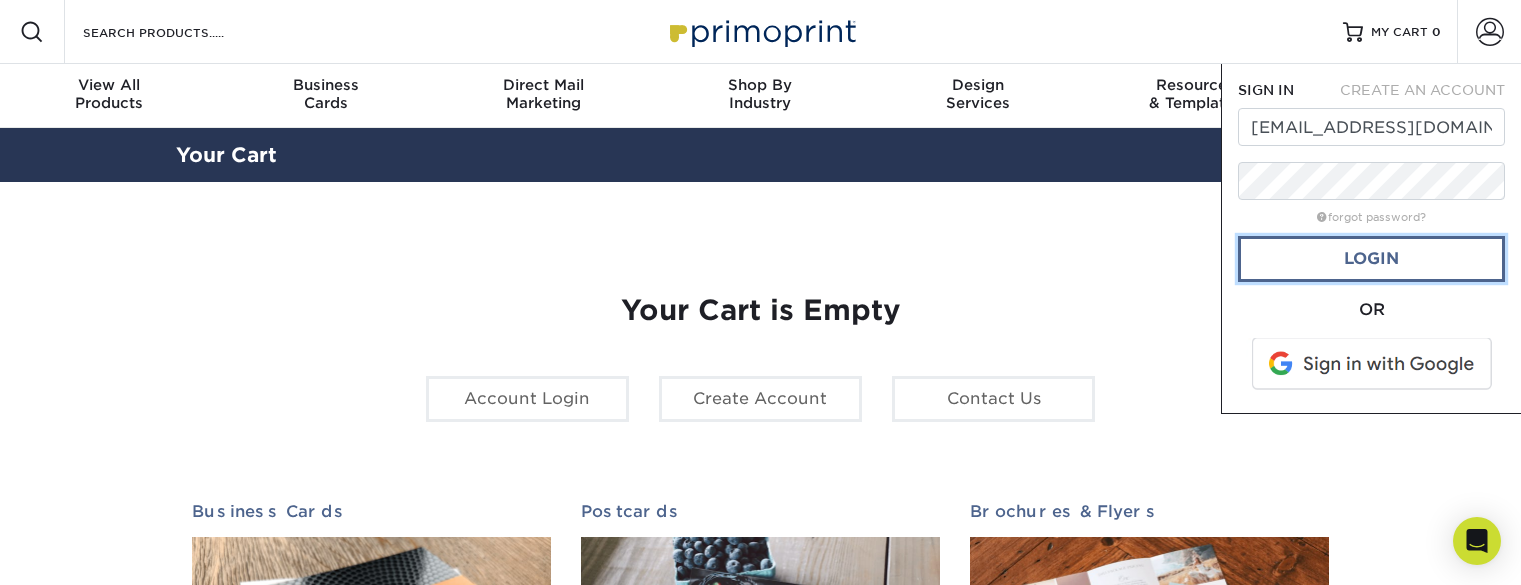 click on "Login" at bounding box center [1371, 259] 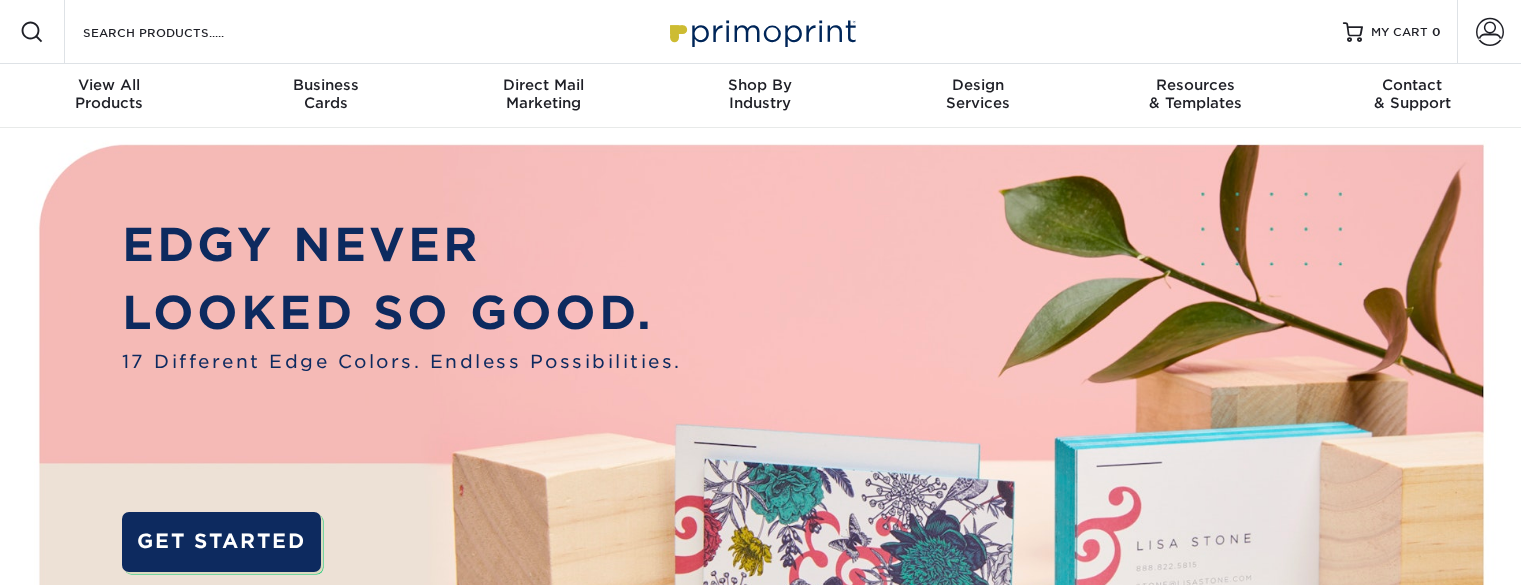 scroll, scrollTop: 0, scrollLeft: 0, axis: both 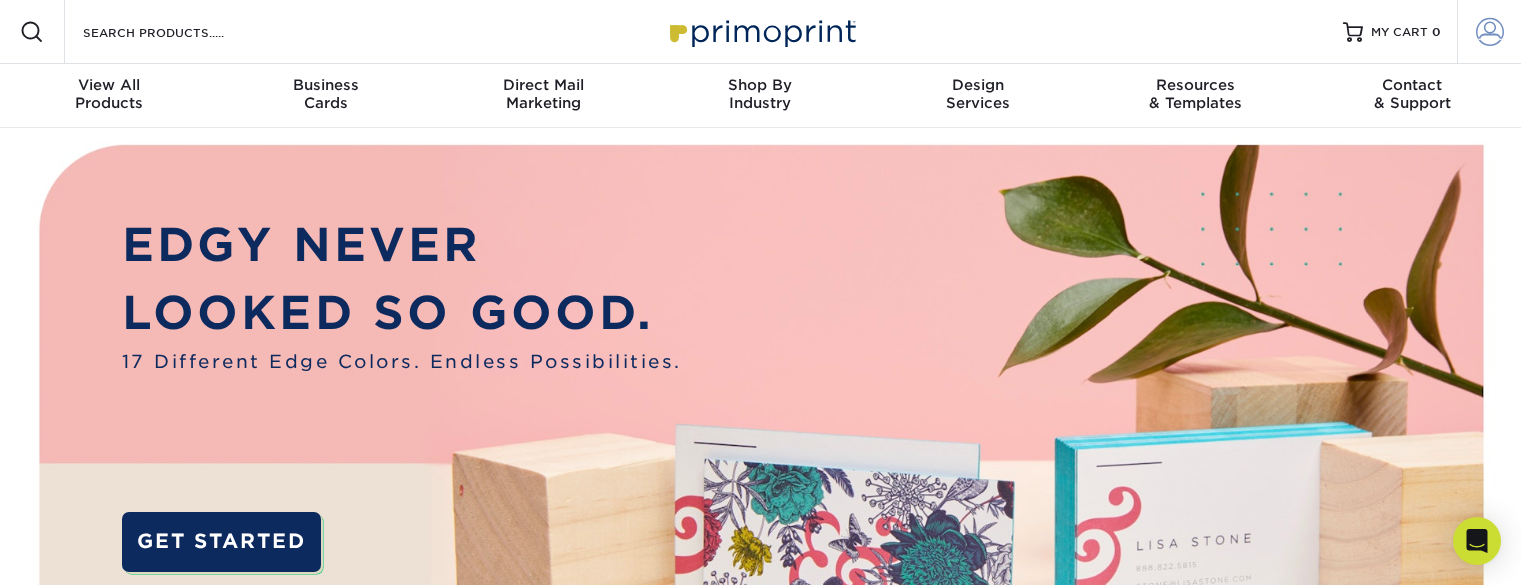 type on "pressfriendsmachine@gmail.com" 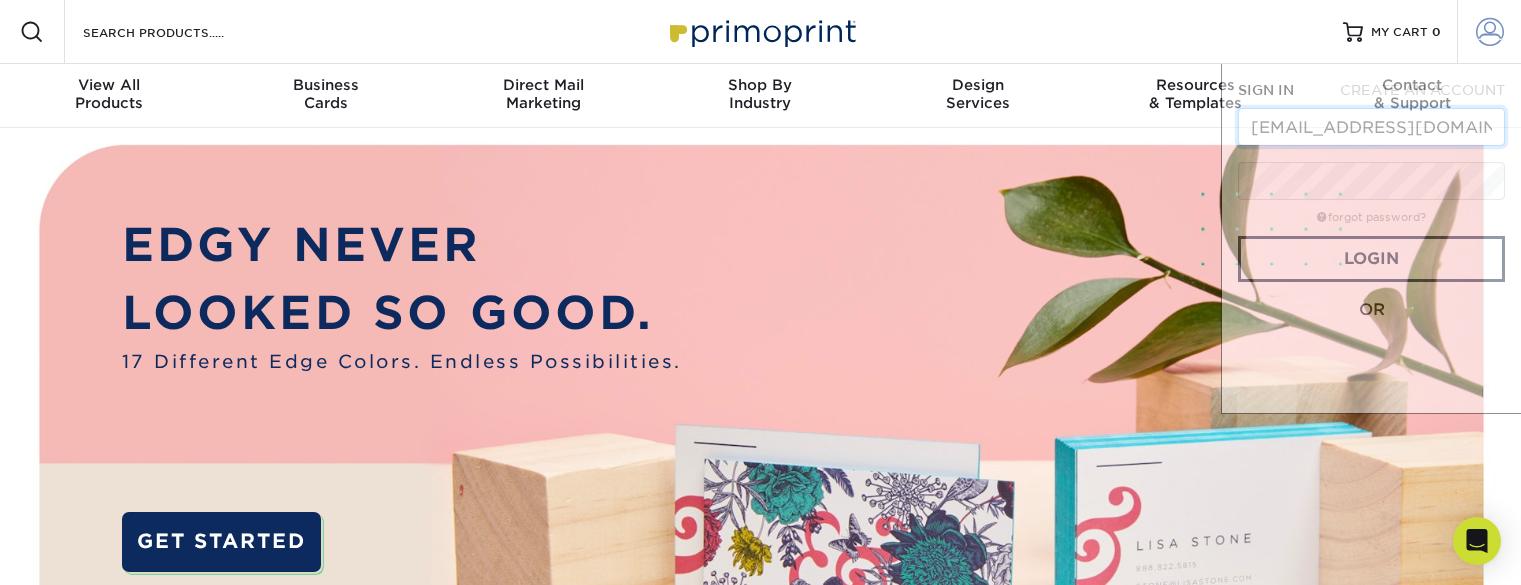 scroll, scrollTop: 0, scrollLeft: 35, axis: horizontal 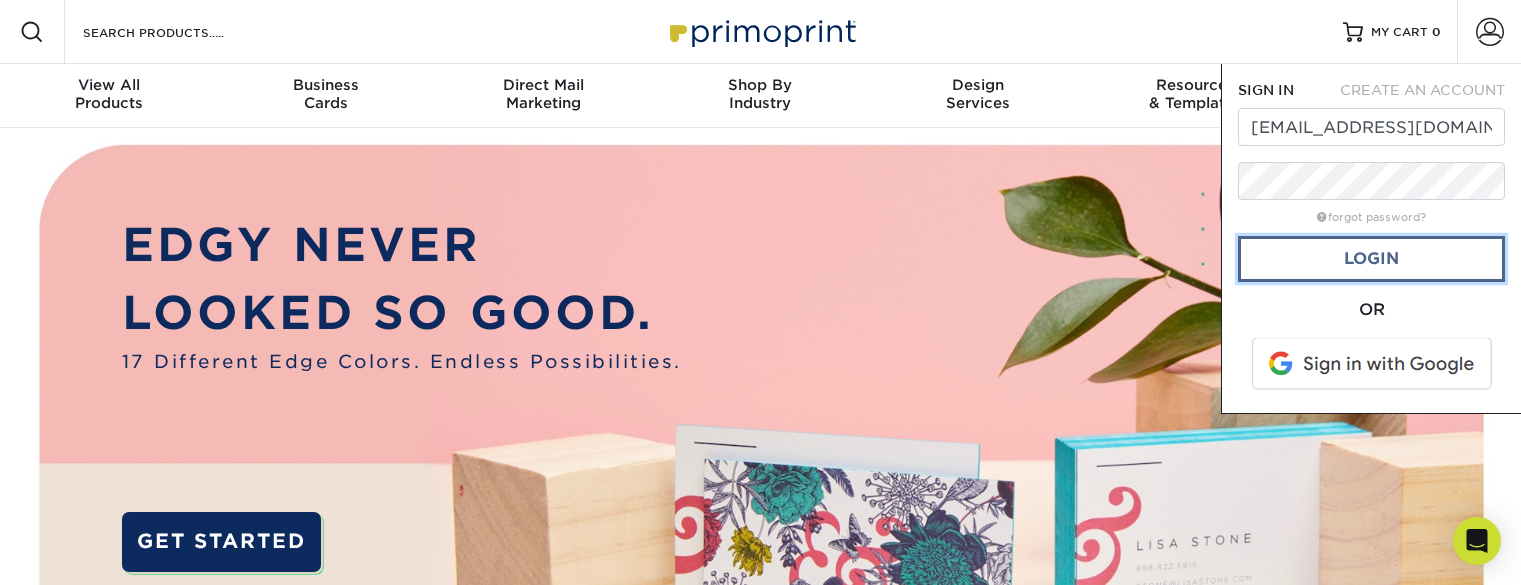 click on "Login" at bounding box center [1371, 259] 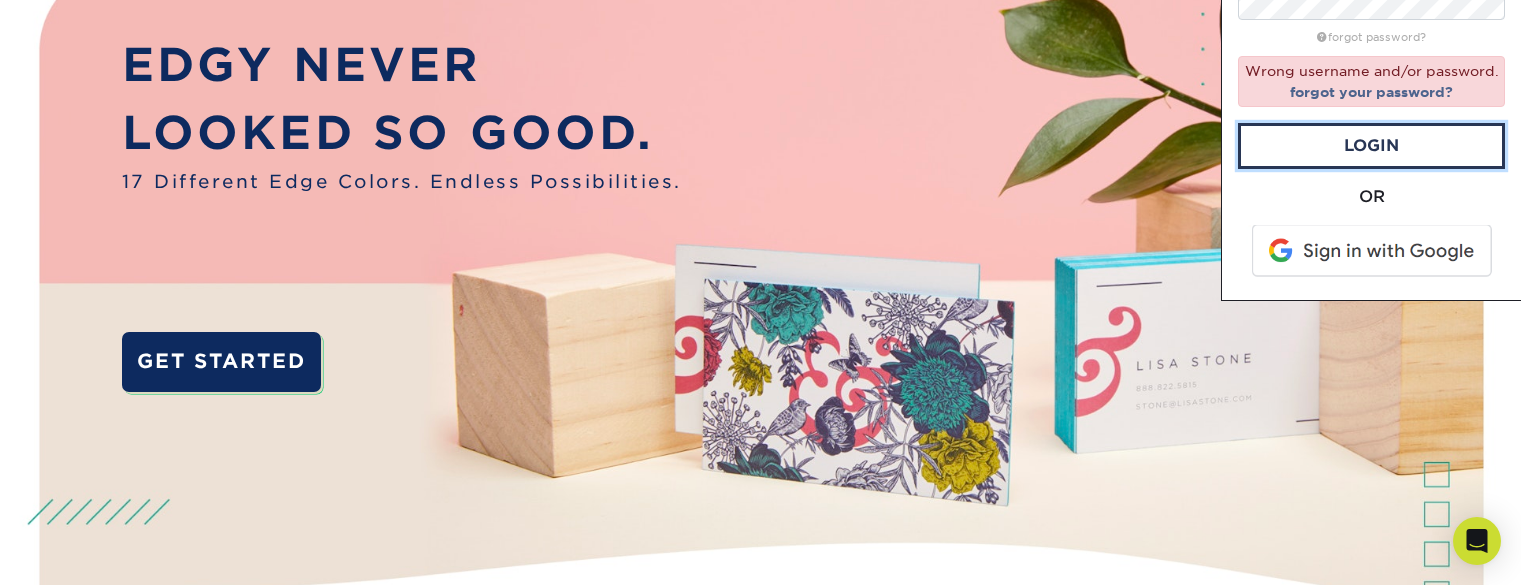 scroll, scrollTop: 0, scrollLeft: 0, axis: both 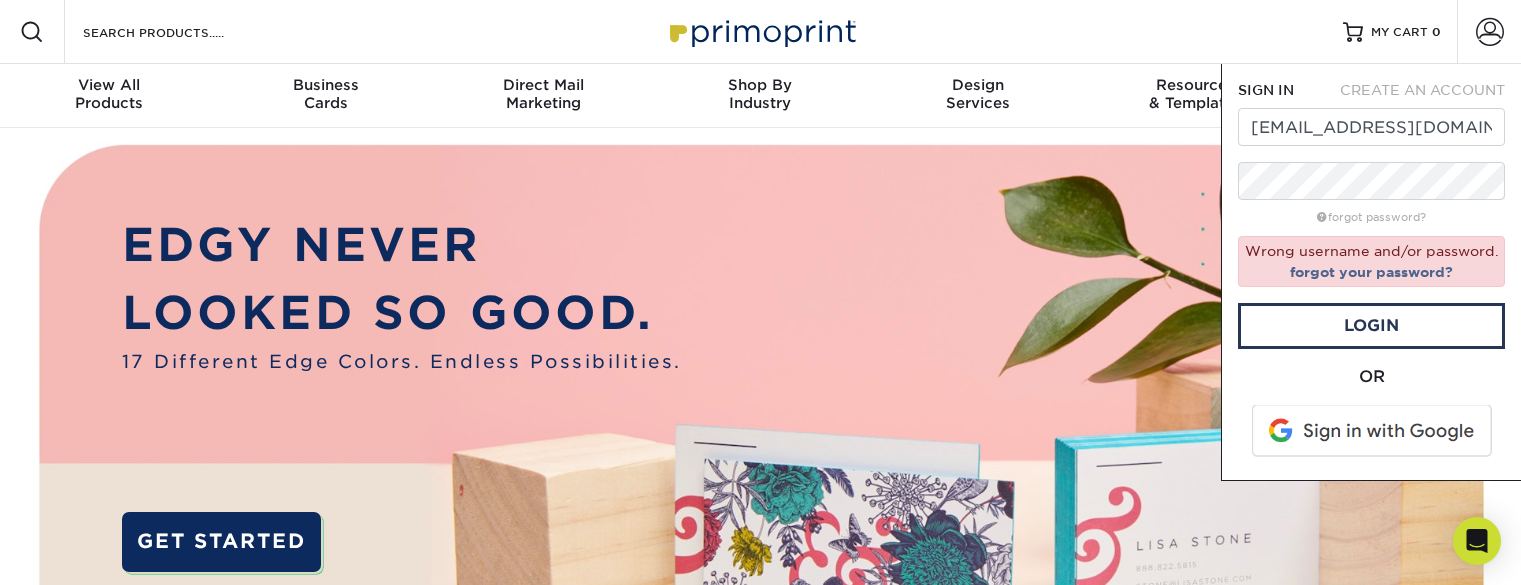 click on "SIGN IN" at bounding box center (1266, 90) 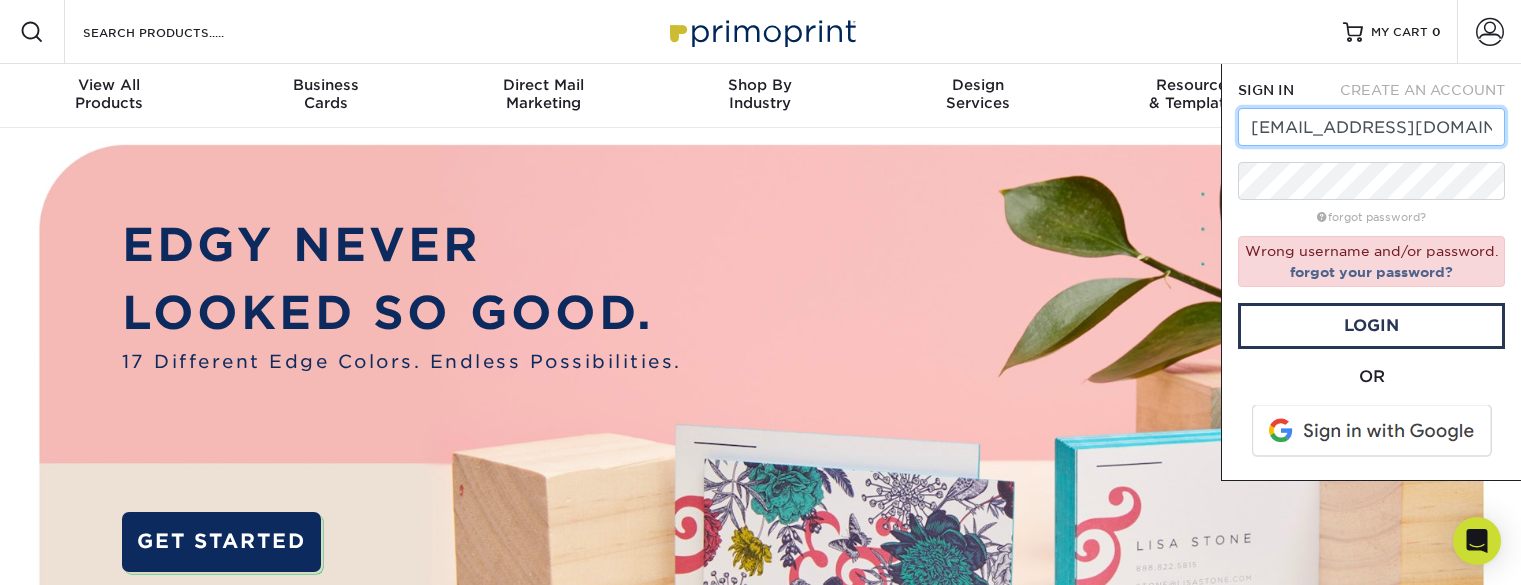 click on "[EMAIL_ADDRESS][DOMAIN_NAME]" at bounding box center (1371, 127) 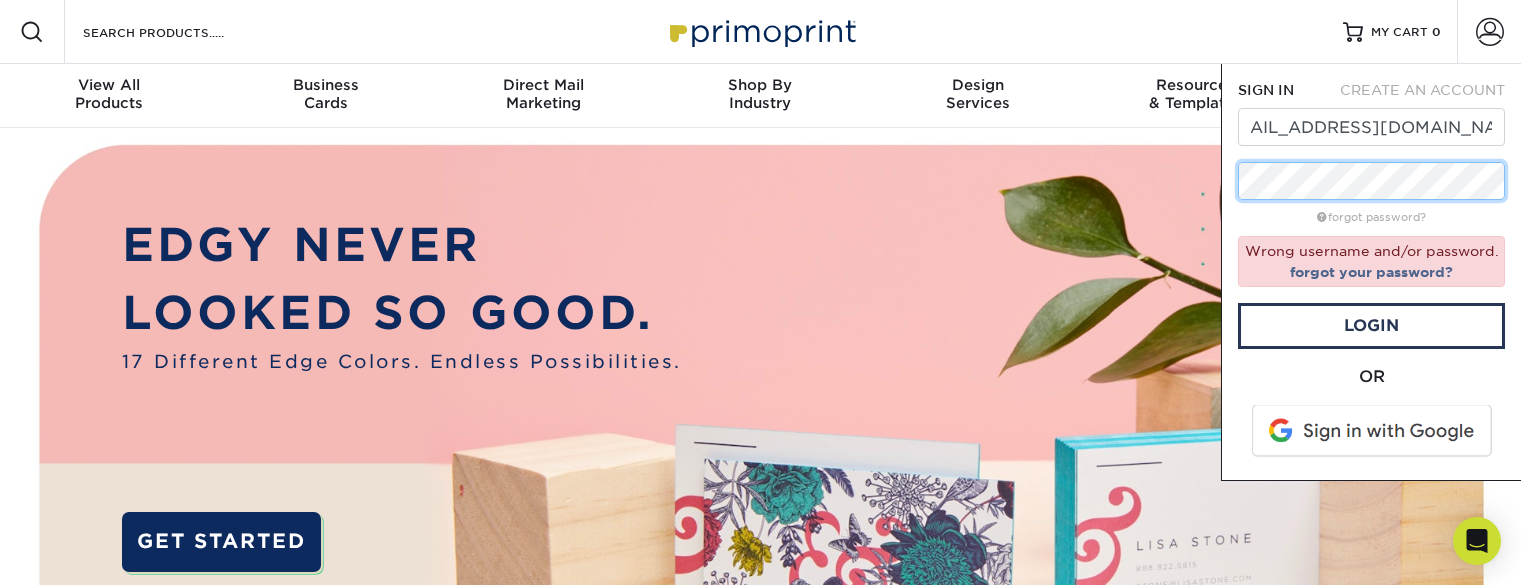 scroll, scrollTop: 0, scrollLeft: 0, axis: both 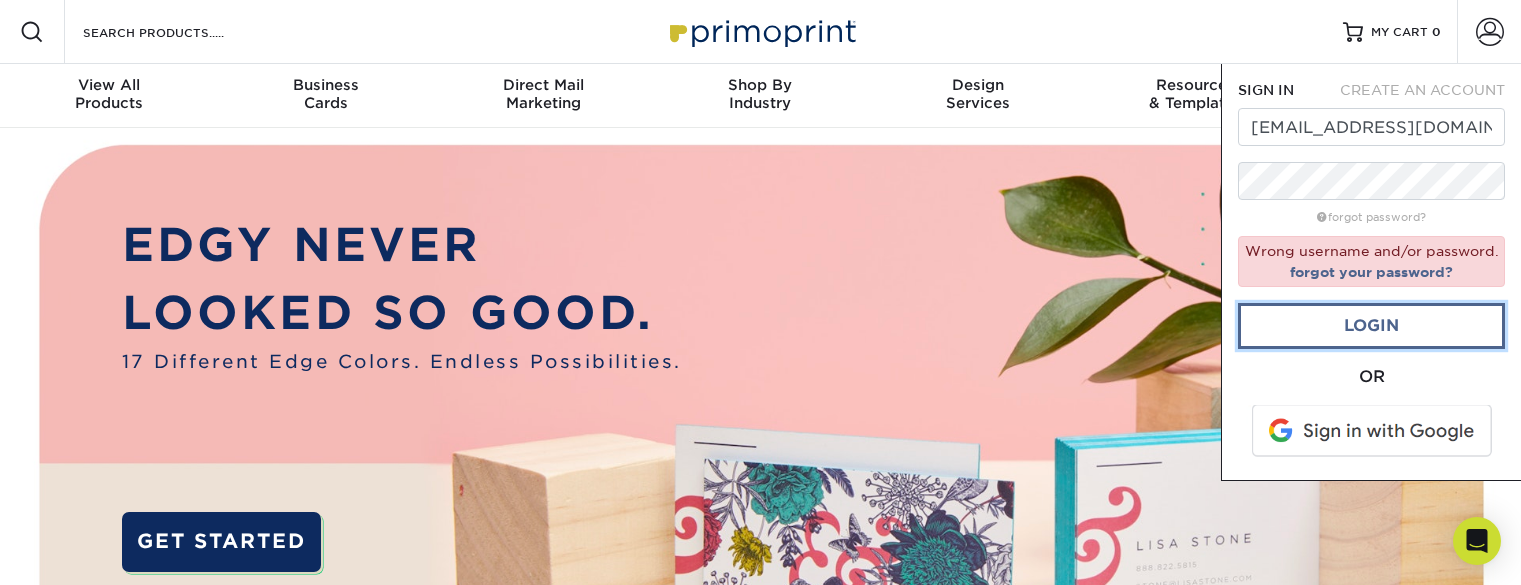 click on "Login" at bounding box center [1371, 326] 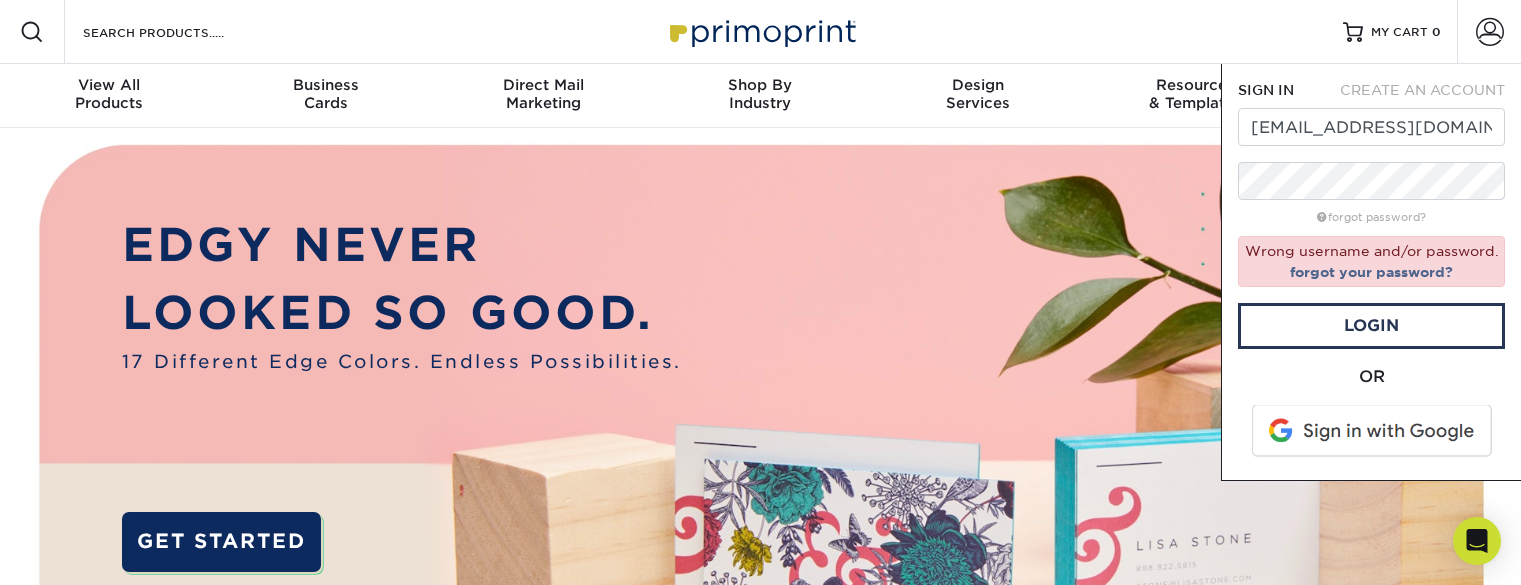 click on "Resources Menu
Search Products
Account
SIGN IN
CREATE AN ACCOUNT
[EMAIL_ADDRESS][DOMAIN_NAME]
forgot password?
Wrong username and/or password. forgot your password?
Login" at bounding box center (760, 32) 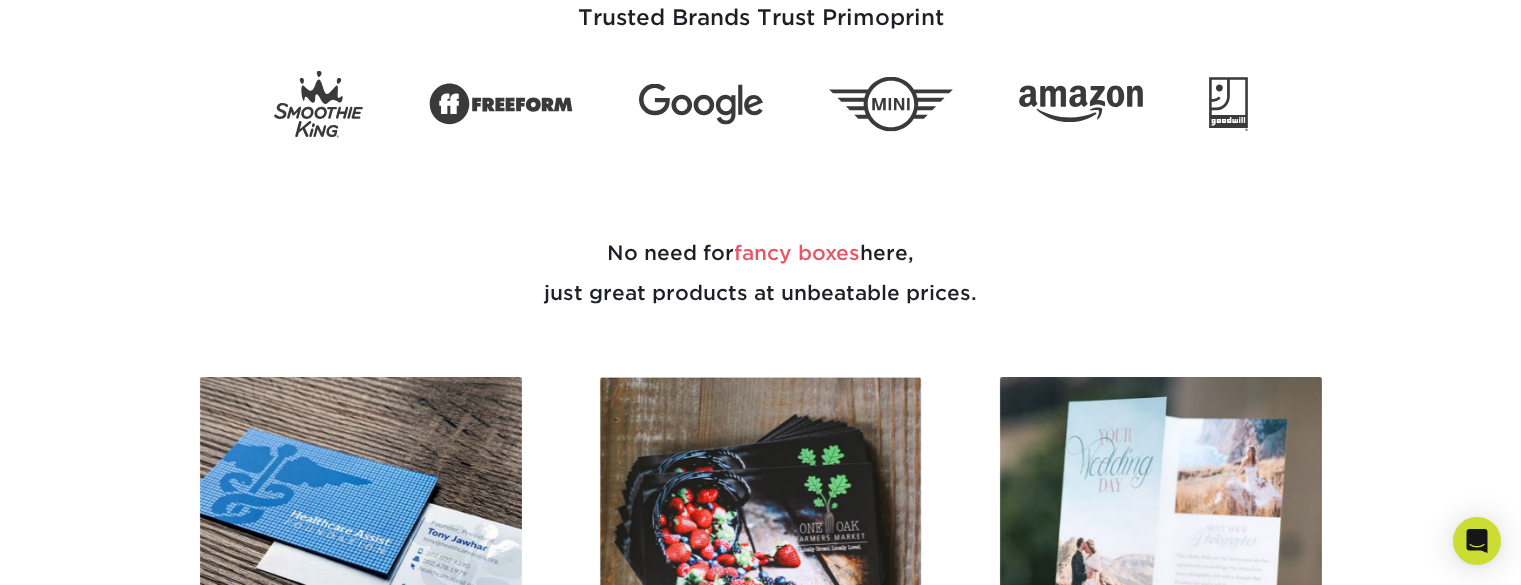 scroll, scrollTop: 950, scrollLeft: 0, axis: vertical 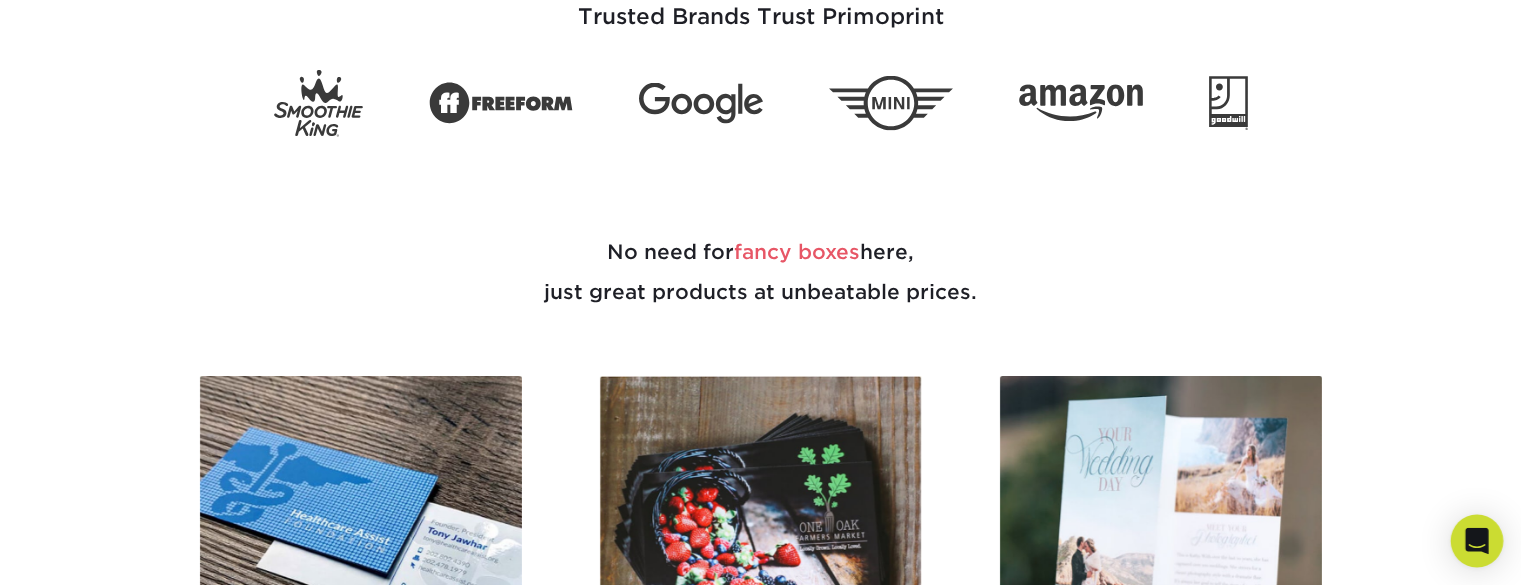 click 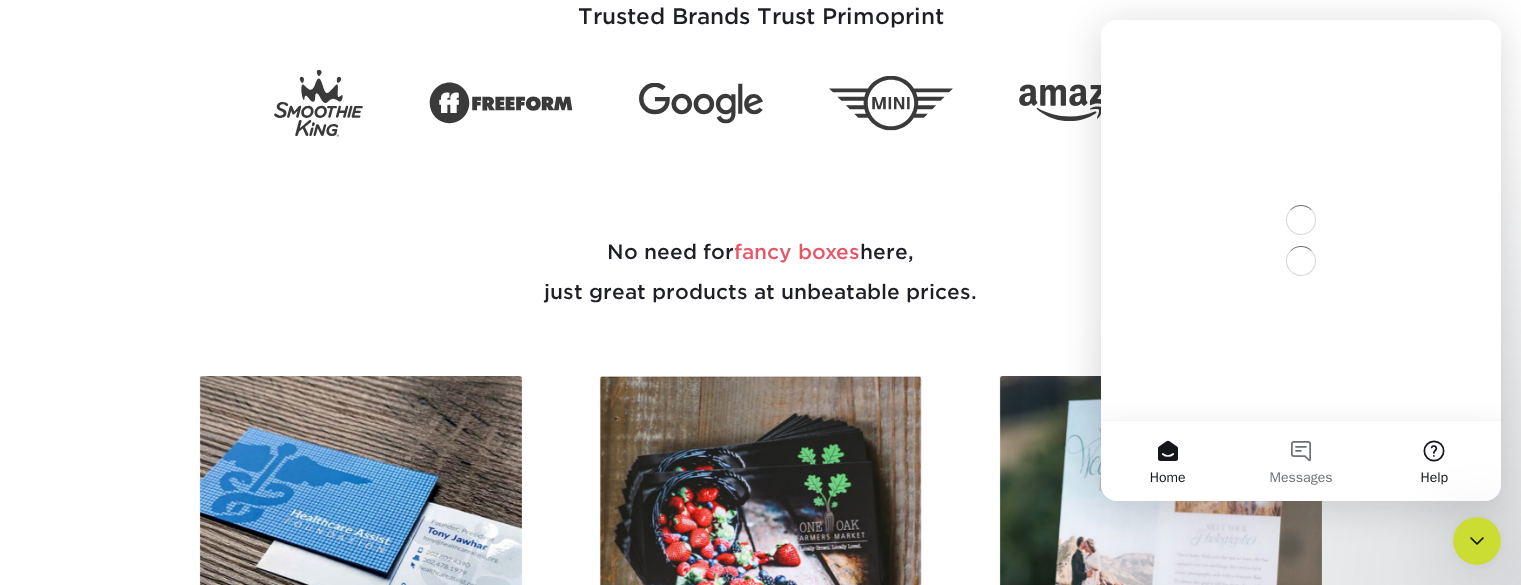 scroll, scrollTop: 0, scrollLeft: 0, axis: both 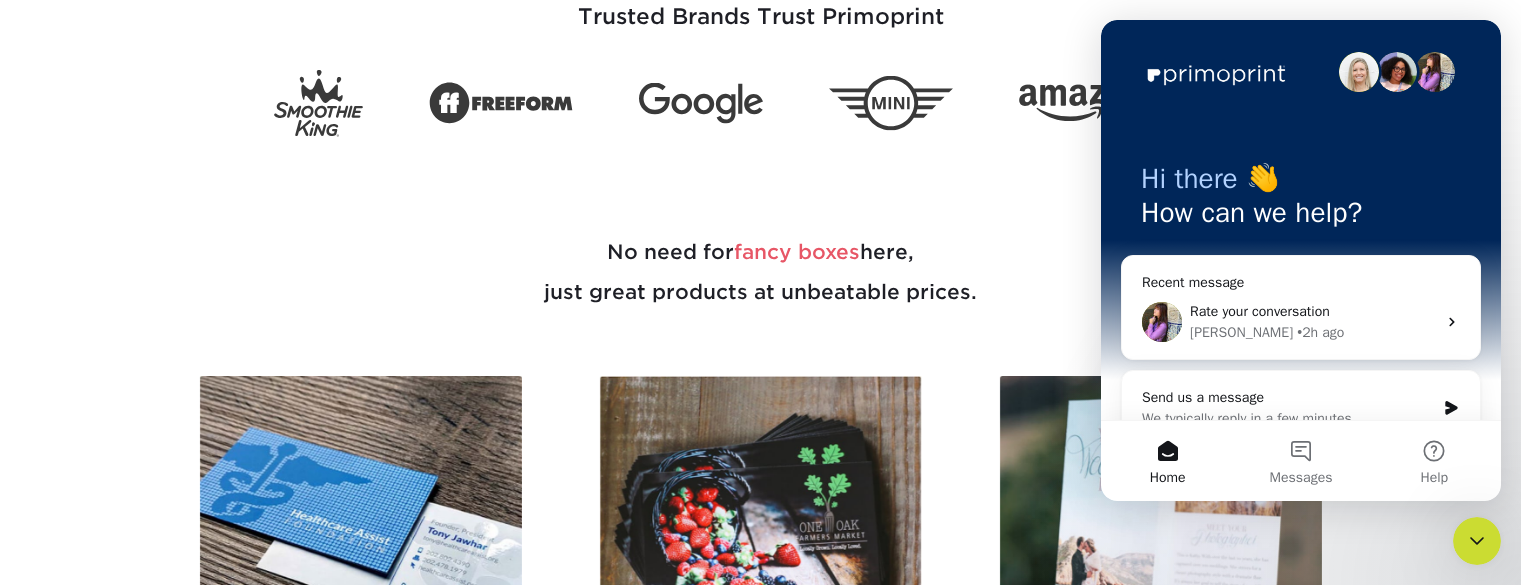 click on "•  2h ago" at bounding box center (1320, 332) 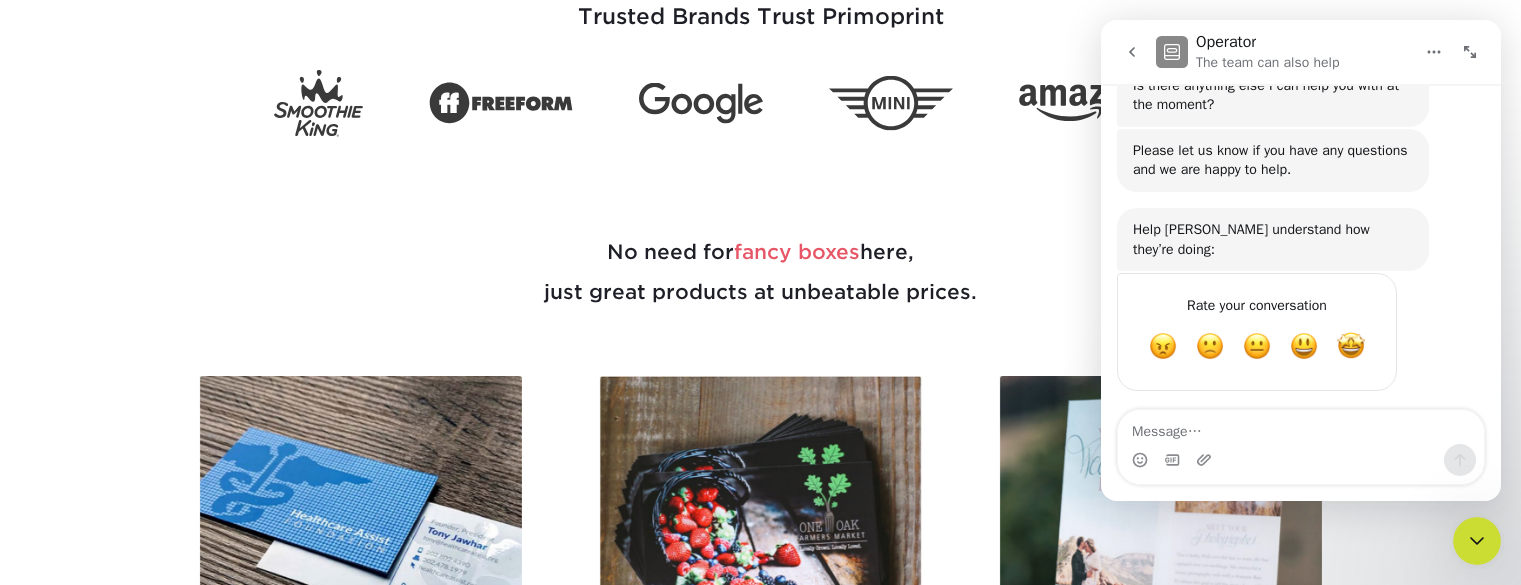 scroll, scrollTop: 798, scrollLeft: 0, axis: vertical 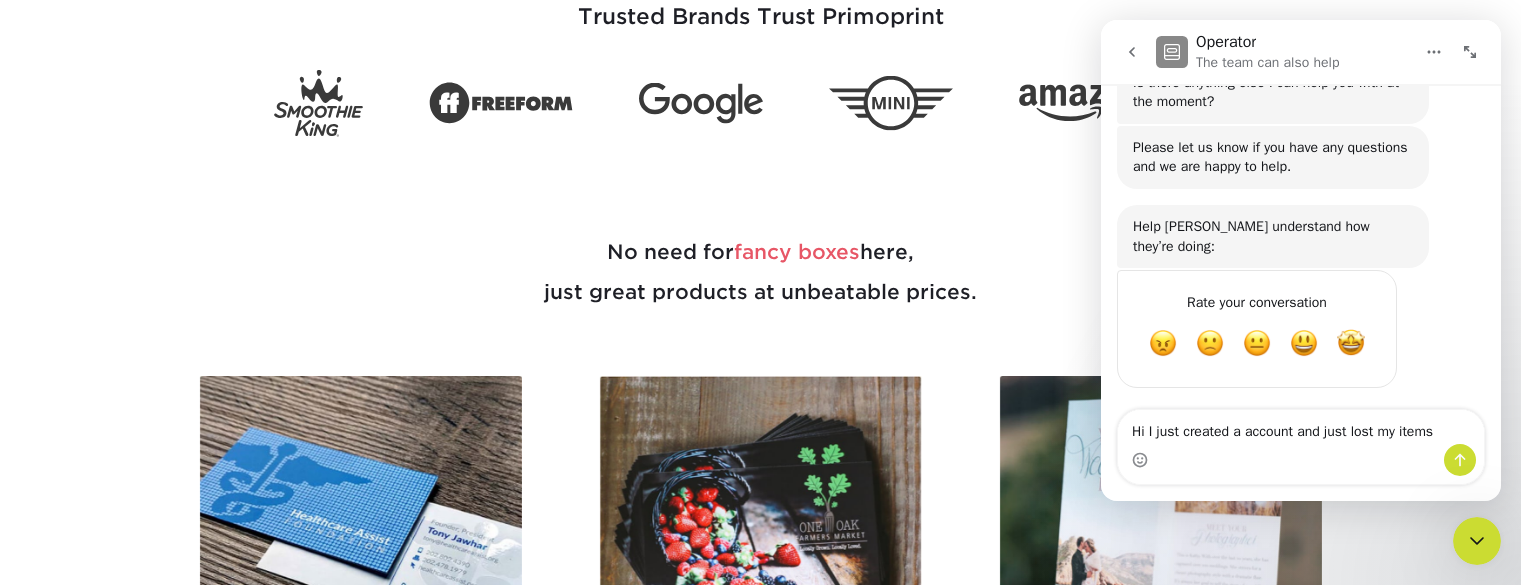type on "Hi I just created a account and just lost my items" 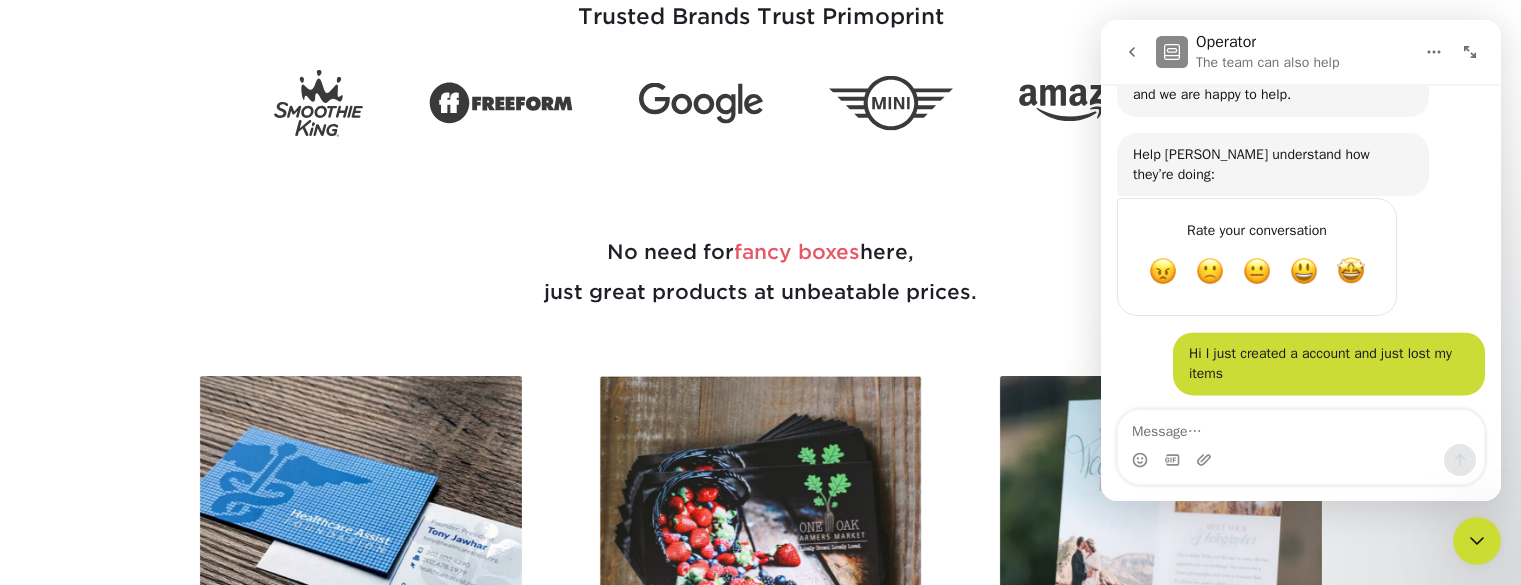 scroll, scrollTop: 877, scrollLeft: 0, axis: vertical 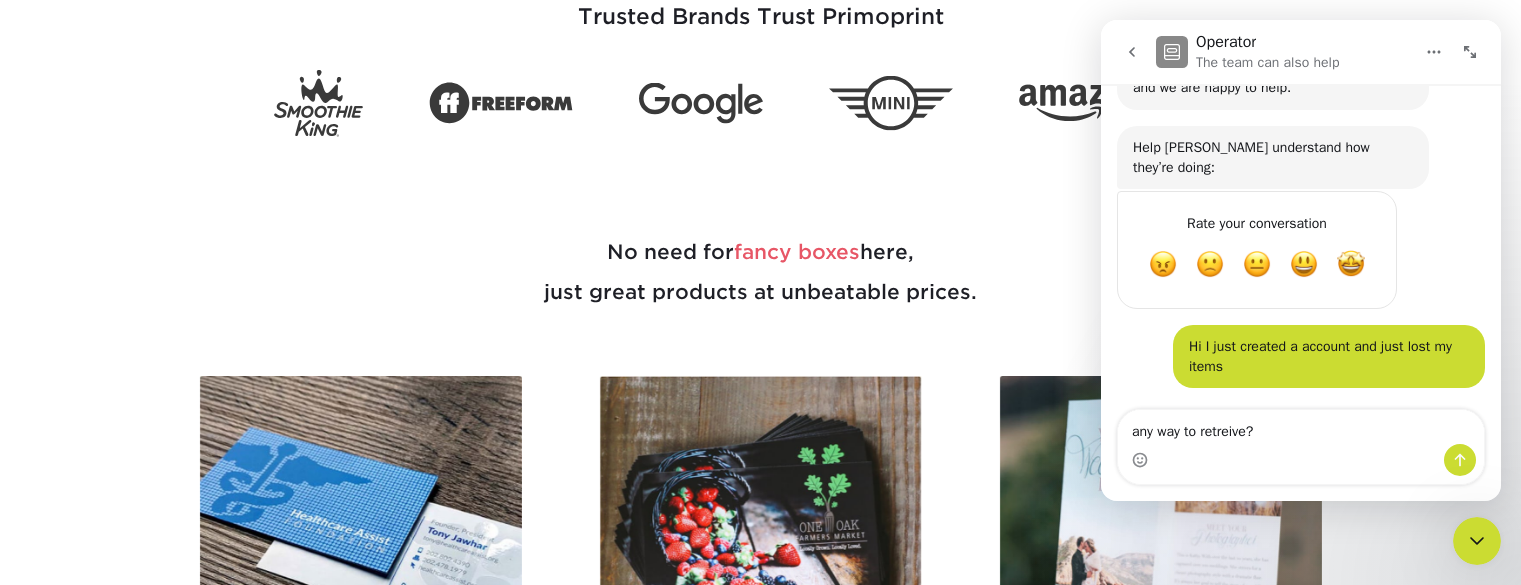 type on "any way to retreive?" 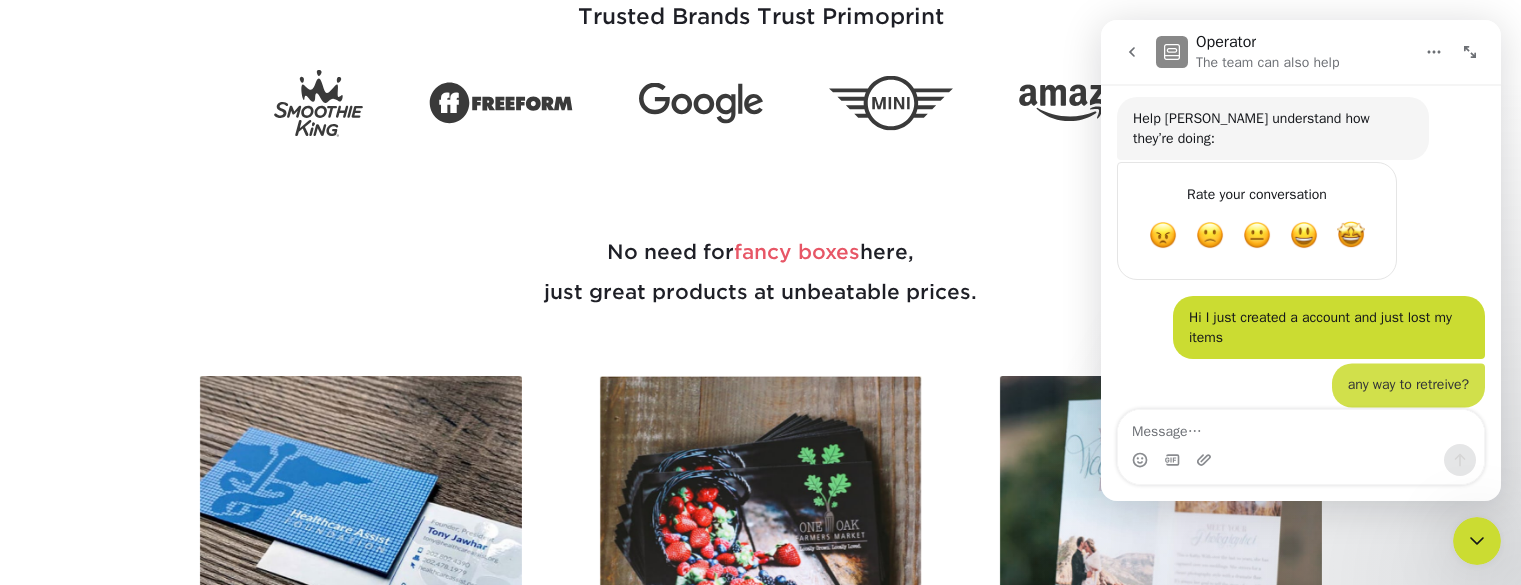 scroll, scrollTop: 923, scrollLeft: 0, axis: vertical 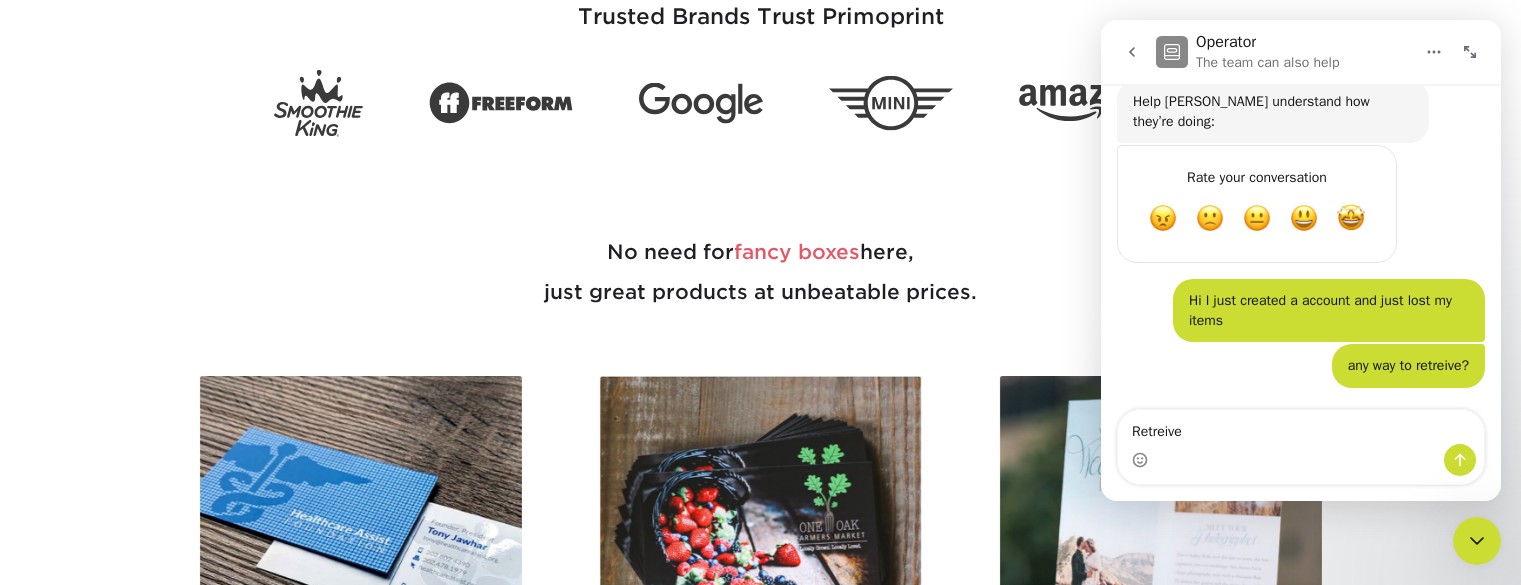 type on "Retrieve" 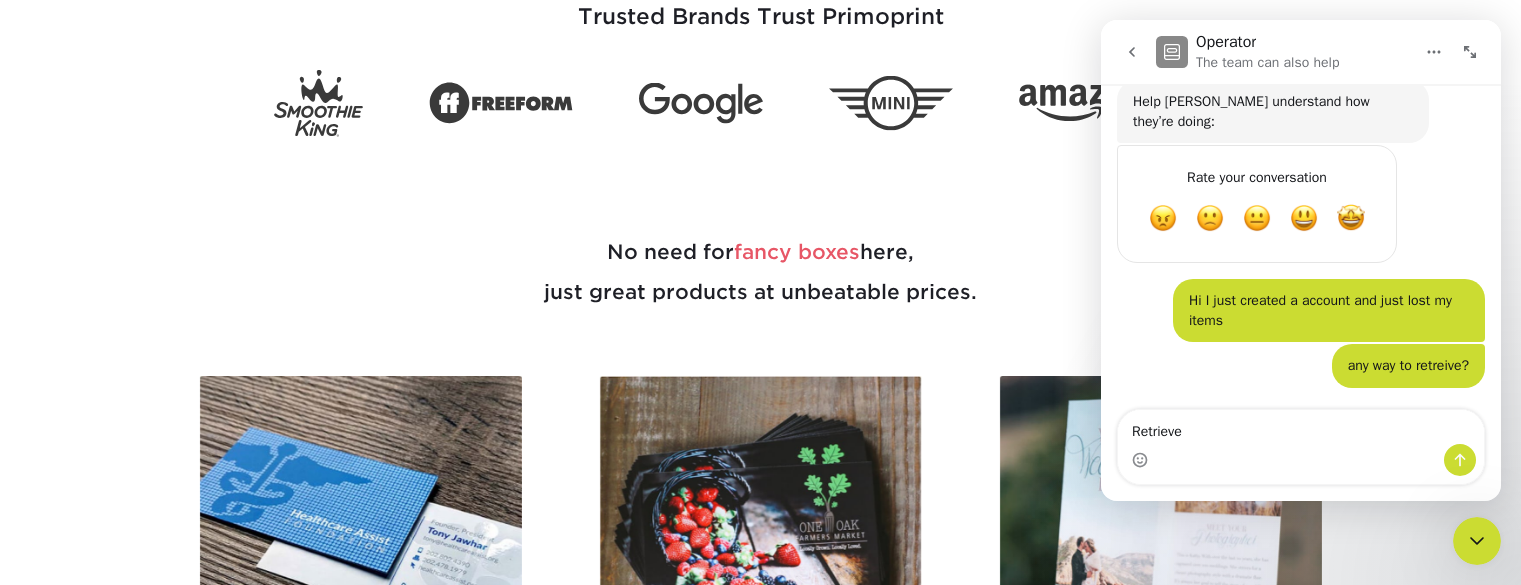 type 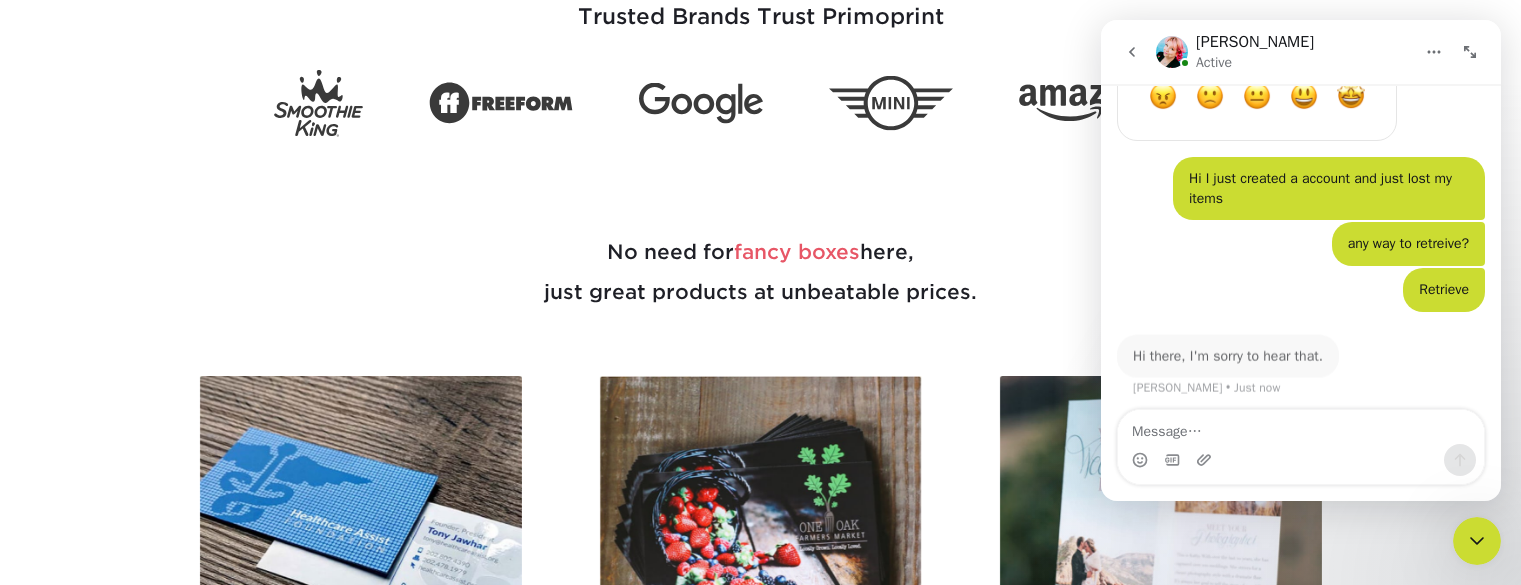 scroll, scrollTop: 1048, scrollLeft: 0, axis: vertical 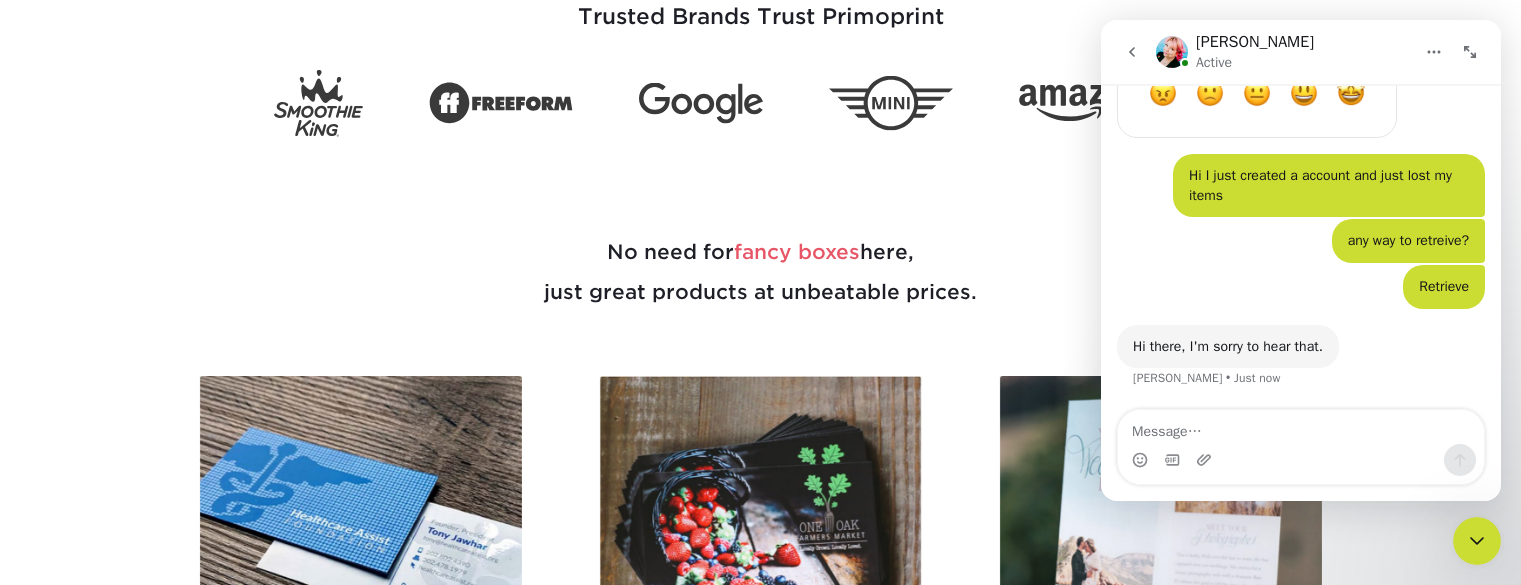 click on "No need for  fancy boxes  here, just great products at unbeatable prices." at bounding box center (761, 272) 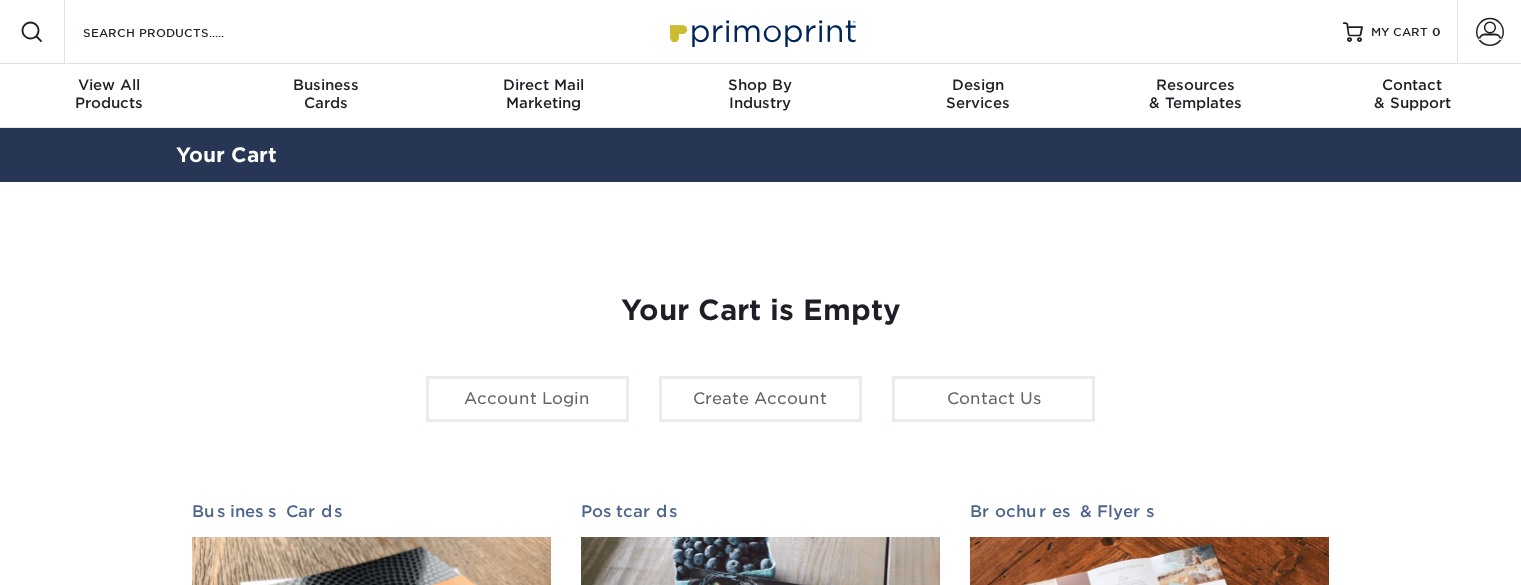 scroll, scrollTop: 0, scrollLeft: 0, axis: both 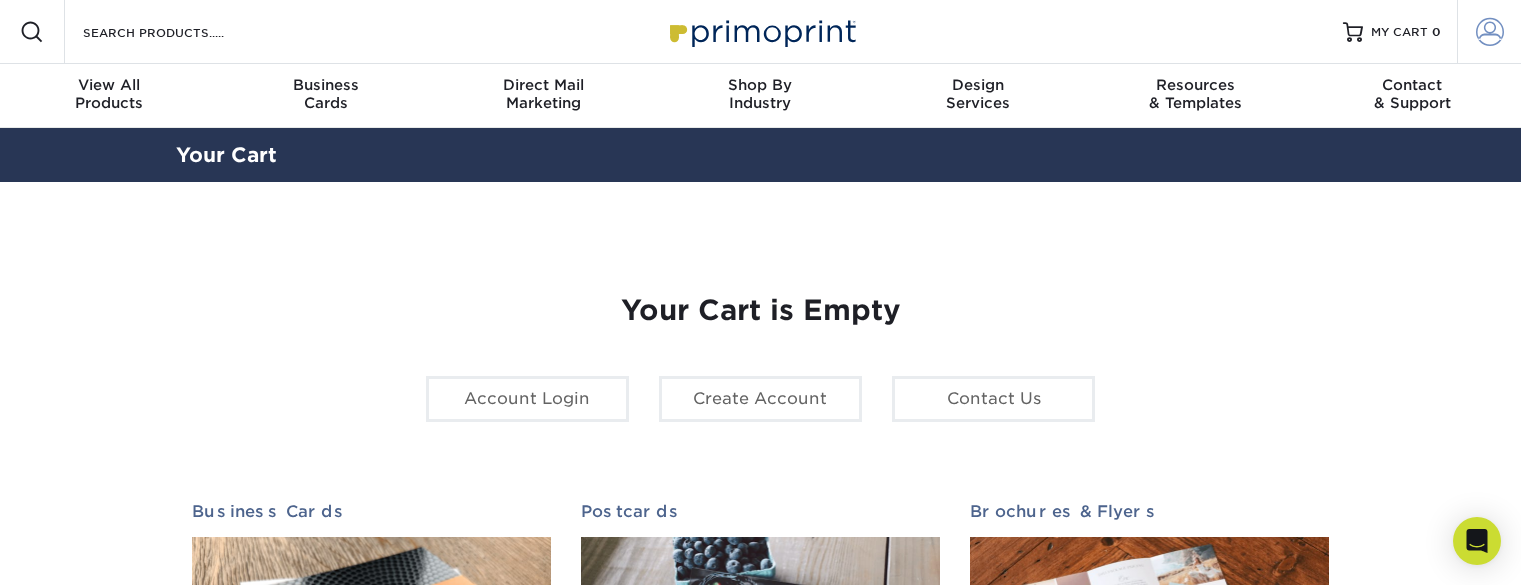 type on "[EMAIL_ADDRESS][DOMAIN_NAME]" 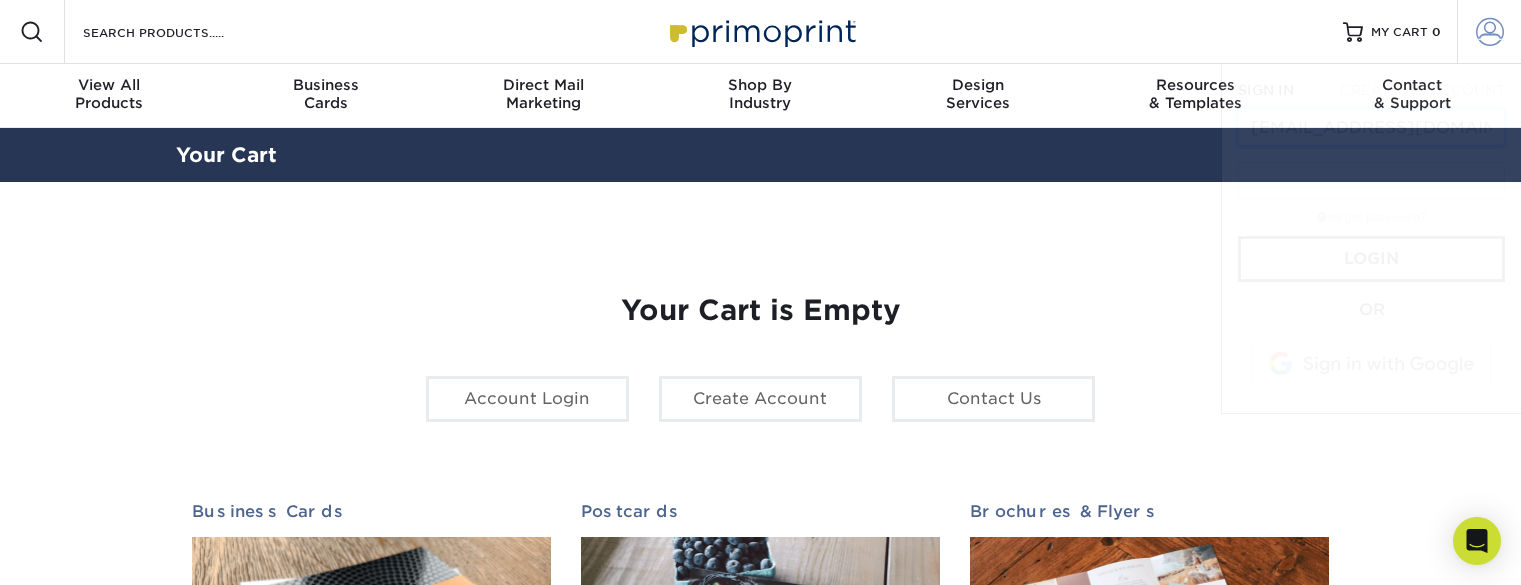 scroll, scrollTop: 0, scrollLeft: 35, axis: horizontal 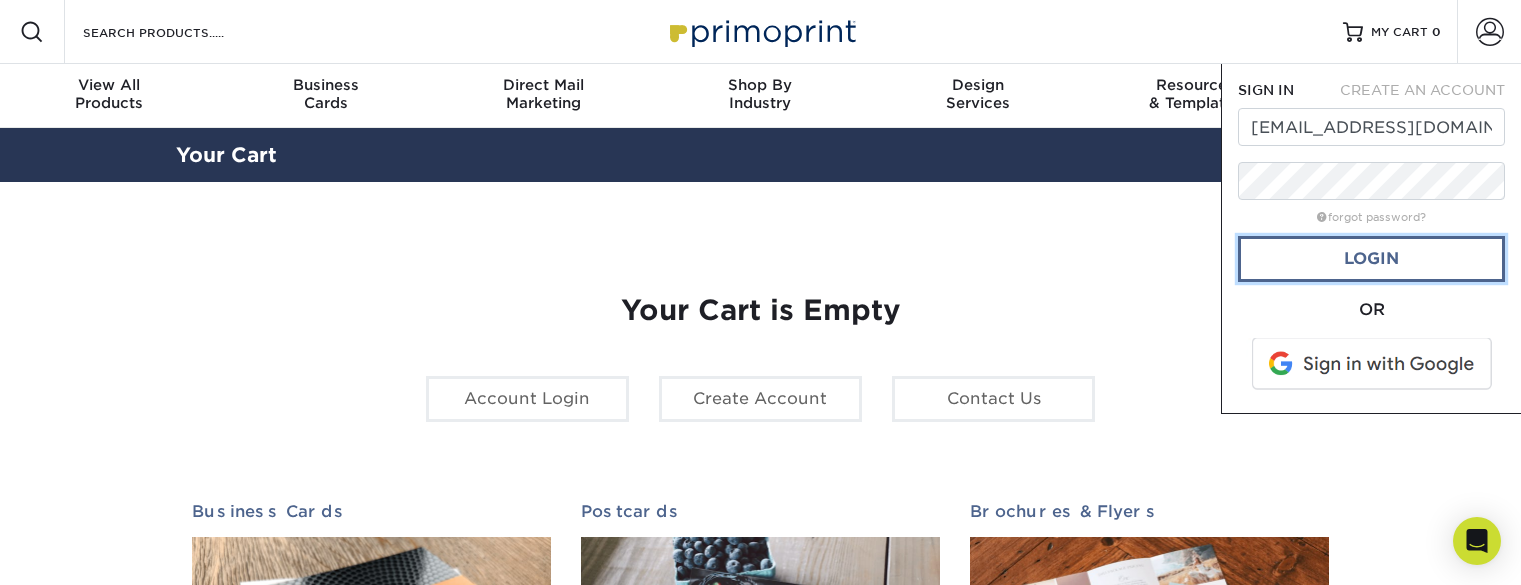 click on "Login" at bounding box center [1371, 259] 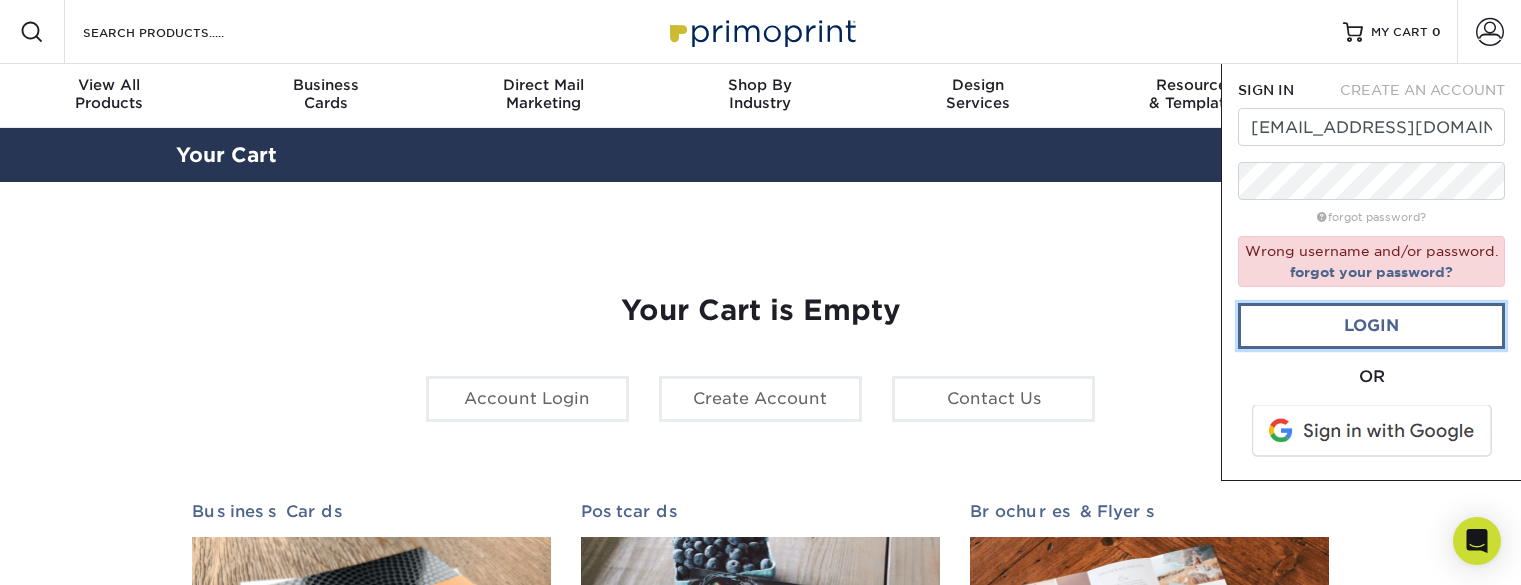 click on "Login" at bounding box center (1371, 326) 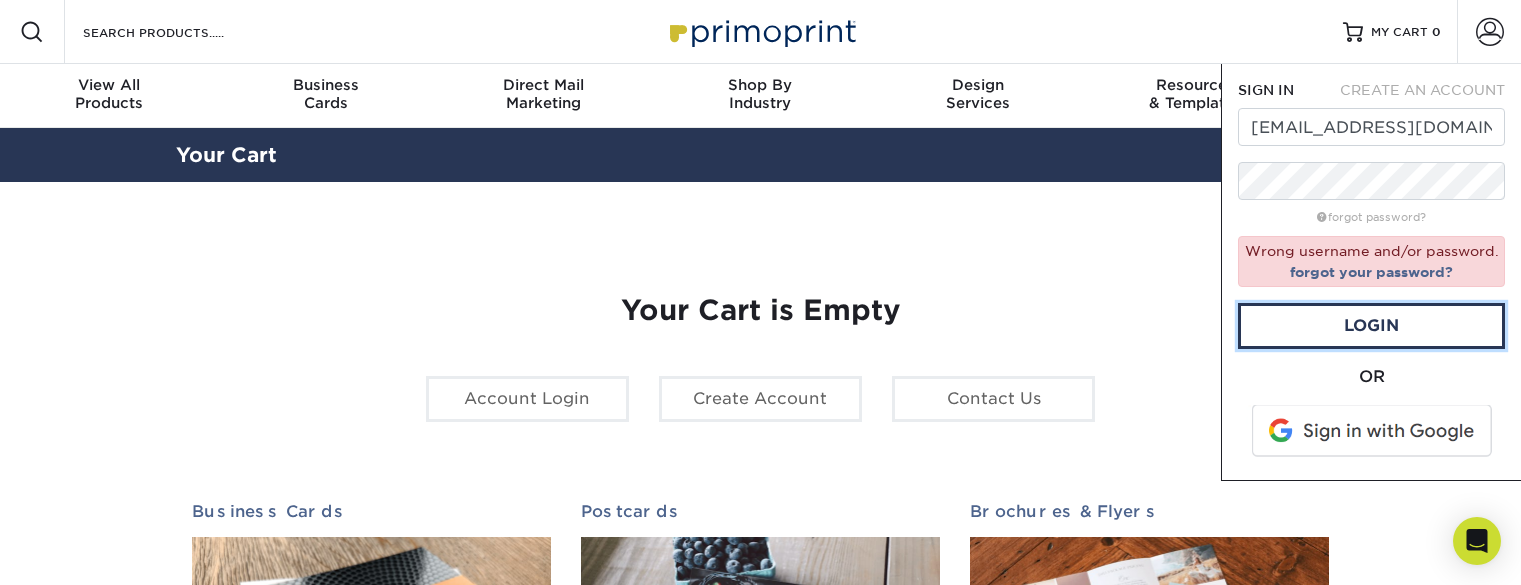 click on "SIGN IN
CREATE AN ACCOUNT
pressfriendsmachine@gmail.com
forgot password?
Wrong username and/or password. forgot your password?
Login
OR" at bounding box center (1371, 272) 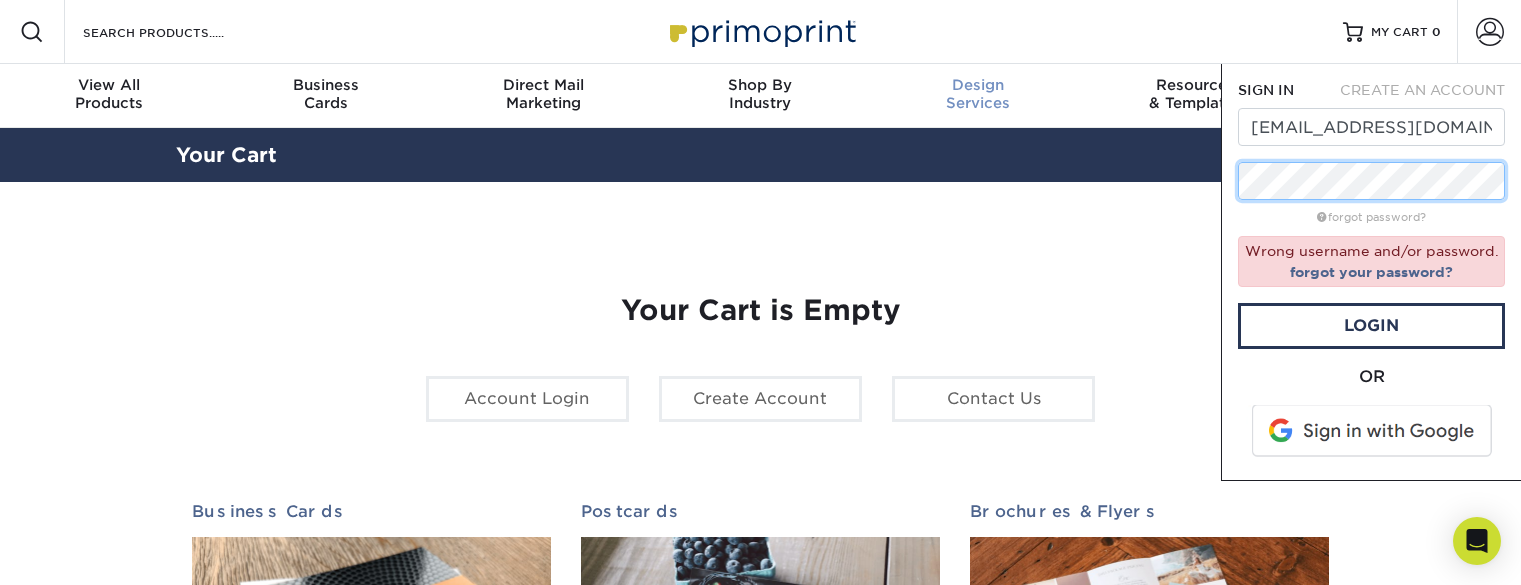 drag, startPoint x: 1354, startPoint y: 308, endPoint x: 1049, endPoint y: 116, distance: 360.40115 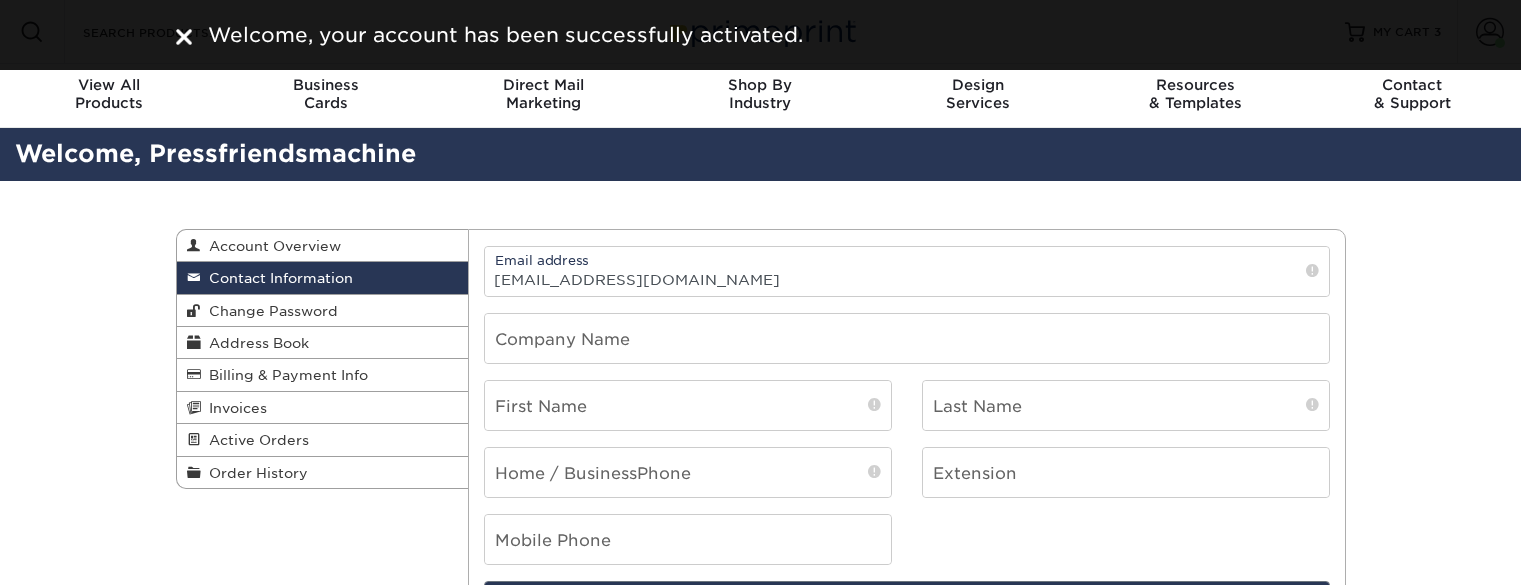 scroll, scrollTop: 0, scrollLeft: 0, axis: both 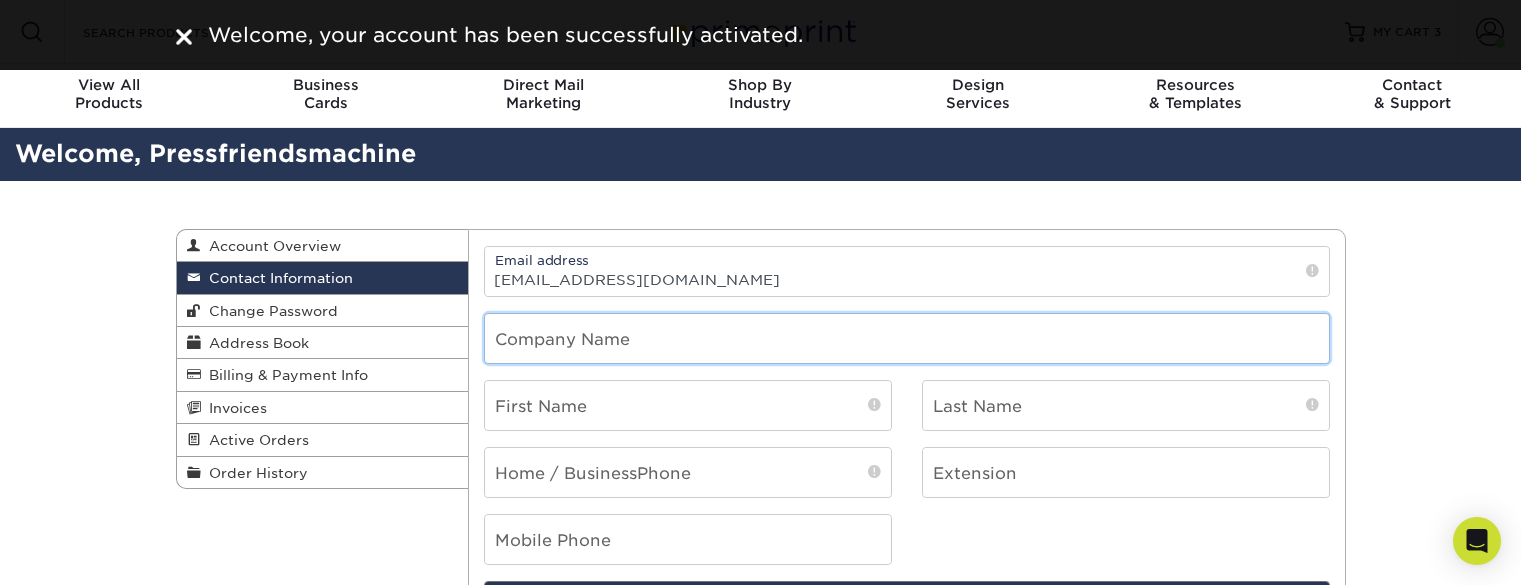 click at bounding box center (907, 338) 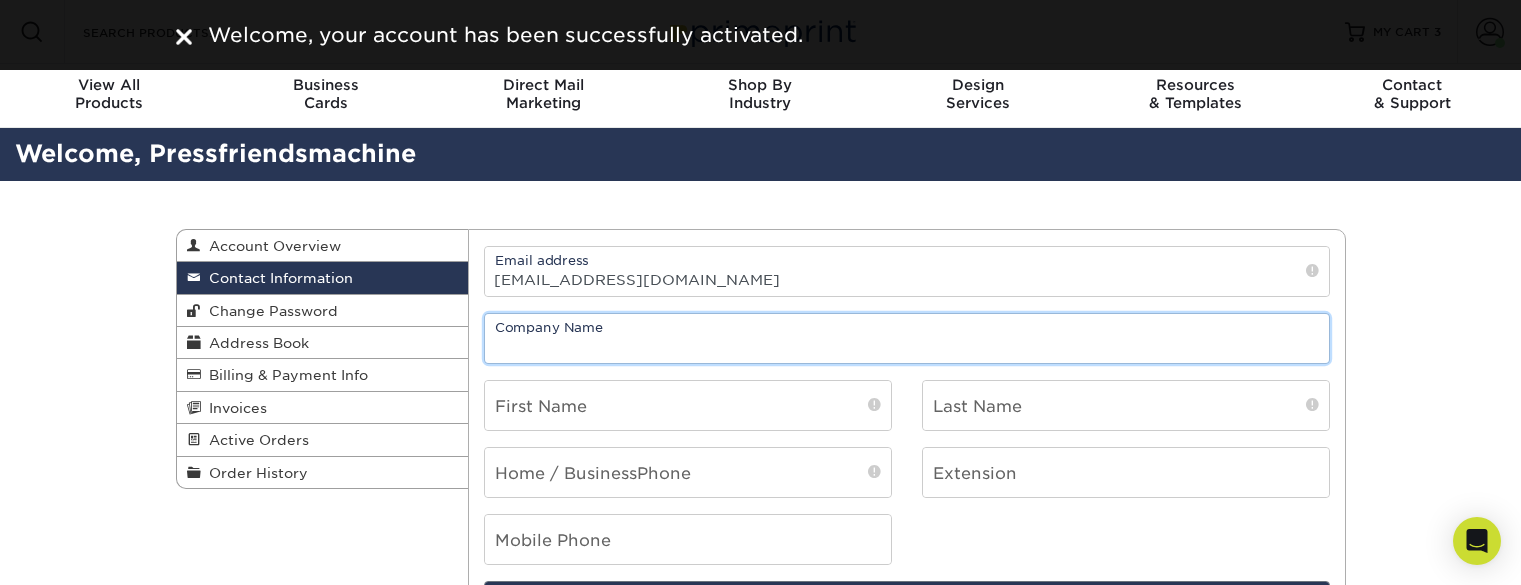 type on "Press Friends Machine" 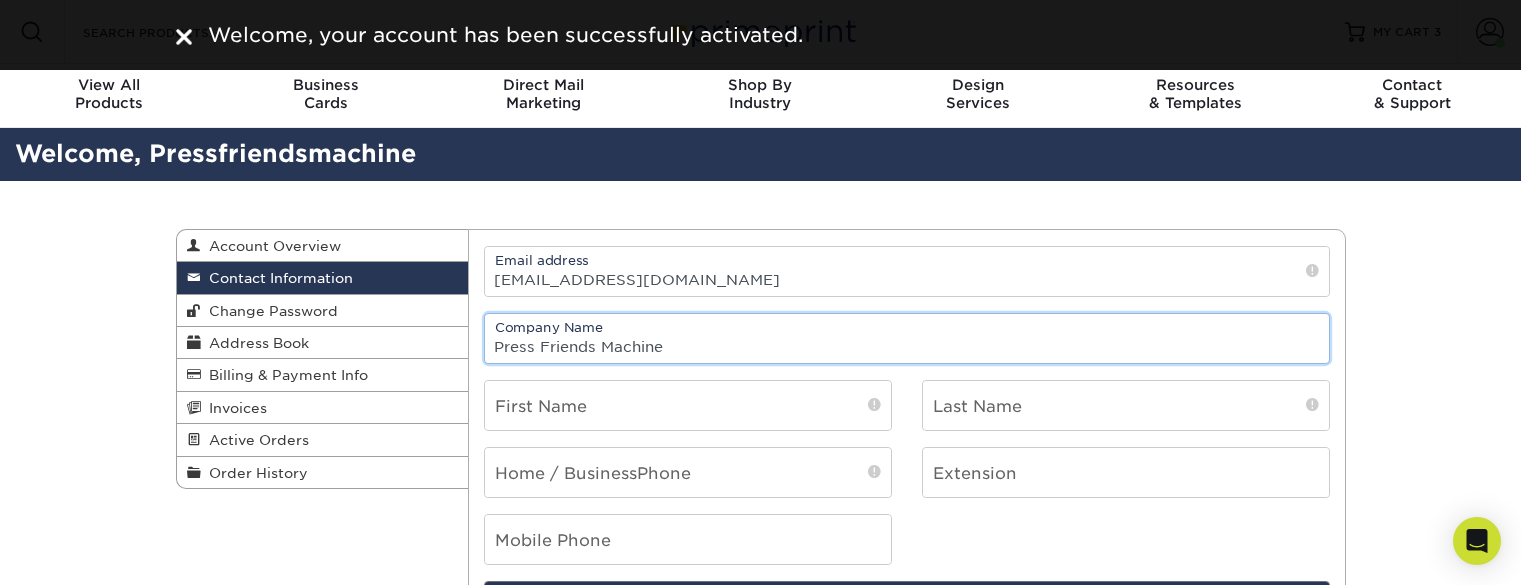 type on "Sean" 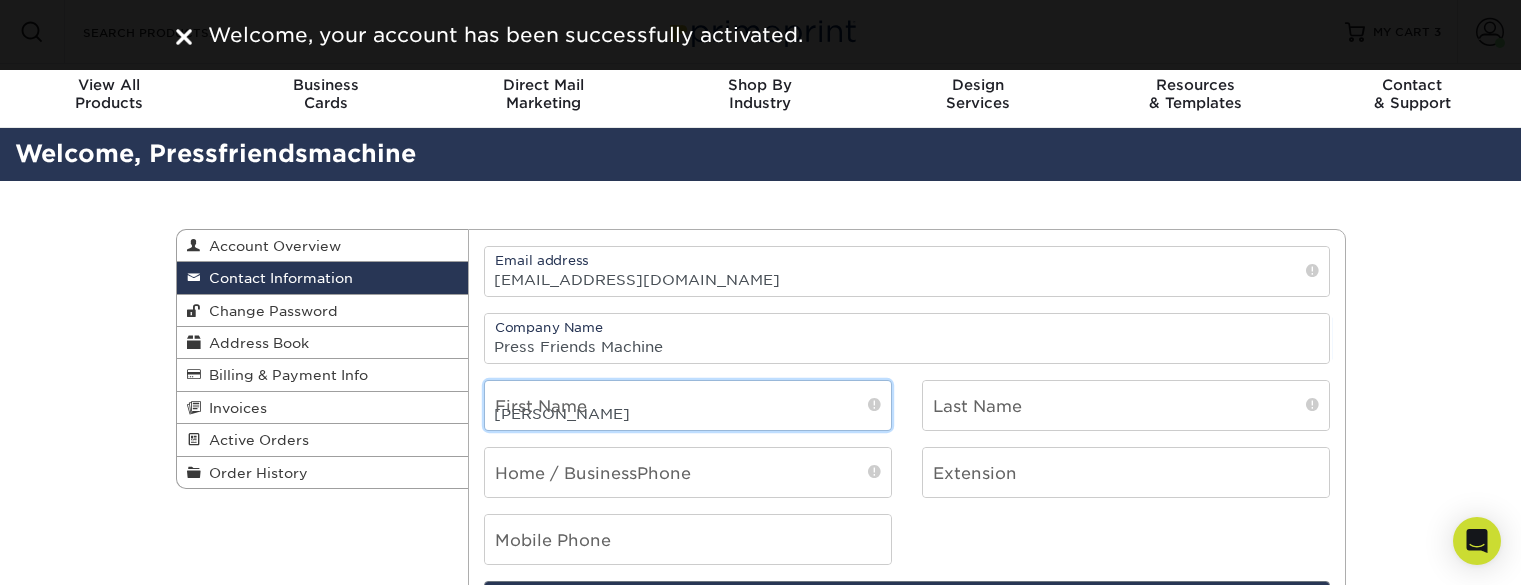type on "Hernandez" 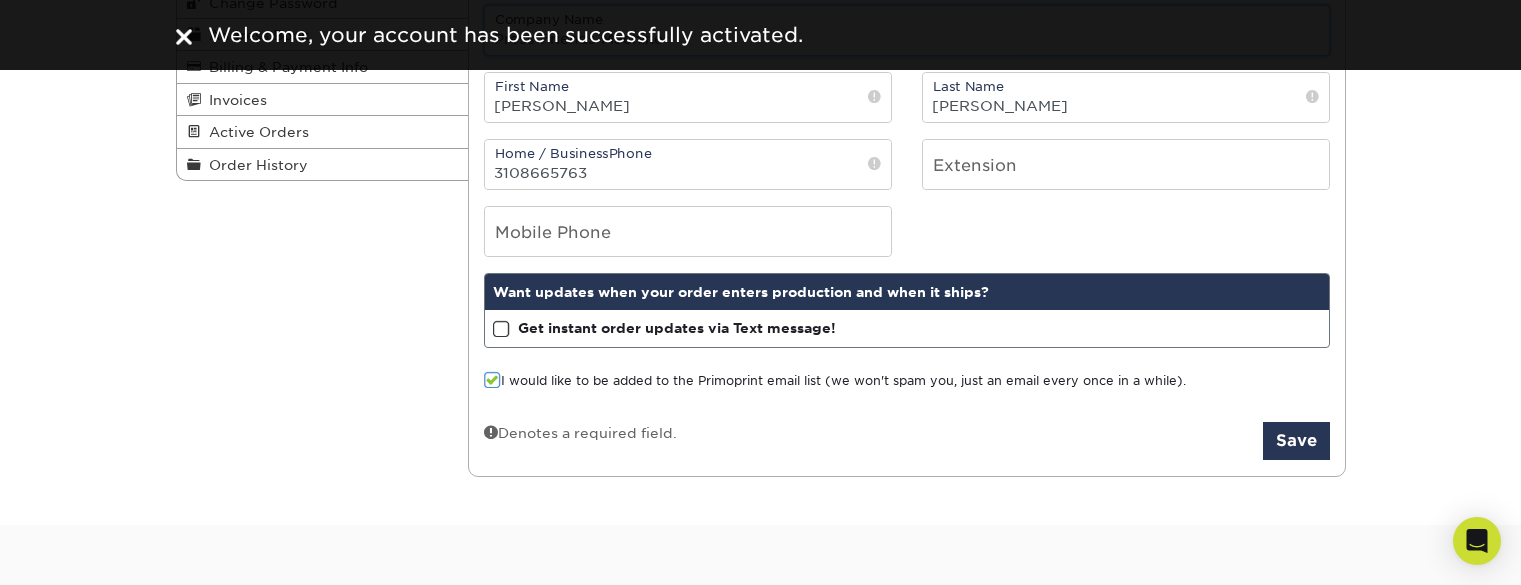 scroll, scrollTop: 309, scrollLeft: 0, axis: vertical 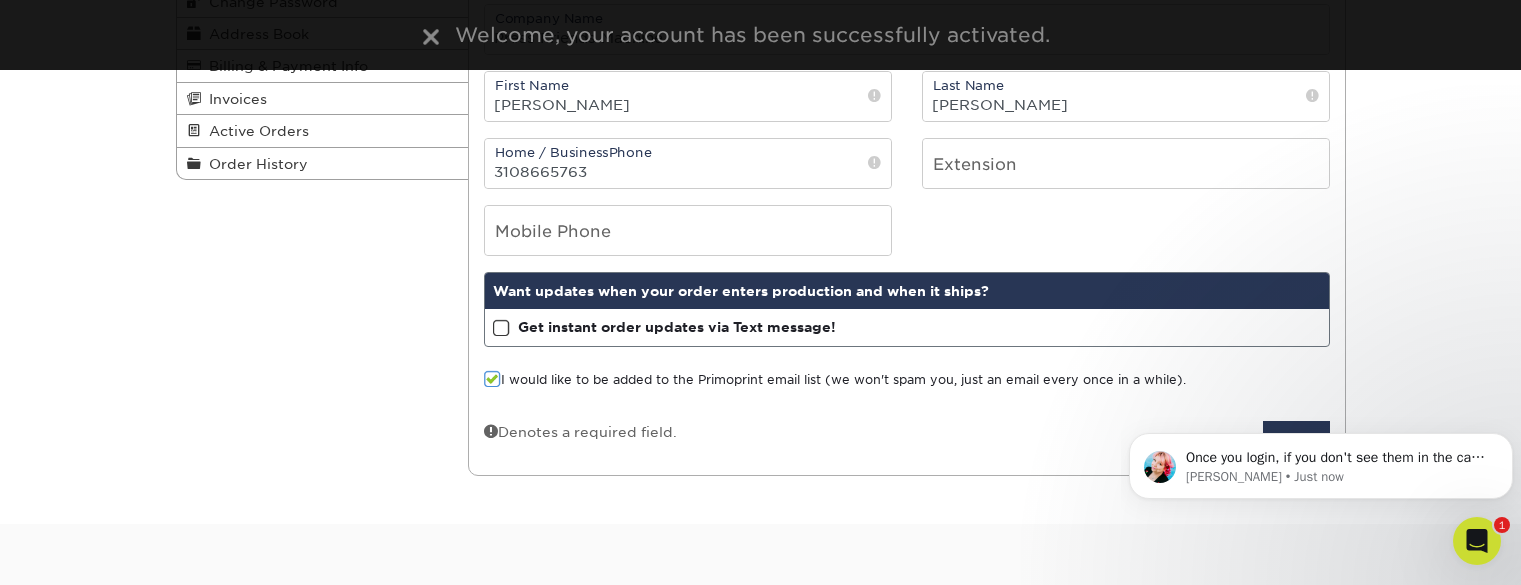 click on "Get instant order updates via Text message!" at bounding box center [677, 327] 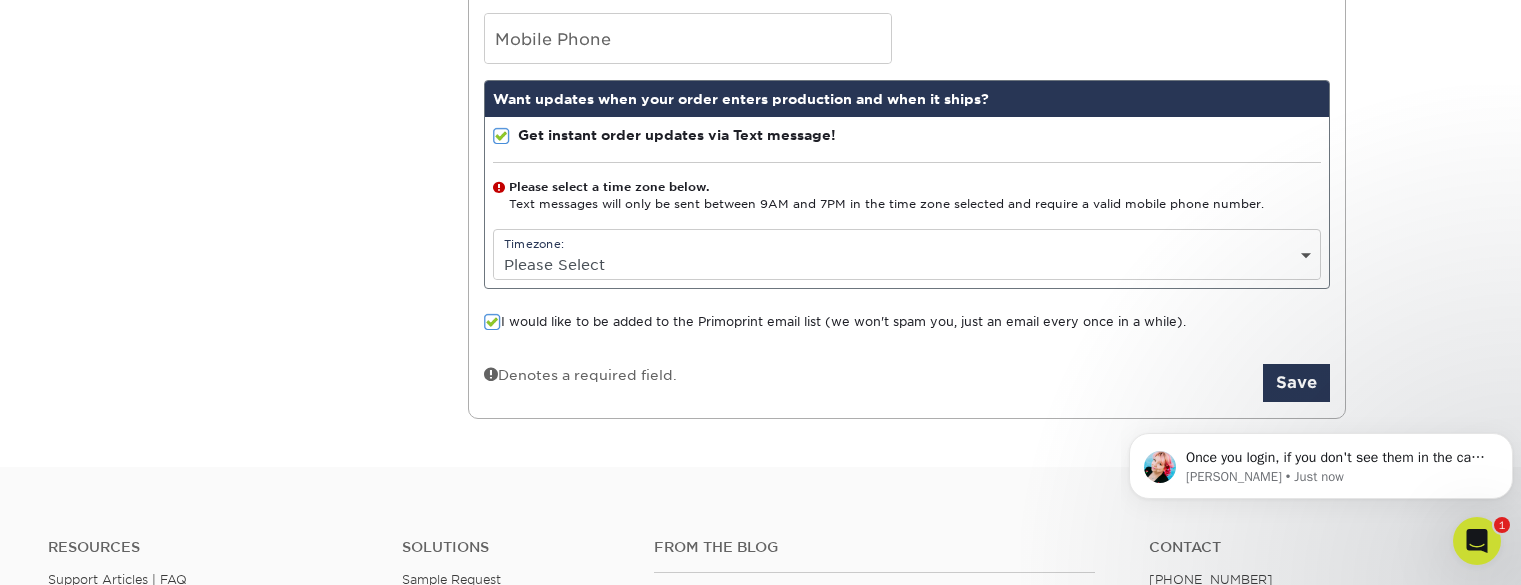 scroll, scrollTop: 507, scrollLeft: 0, axis: vertical 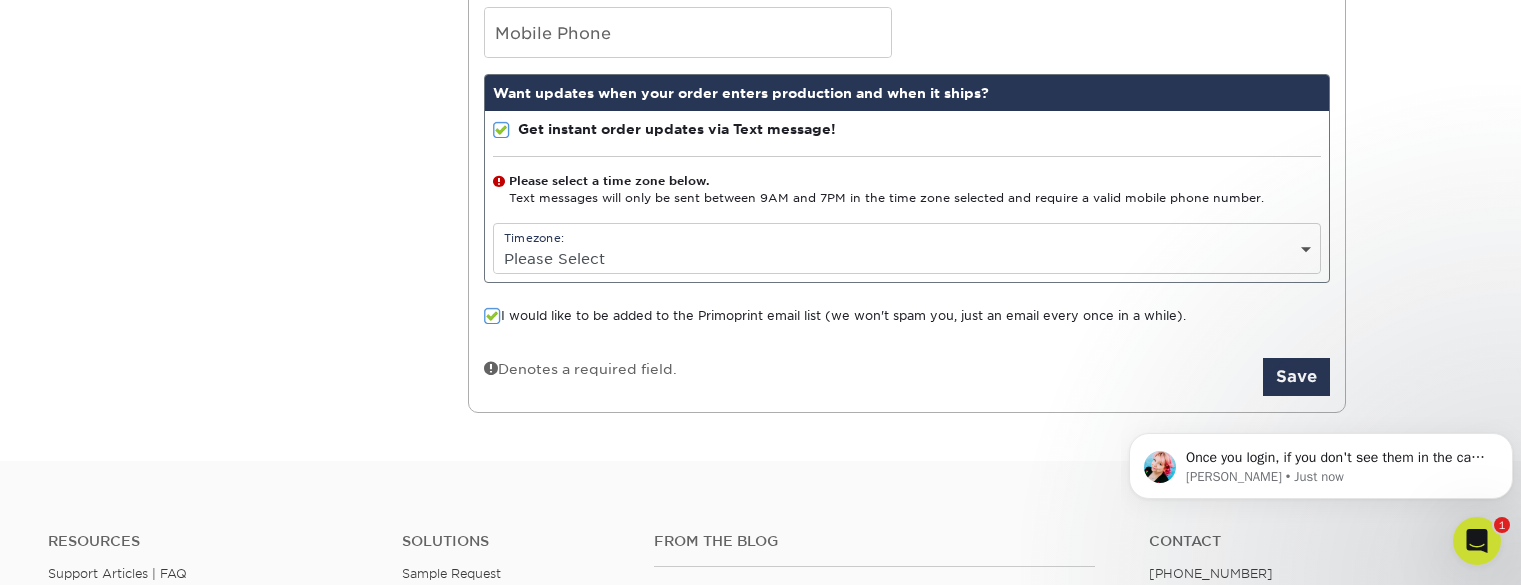 click on "Please Select
(GMT -12:00) Eniwetok, Kwajalein
(GMT -11:00) Midway Island, Samoa
(GMT -10:00) Hawaii
(GMT -9:00) Alaska
(GMT -8:00) Pacific Time (US & Canada)
(GMT -7:00) Mountain Time (US & Canada)
(GMT -6:00) Central Time (US & Canada), Mexico City
(GMT -5:00) Eastern Time (US & Canada), Bogota, Lima
(GMT -4:00) Atlantic Time (Canada), Caracas, La Paz" at bounding box center [907, 258] 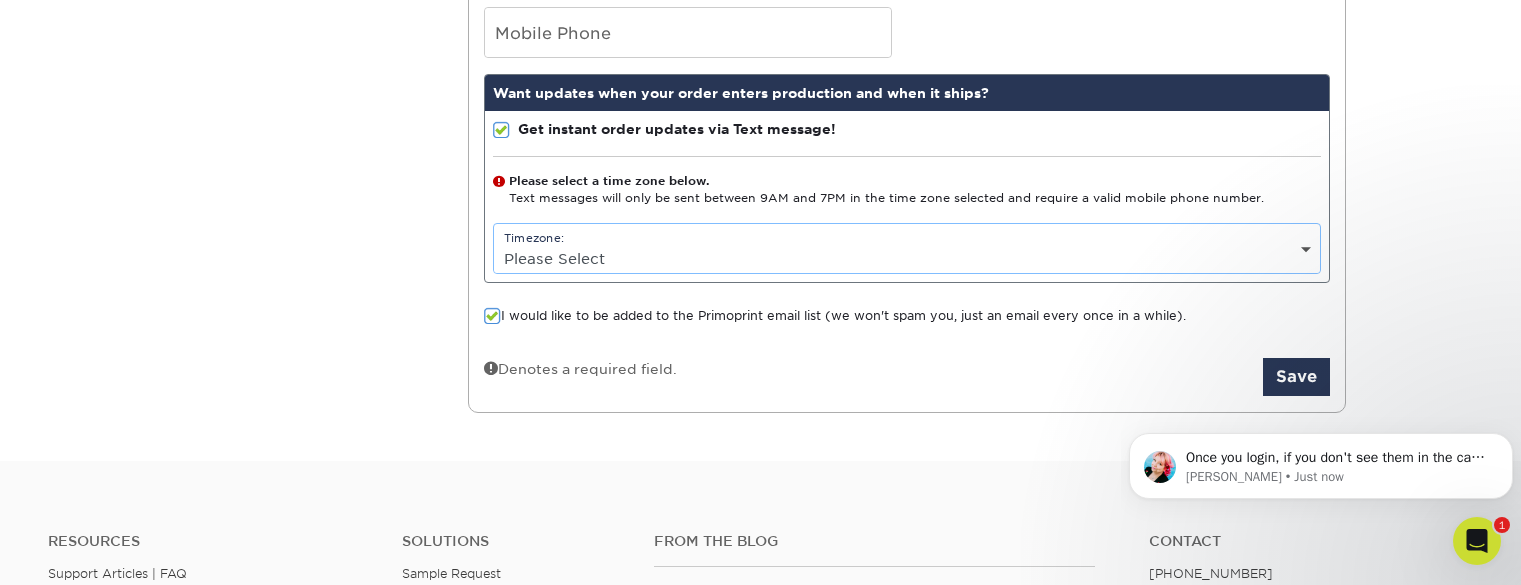 click on "Contact Information
Account Overview
Contact Information
Change Password
Address Book
Billing & Payment Info
Invoices" at bounding box center (761, 67) 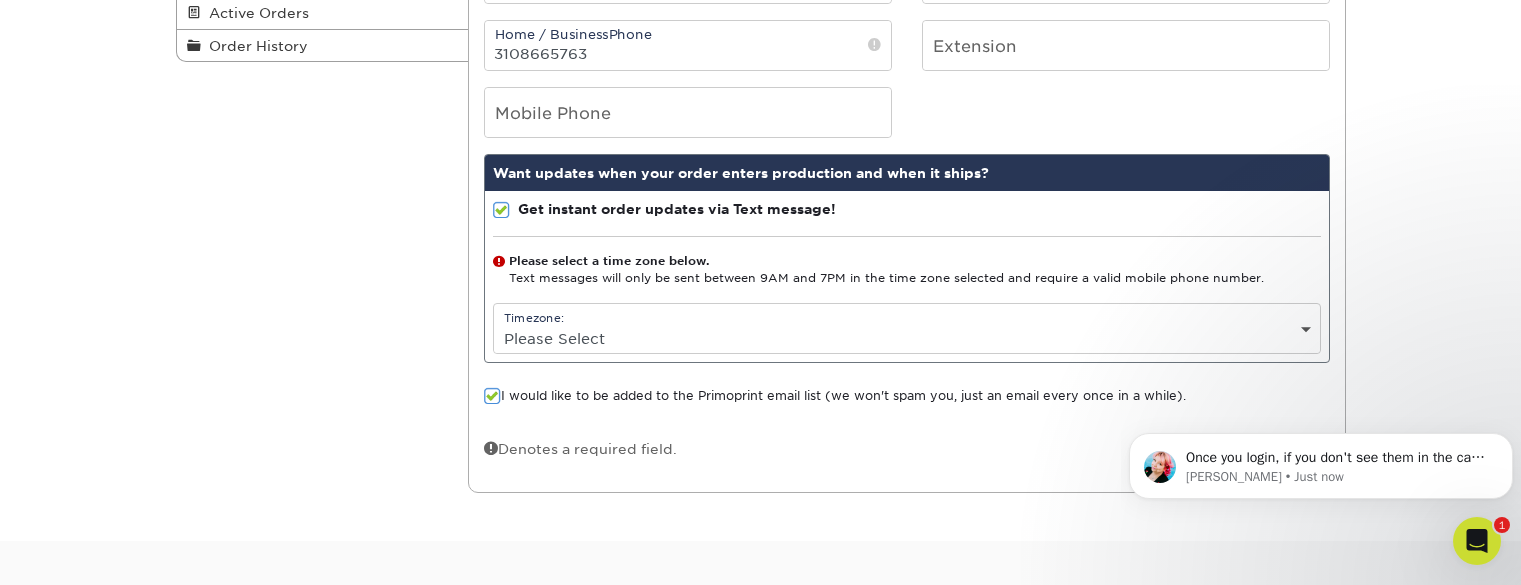 scroll, scrollTop: 426, scrollLeft: 0, axis: vertical 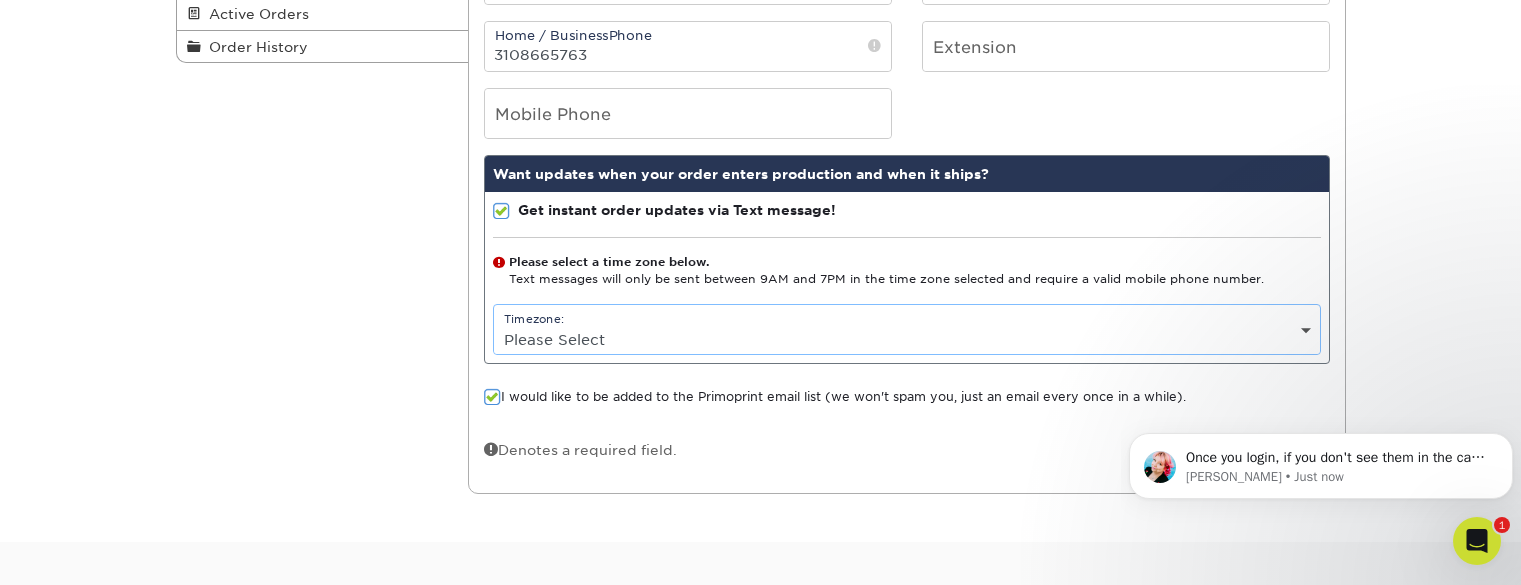 click on "Please Select
(GMT -12:00) Eniwetok, Kwajalein
(GMT -11:00) Midway Island, Samoa
(GMT -10:00) Hawaii
(GMT -9:00) Alaska
(GMT -8:00) Pacific Time (US & Canada)
(GMT -7:00) Mountain Time (US & Canada)
(GMT -6:00) Central Time (US & Canada), Mexico City
(GMT -5:00) Eastern Time (US & Canada), Bogota, Lima
(GMT -4:00) Atlantic Time (Canada), Caracas, La Paz" at bounding box center [907, 339] 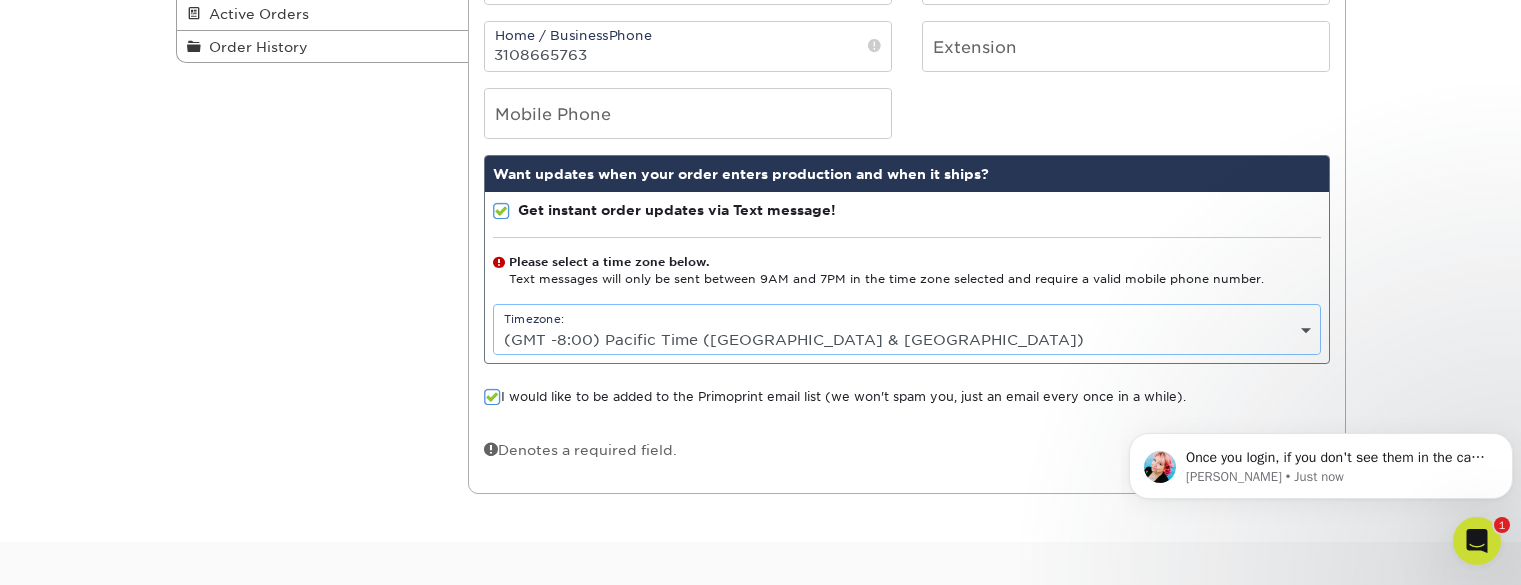 click on "Please Select
(GMT -12:00) Eniwetok, Kwajalein
(GMT -11:00) Midway Island, Samoa
(GMT -10:00) Hawaii
(GMT -9:00) Alaska
(GMT -8:00) Pacific Time (US & Canada)
(GMT -7:00) Mountain Time (US & Canada)
(GMT -6:00) Central Time (US & Canada), Mexico City
(GMT -5:00) Eastern Time (US & Canada), Bogota, Lima
(GMT -4:00) Atlantic Time (Canada), Caracas, La Paz" at bounding box center [907, 339] 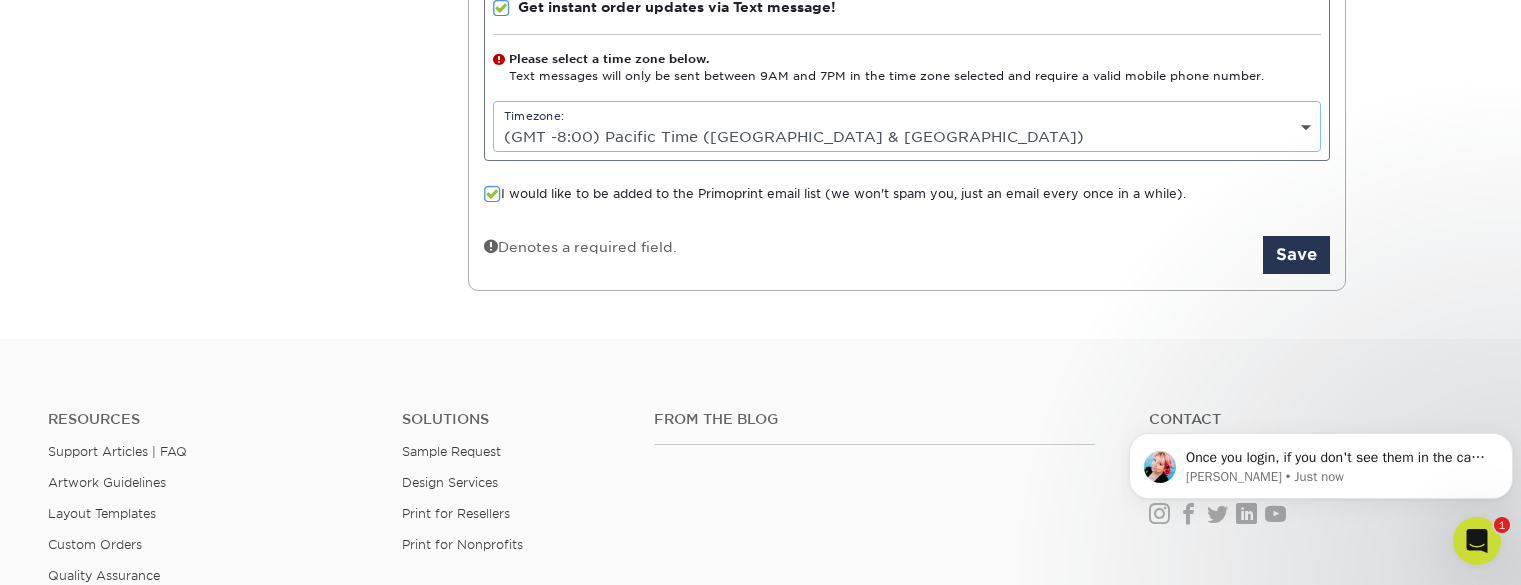 scroll, scrollTop: 630, scrollLeft: 0, axis: vertical 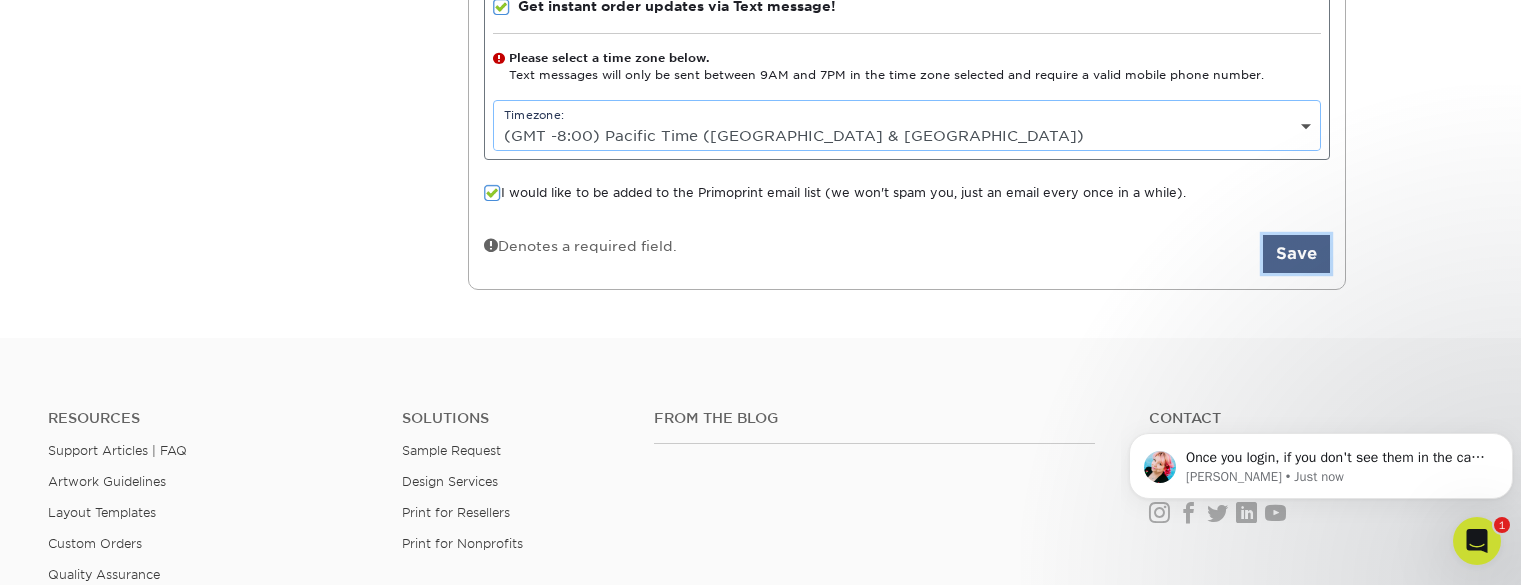 click on "Save" at bounding box center (1296, 254) 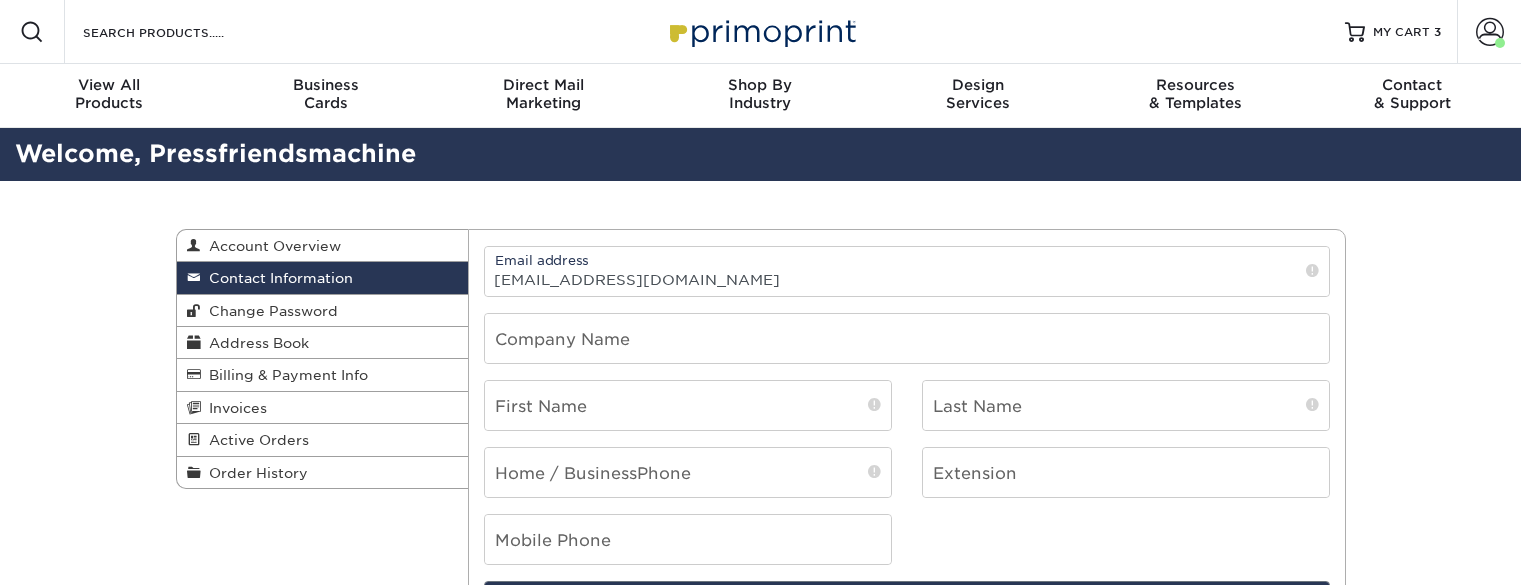 scroll, scrollTop: 0, scrollLeft: 0, axis: both 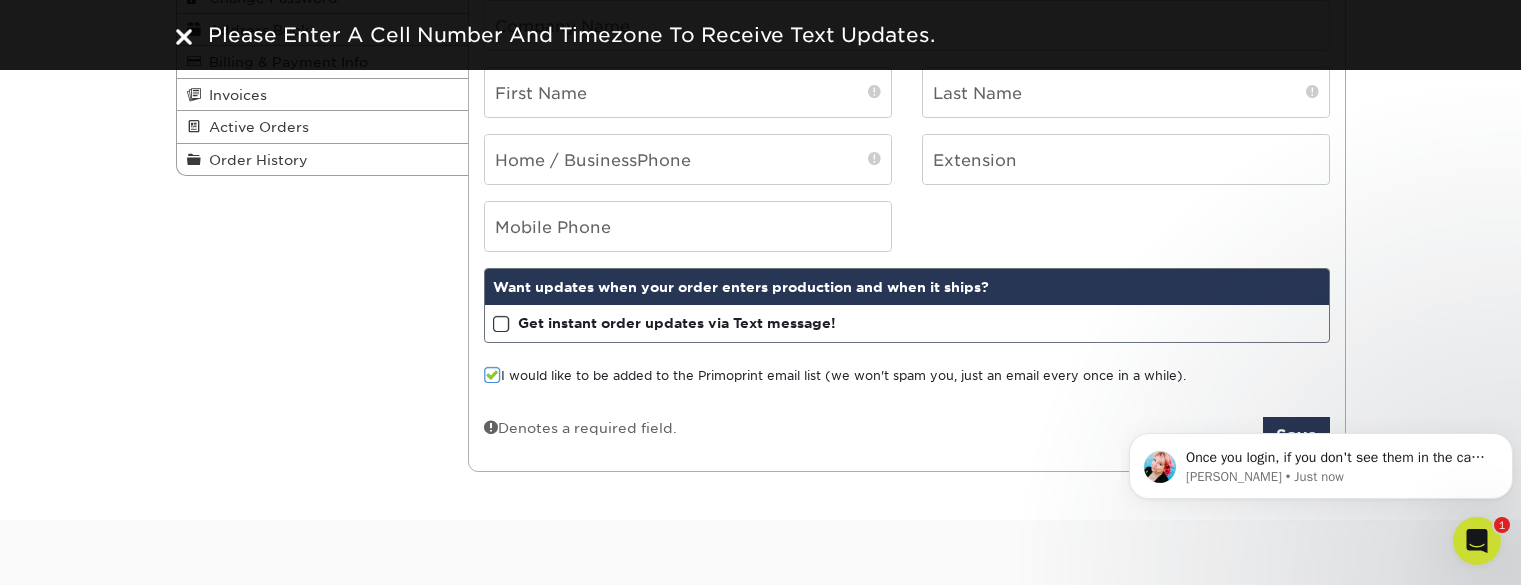 click on "Once you login, if you don't see them in the cart, unfortunately, they would have to be added again.  I'm happy to help with that on our end with a few more details. Jenny • Just now" at bounding box center [1321, 374] 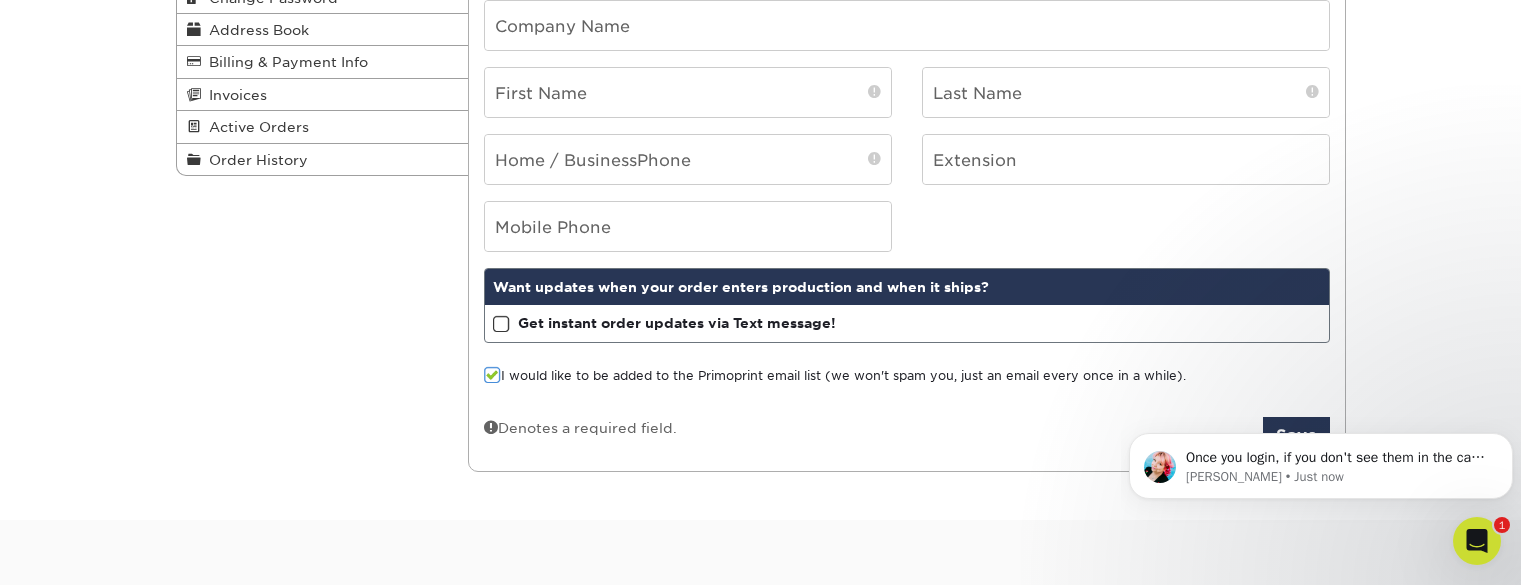 scroll, scrollTop: 0, scrollLeft: 0, axis: both 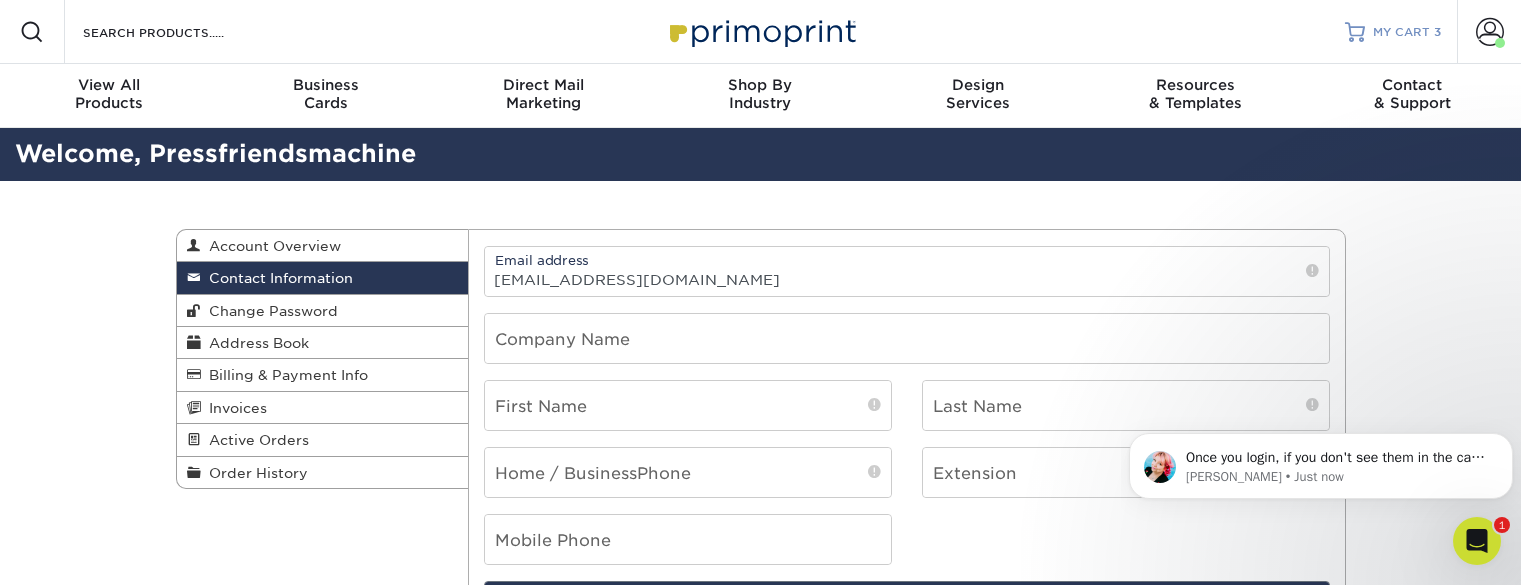 click on "MY CART" at bounding box center (1401, 32) 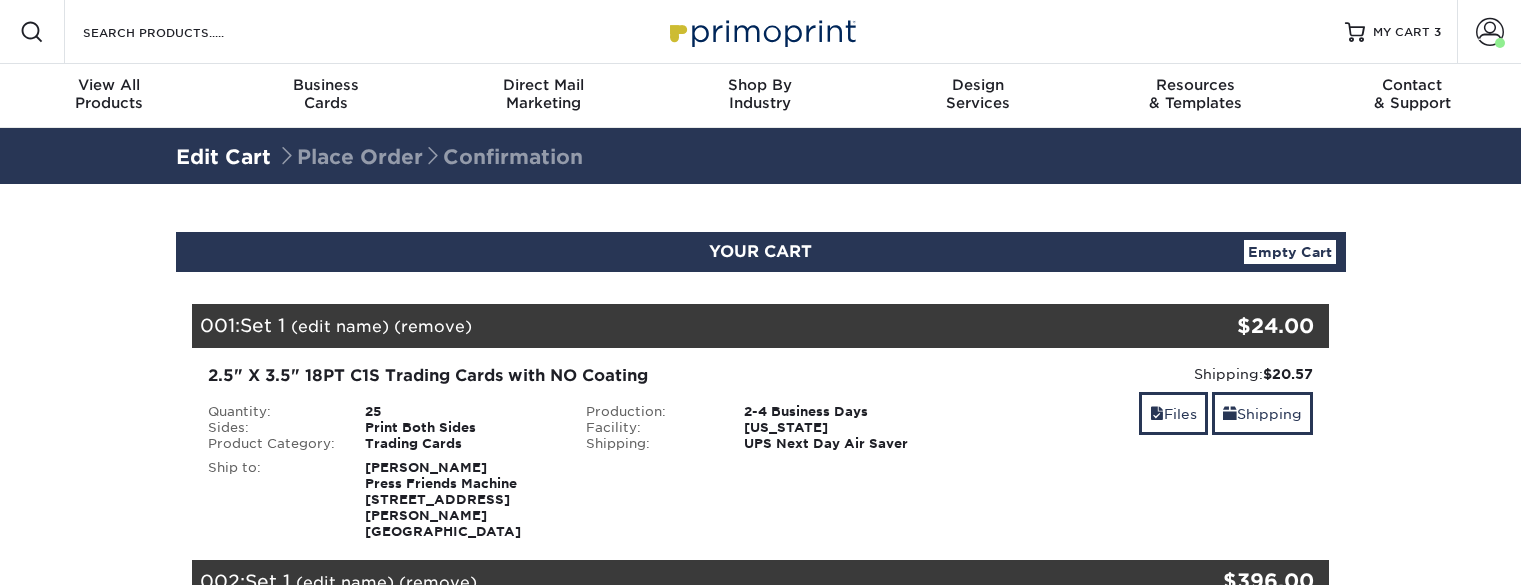 scroll, scrollTop: 0, scrollLeft: 0, axis: both 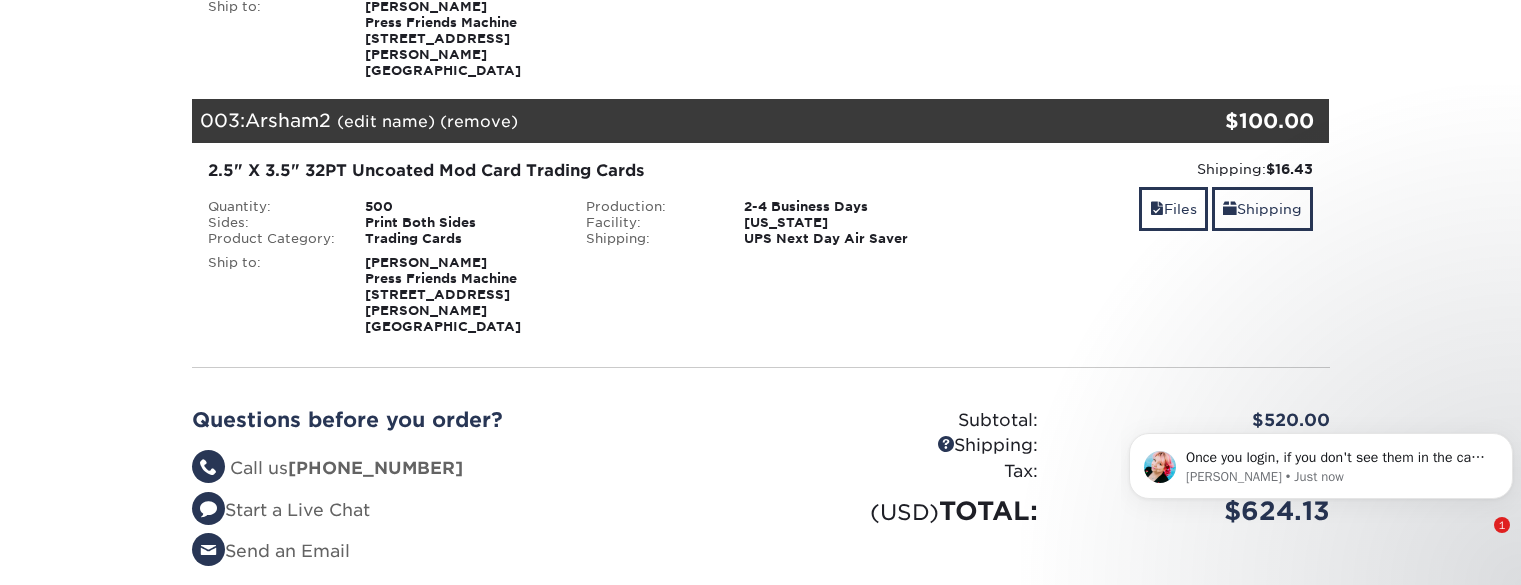 click on "YOUR CART
Empty Cart
Your Cart is Empty
View Account
Active Orders
Order History
Contact Us
Business Cards
100  cards from  $ 9" at bounding box center [760, 83] 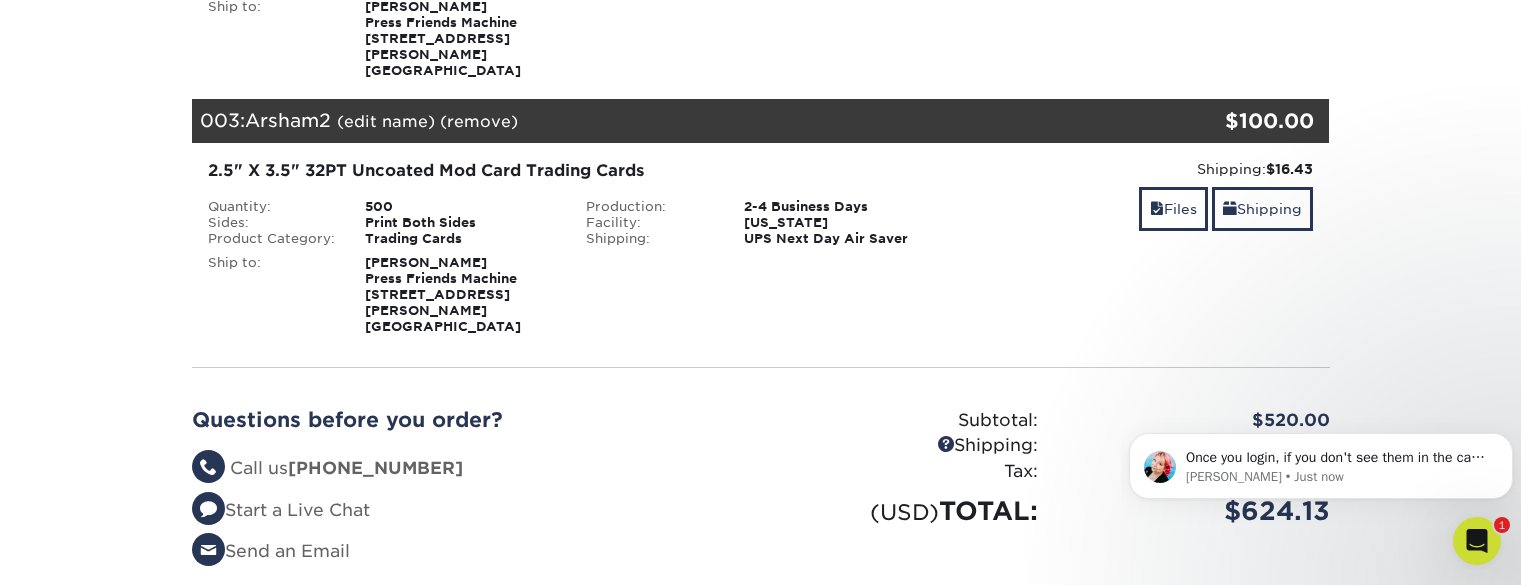 scroll, scrollTop: 0, scrollLeft: 0, axis: both 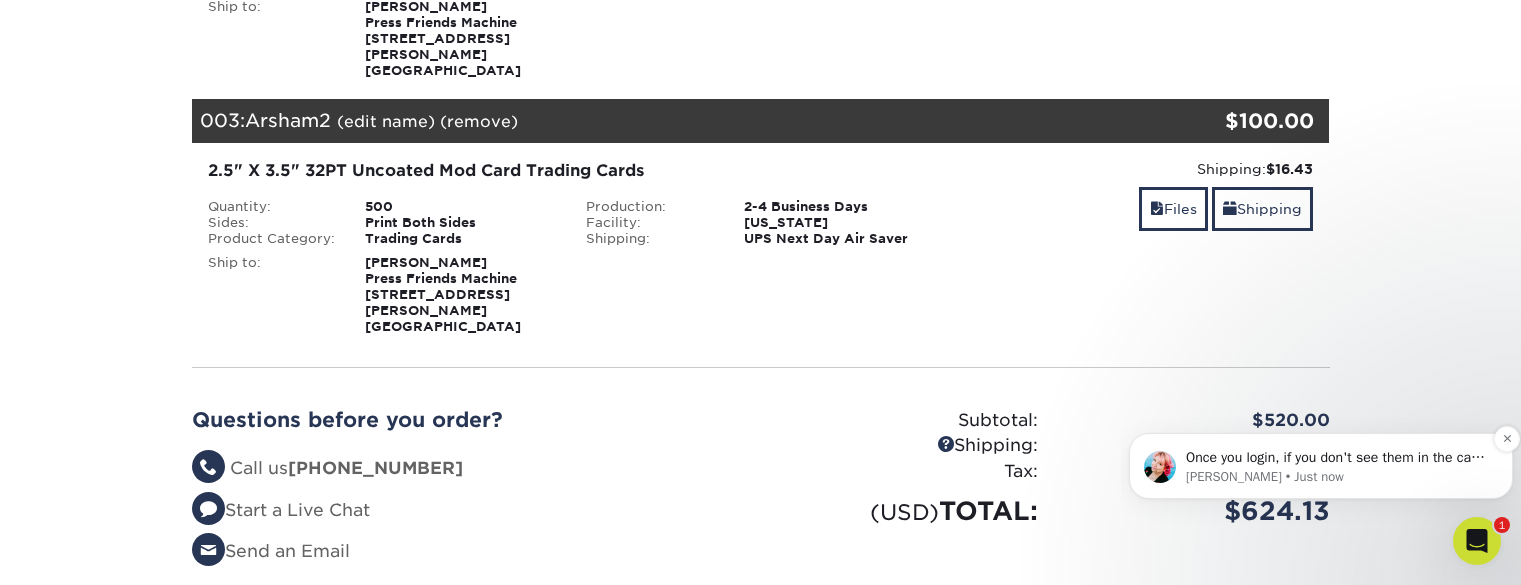 click on "[PERSON_NAME] • Just now" at bounding box center (1337, 477) 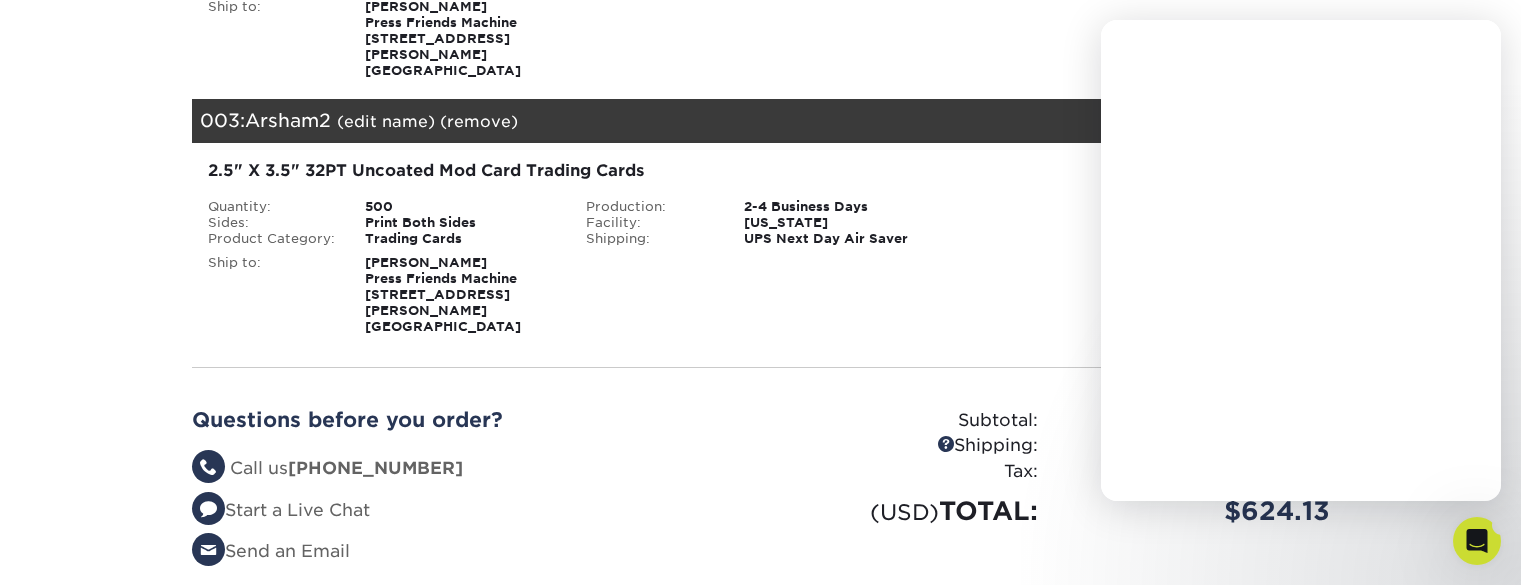 scroll, scrollTop: 0, scrollLeft: 0, axis: both 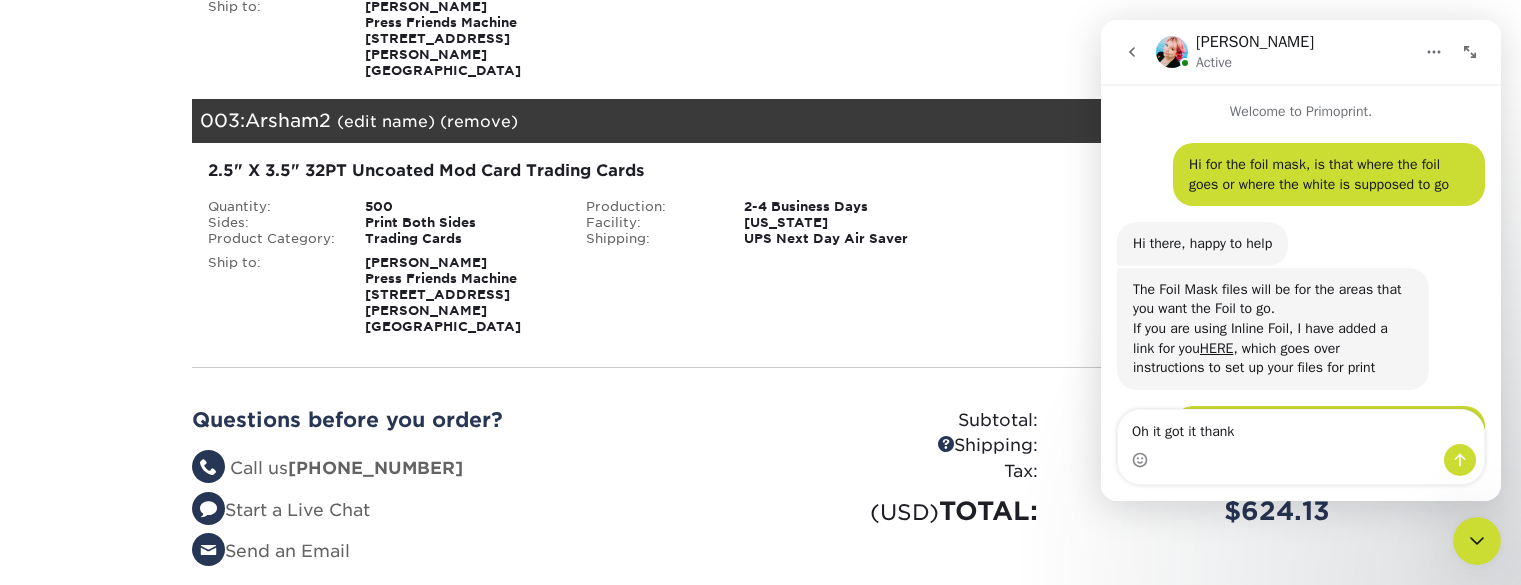 type on "Oh it got it thanks" 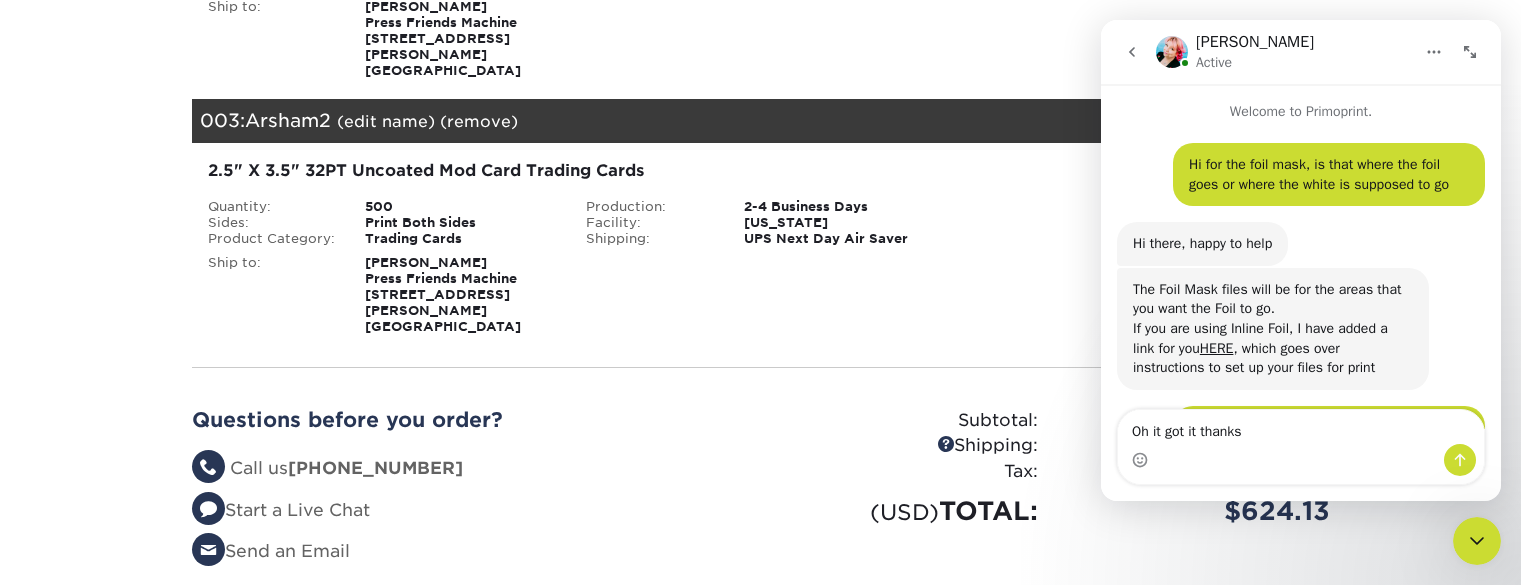 type 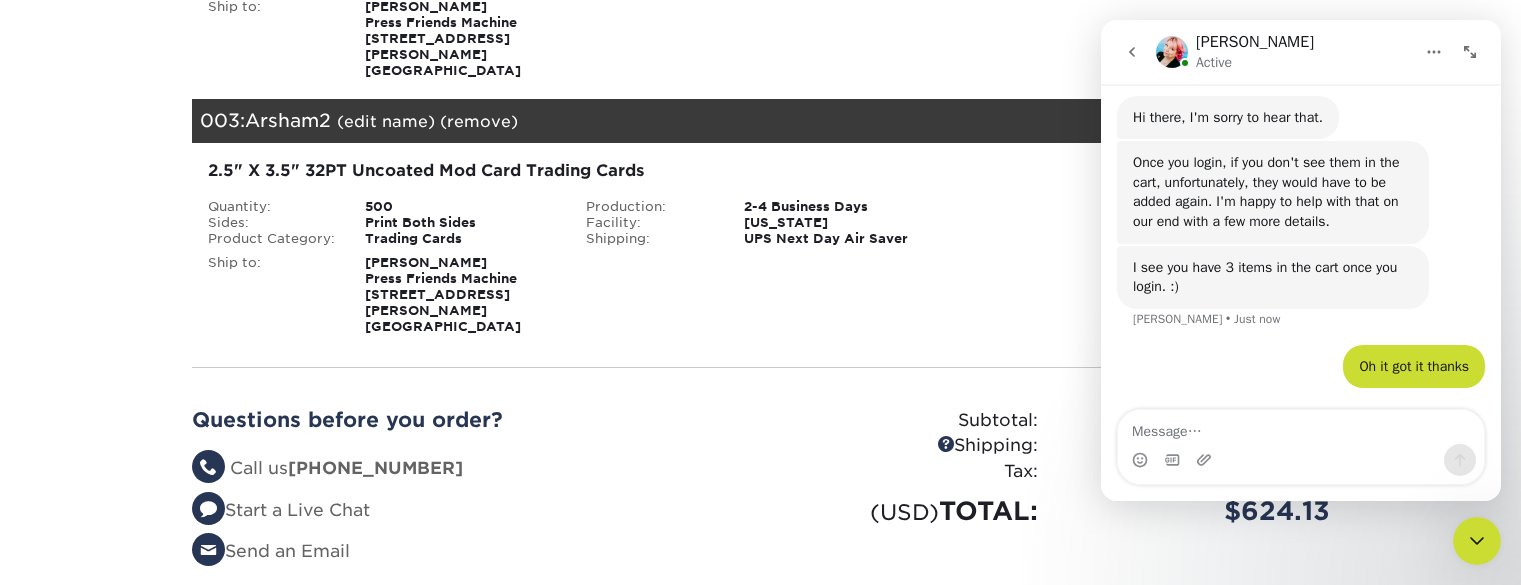scroll, scrollTop: 1277, scrollLeft: 0, axis: vertical 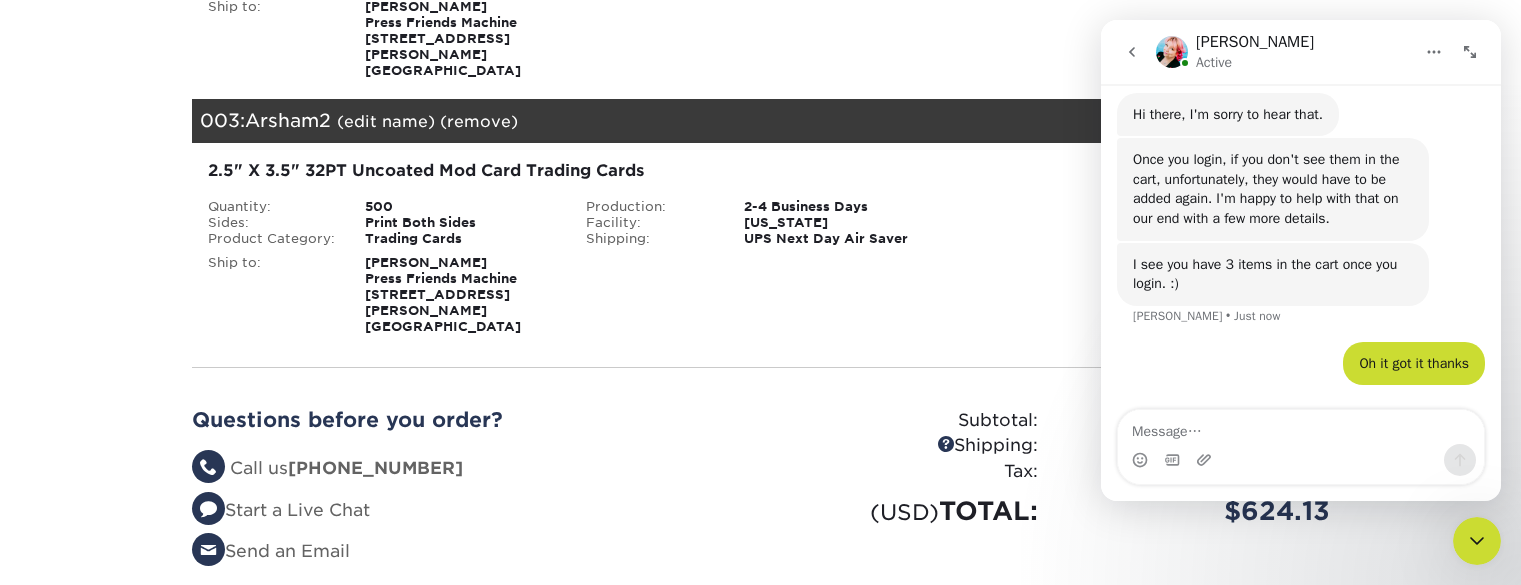 click 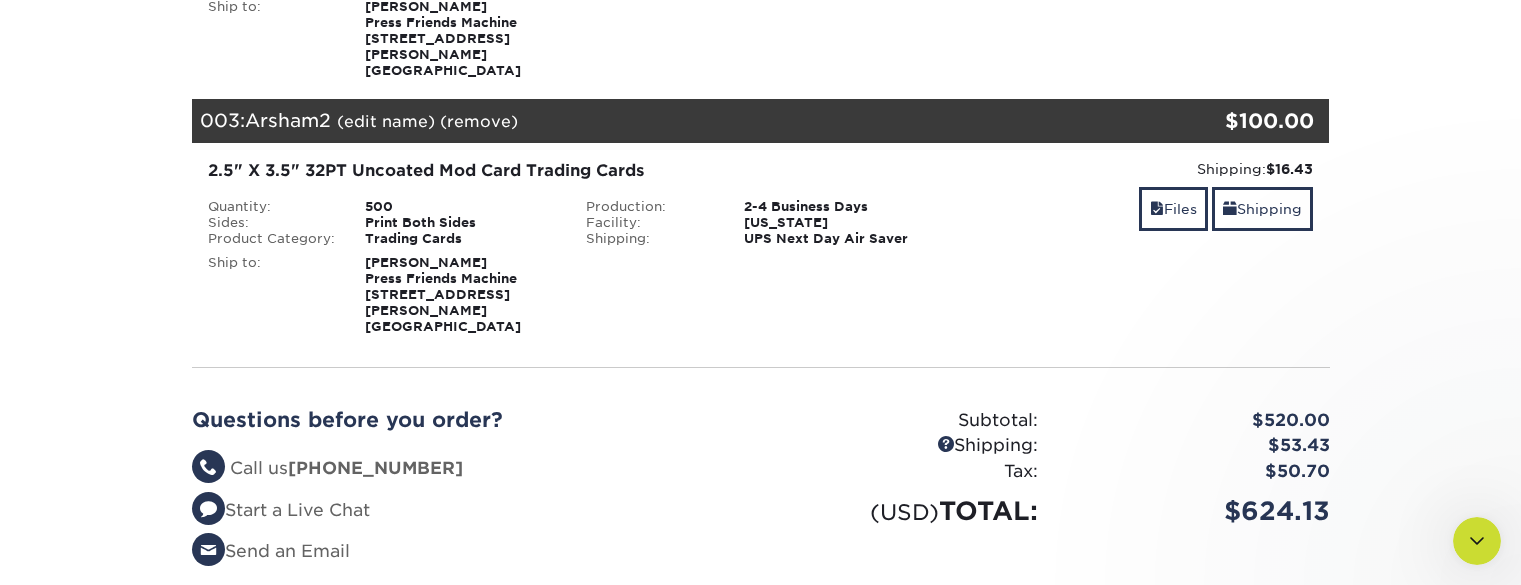 scroll, scrollTop: 0, scrollLeft: 0, axis: both 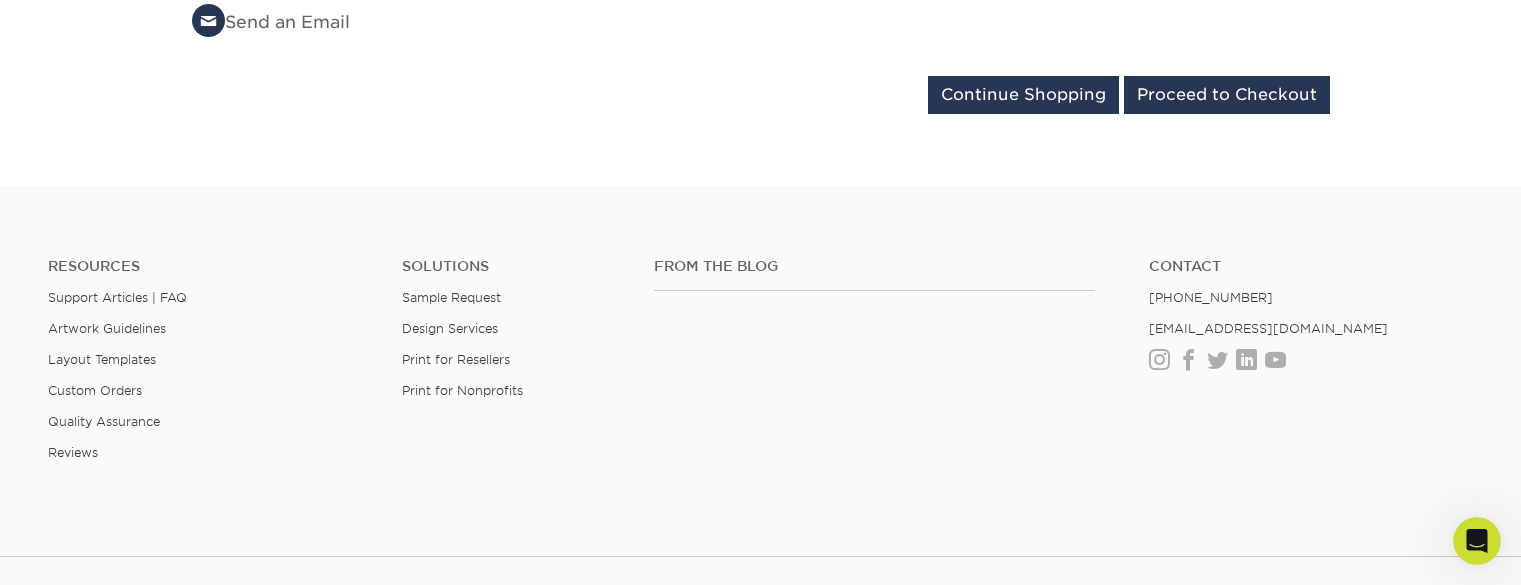 click 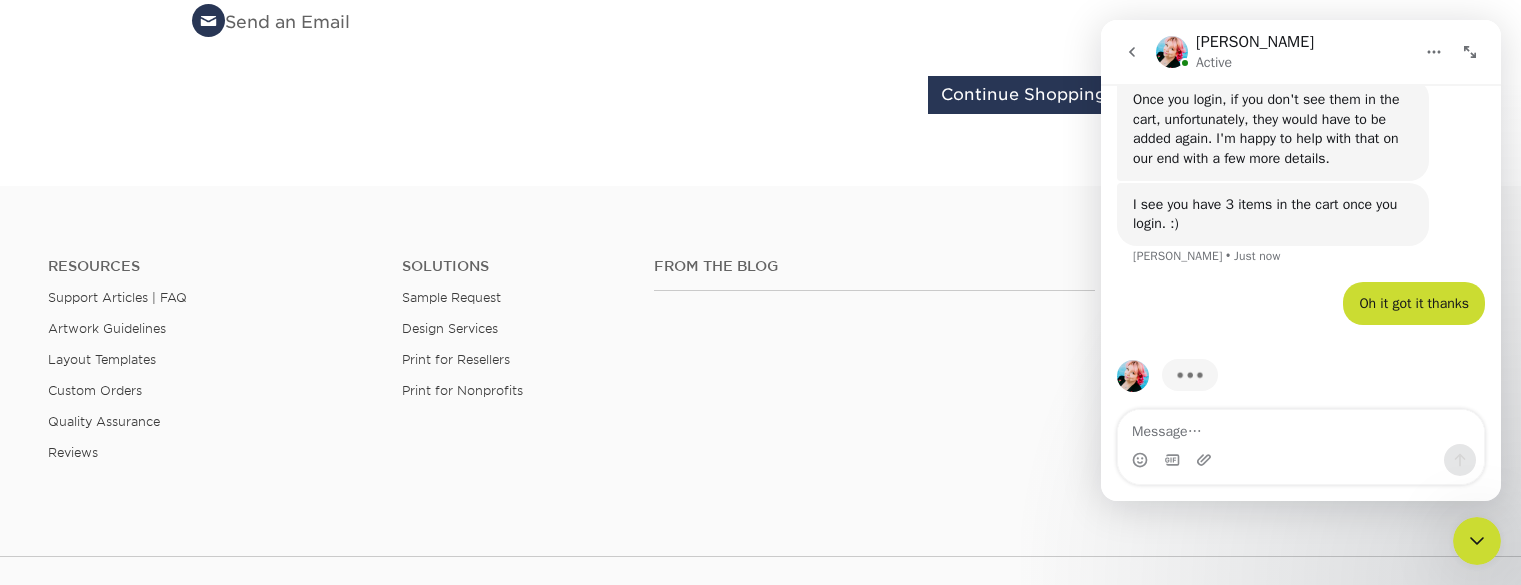 scroll, scrollTop: 1354, scrollLeft: 0, axis: vertical 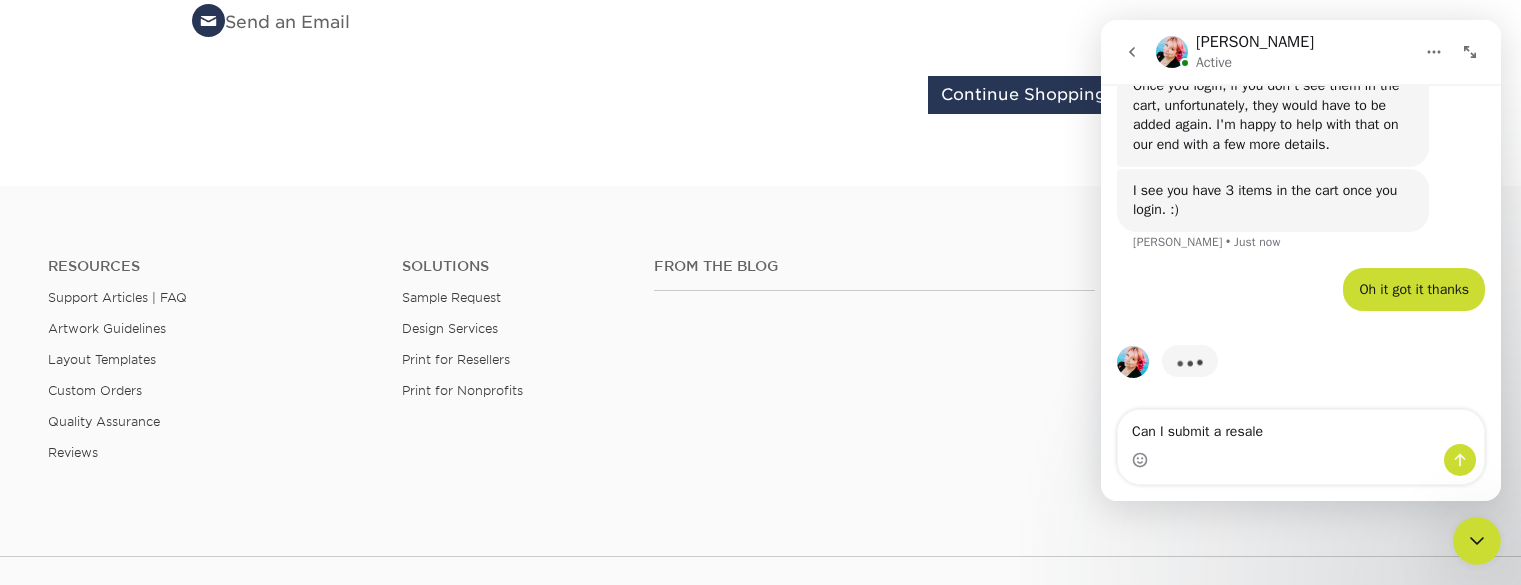 type on "Can I submit a resale?" 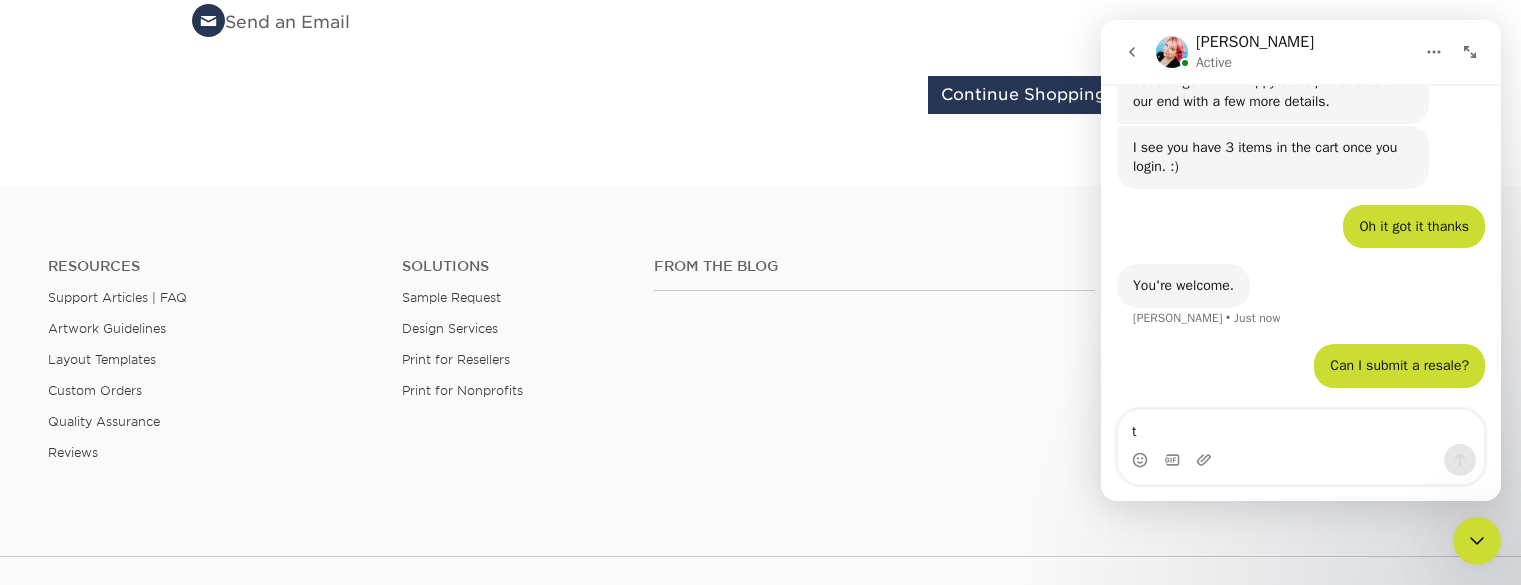 scroll, scrollTop: 1396, scrollLeft: 0, axis: vertical 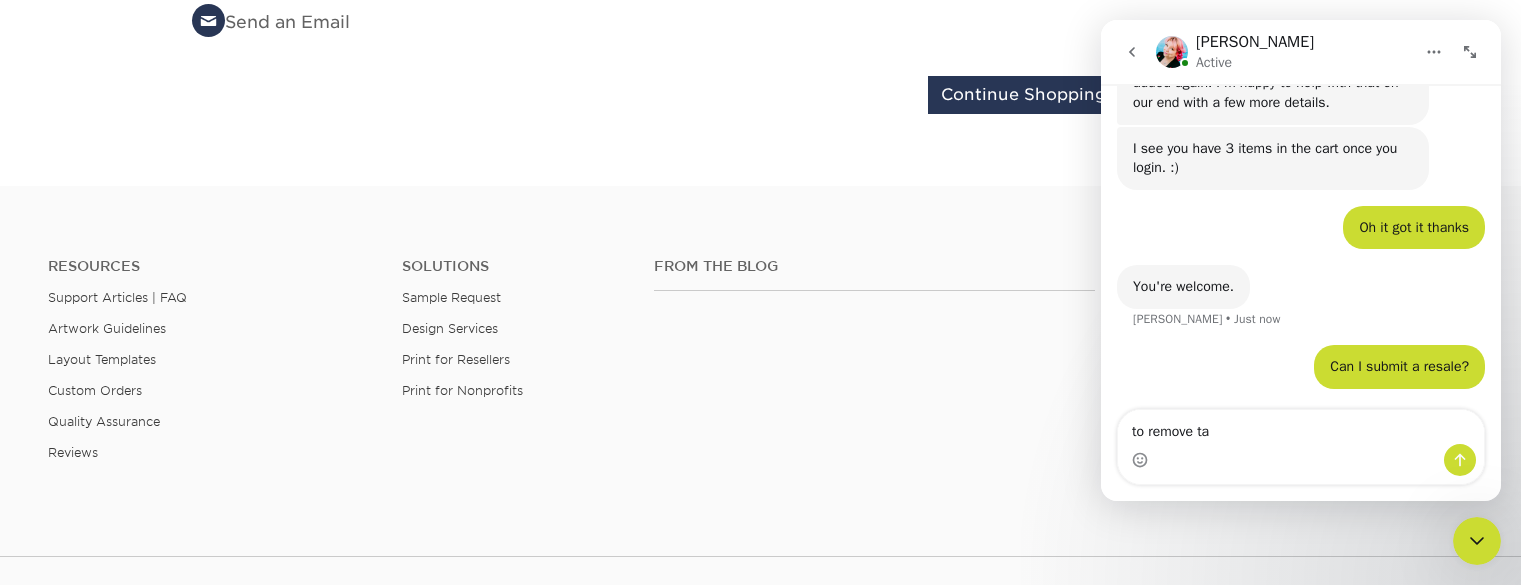 type on "to remove tax" 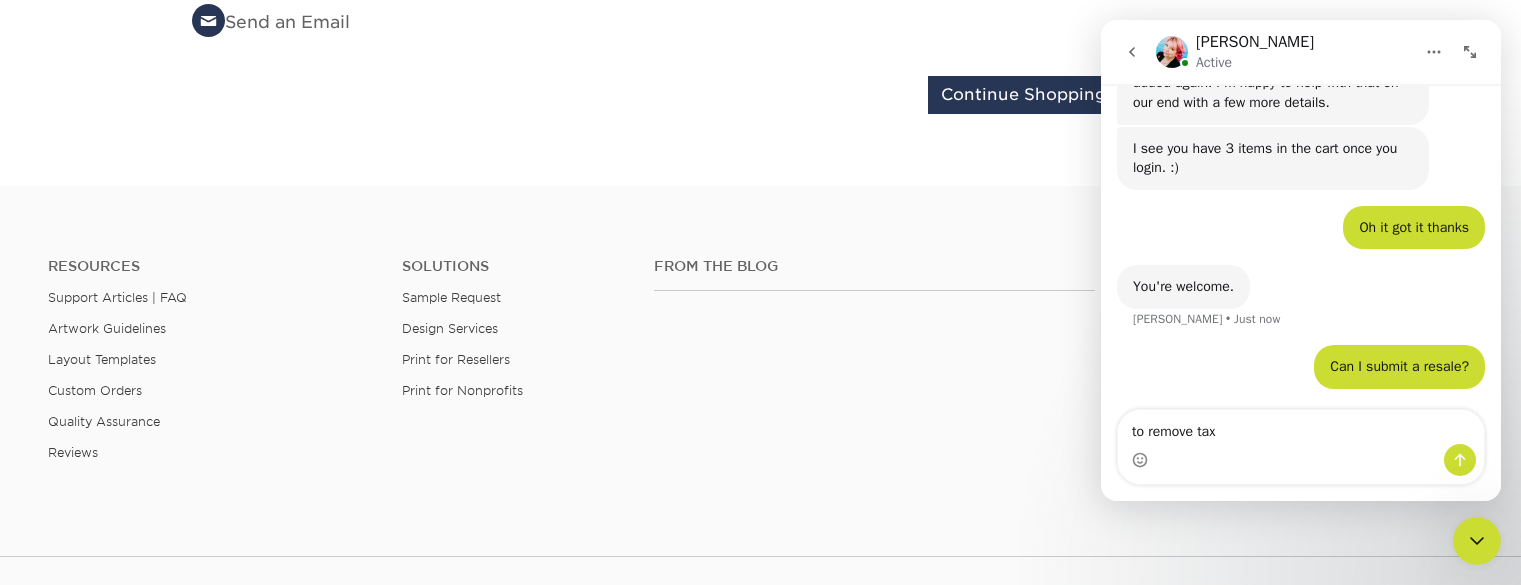 type 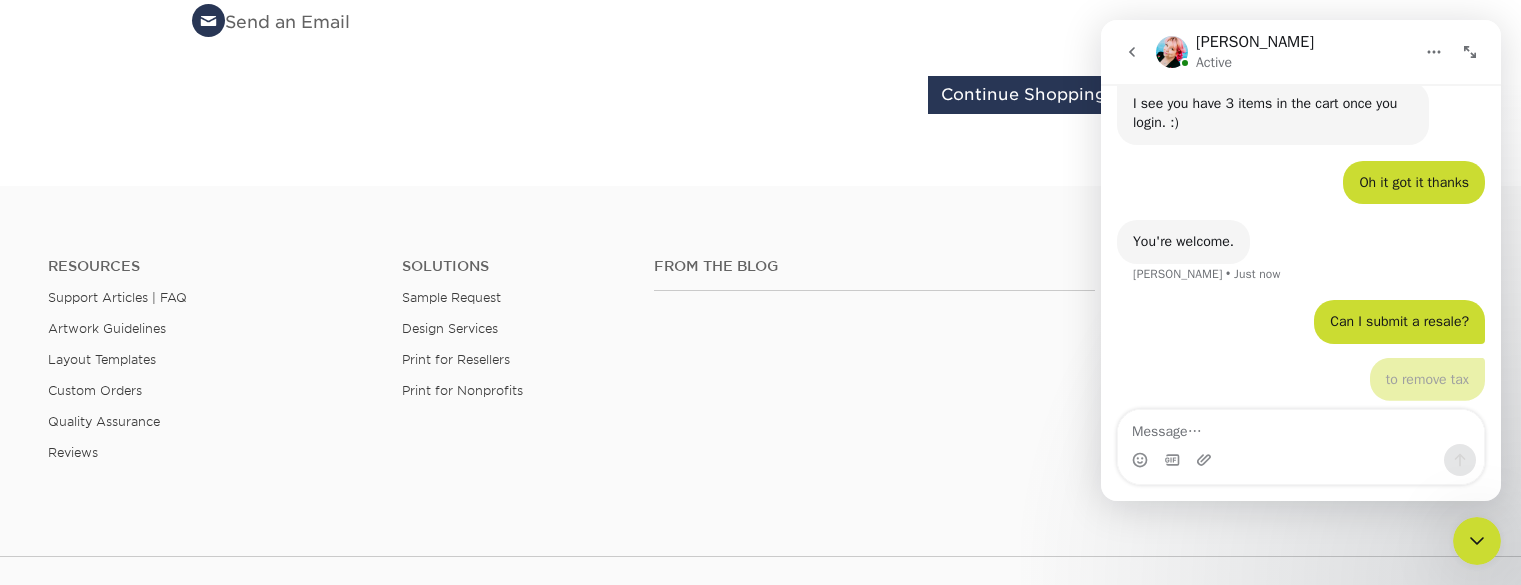 scroll, scrollTop: 1442, scrollLeft: 0, axis: vertical 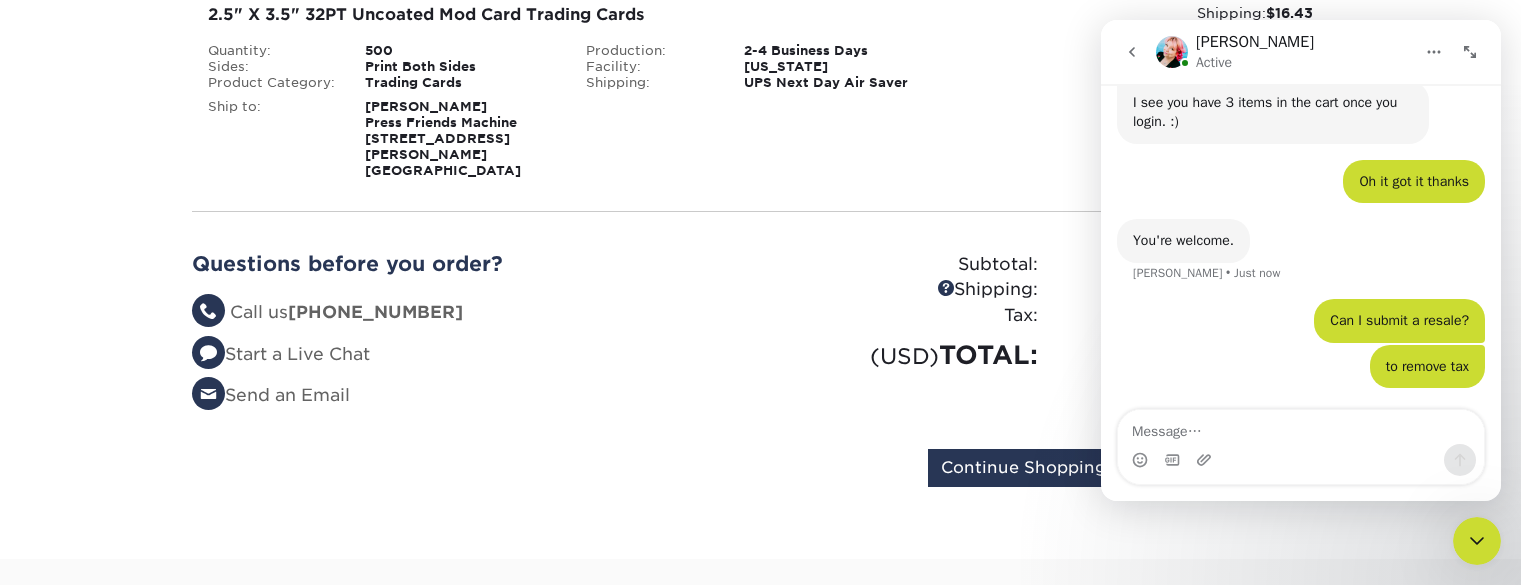 click 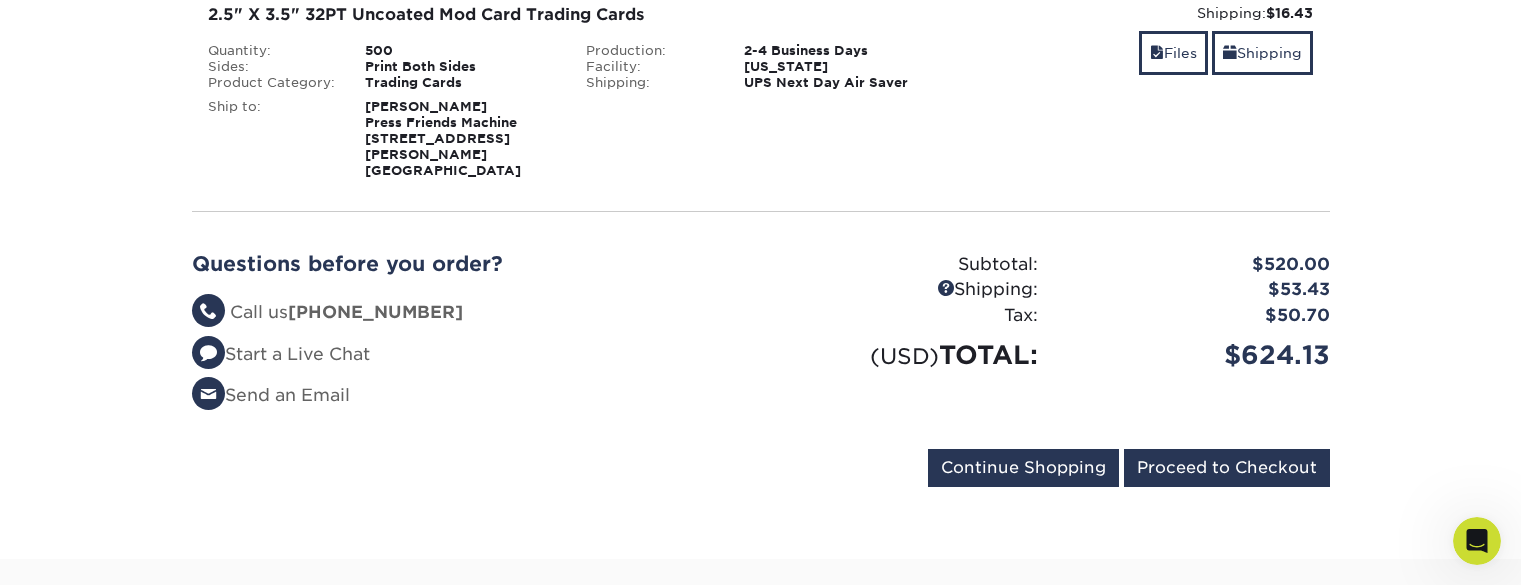 scroll, scrollTop: 1519, scrollLeft: 0, axis: vertical 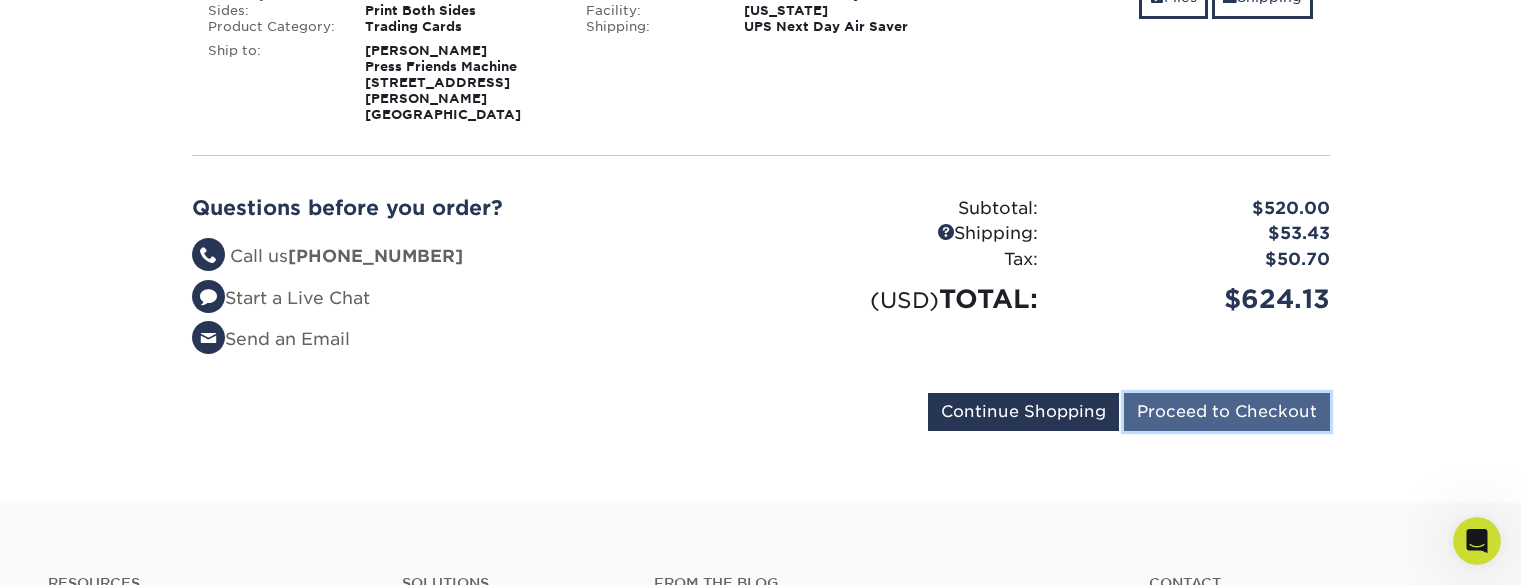 click on "Proceed to Checkout" at bounding box center (1227, 412) 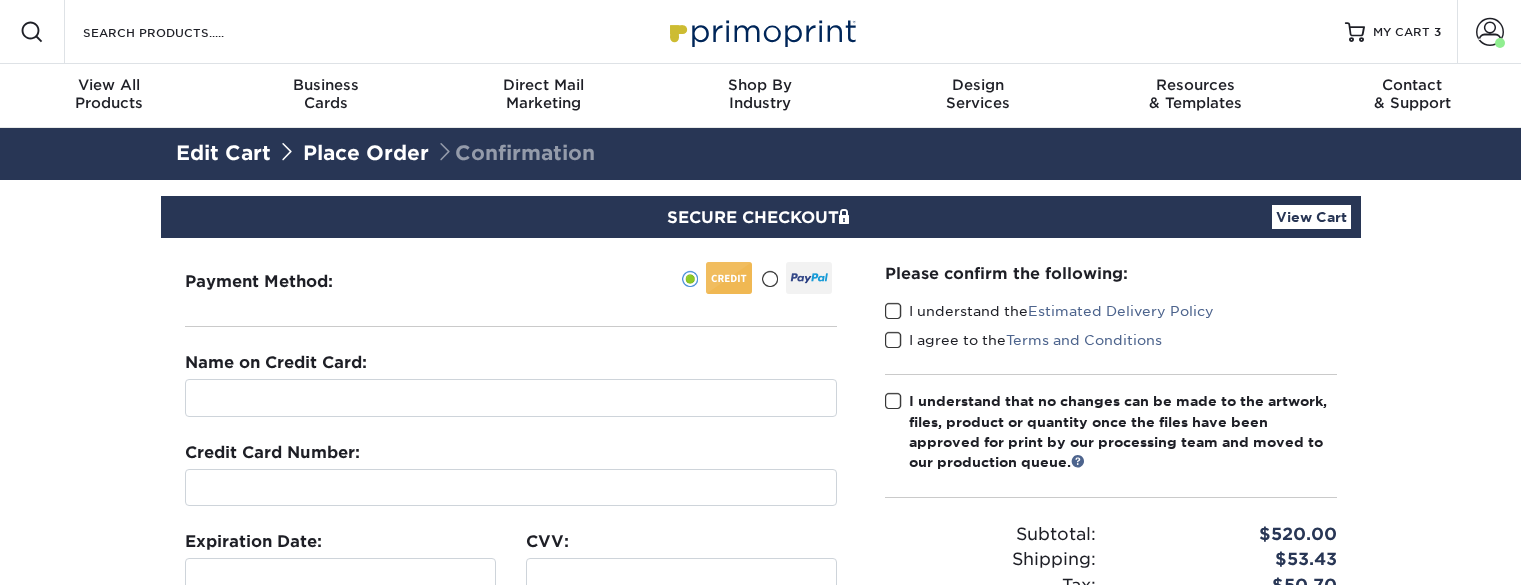 scroll, scrollTop: 0, scrollLeft: 0, axis: both 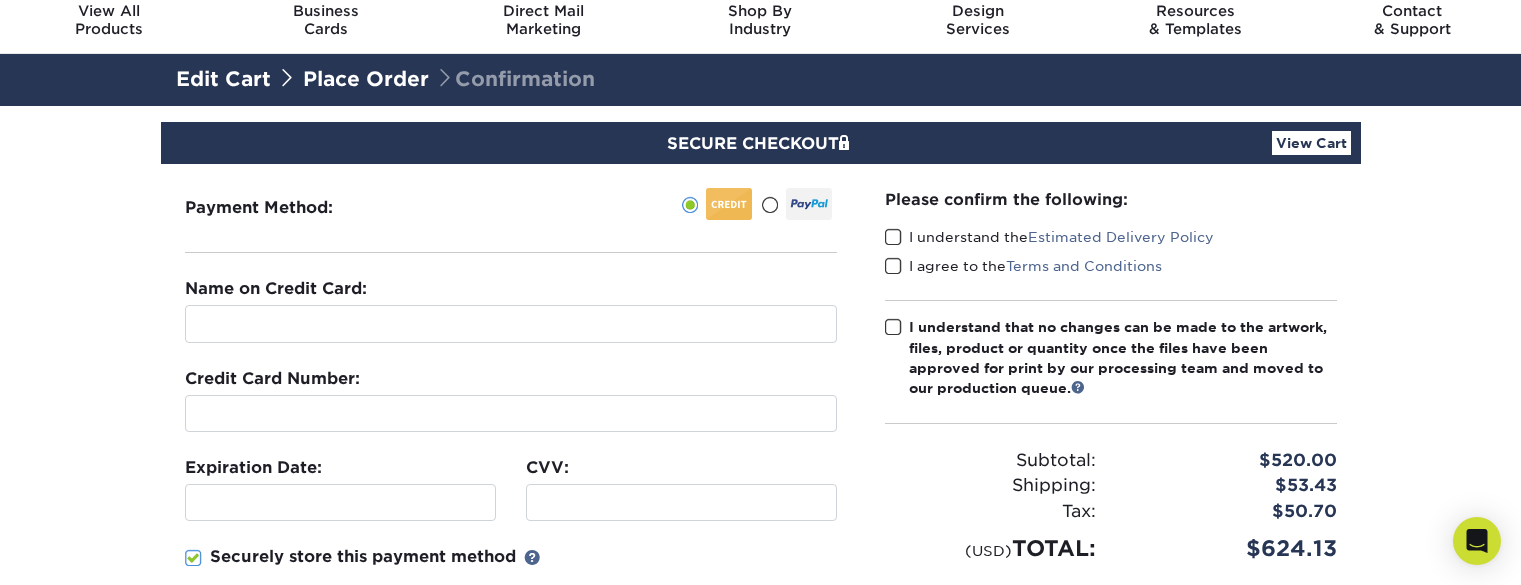 click at bounding box center [769, 205] 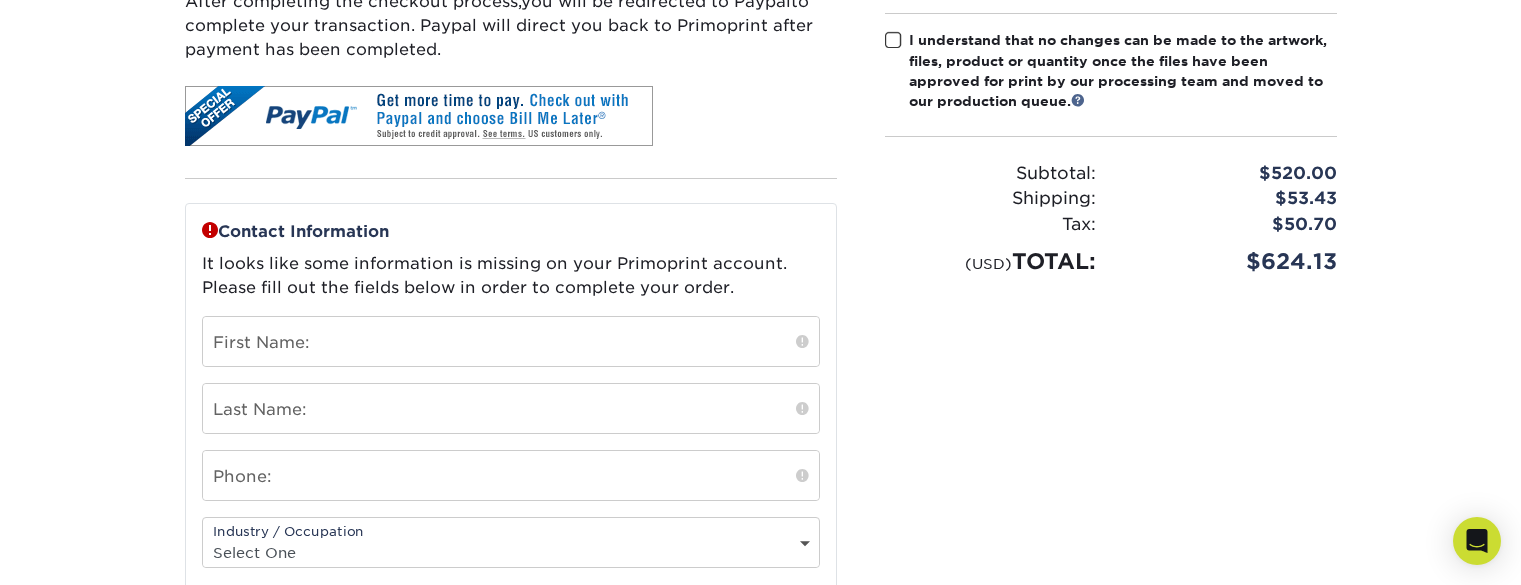 scroll, scrollTop: 371, scrollLeft: 0, axis: vertical 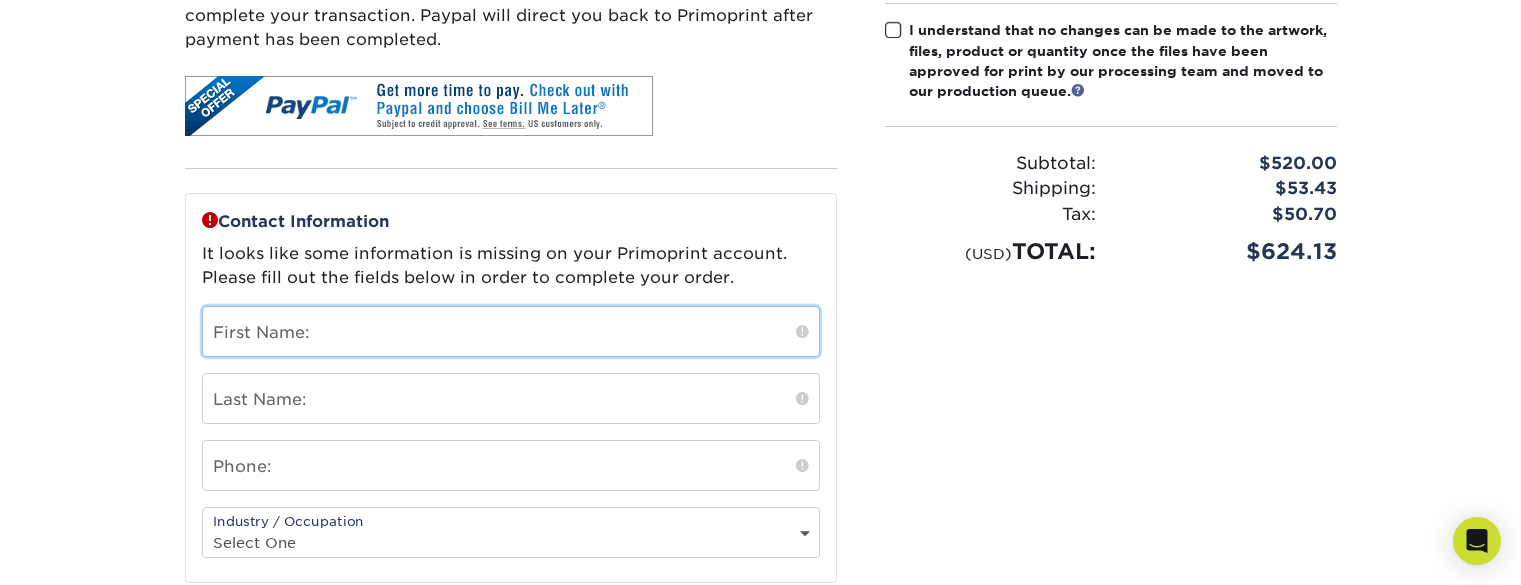 click at bounding box center [511, 331] 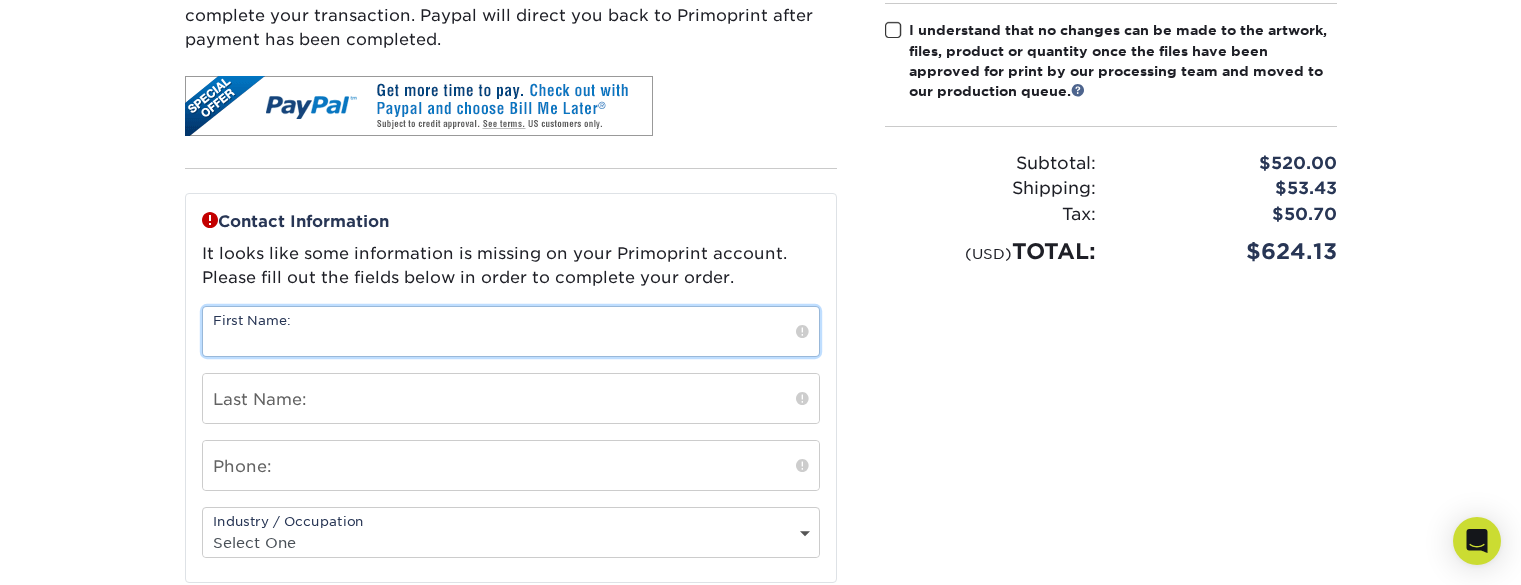 type on "[PERSON_NAME]" 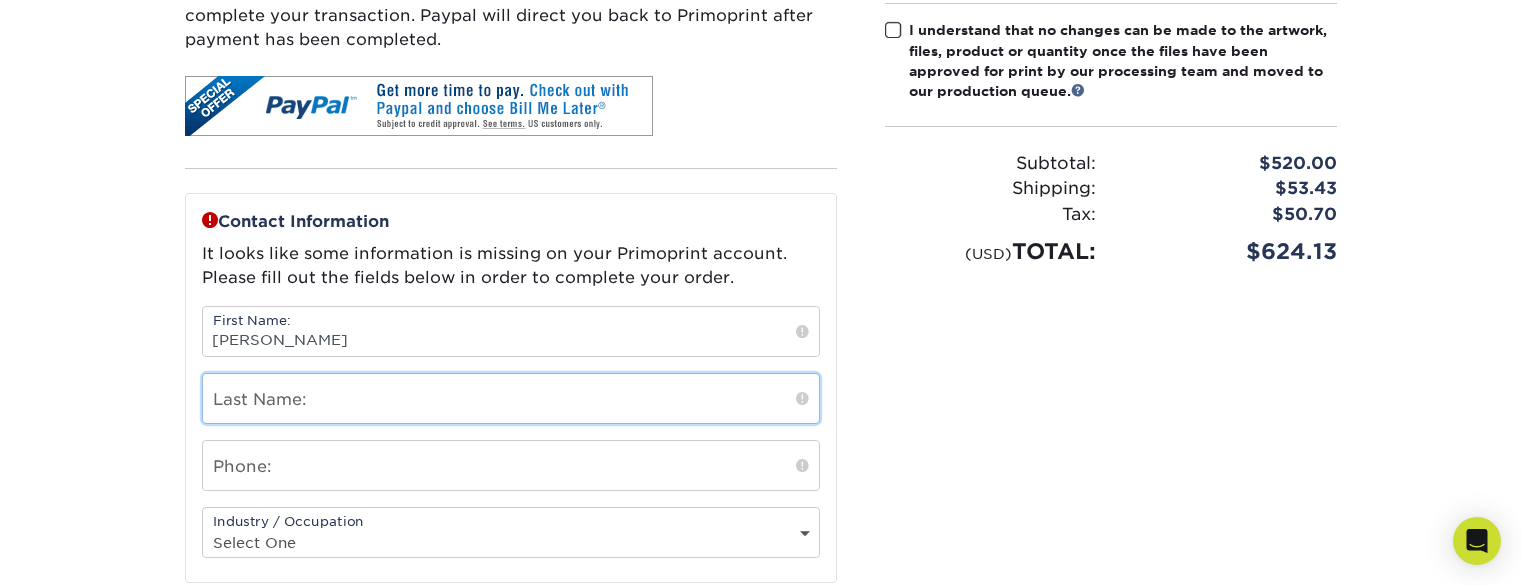 type on "[PERSON_NAME]" 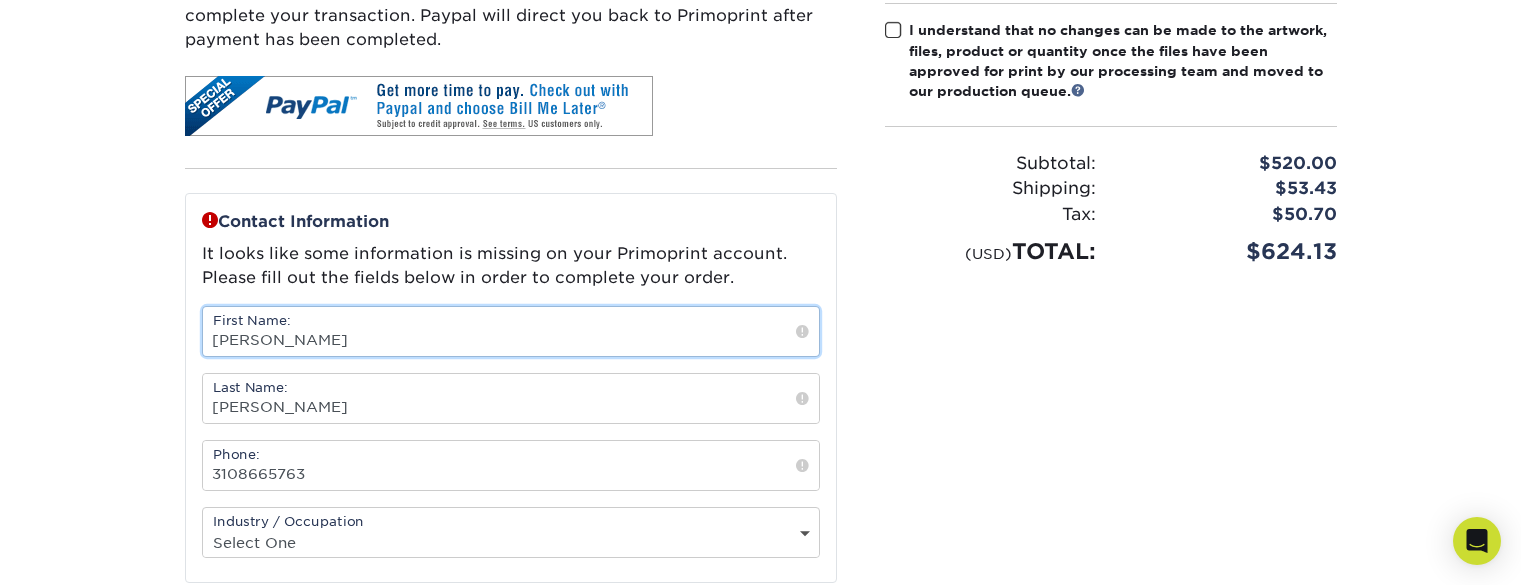 scroll, scrollTop: 0, scrollLeft: 0, axis: both 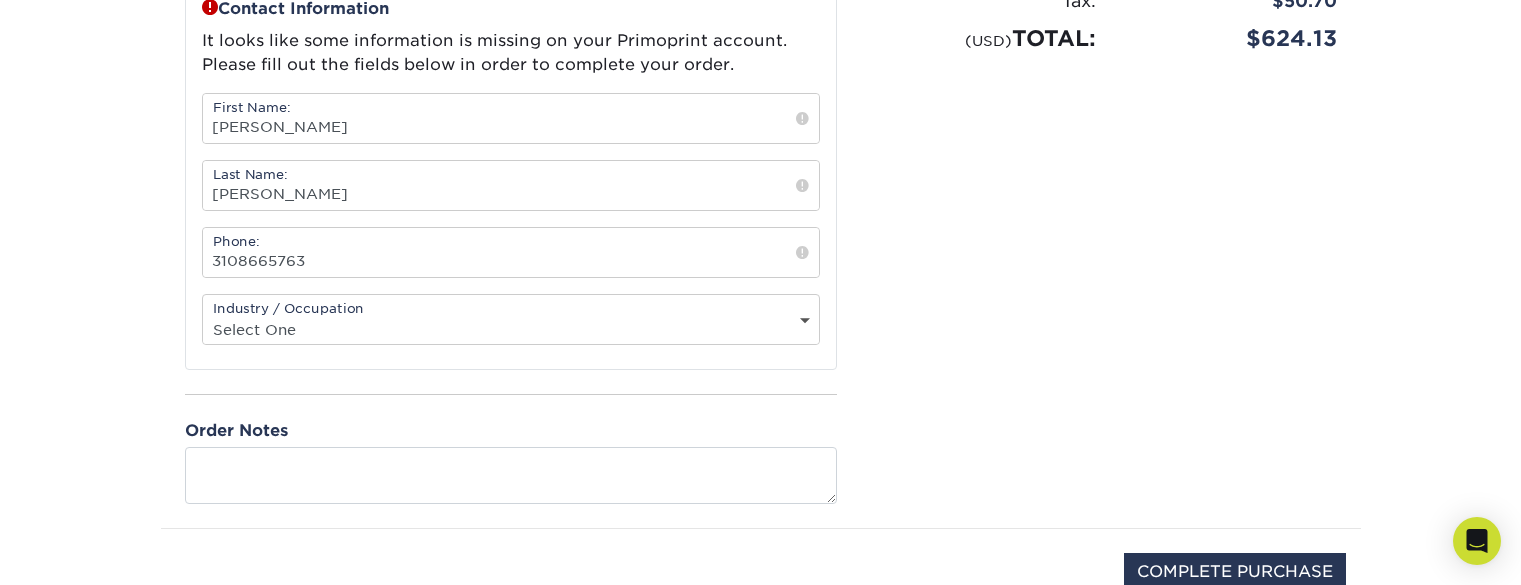 click on "Industry / Occupation
Select One
Administrative
Executive
Human Resources
Construction
Education
Entertainment
Event / Wedding Planning
Financial Services
Food and Beverage
Graphic Designer
Healthcare Insurance Legal" at bounding box center [511, 319] 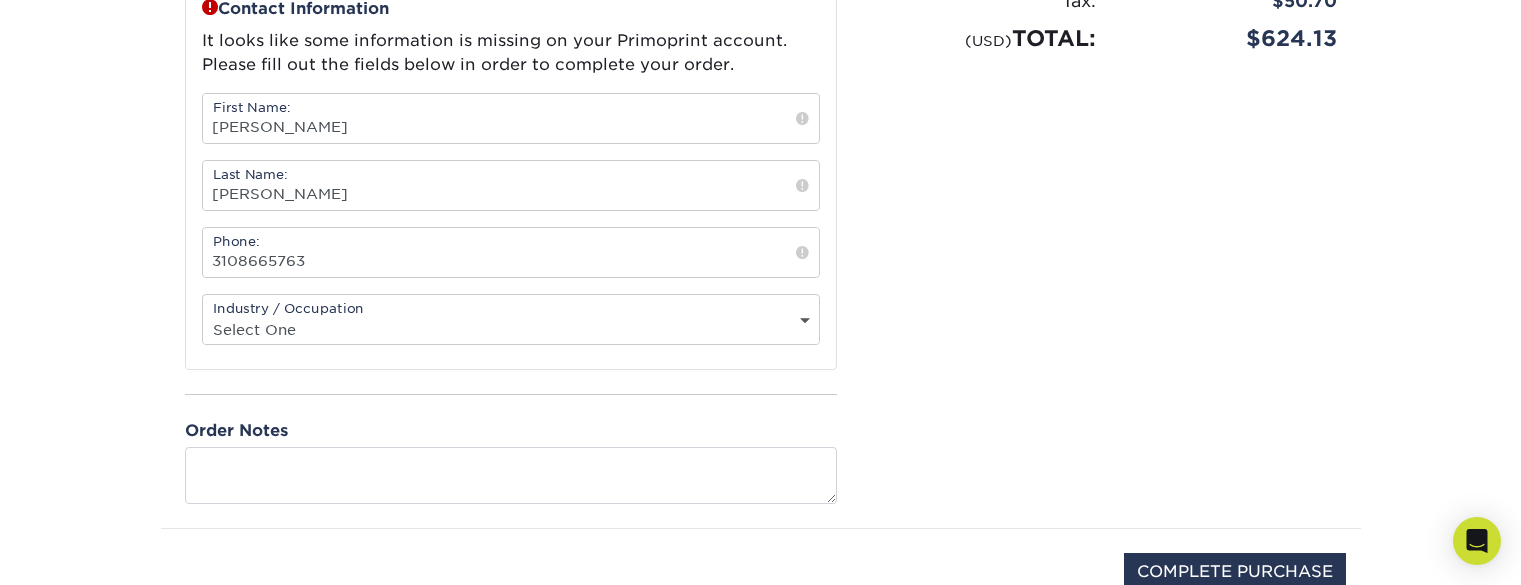 click on "Select One
Administrative
Executive
Human Resources
Construction
Education
Entertainment
Event / Wedding Planning
Financial Services
Food and Beverage
Graphic Designer
Healthcare
Insurance
Legal Agency Public Relations" at bounding box center (511, 329) 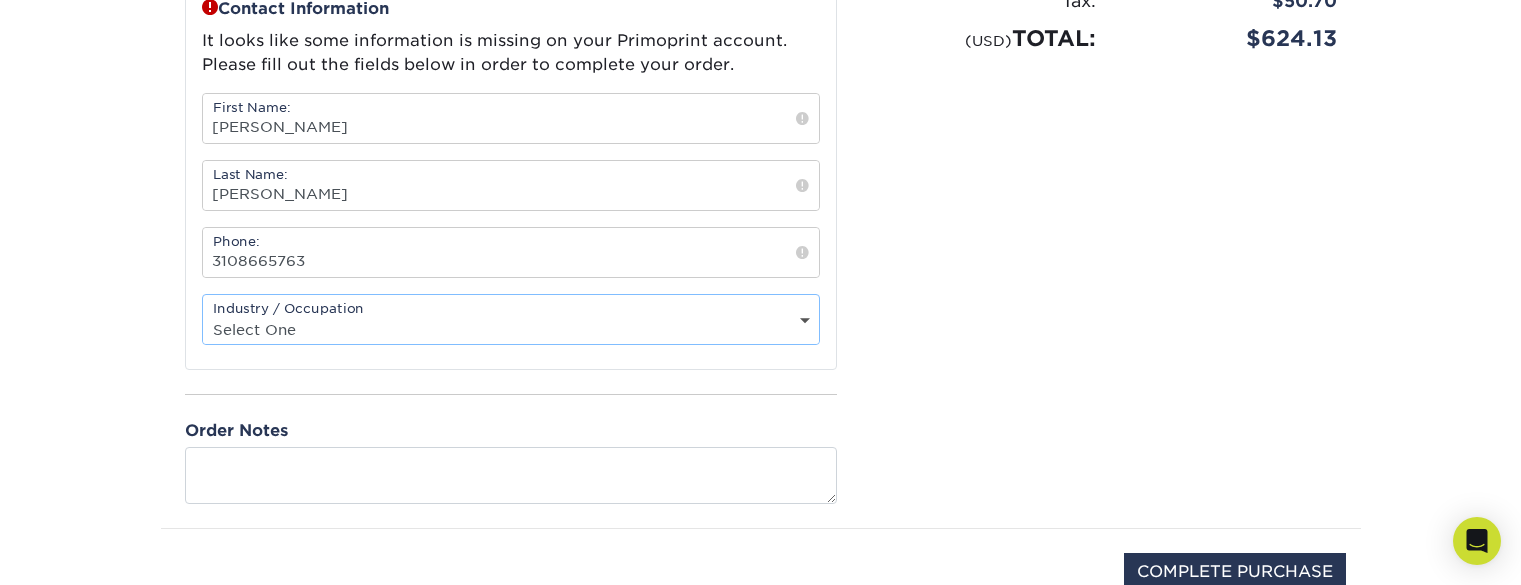 select on "25" 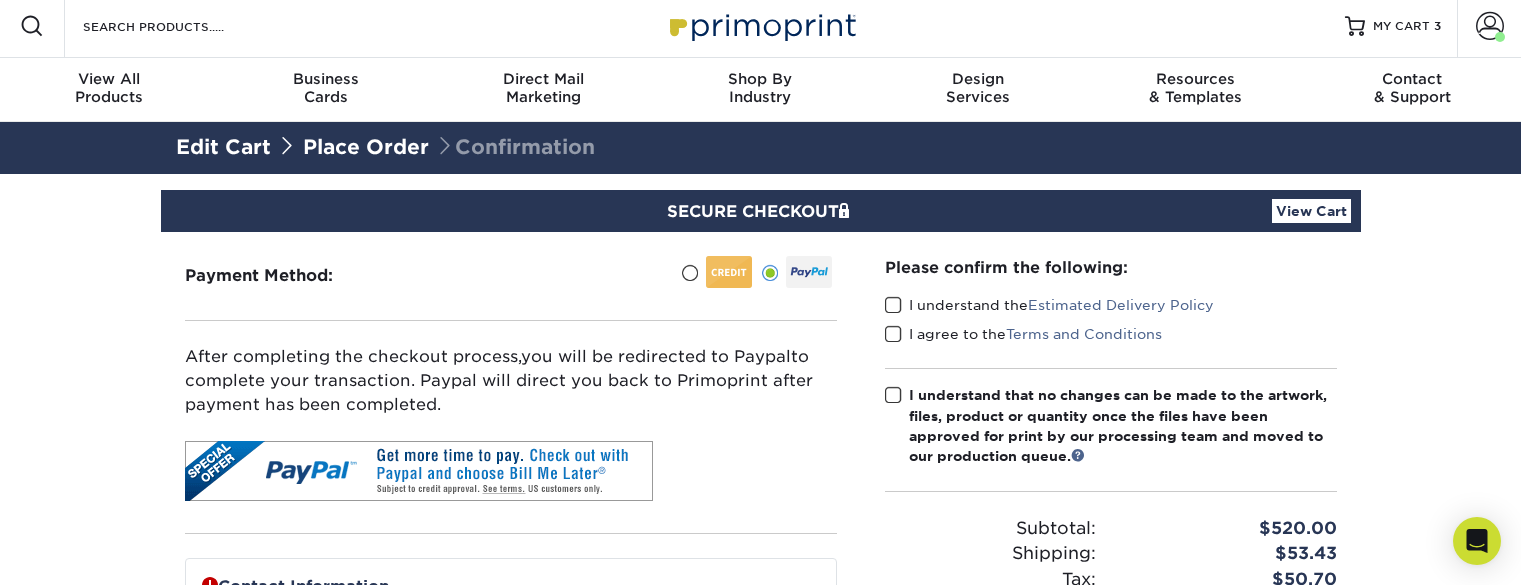 scroll, scrollTop: 0, scrollLeft: 0, axis: both 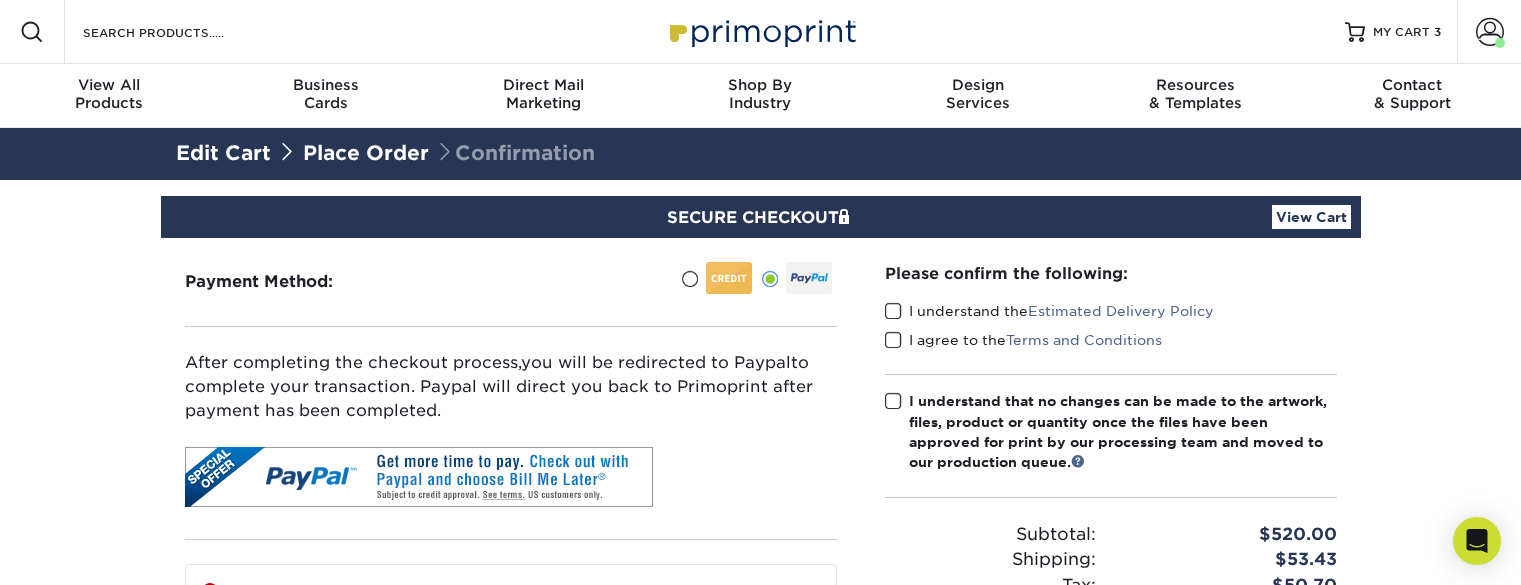 click at bounding box center (893, 311) 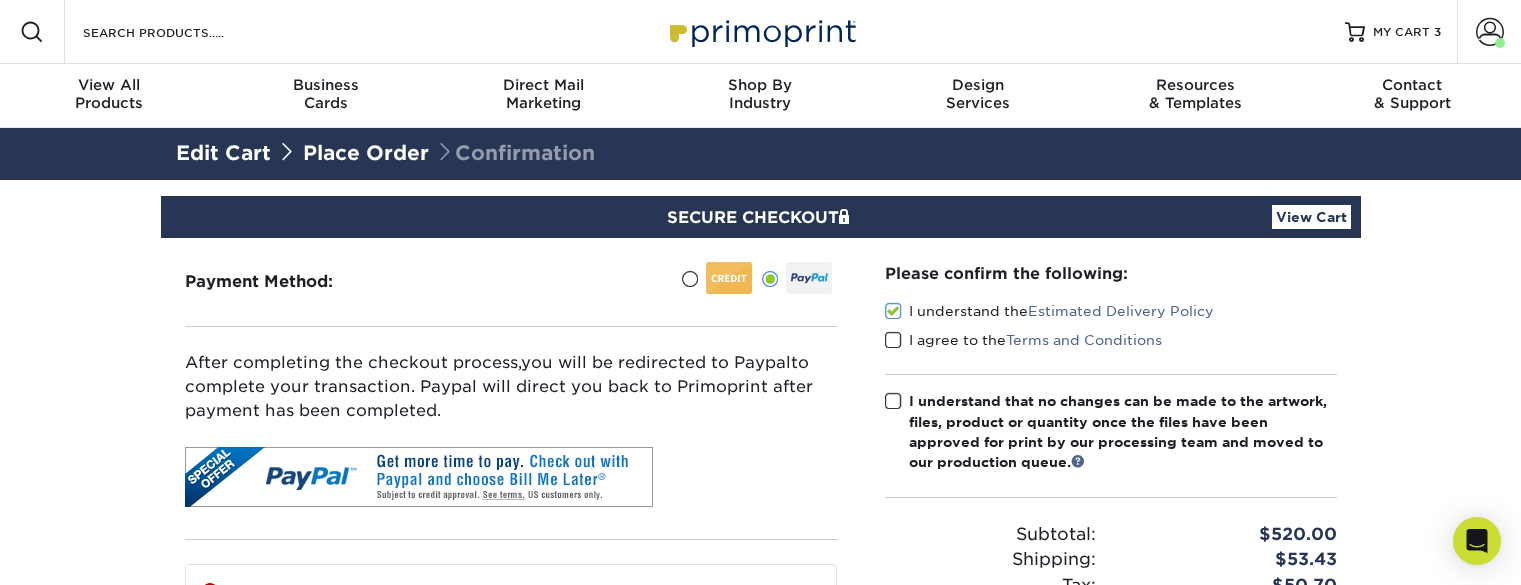 click at bounding box center [893, 340] 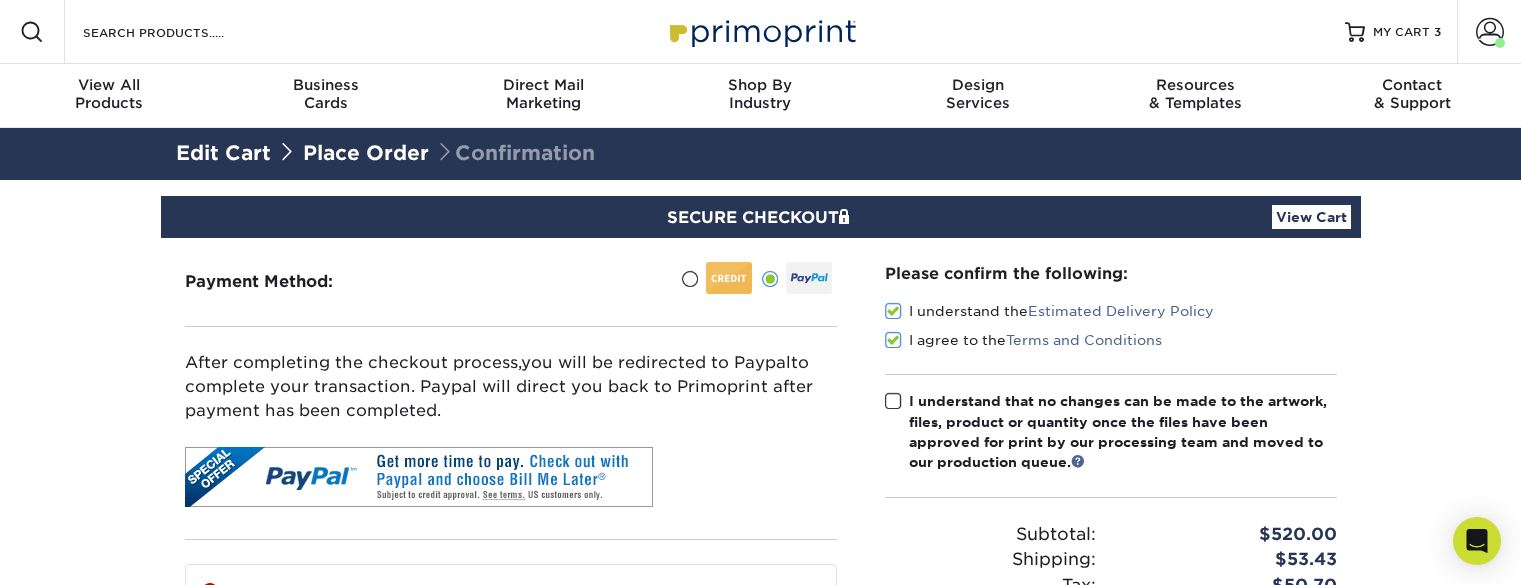 click at bounding box center (893, 401) 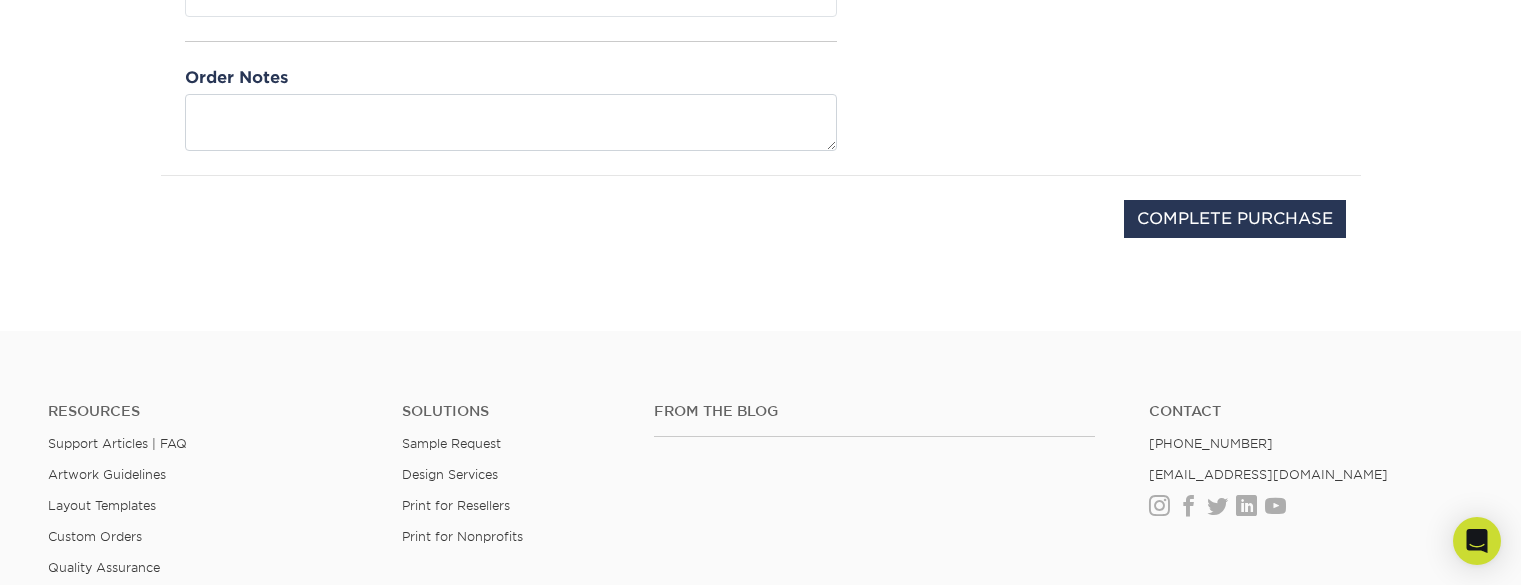 scroll, scrollTop: 954, scrollLeft: 0, axis: vertical 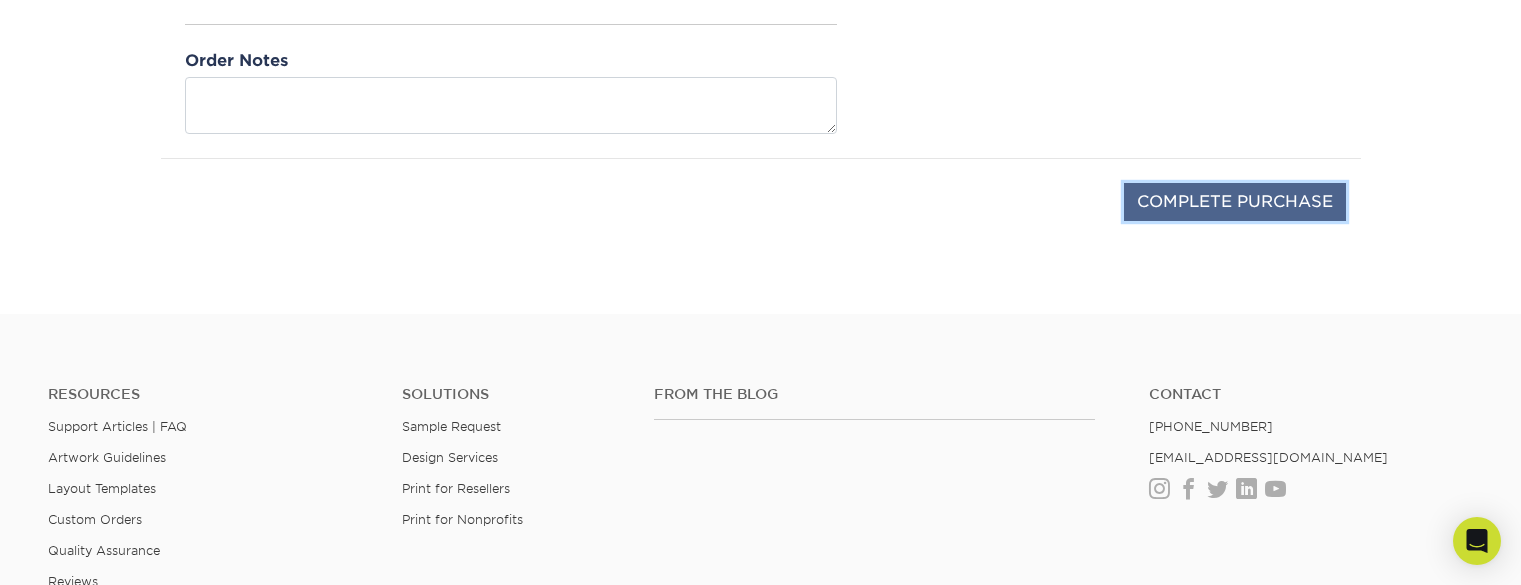 click on "COMPLETE PURCHASE" at bounding box center [1235, 202] 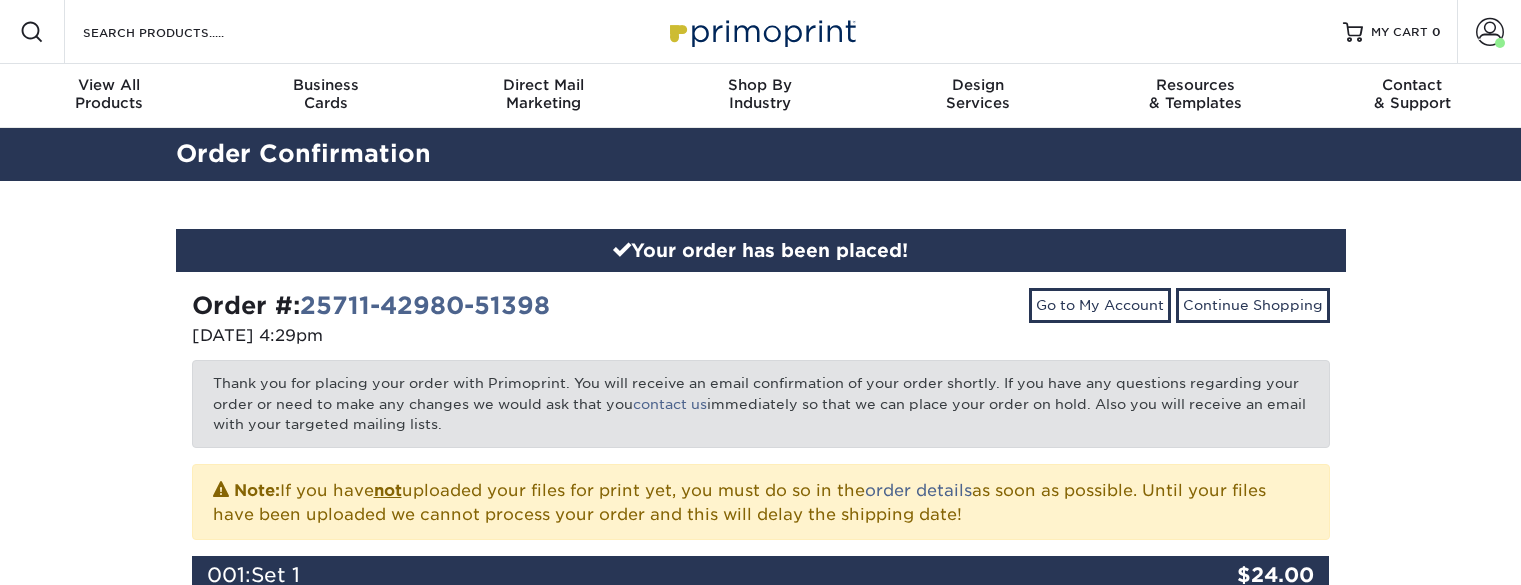 scroll, scrollTop: 0, scrollLeft: 0, axis: both 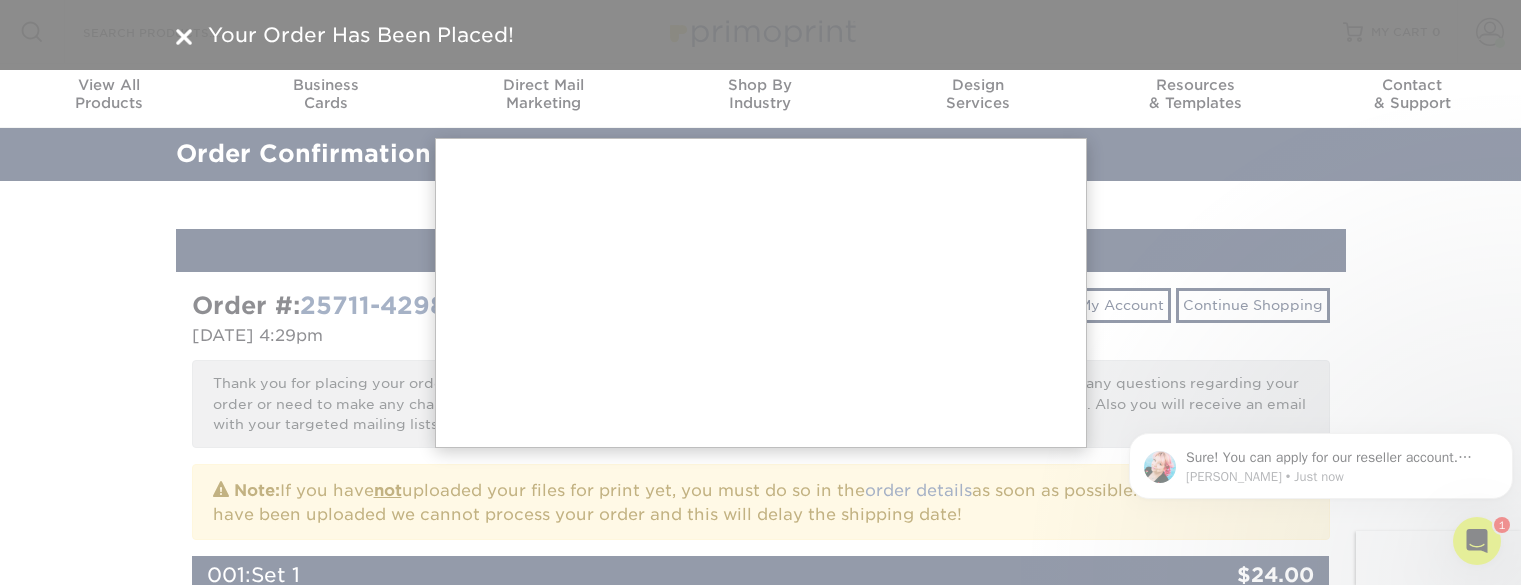 click at bounding box center (760, 1199) 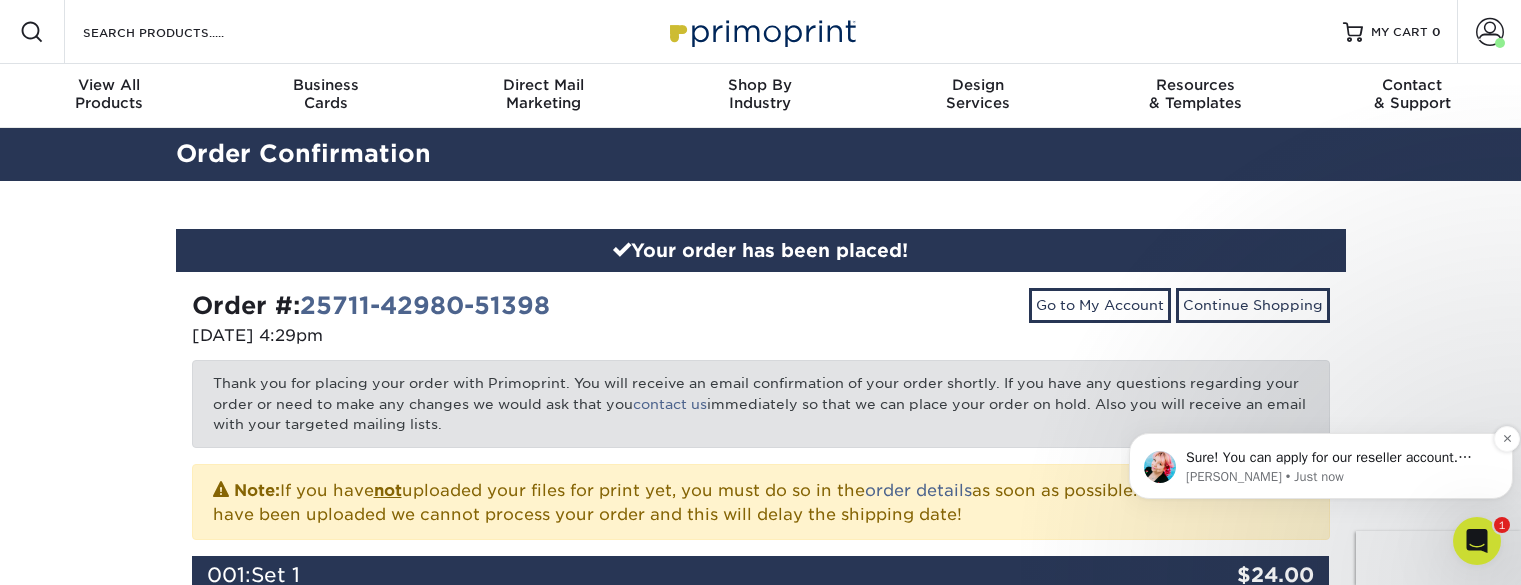 click on "Sure! You can apply for our reseller account.  Print Reseller Program | Primoprint" at bounding box center (1337, 458) 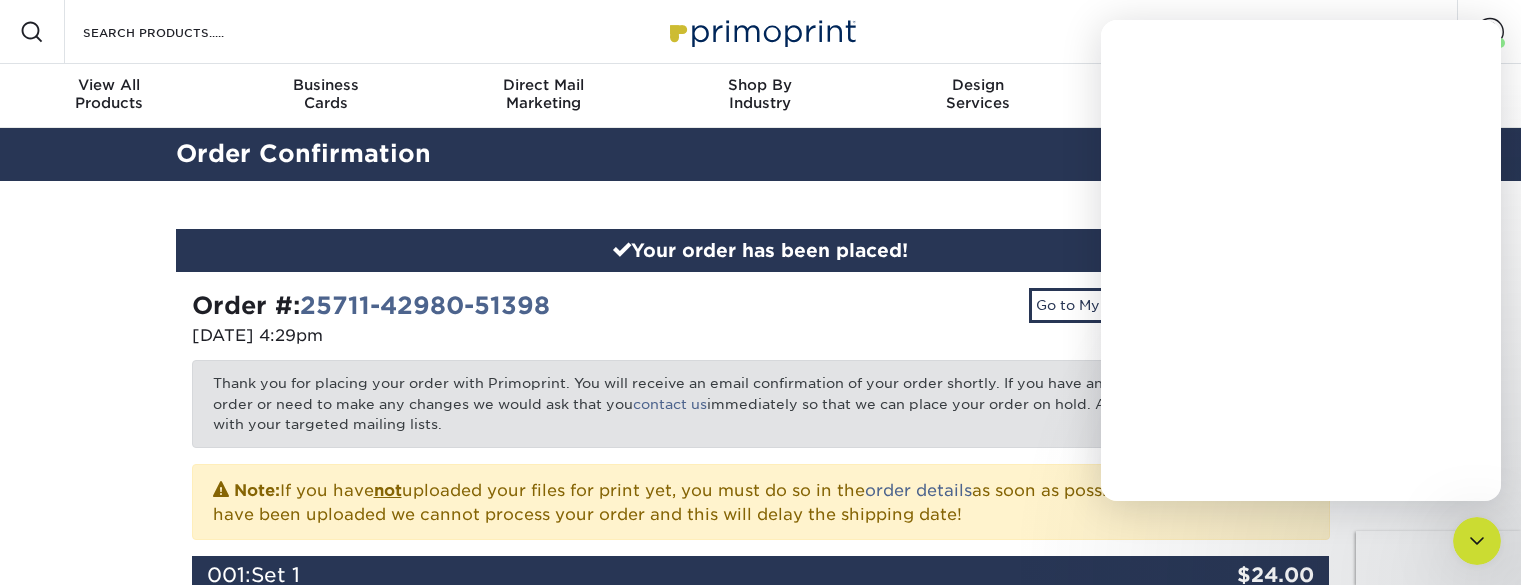 scroll, scrollTop: 0, scrollLeft: 0, axis: both 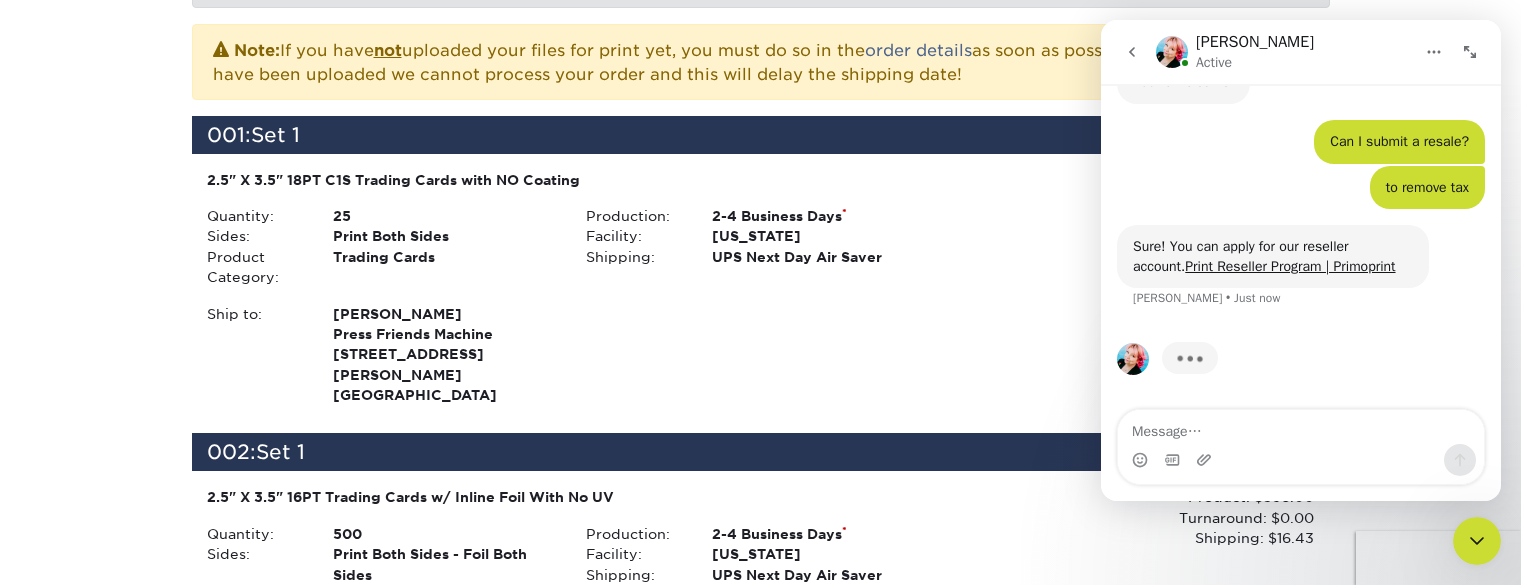click at bounding box center [1301, 427] 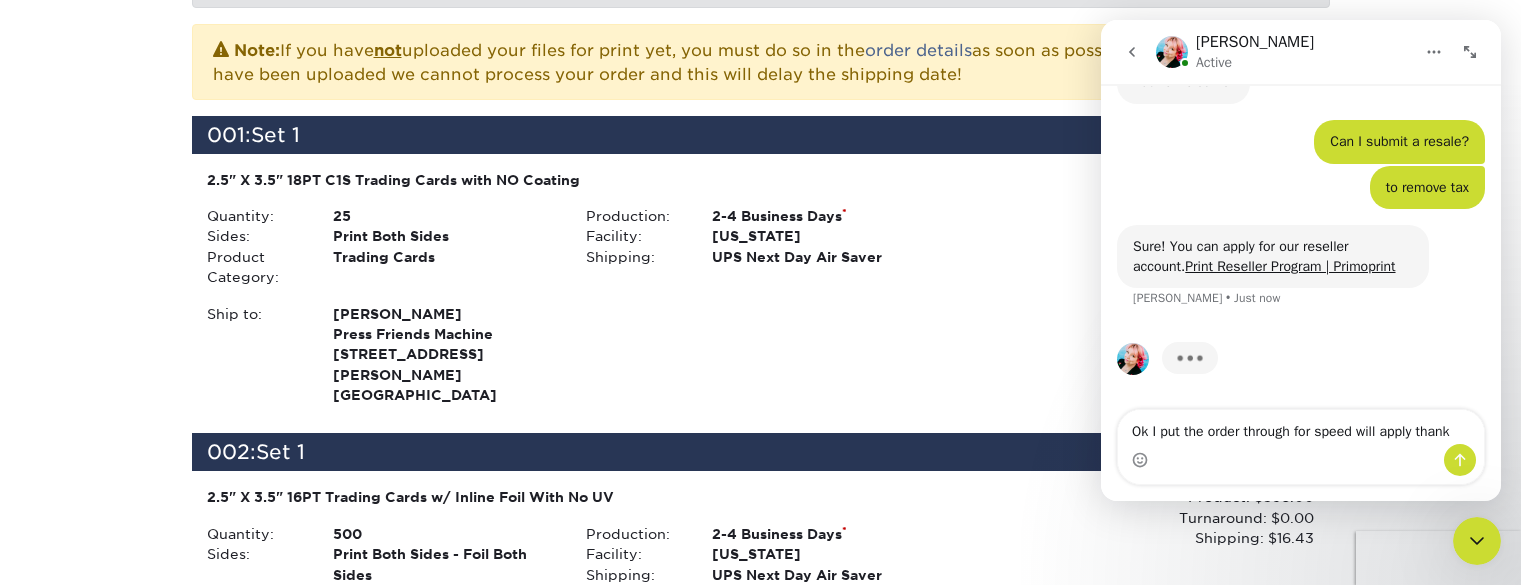 type on "Ok I put the order through for speed will apply thanks" 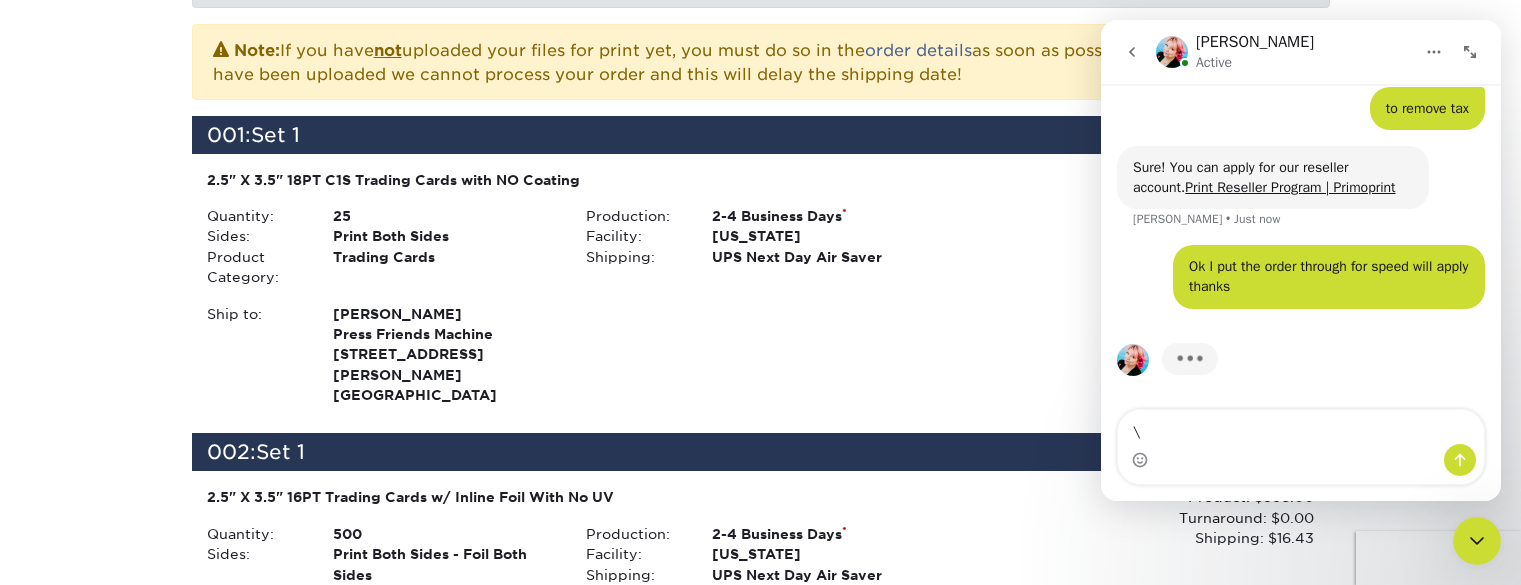 scroll, scrollTop: 1600, scrollLeft: 0, axis: vertical 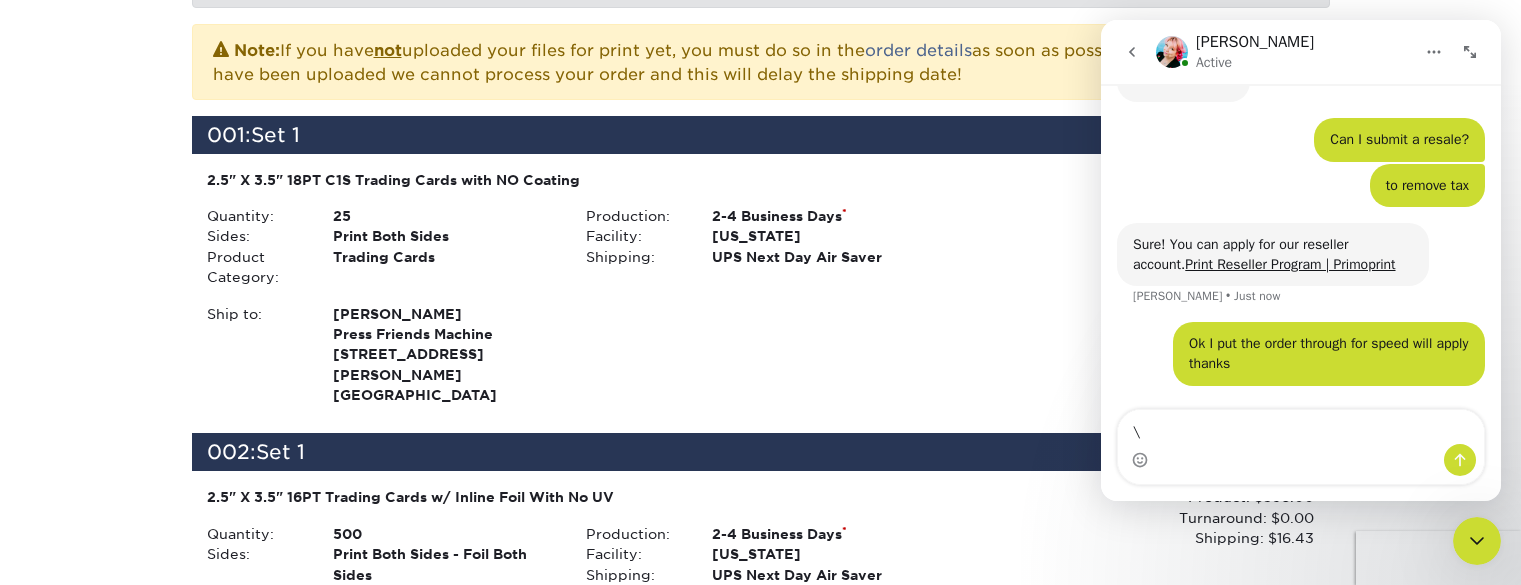 type on "\" 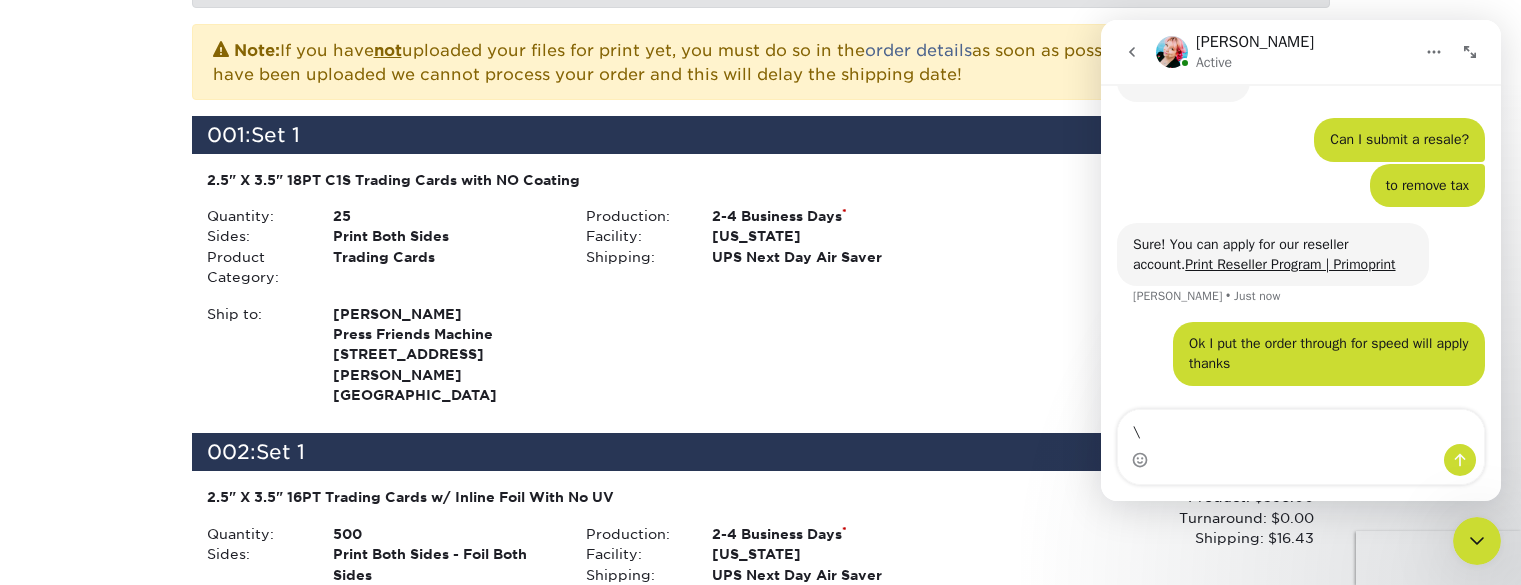 click at bounding box center [1477, 541] 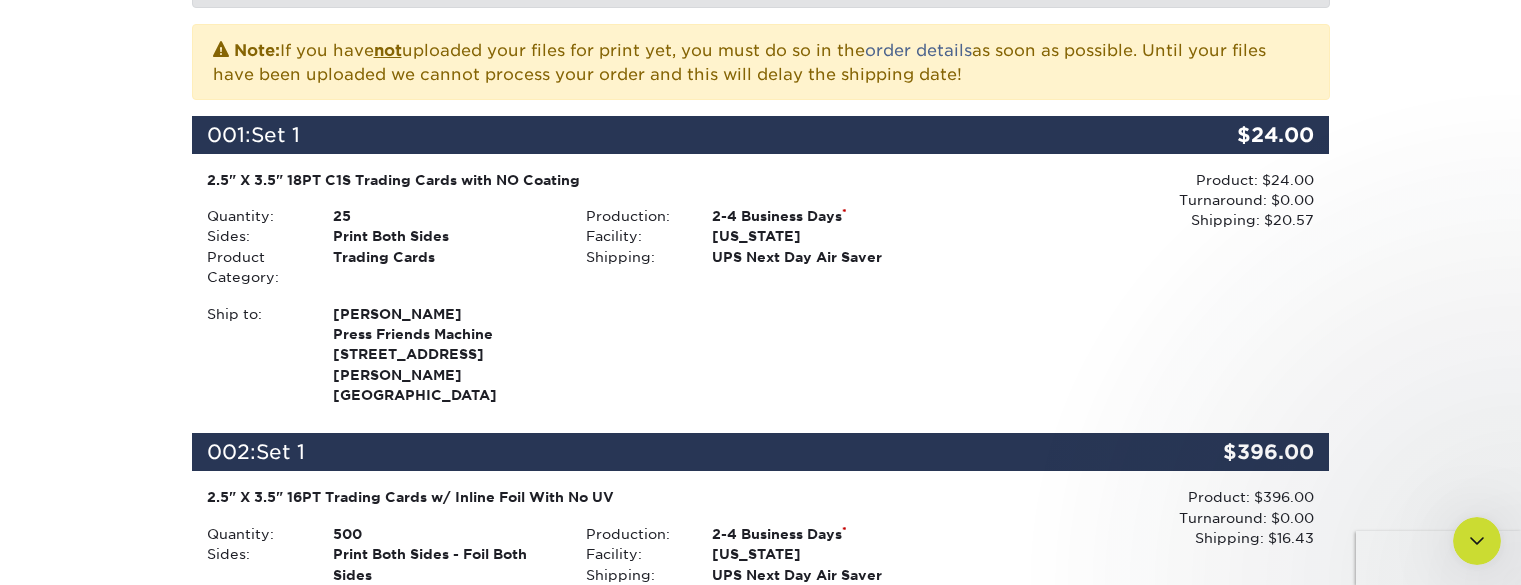 scroll, scrollTop: 0, scrollLeft: 0, axis: both 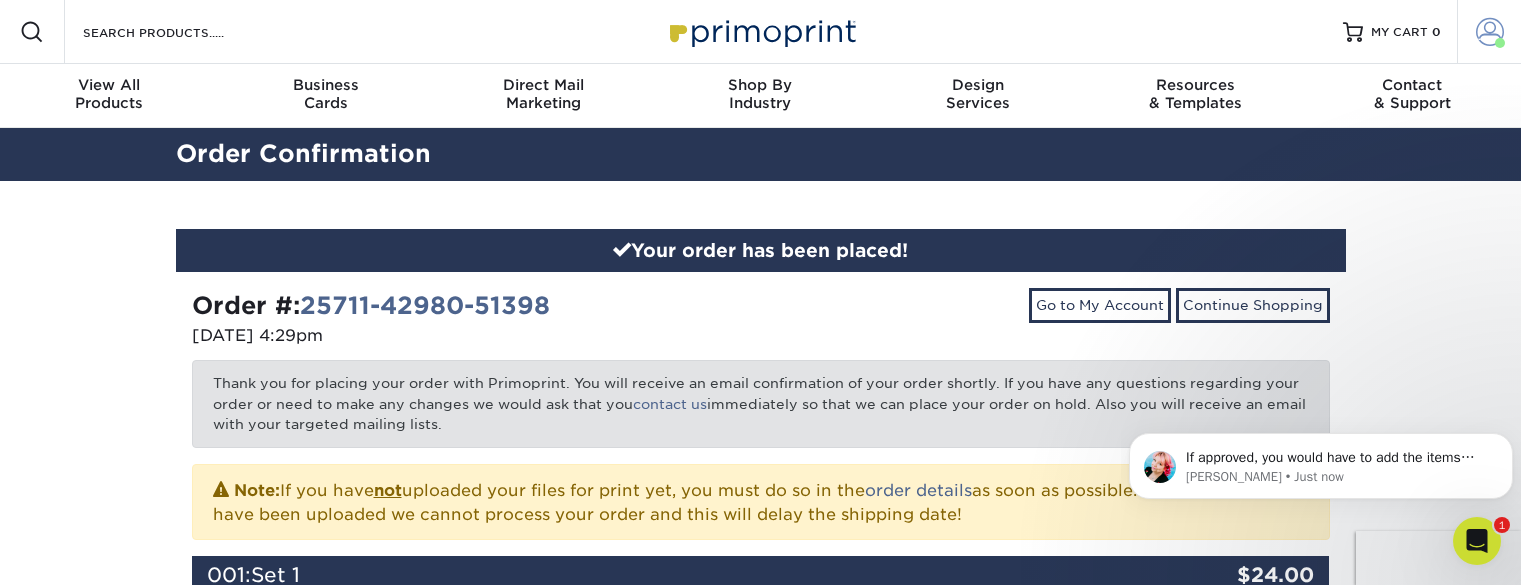 click on "Account" at bounding box center [1489, 32] 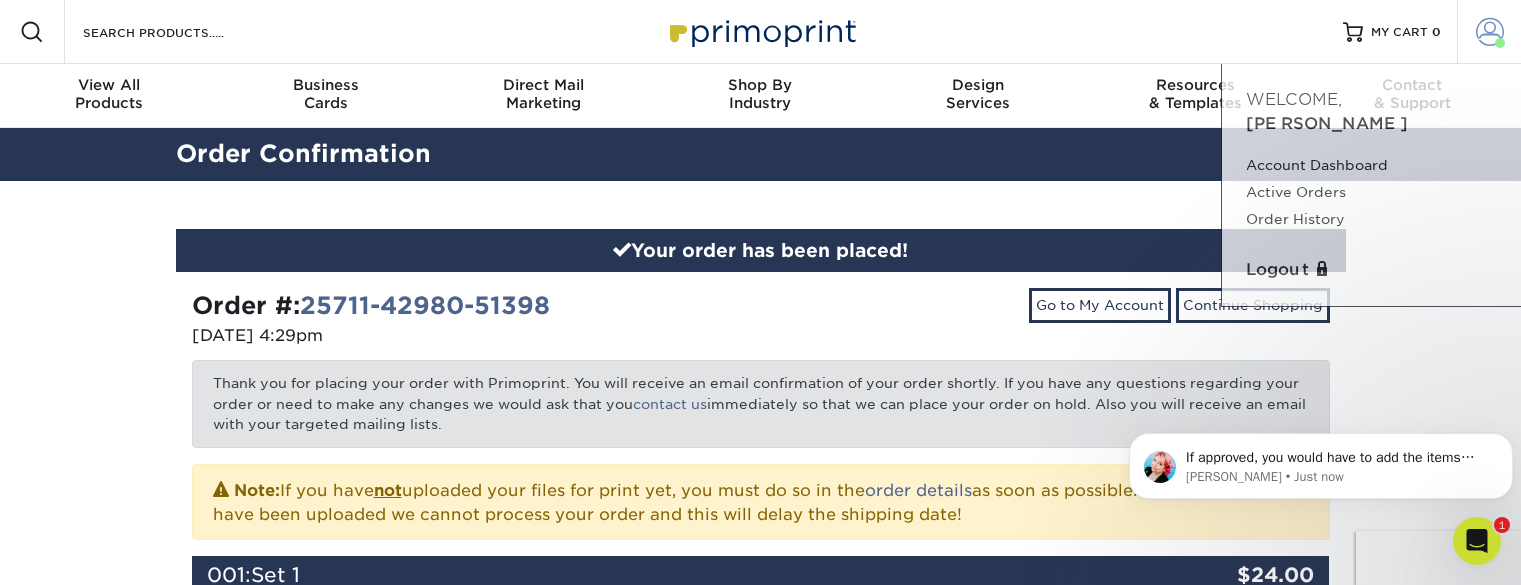 click on "Account" at bounding box center (1489, 32) 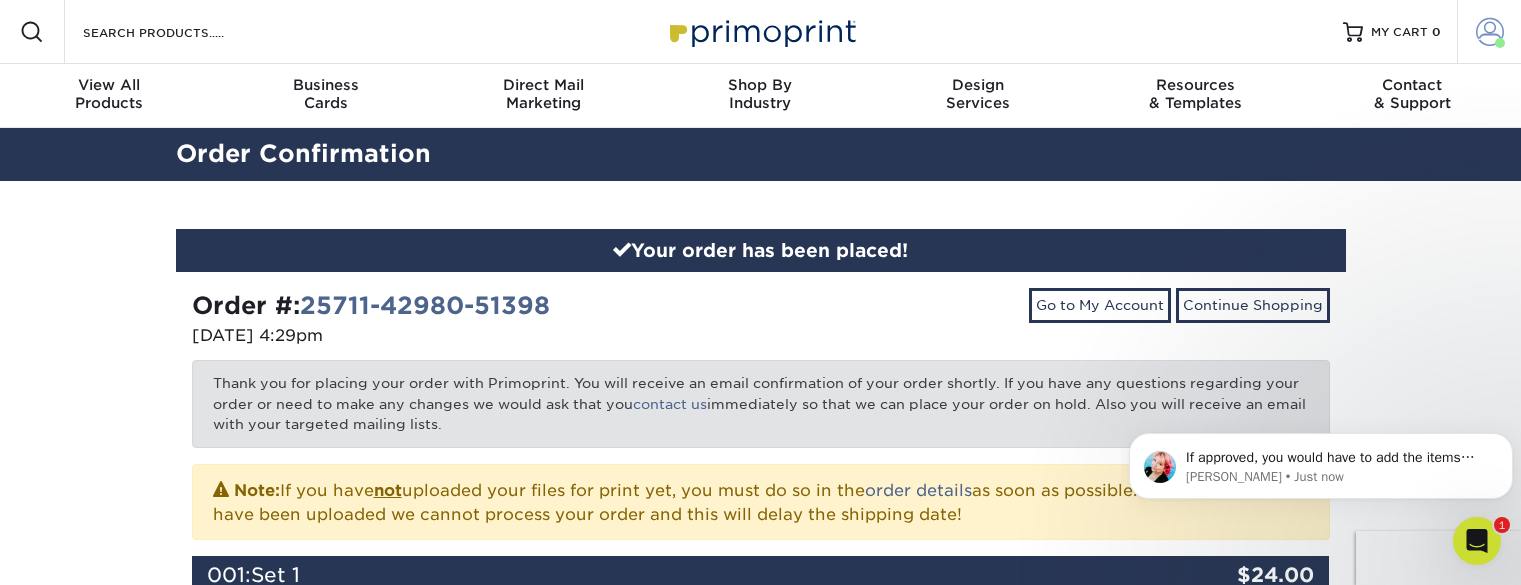 click on "Account" at bounding box center (1489, 32) 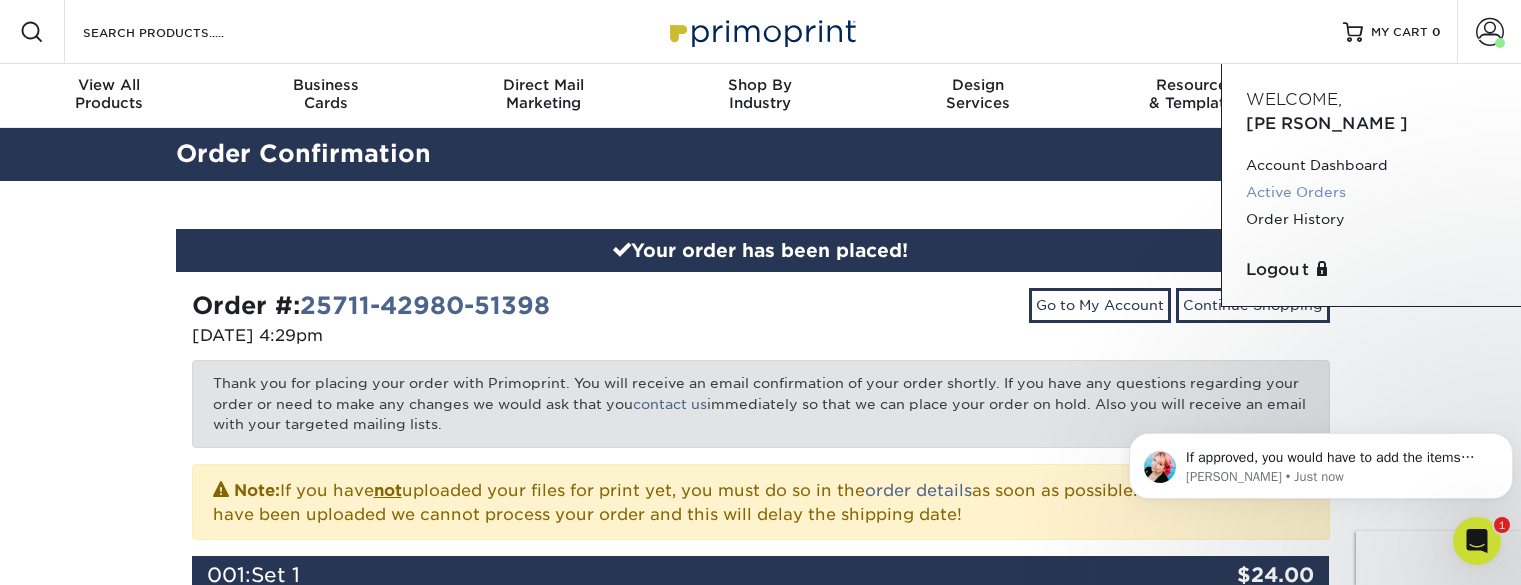 click on "Active Orders" at bounding box center (1371, 192) 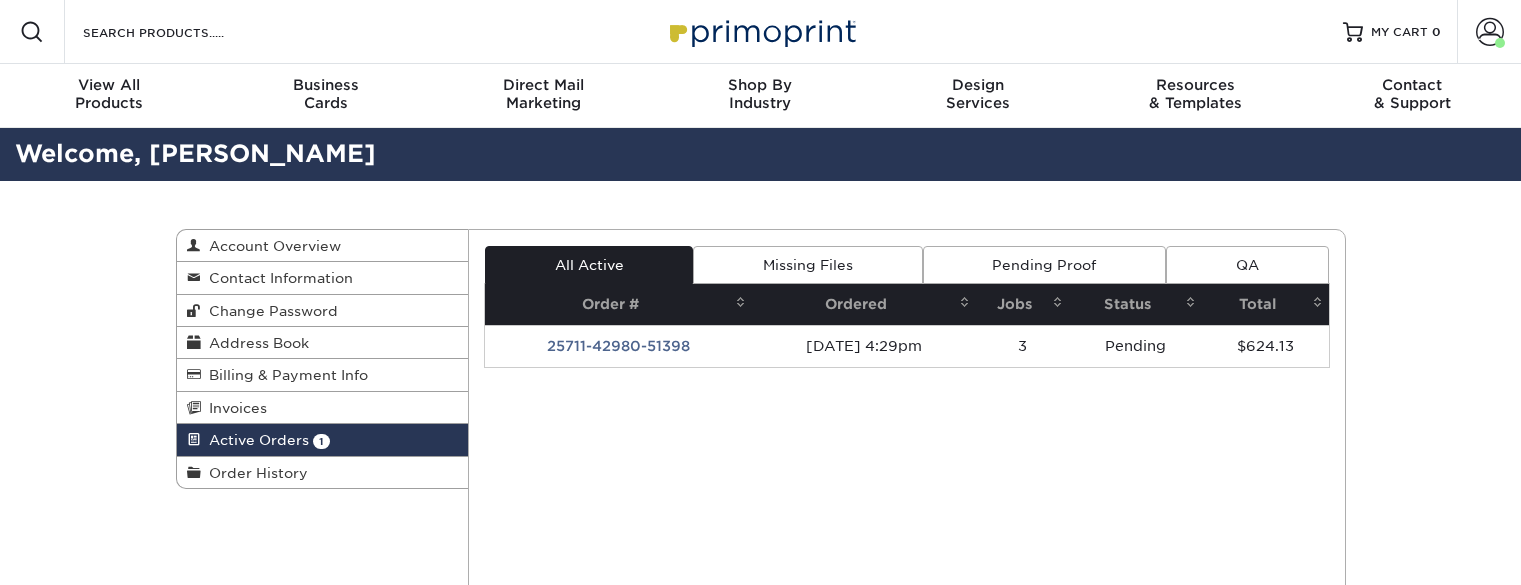 scroll, scrollTop: 0, scrollLeft: 0, axis: both 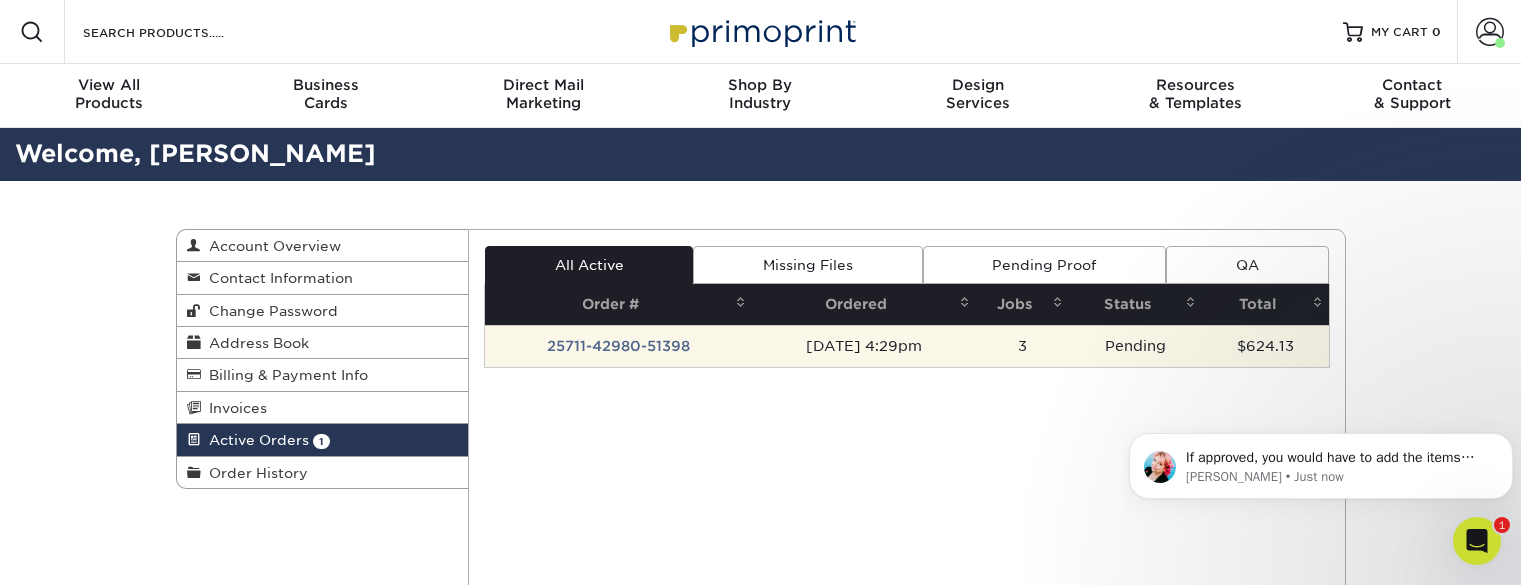click on "25711-42980-51398" at bounding box center [618, 346] 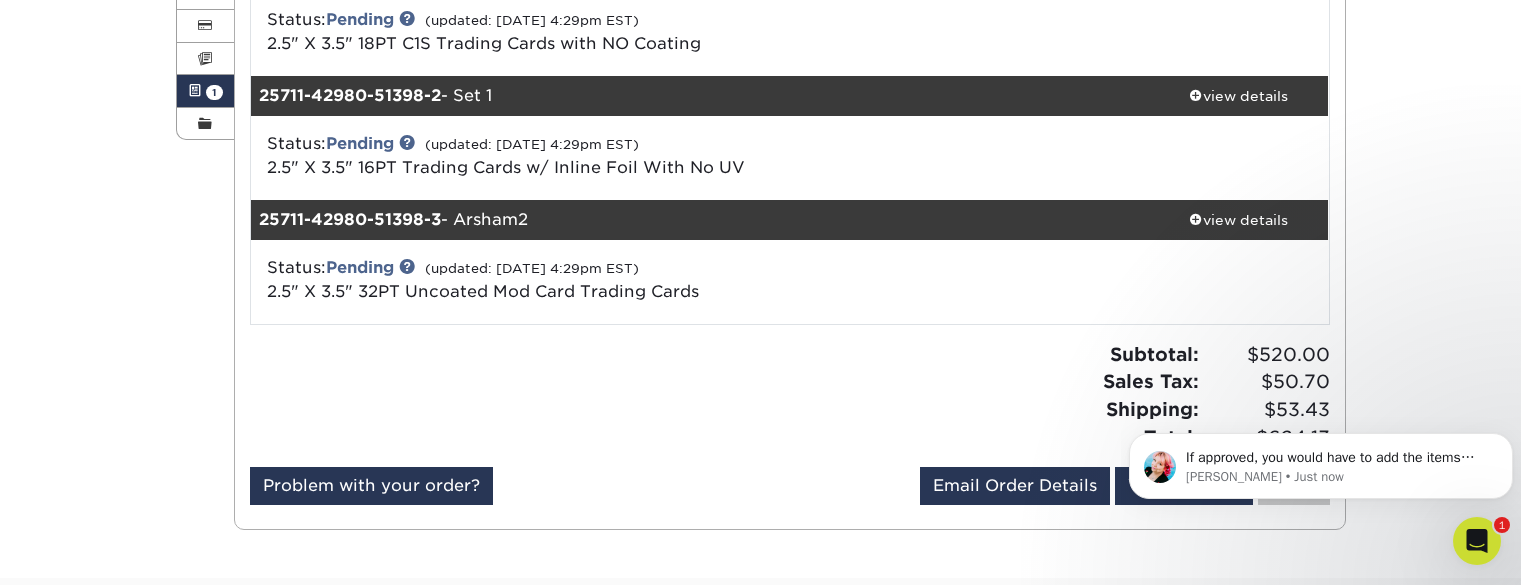 scroll, scrollTop: 350, scrollLeft: 0, axis: vertical 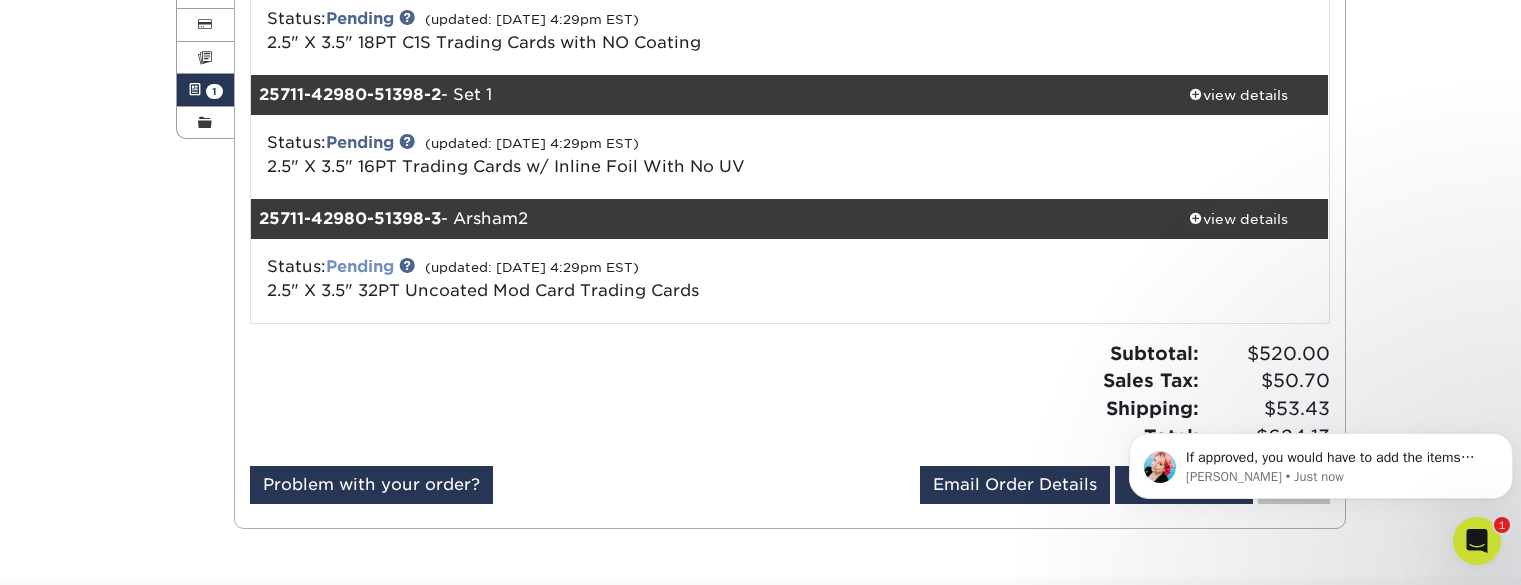 click on "Pending" at bounding box center [360, 266] 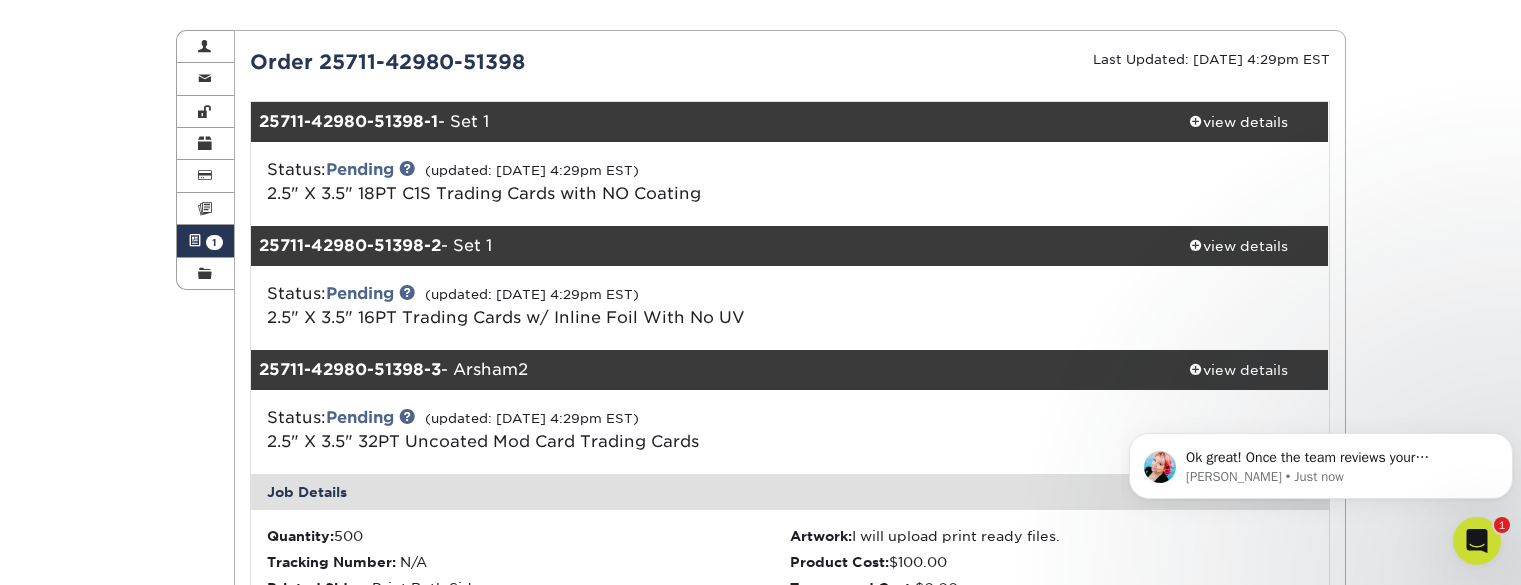 scroll, scrollTop: 195, scrollLeft: 0, axis: vertical 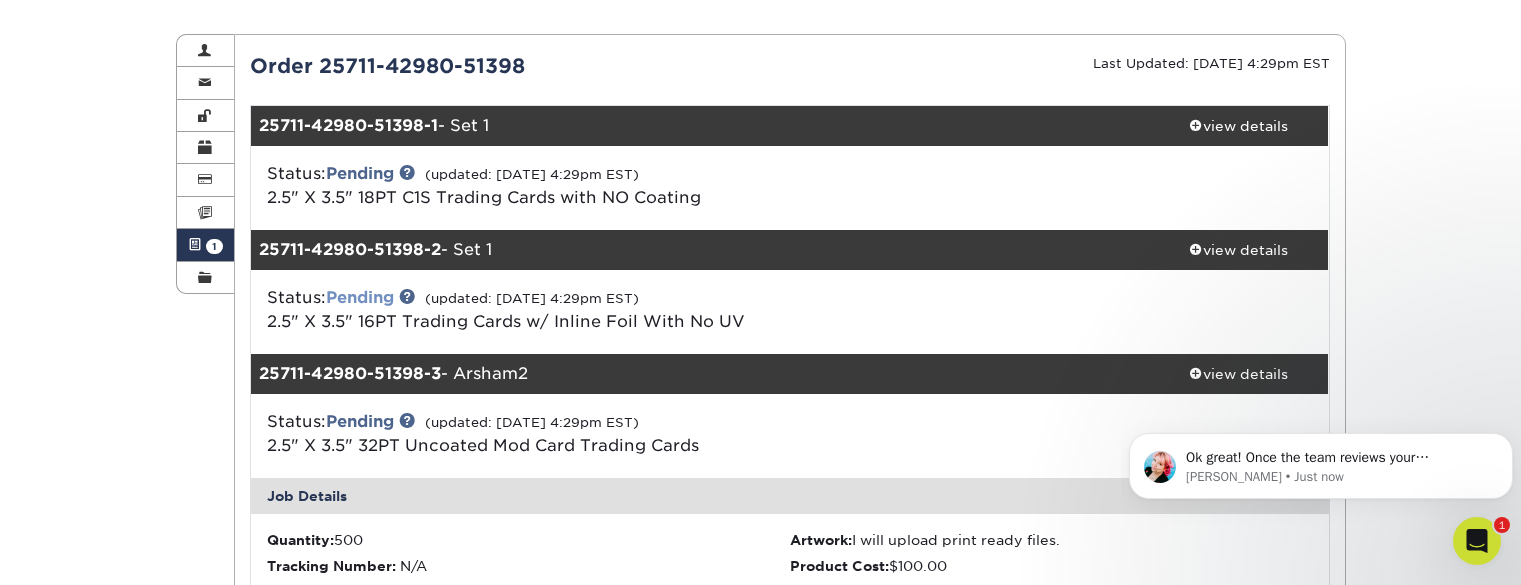 click on "Pending" at bounding box center [360, 297] 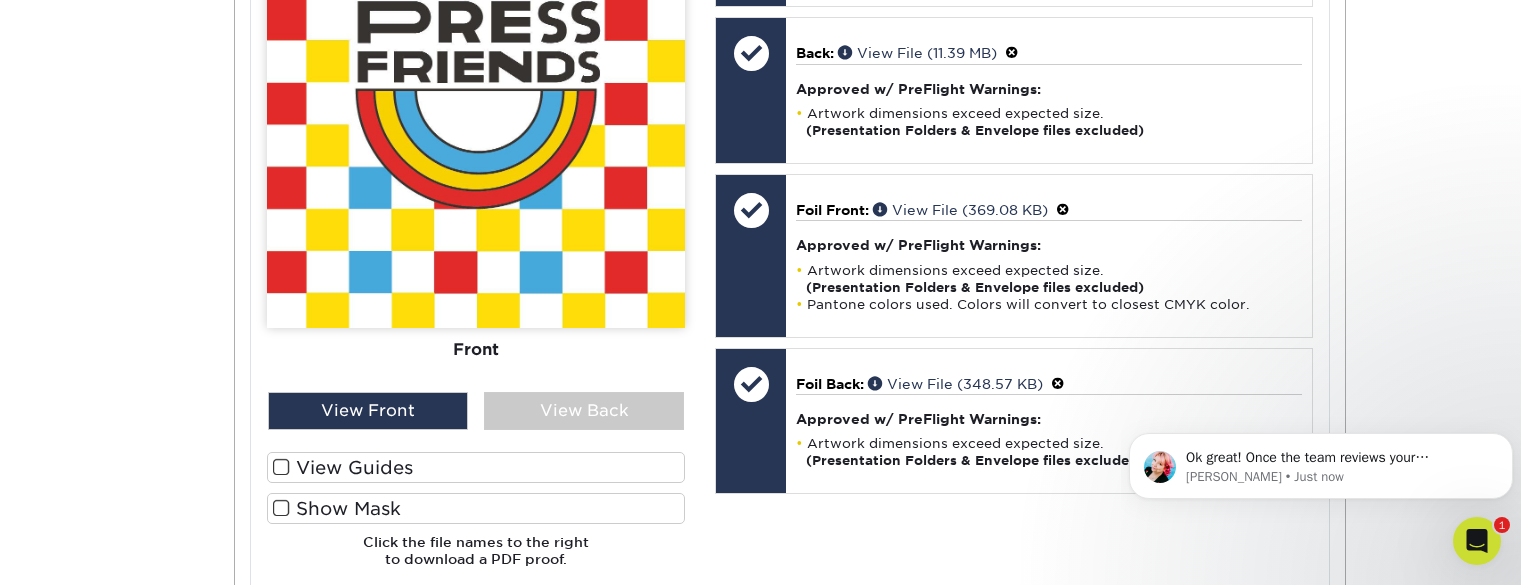 scroll, scrollTop: 1259, scrollLeft: 0, axis: vertical 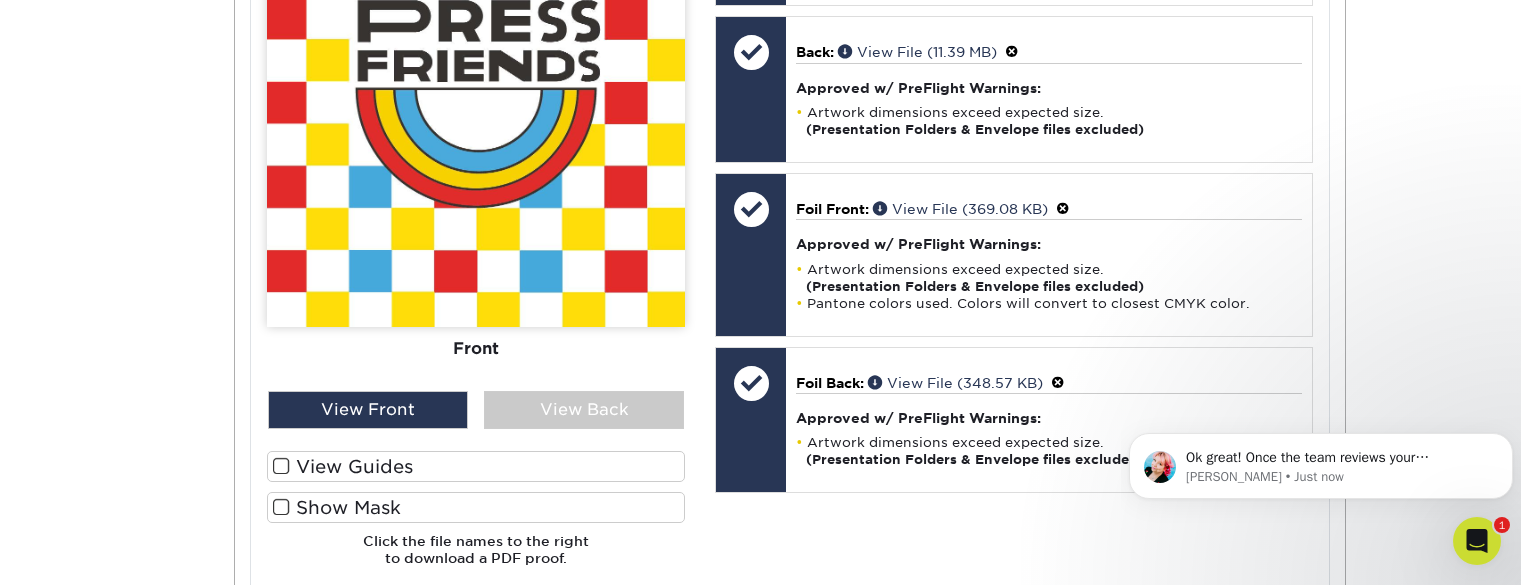 click on "Show Mask" at bounding box center (476, 507) 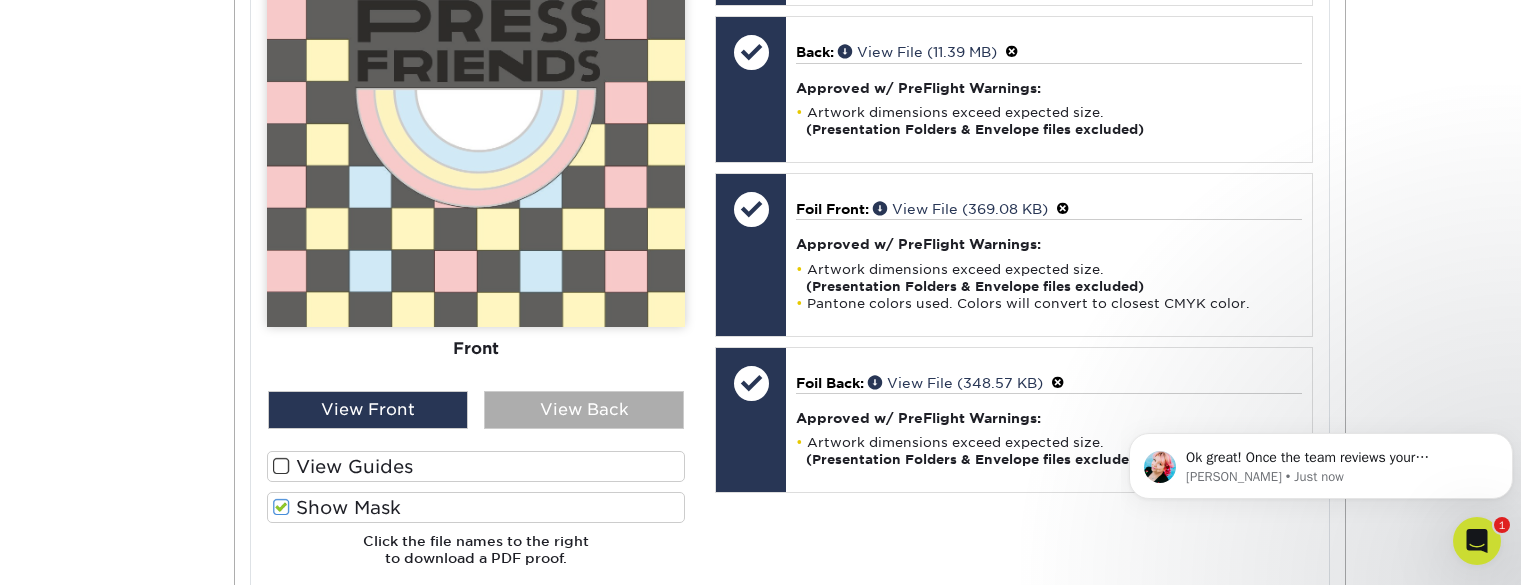 click on "View Back" at bounding box center [584, 410] 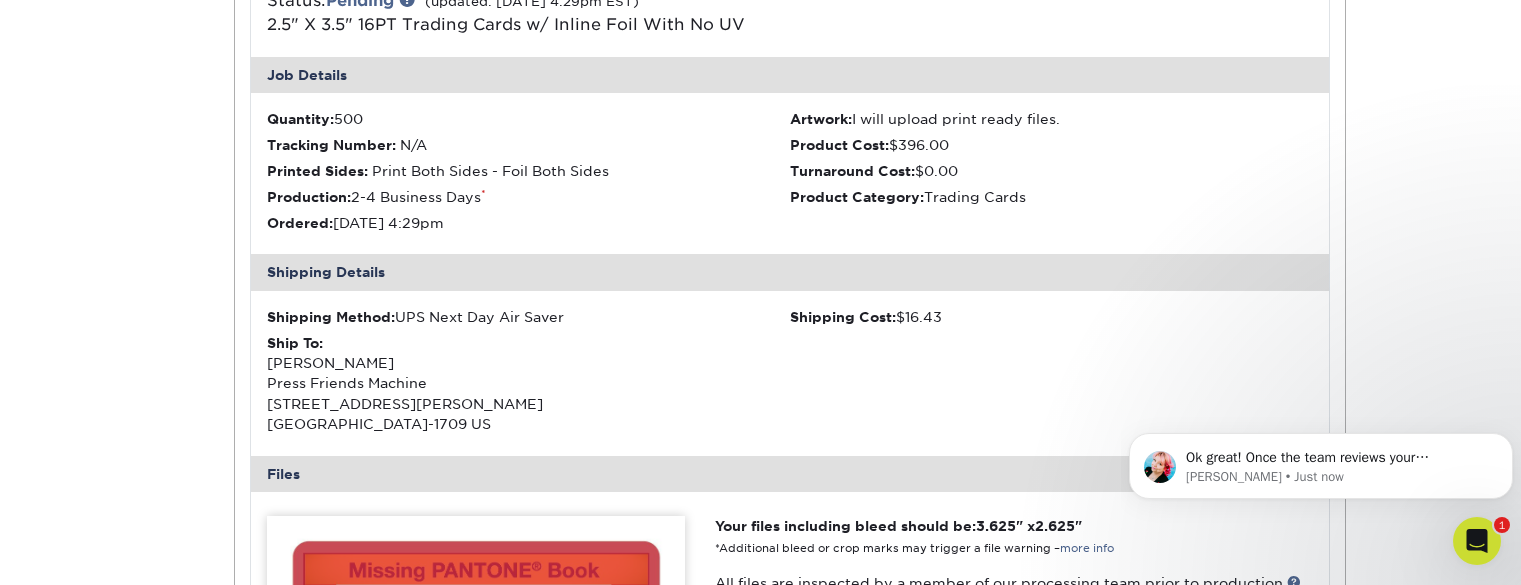 scroll, scrollTop: 477, scrollLeft: 0, axis: vertical 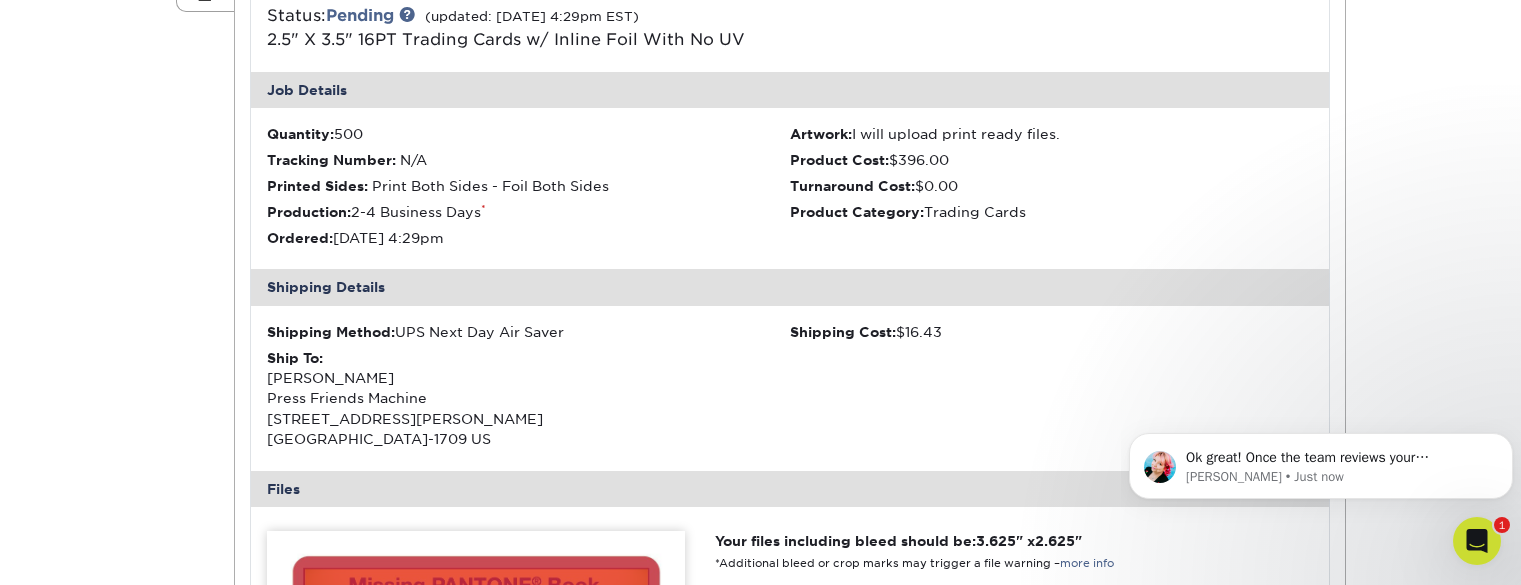 click on "Active Orders
Account Overview
Contact Information
Change Password
Address Book
Billing & Payment Info
1" at bounding box center (760, 1373) 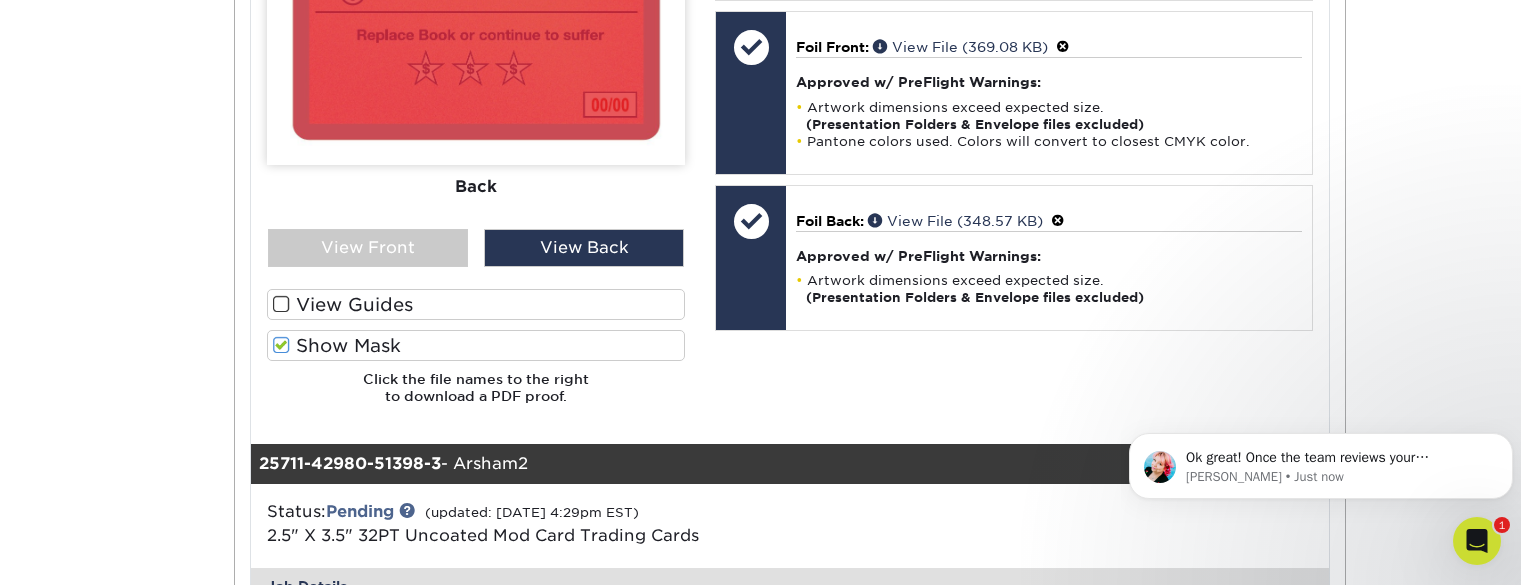 scroll, scrollTop: 1470, scrollLeft: 0, axis: vertical 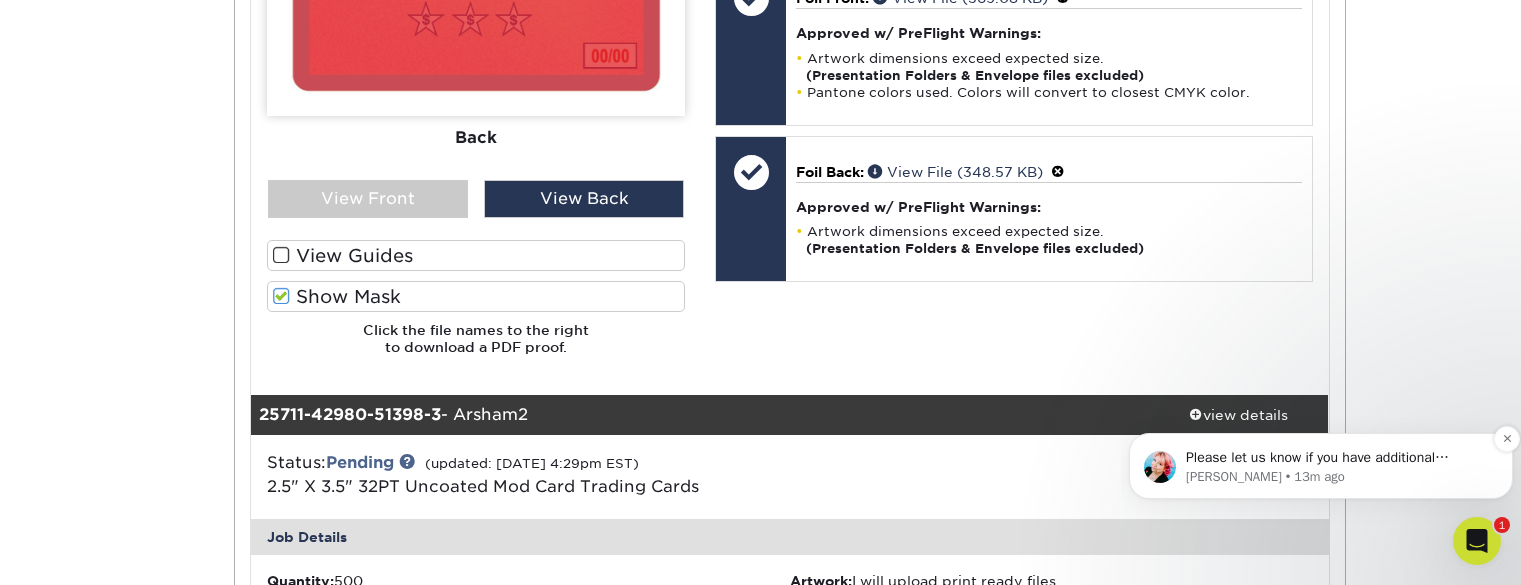click on "Please let us know if you have additional questions or would like further assistance." at bounding box center [1337, 458] 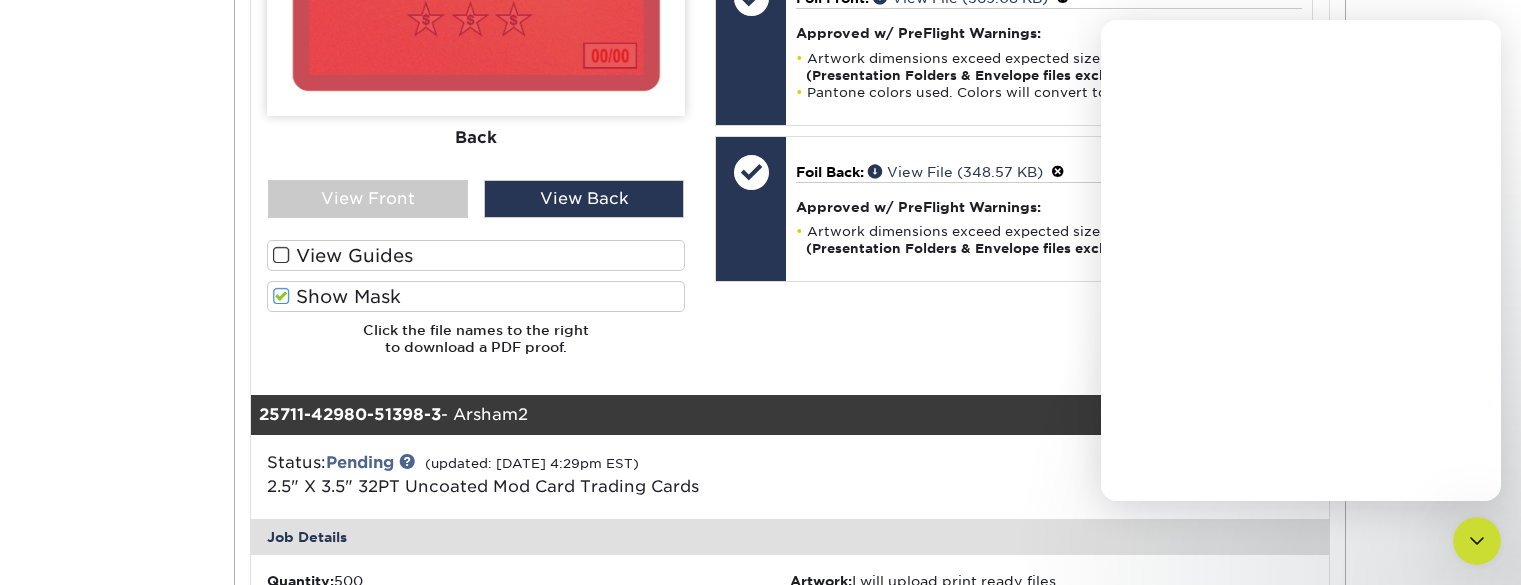 scroll, scrollTop: 0, scrollLeft: 0, axis: both 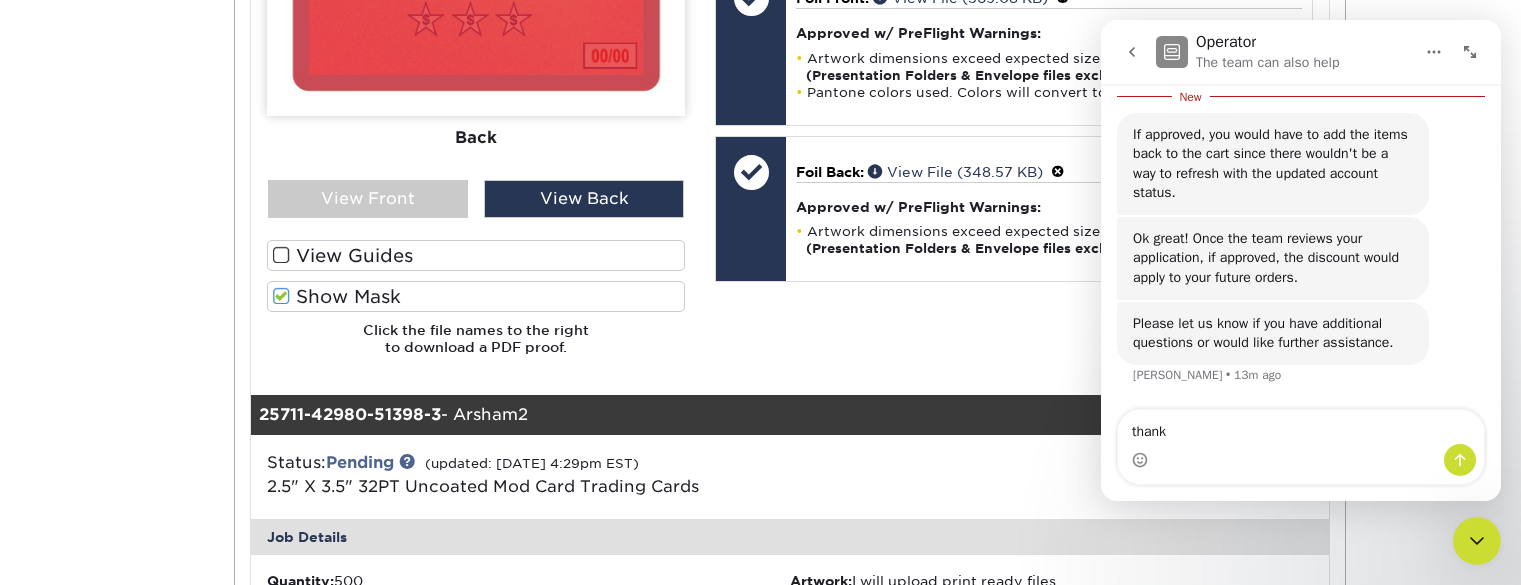 type on "thanks" 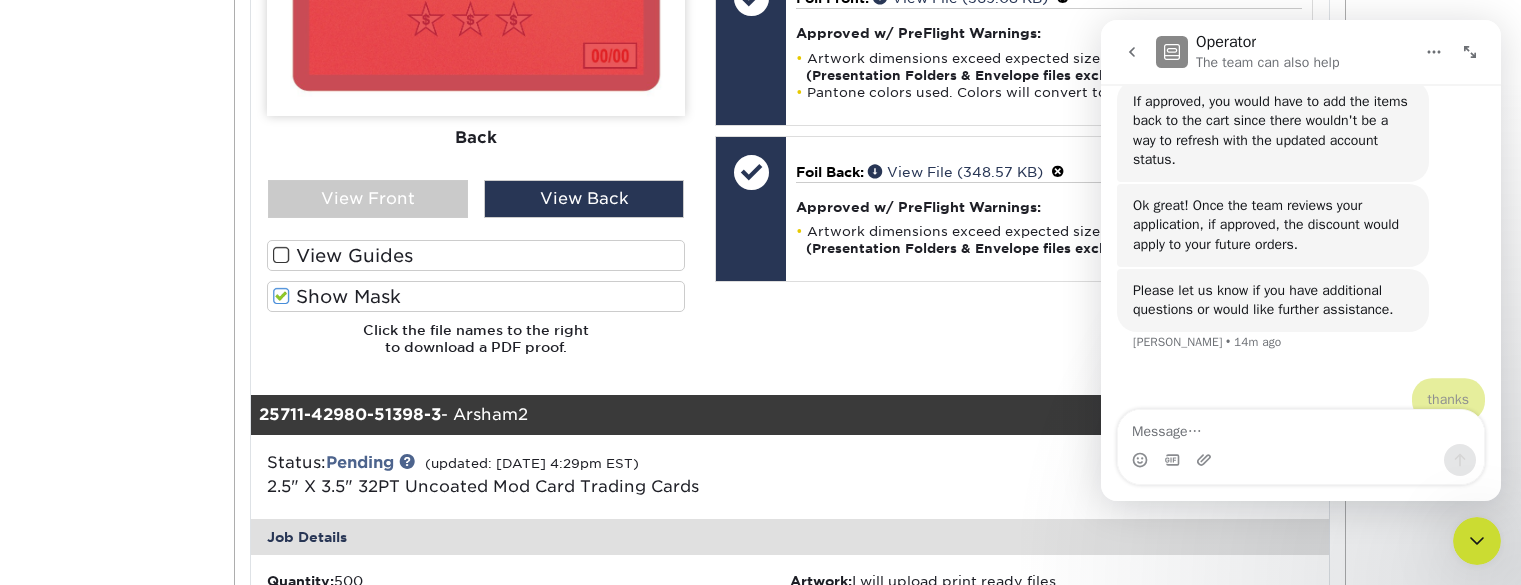 scroll, scrollTop: 1928, scrollLeft: 0, axis: vertical 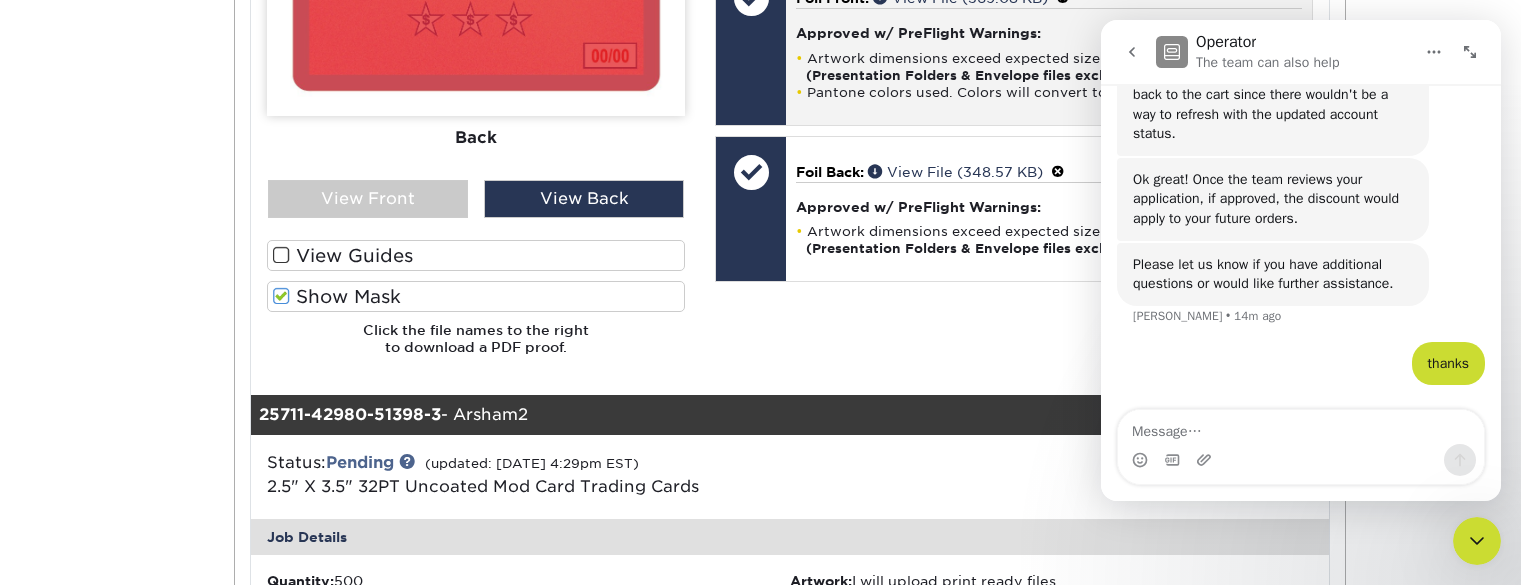 type 